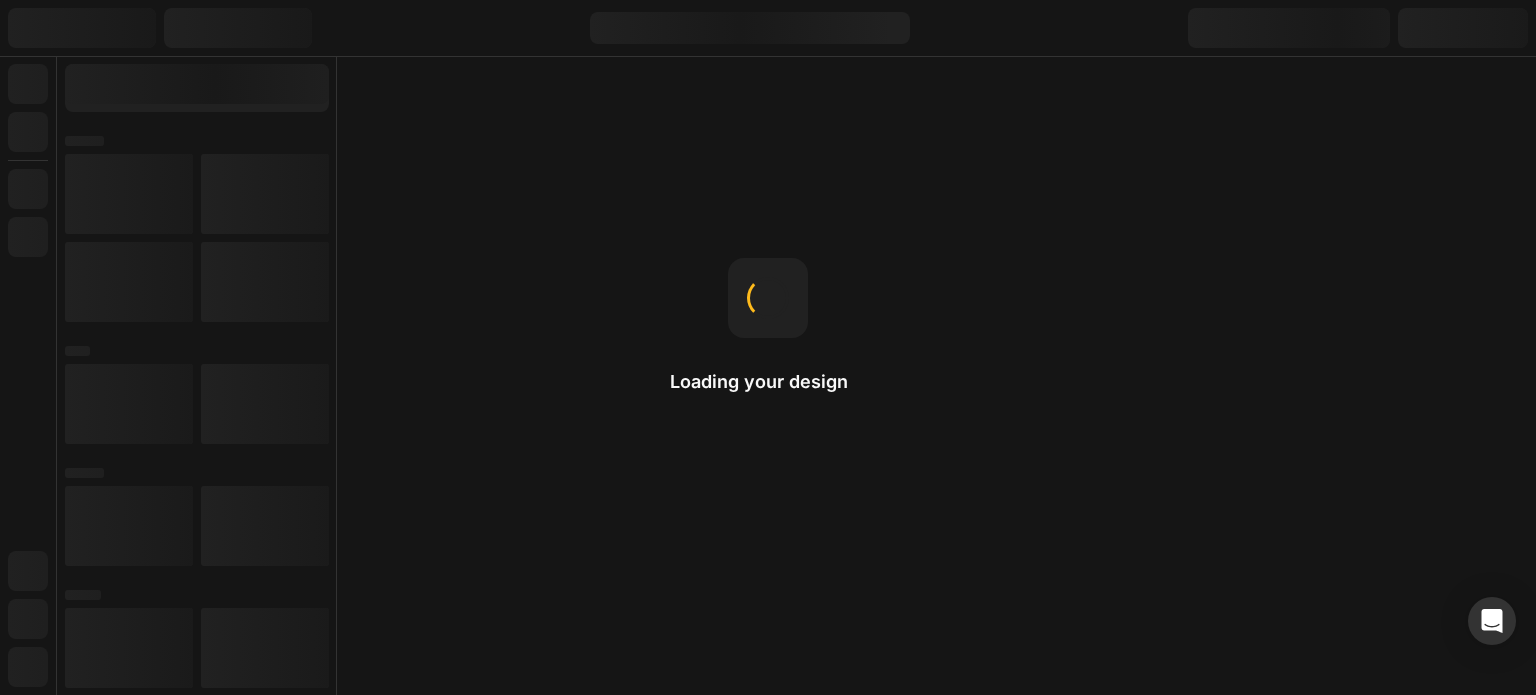 scroll, scrollTop: 0, scrollLeft: 0, axis: both 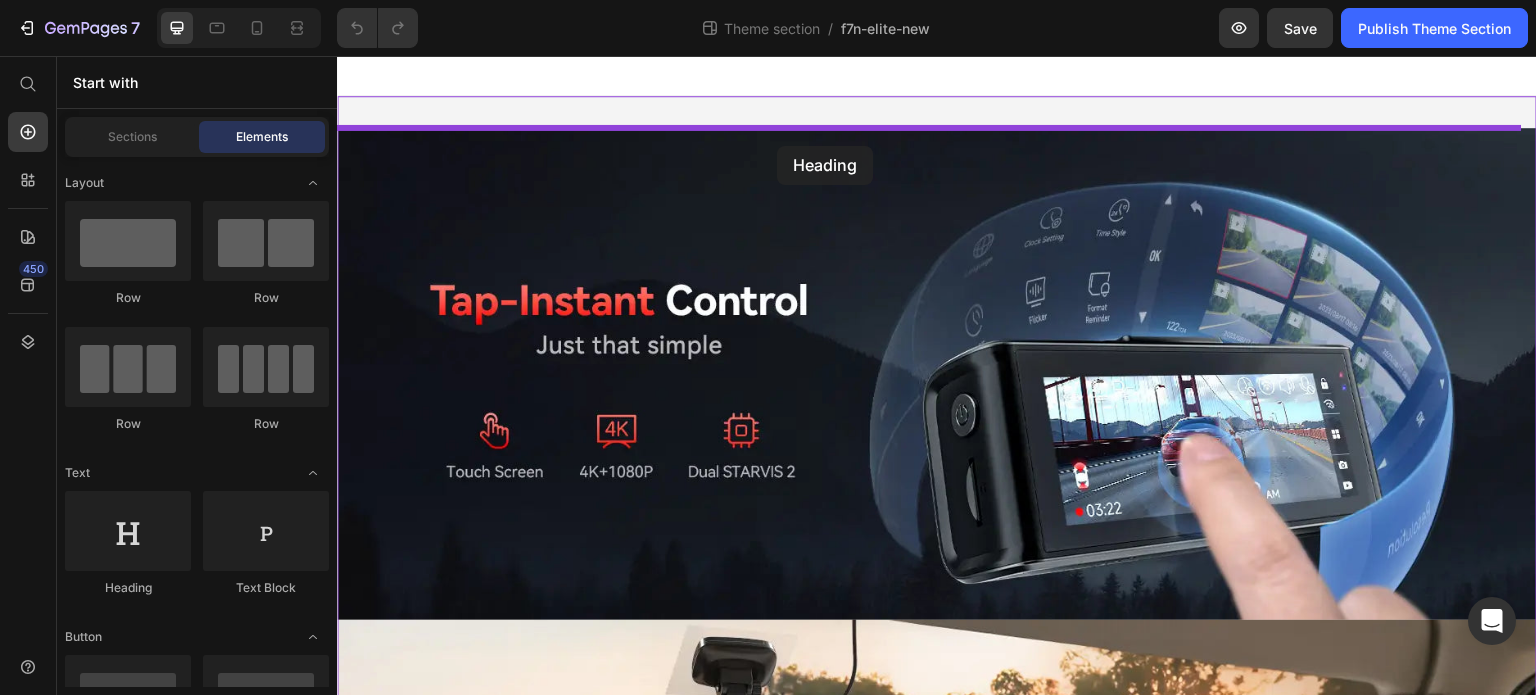 drag, startPoint x: 454, startPoint y: 595, endPoint x: 777, endPoint y: 146, distance: 553.1094 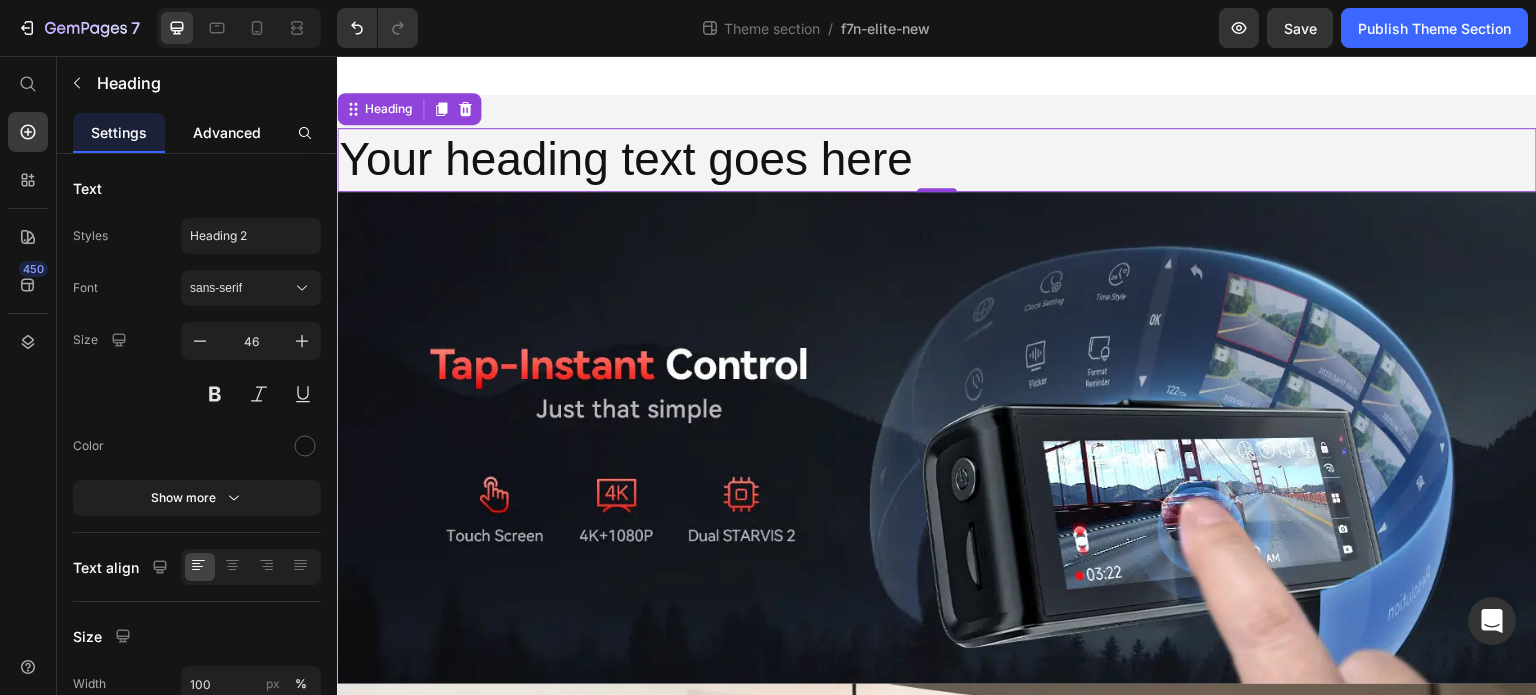 click on "Advanced" at bounding box center (227, 132) 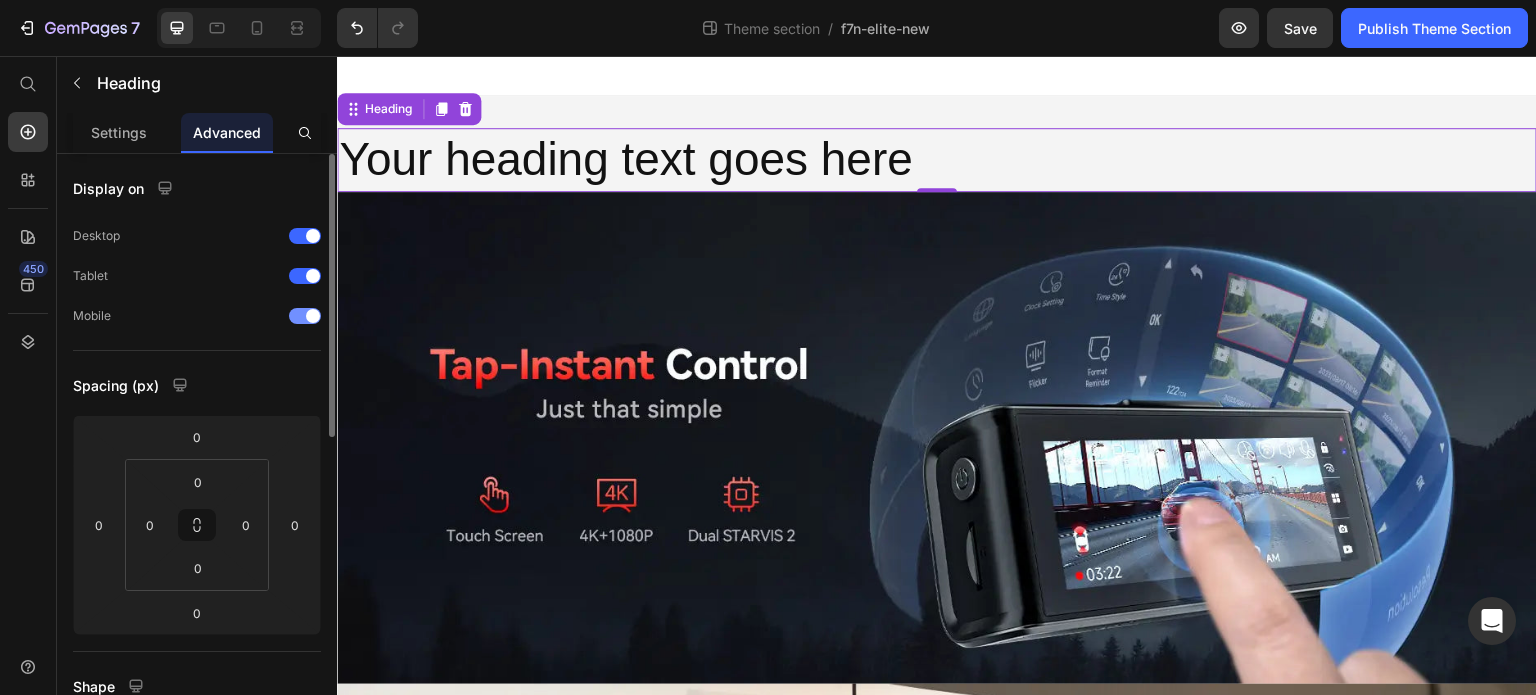 click on "Mobile" at bounding box center (197, 316) 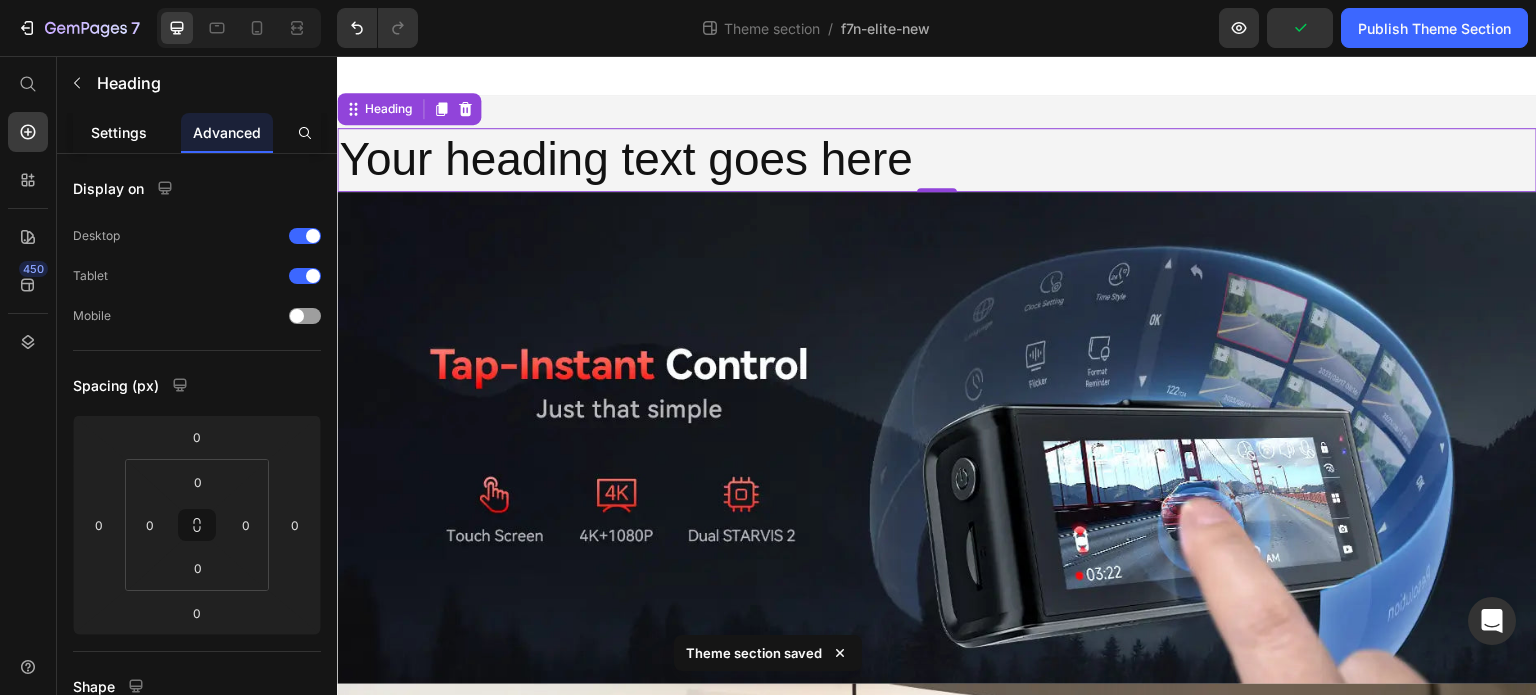 click on "Settings" 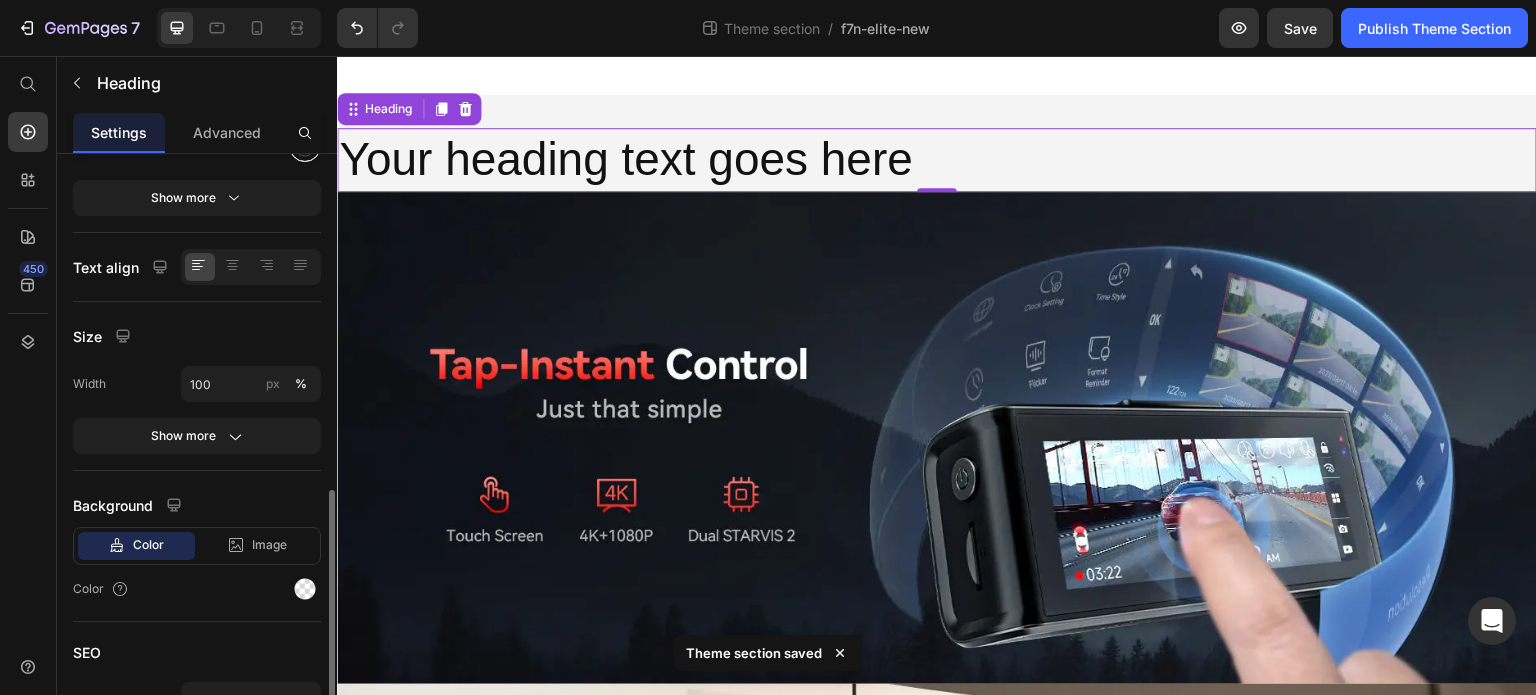 scroll, scrollTop: 400, scrollLeft: 0, axis: vertical 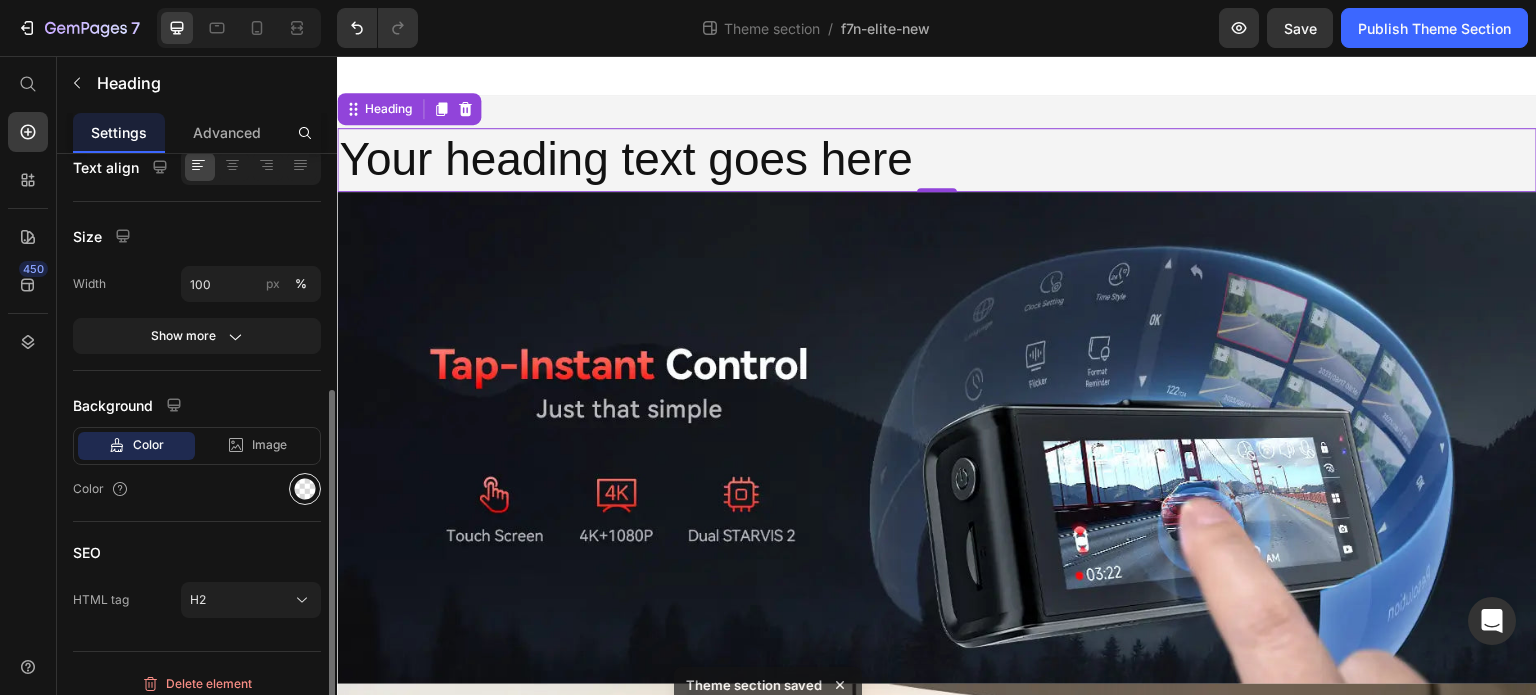 click at bounding box center [305, 489] 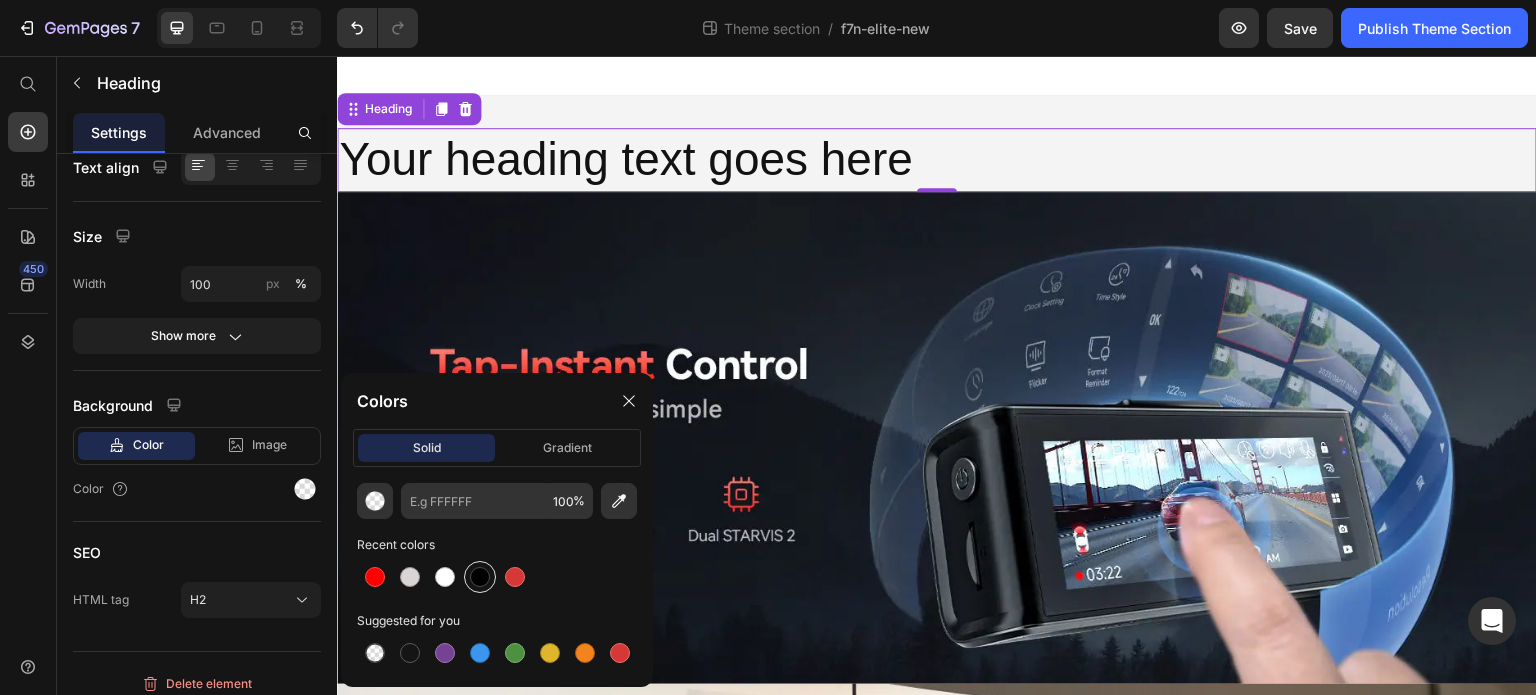 click at bounding box center [480, 577] 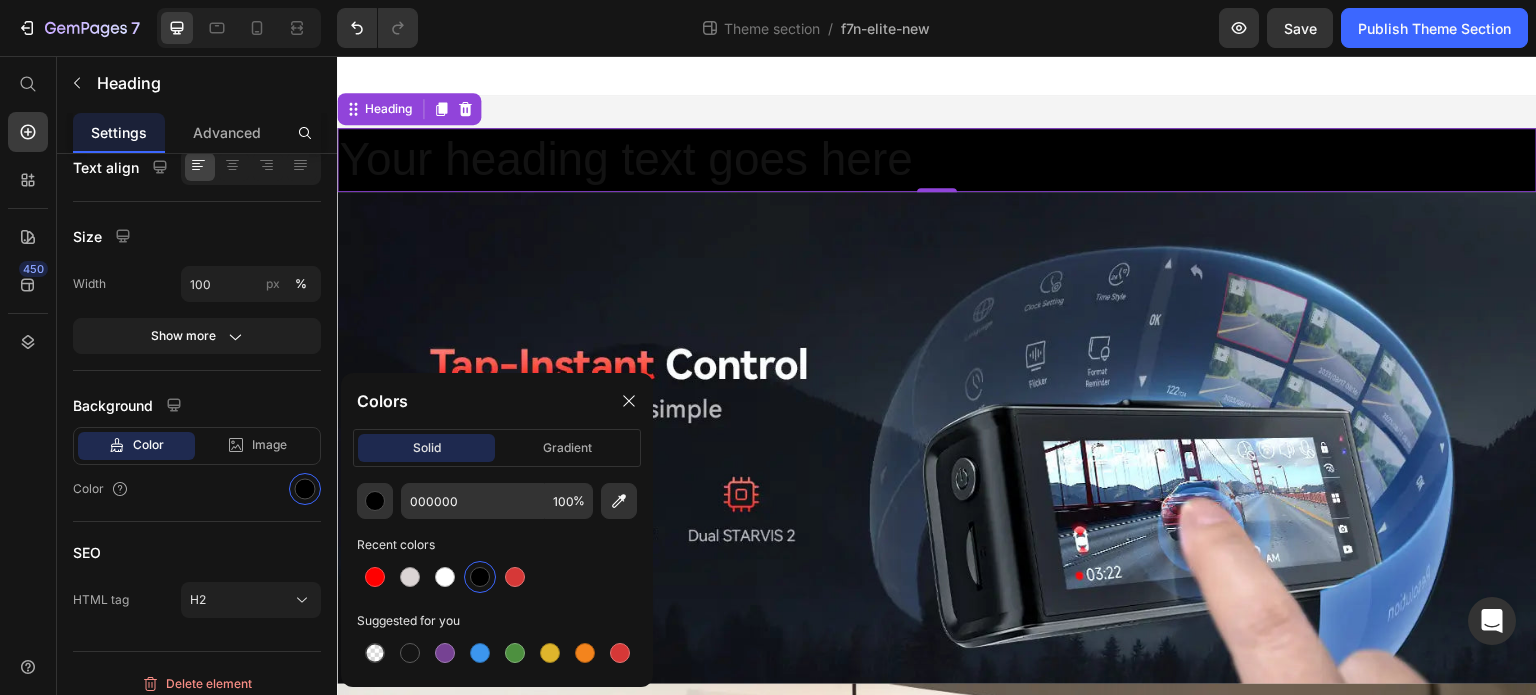 click on "000000 100 % Recent colors Suggested for you" 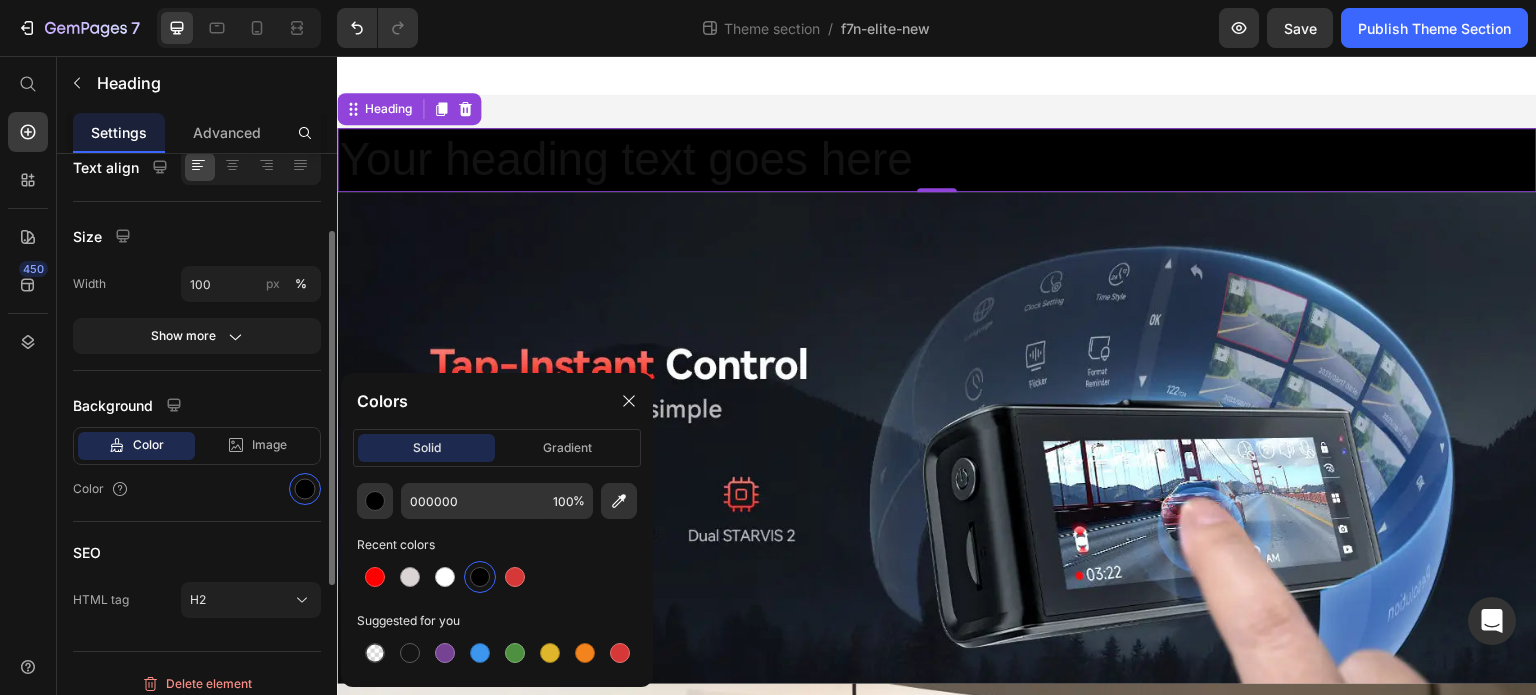 scroll, scrollTop: 200, scrollLeft: 0, axis: vertical 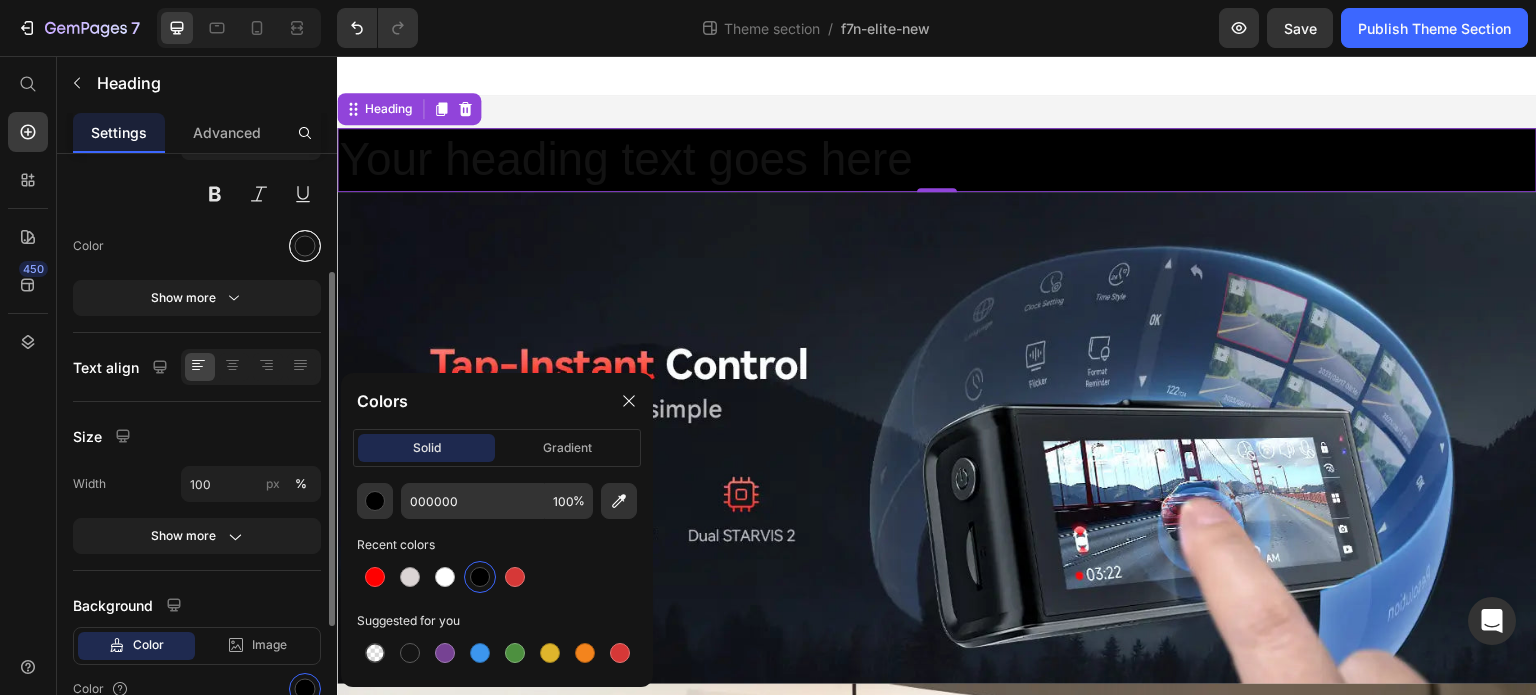 click at bounding box center (305, 246) 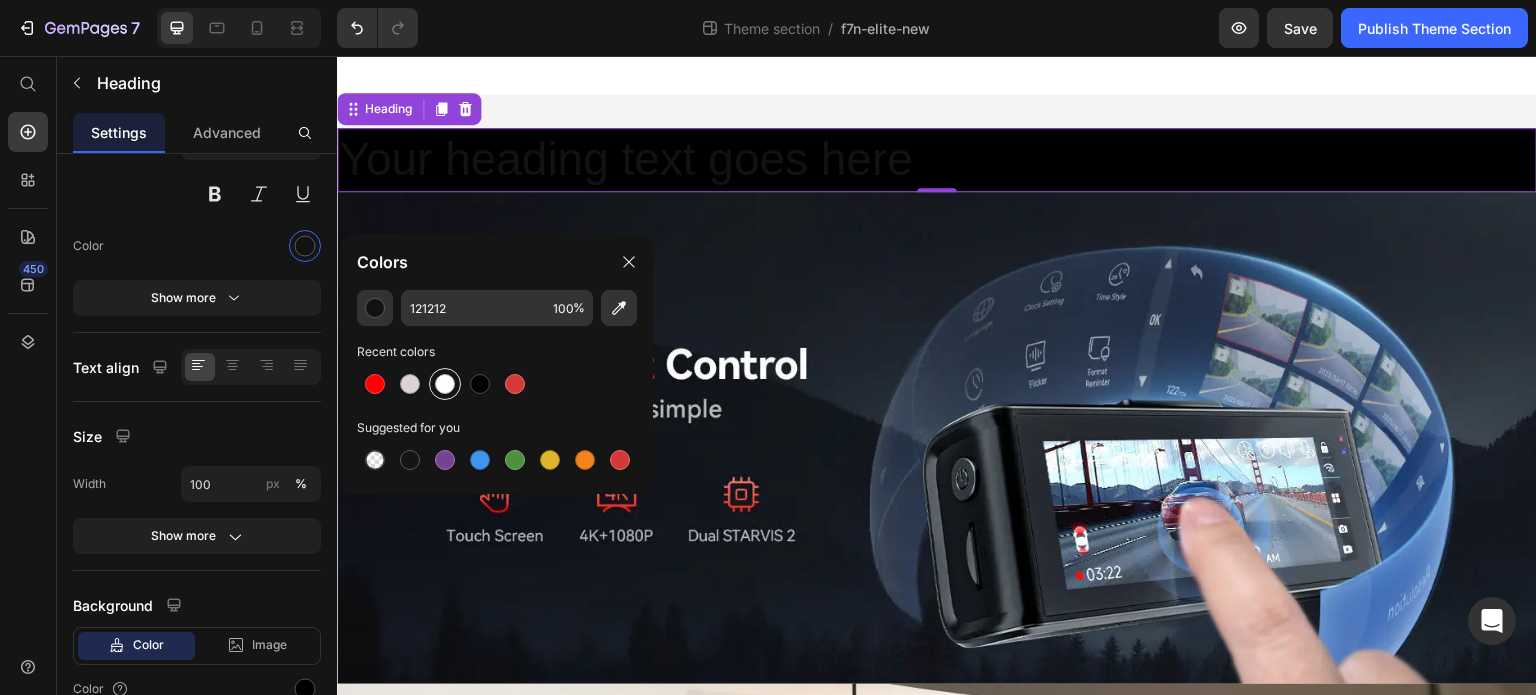 click at bounding box center (445, 384) 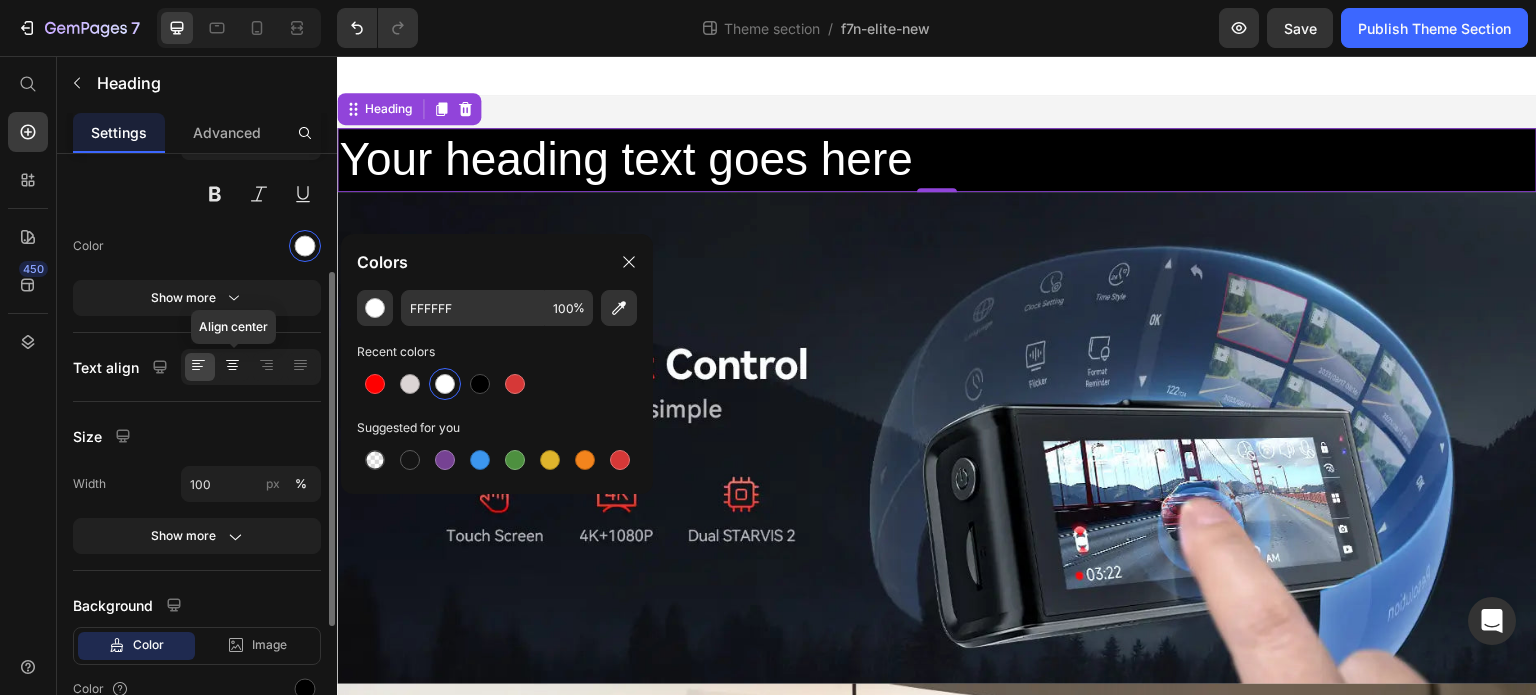 click 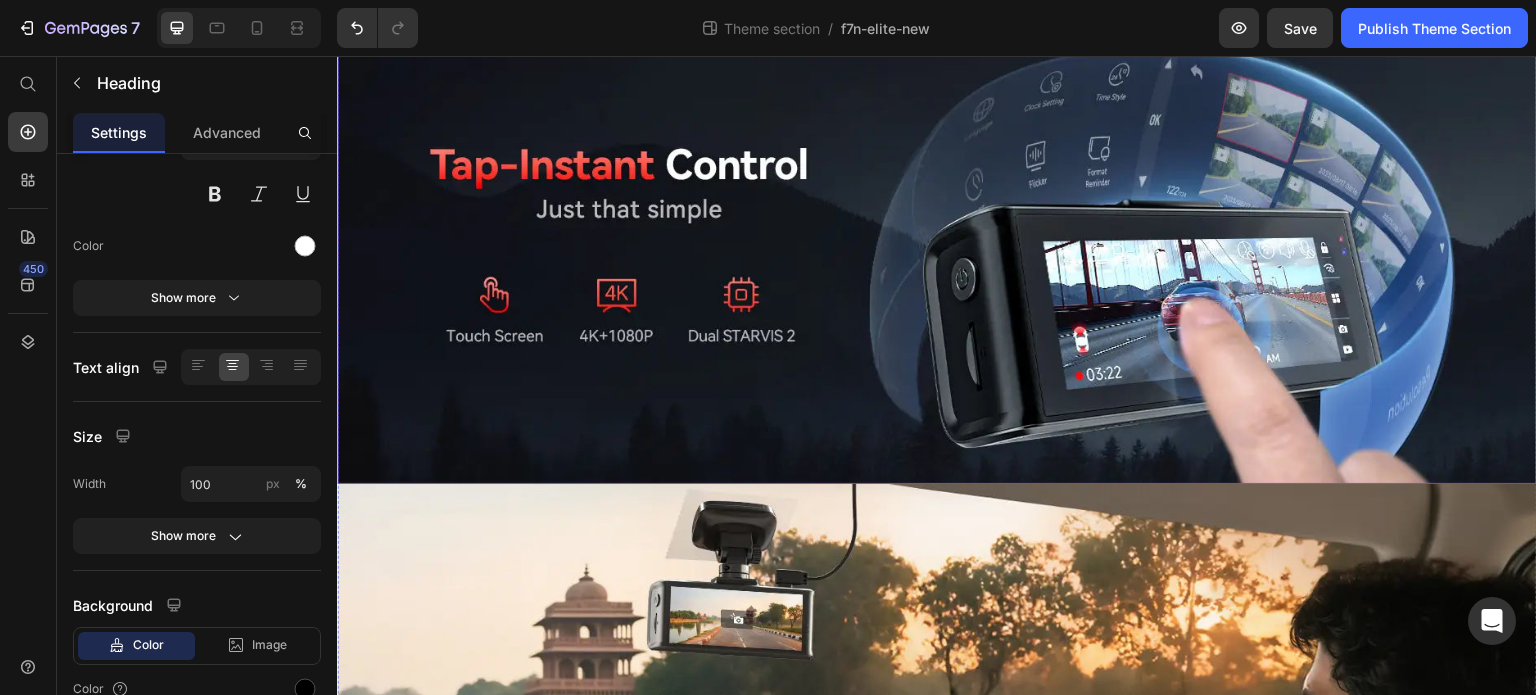 scroll, scrollTop: 0, scrollLeft: 0, axis: both 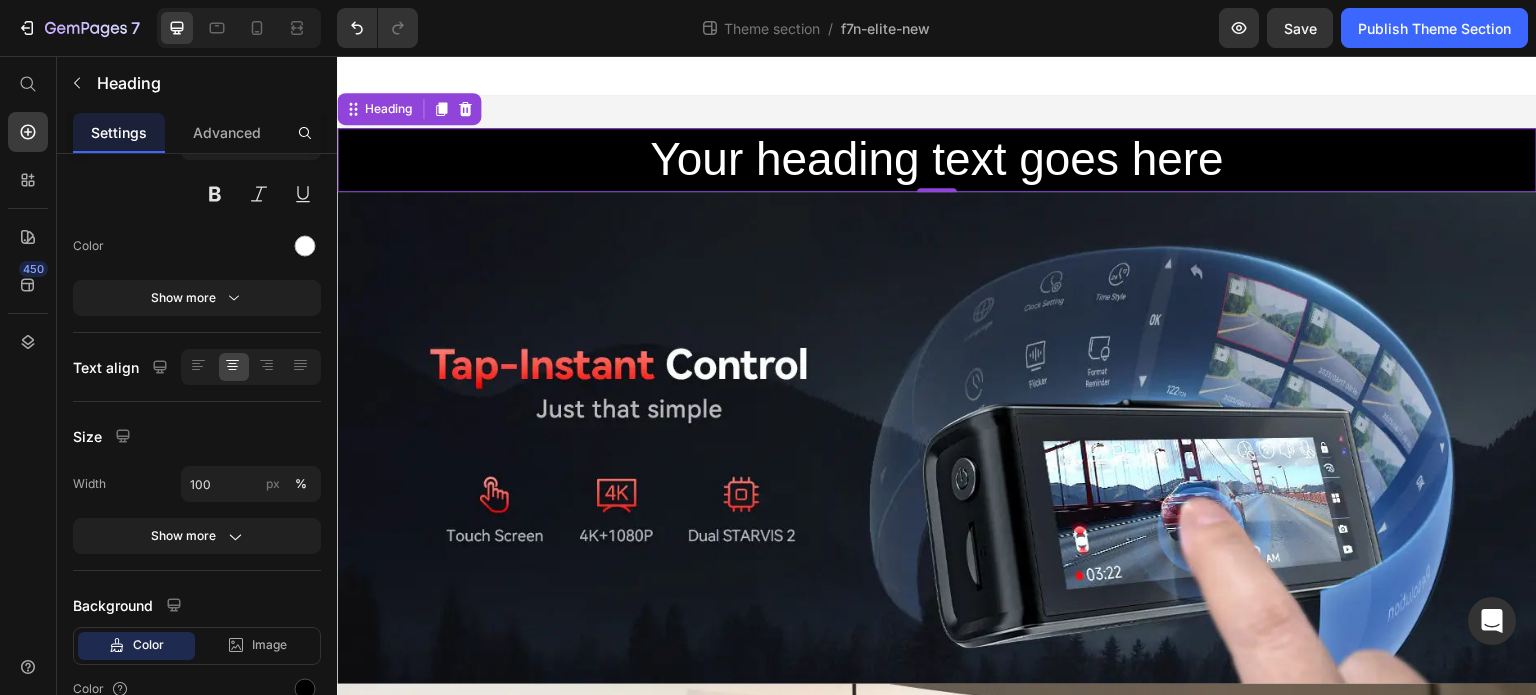 click on "Your heading text goes here" at bounding box center [937, 160] 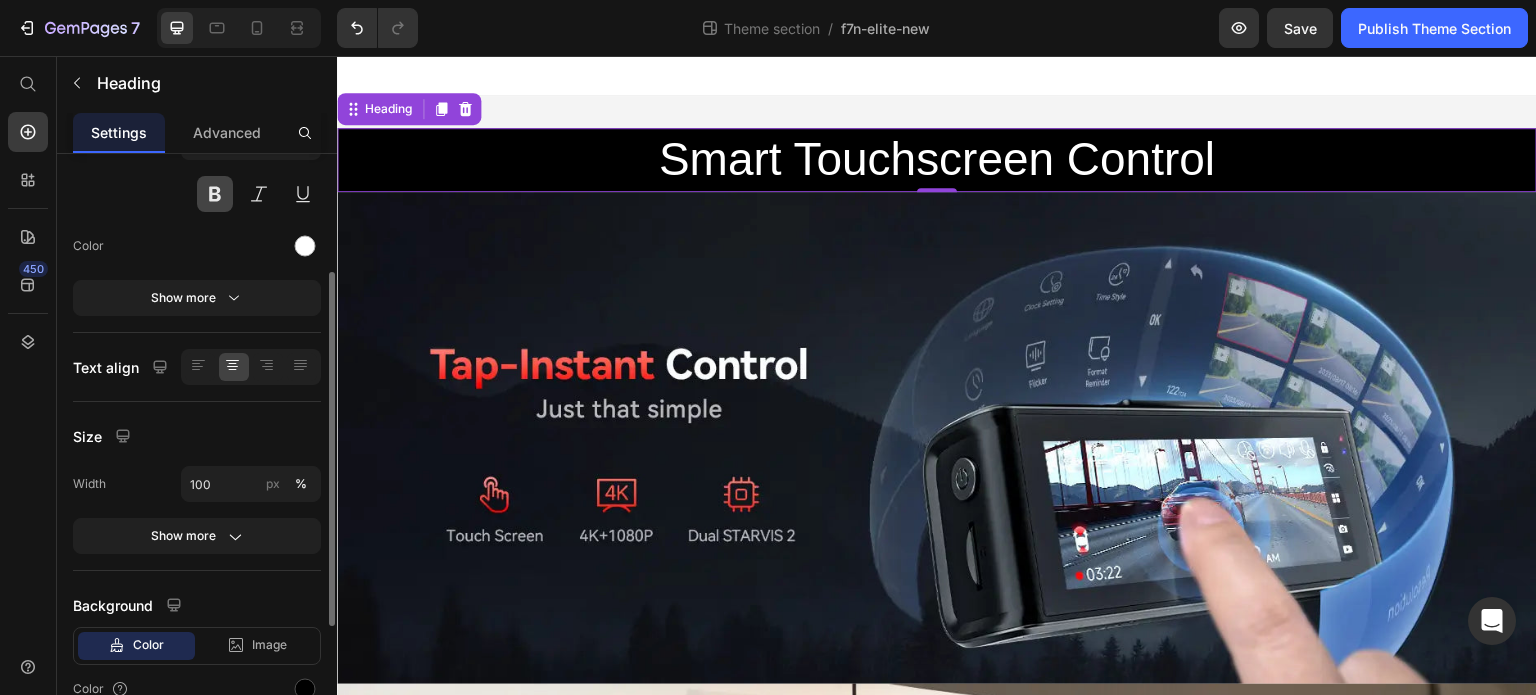 click at bounding box center [215, 194] 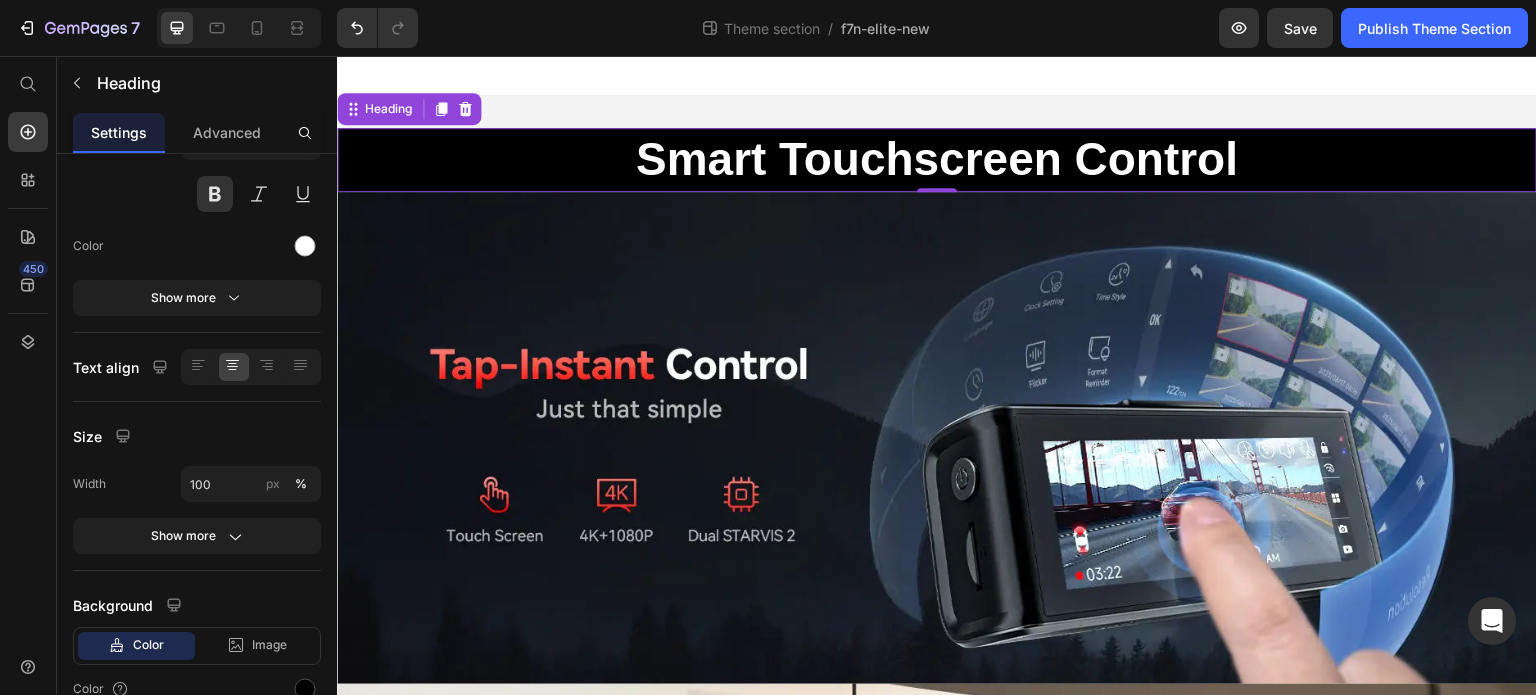 click on "Smart Touchscreen Control" at bounding box center (937, 160) 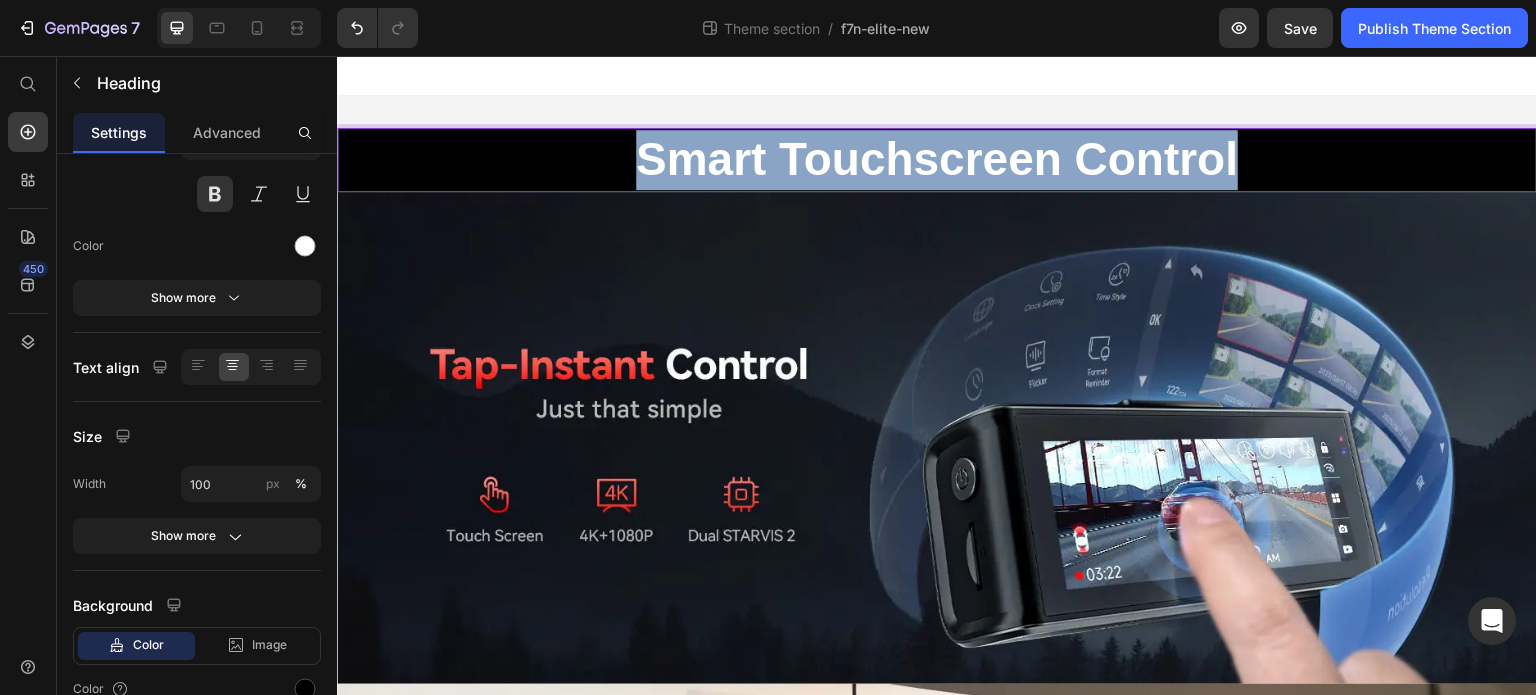 drag, startPoint x: 1255, startPoint y: 171, endPoint x: 599, endPoint y: 198, distance: 656.5554 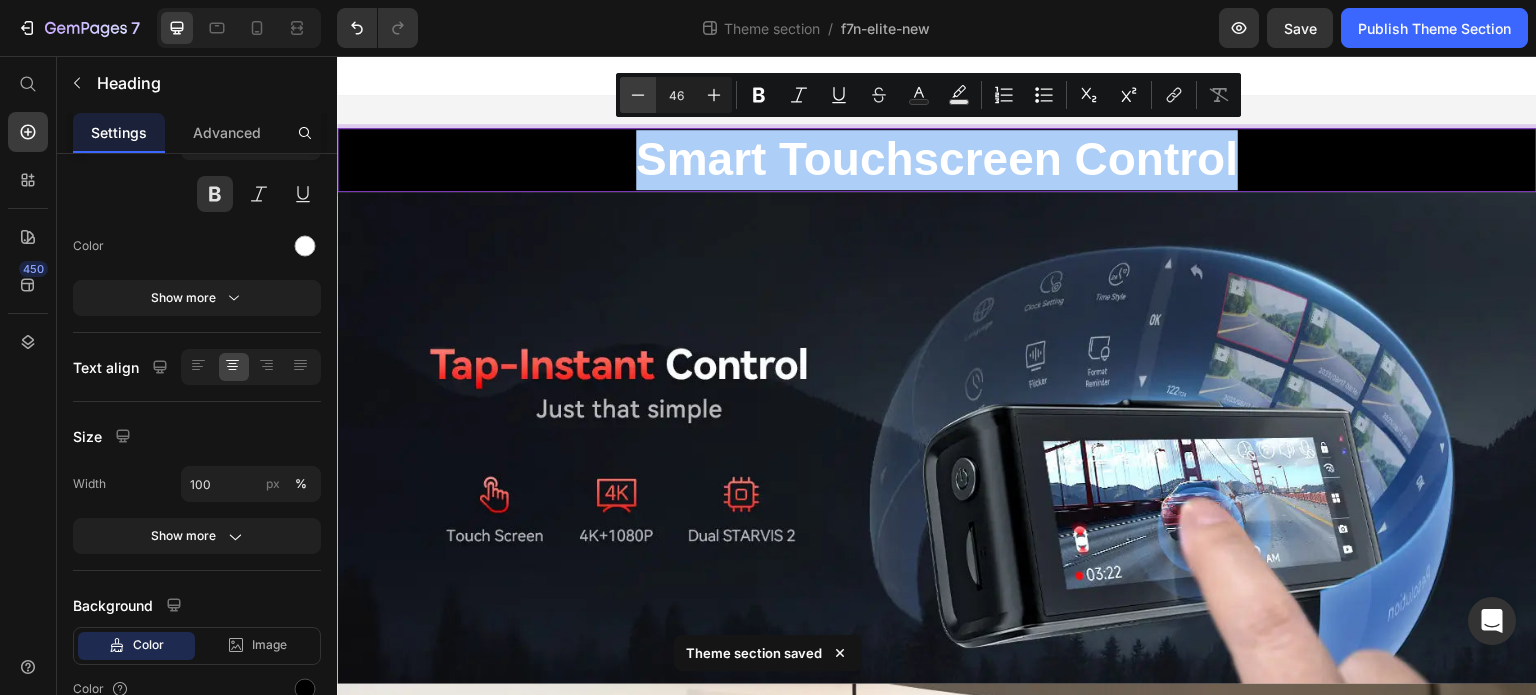 click 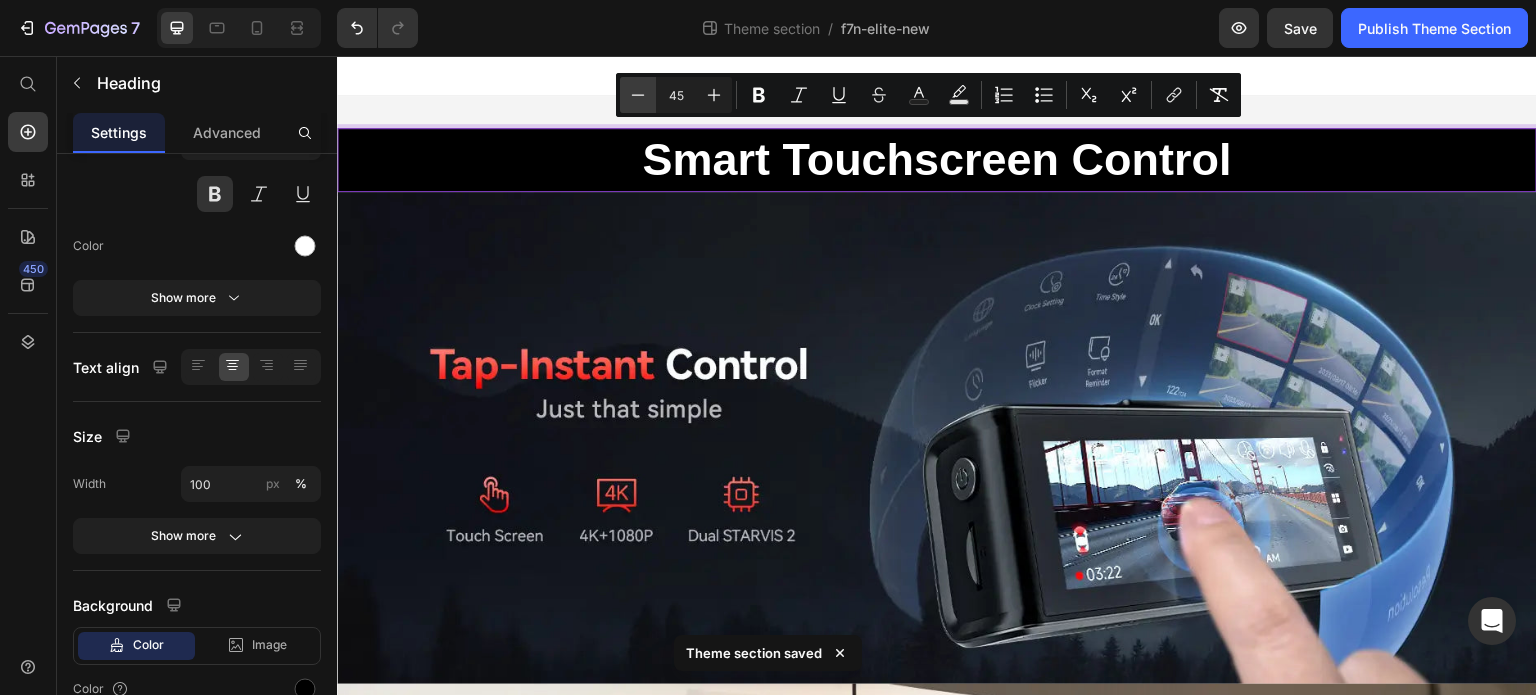 click 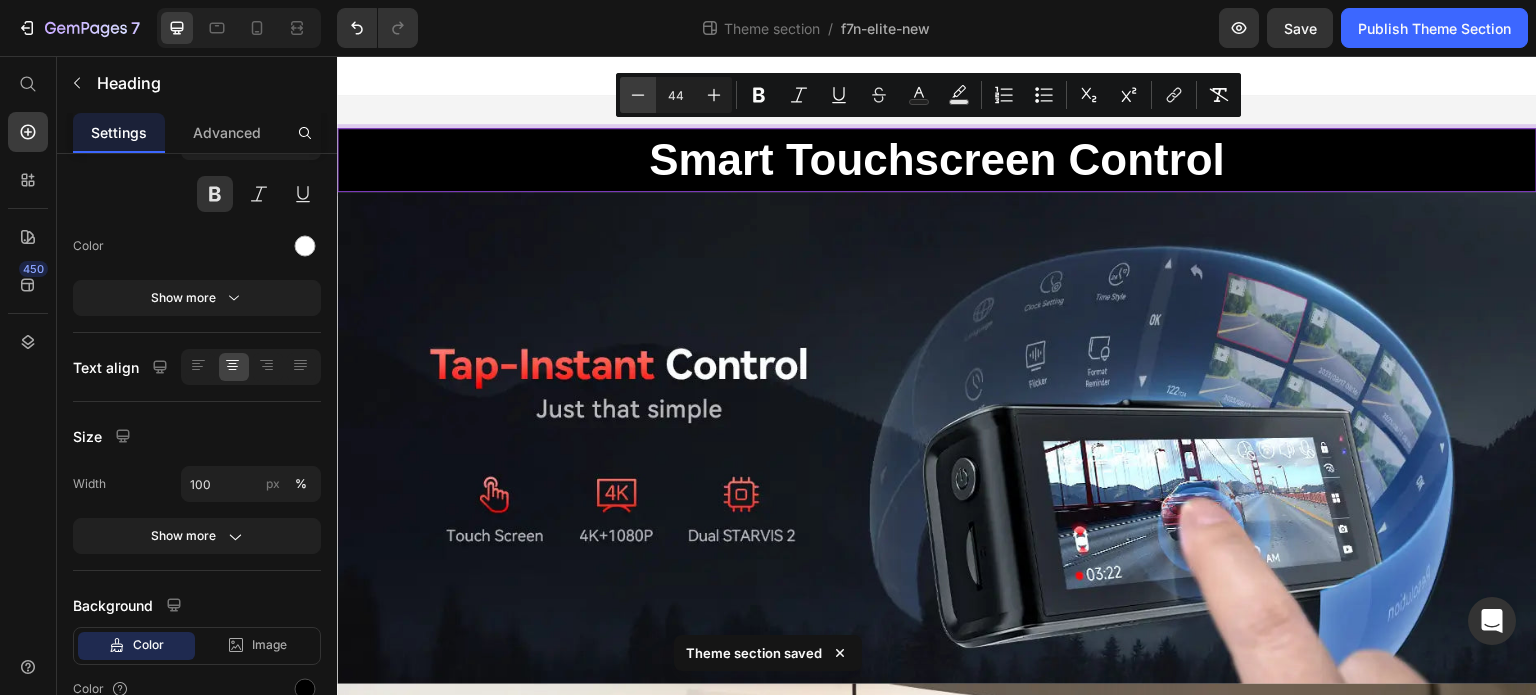 click 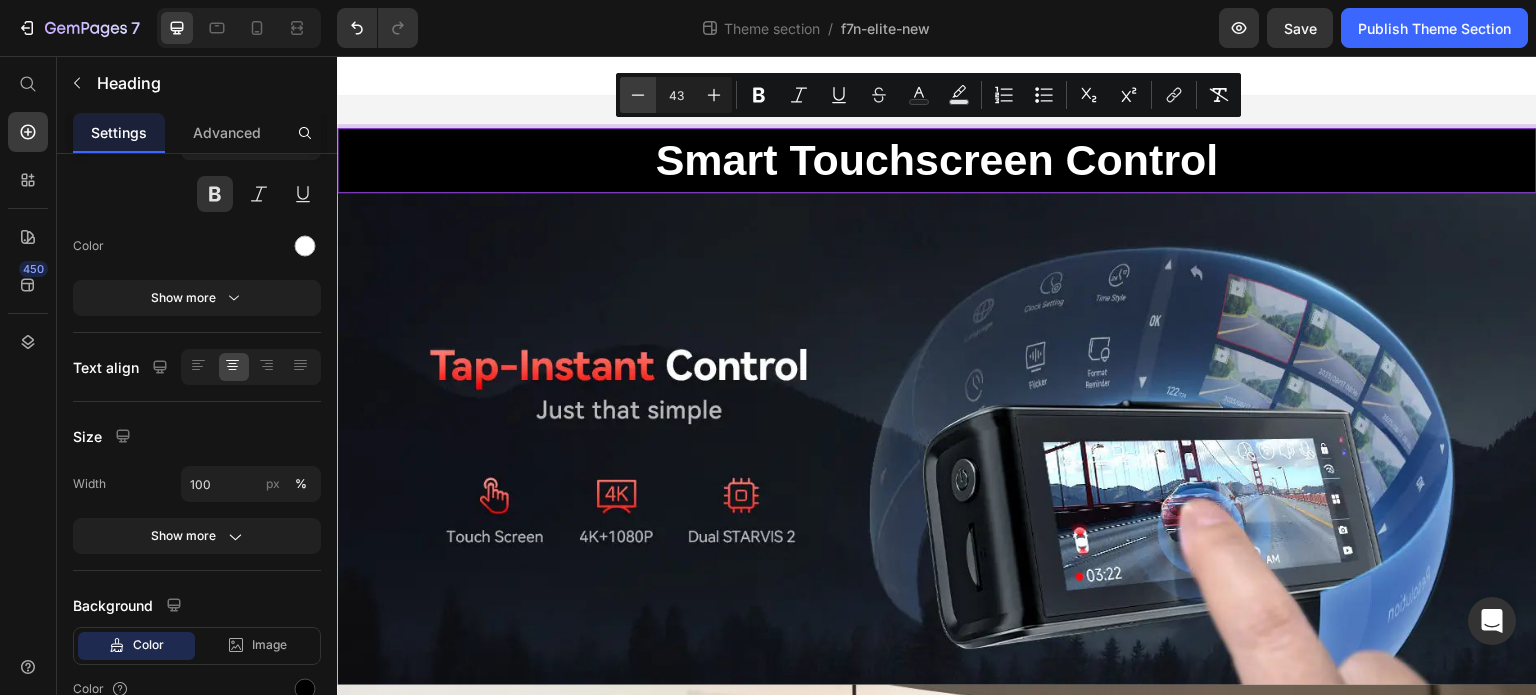 click 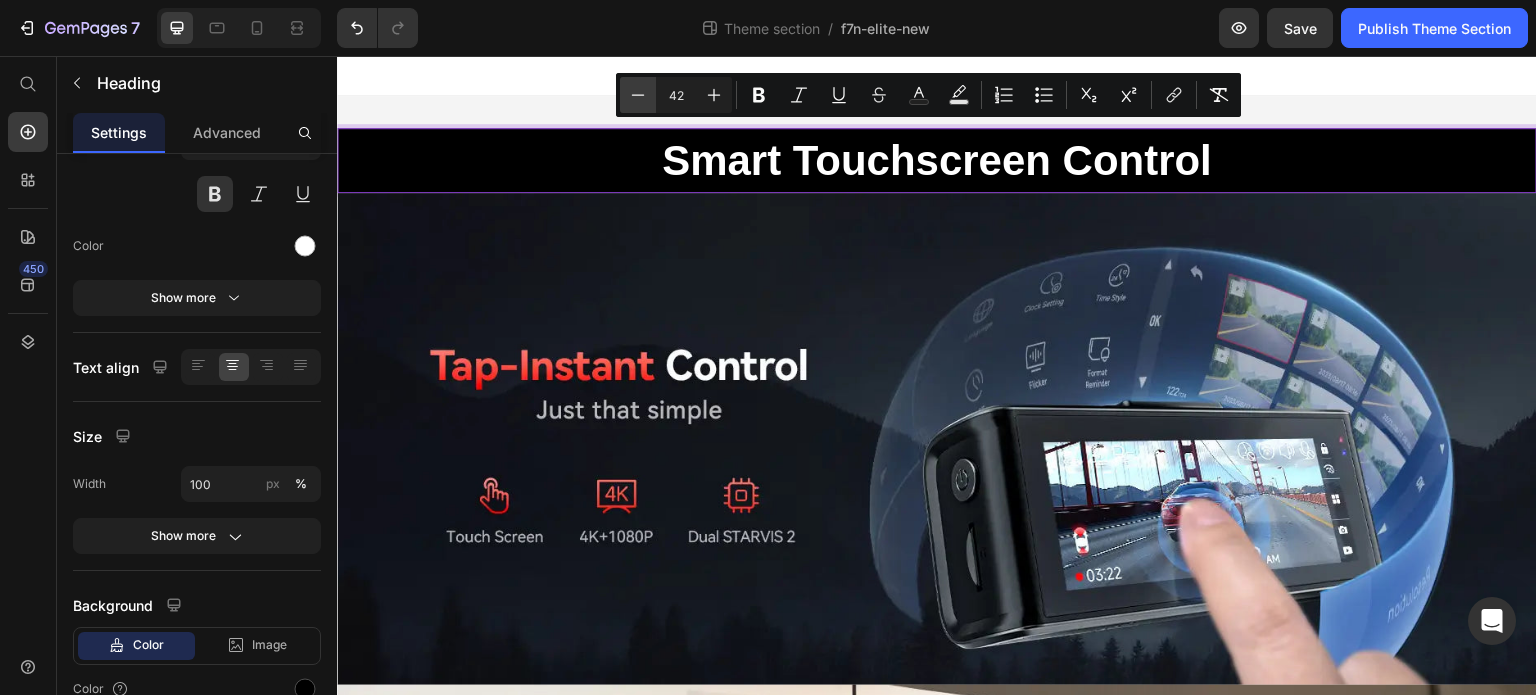 click 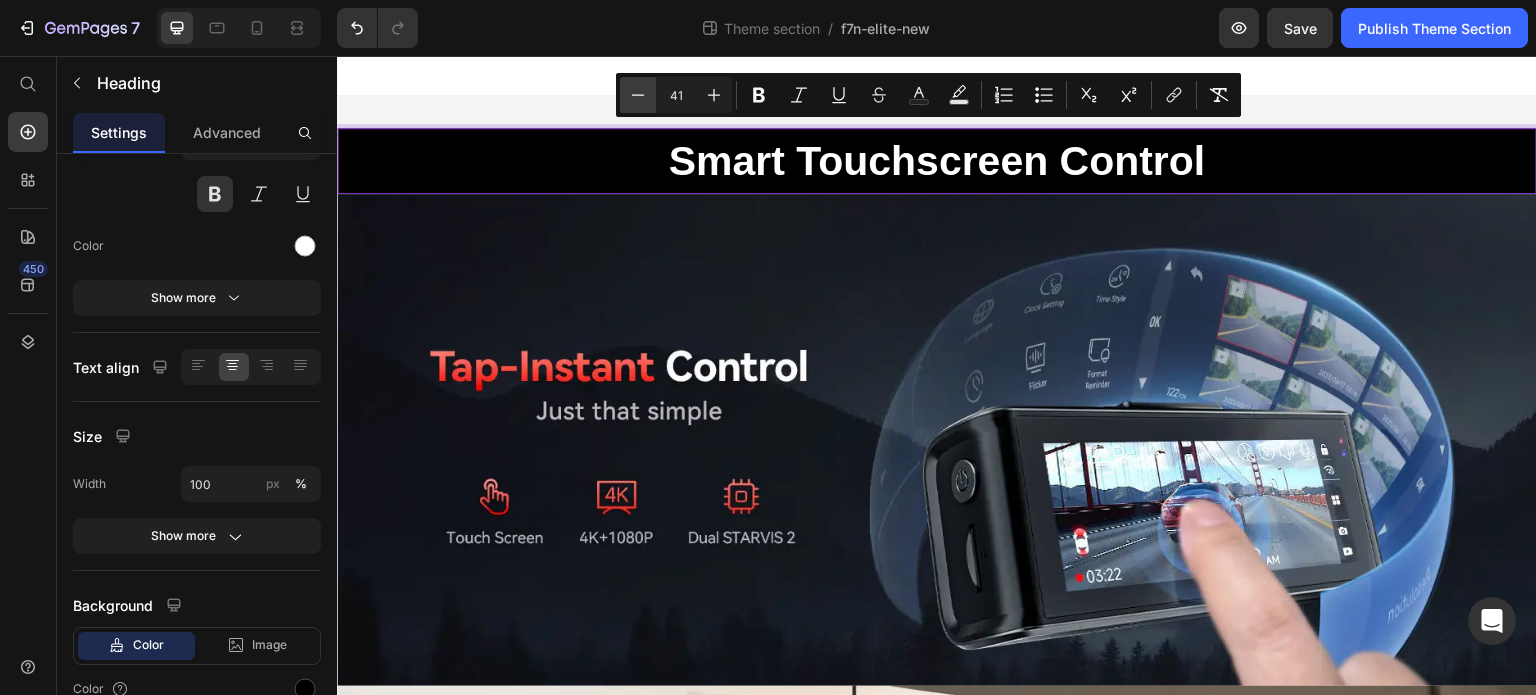 click 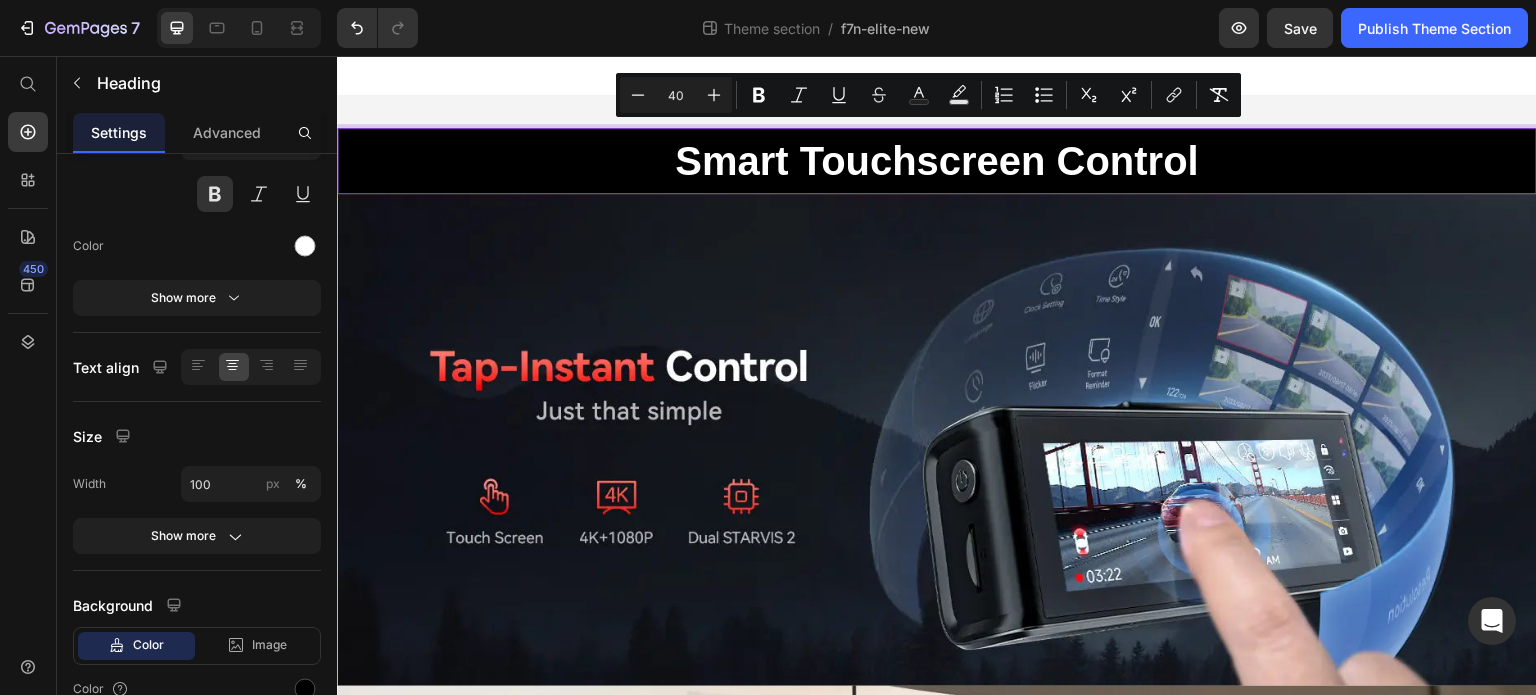 click on "Smart Touchscreen Control" at bounding box center [937, 161] 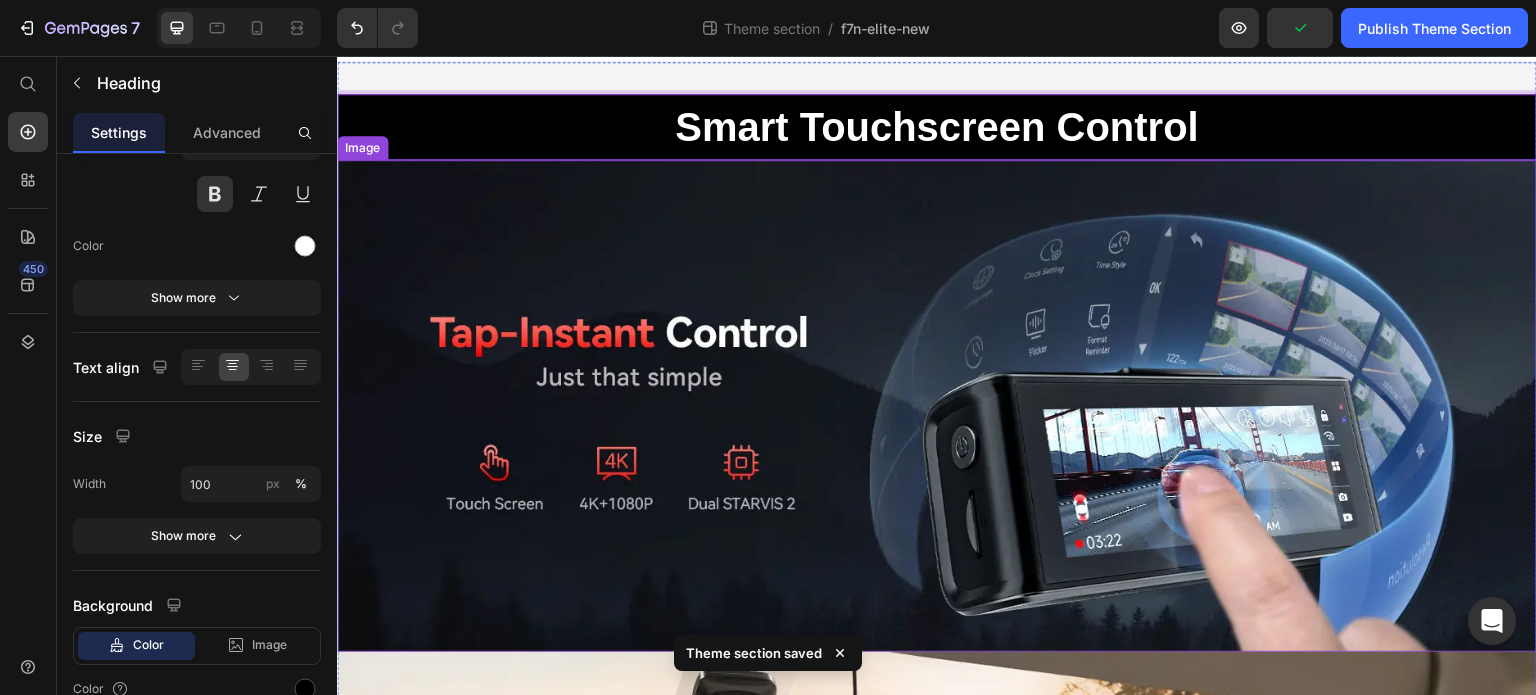 scroll, scrollTop: 0, scrollLeft: 0, axis: both 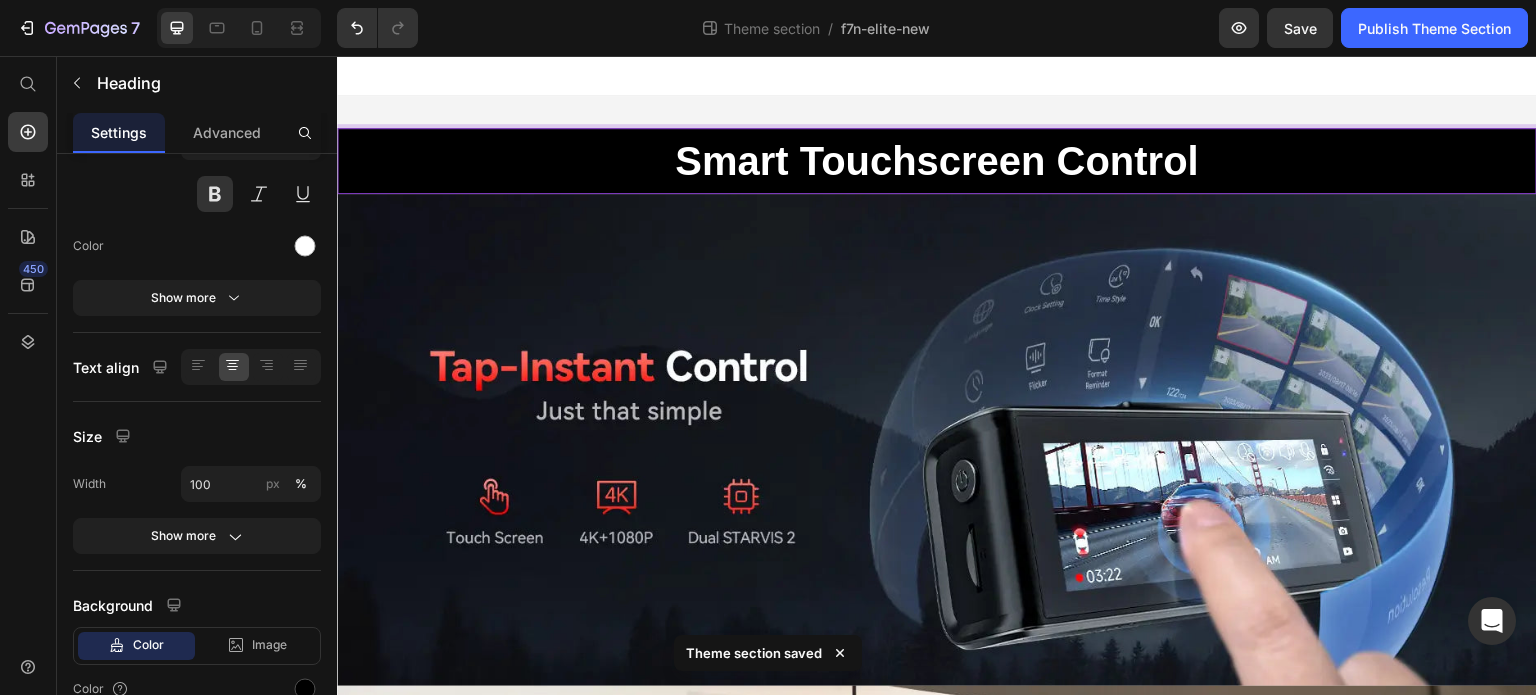 click on "Smart Touchscreen Control" at bounding box center [937, 161] 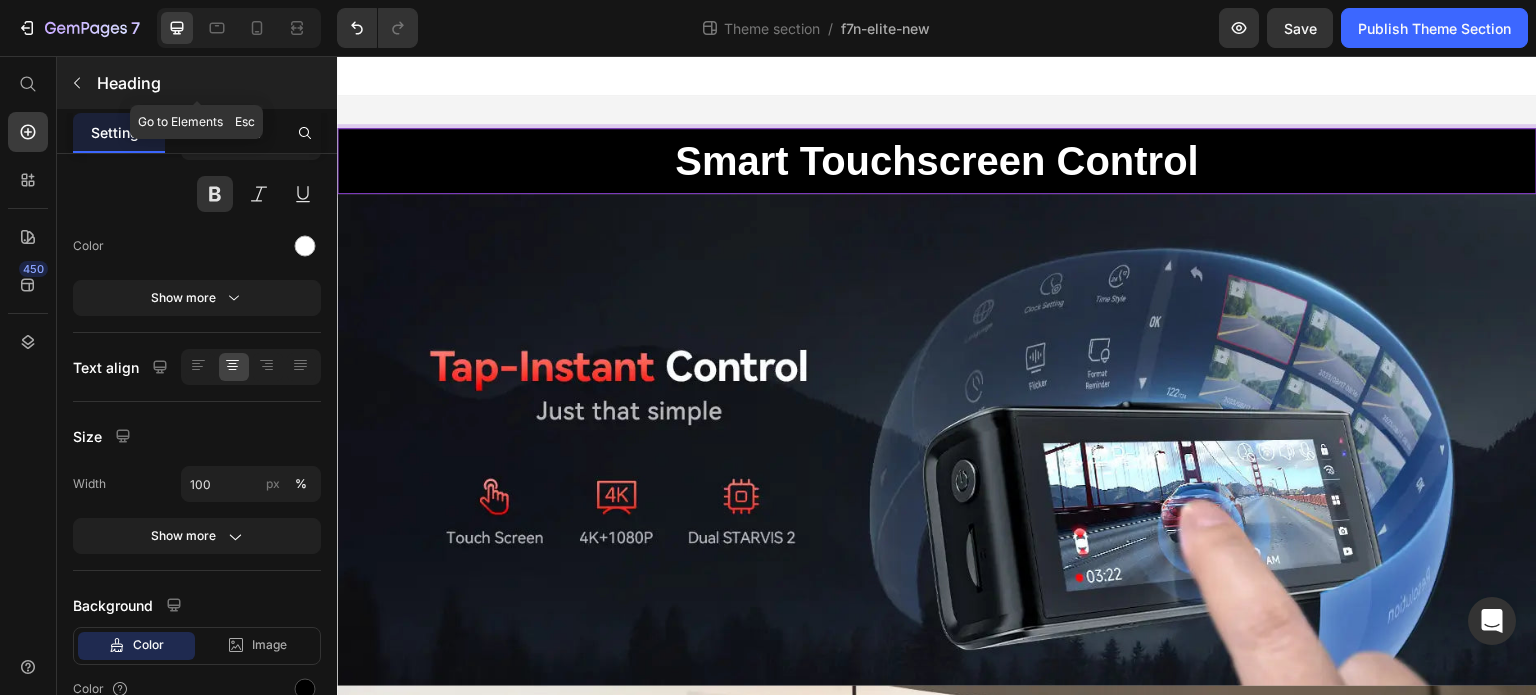 click 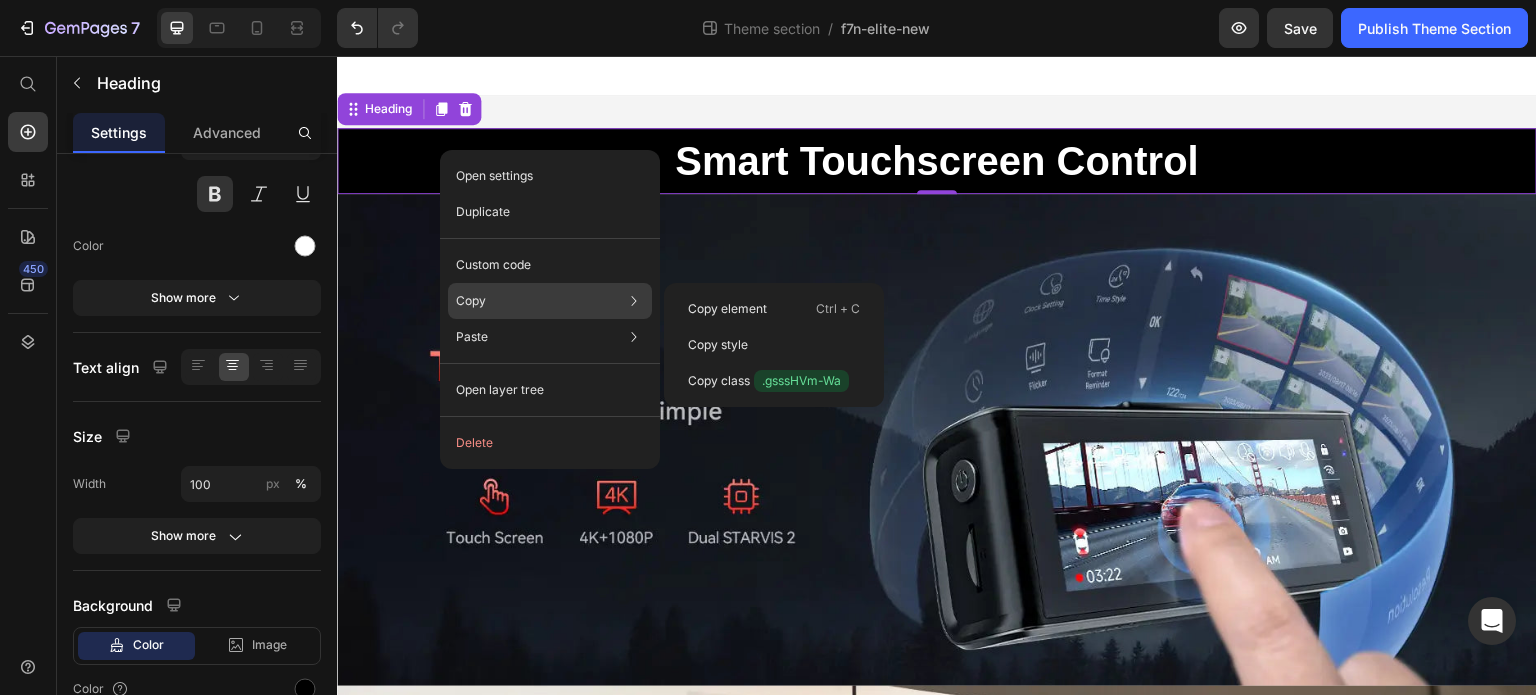 click on "Copy Copy element  Ctrl + C Copy style  Copy class  .gsssHVm-Wa" 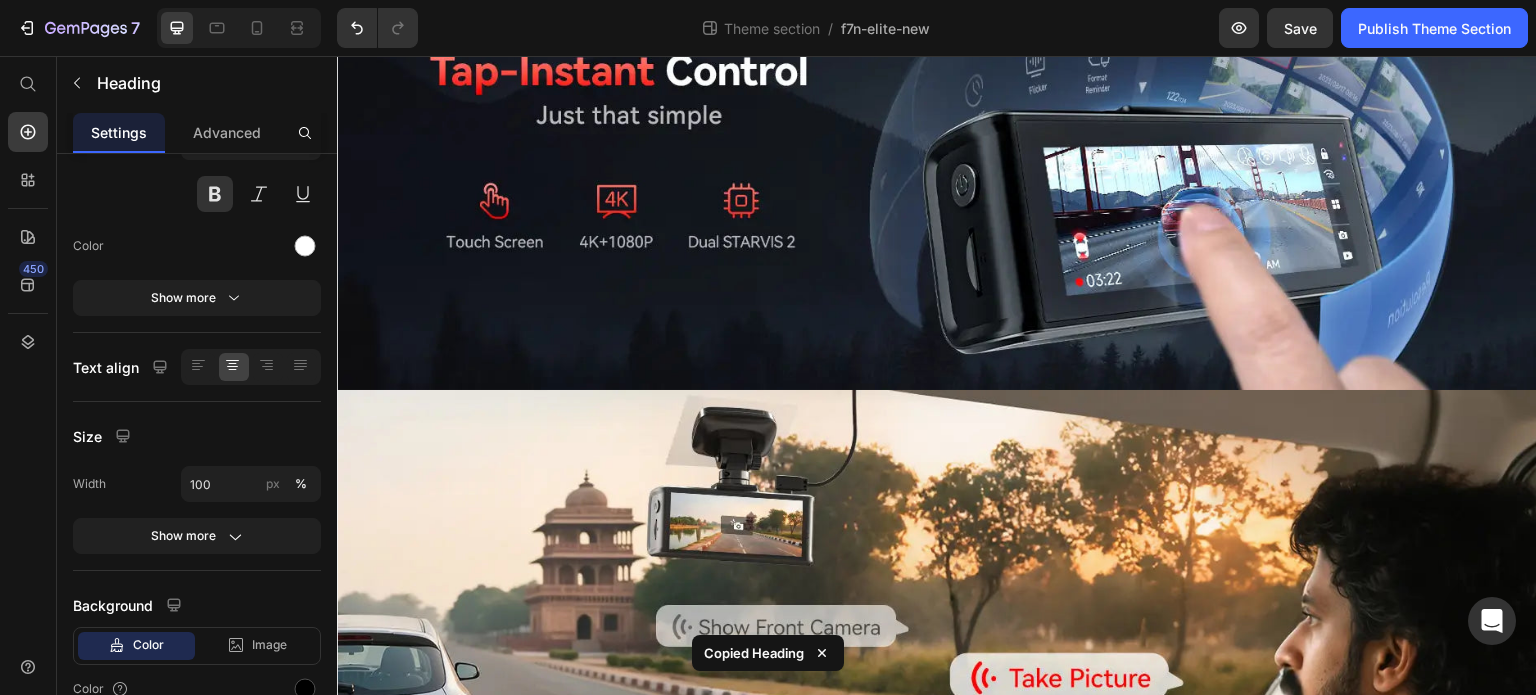 scroll, scrollTop: 300, scrollLeft: 0, axis: vertical 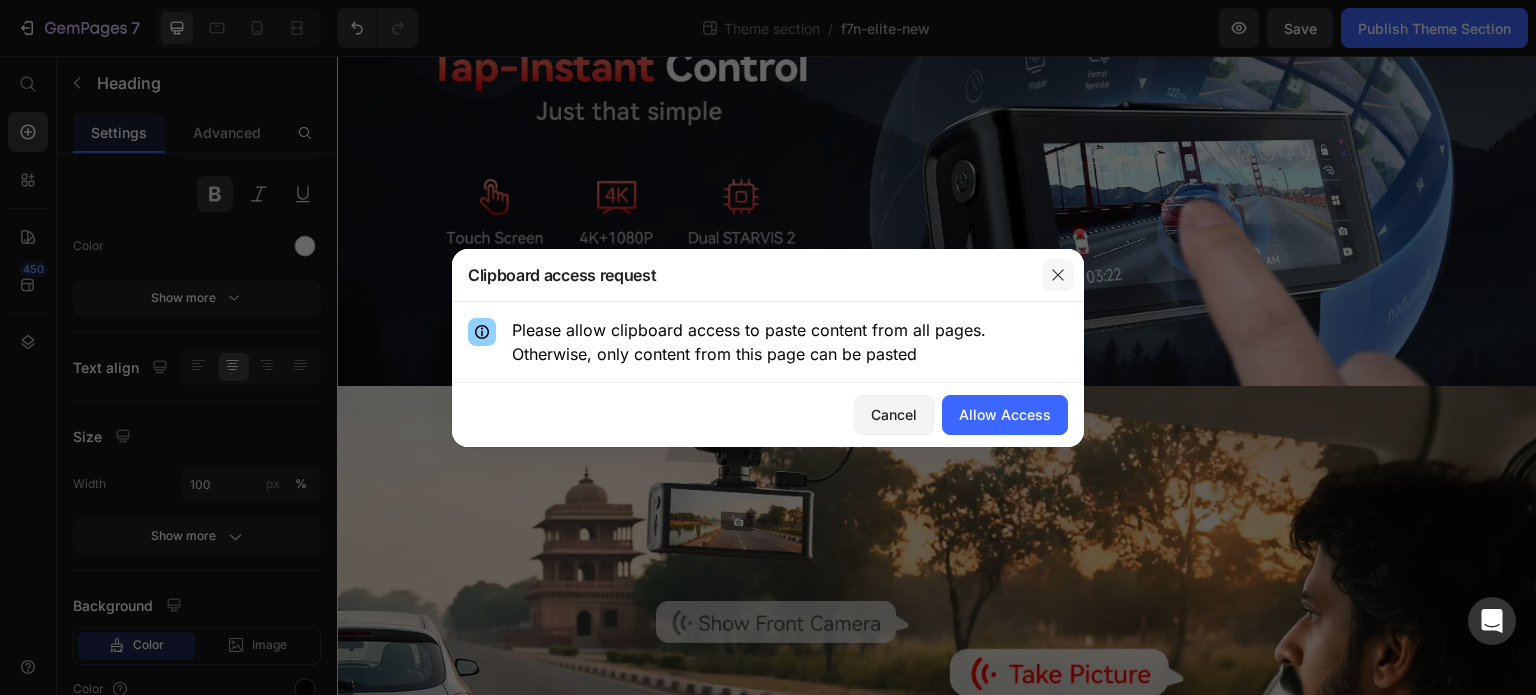 click at bounding box center (1058, 275) 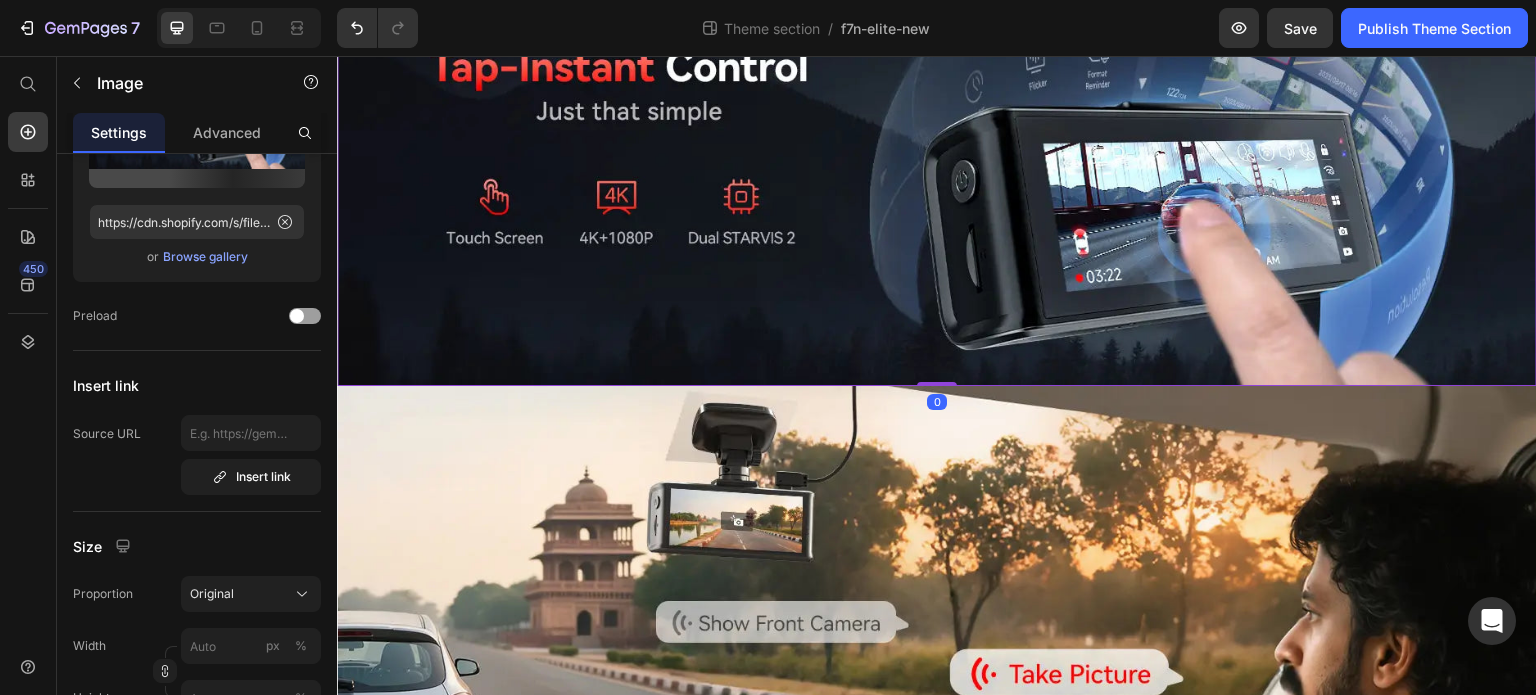 click at bounding box center [937, 140] 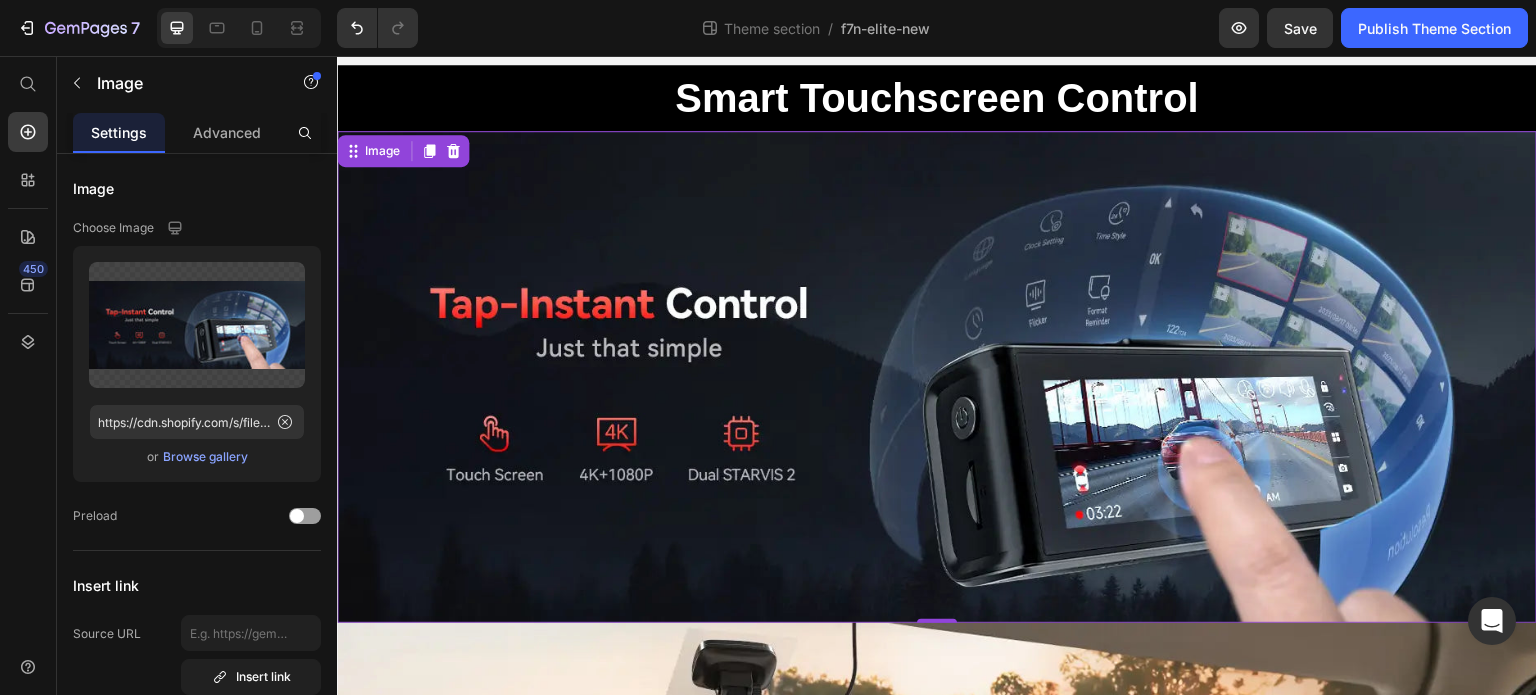scroll, scrollTop: 0, scrollLeft: 0, axis: both 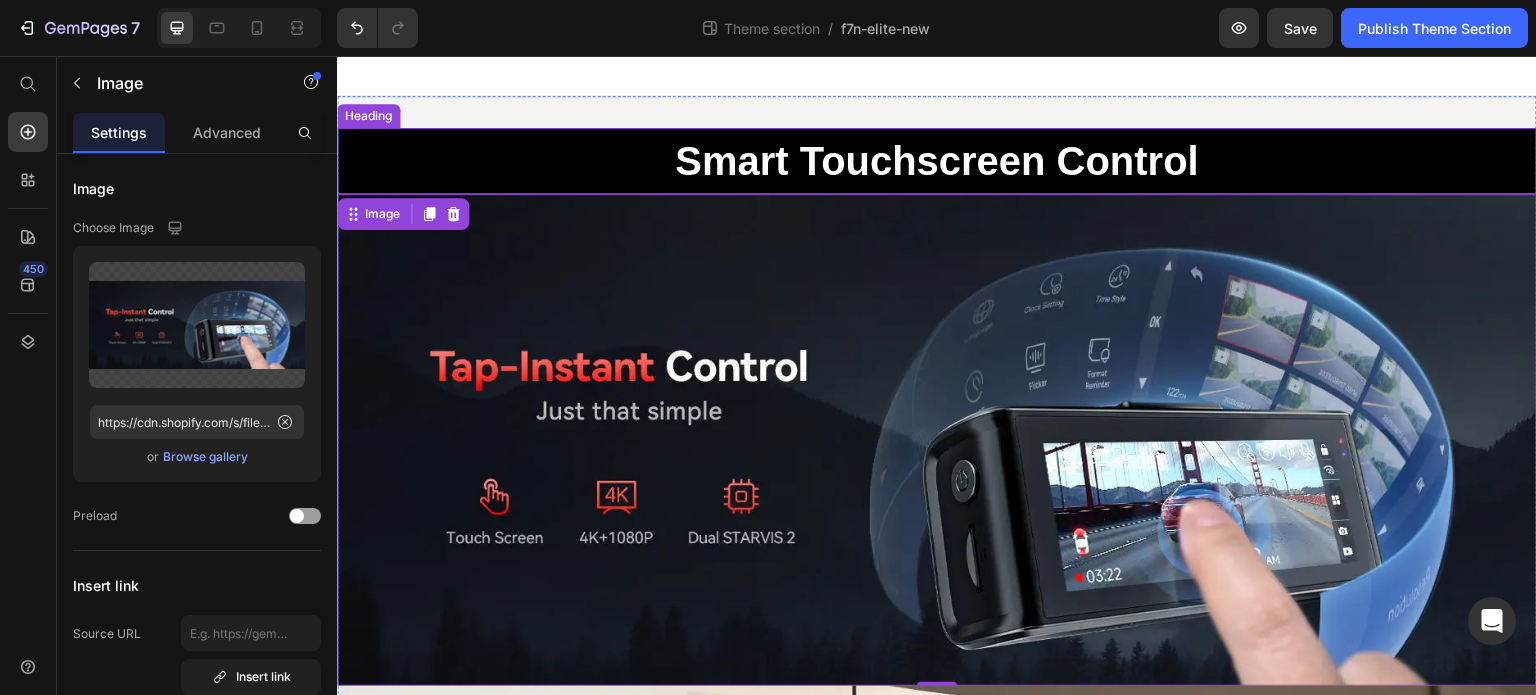 click on "⁠⁠⁠⁠⁠⁠⁠ Smart Touchscreen Control" at bounding box center [937, 161] 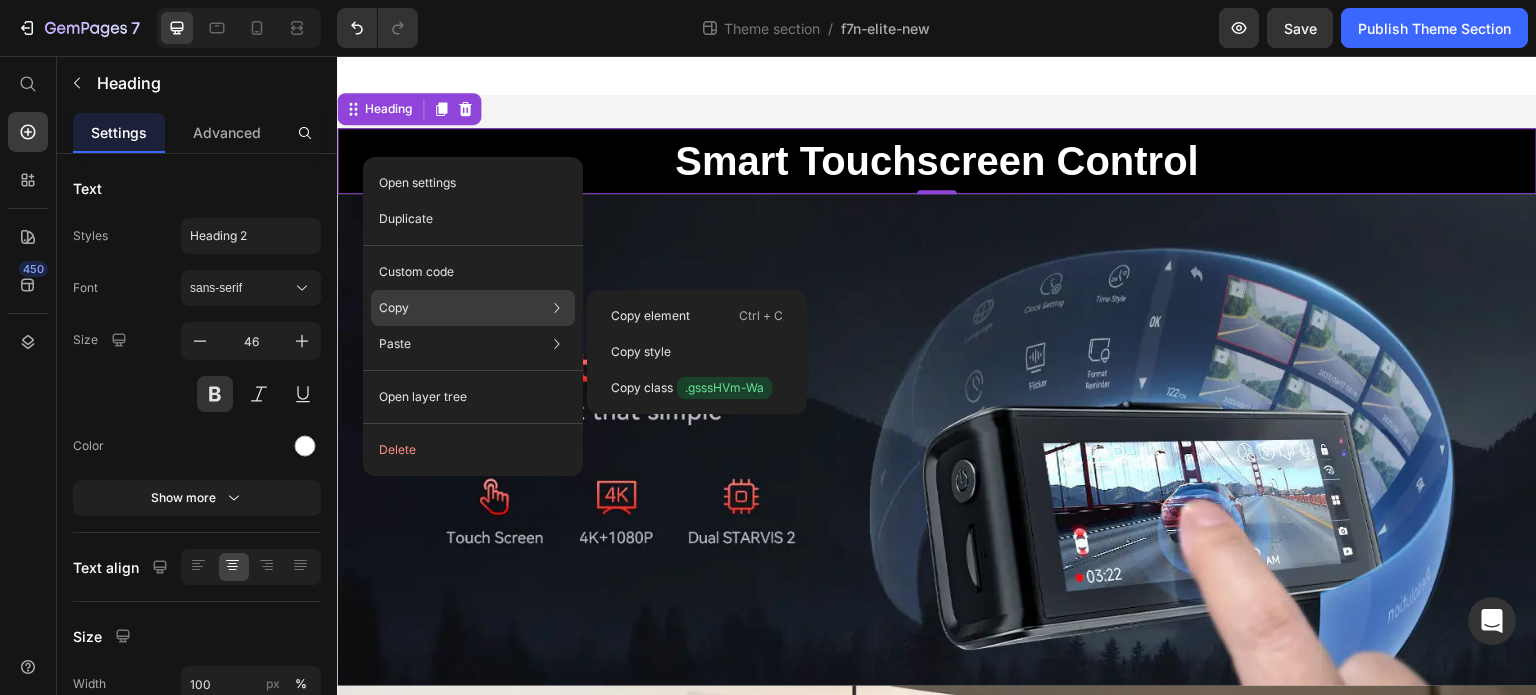 click on "Copy Copy element  Ctrl + C Copy style  Copy class  .gsssHVm-Wa" 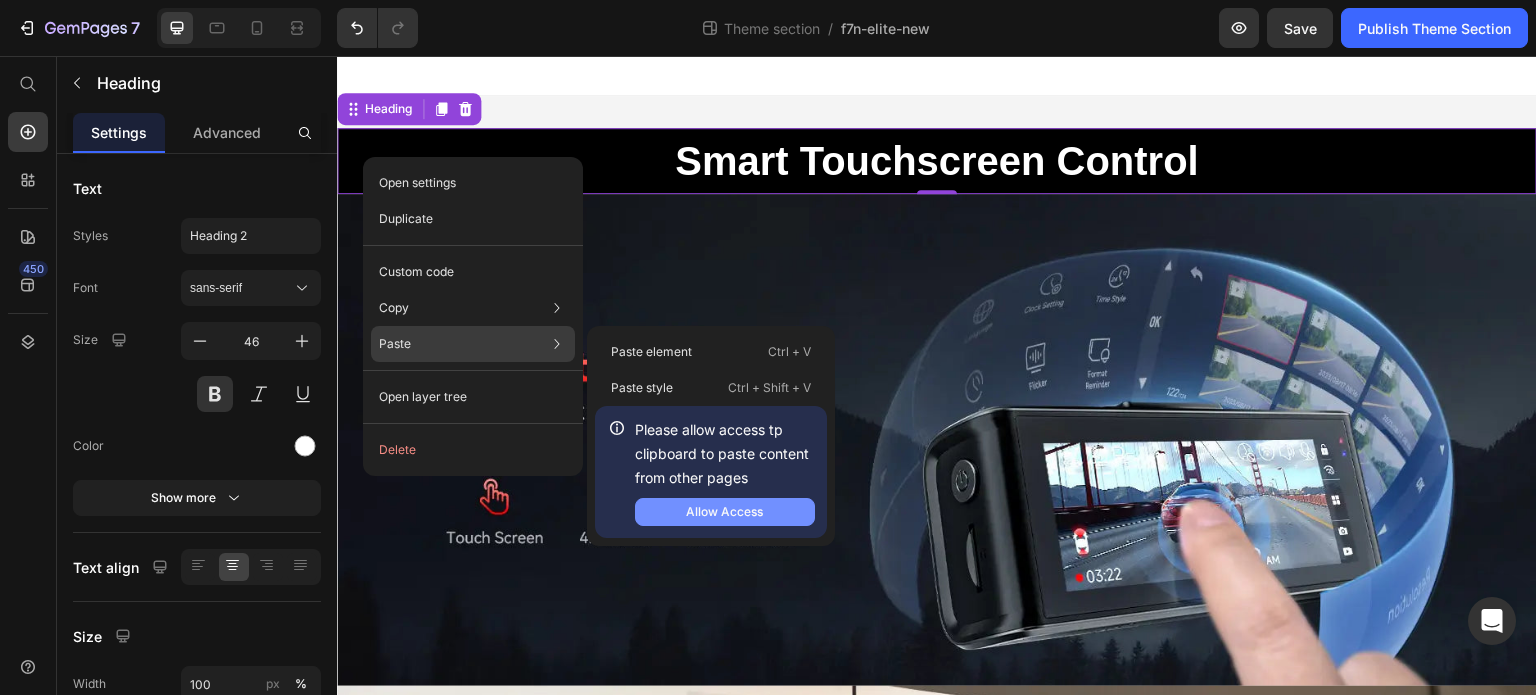 click on "Allow Access" at bounding box center (724, 512) 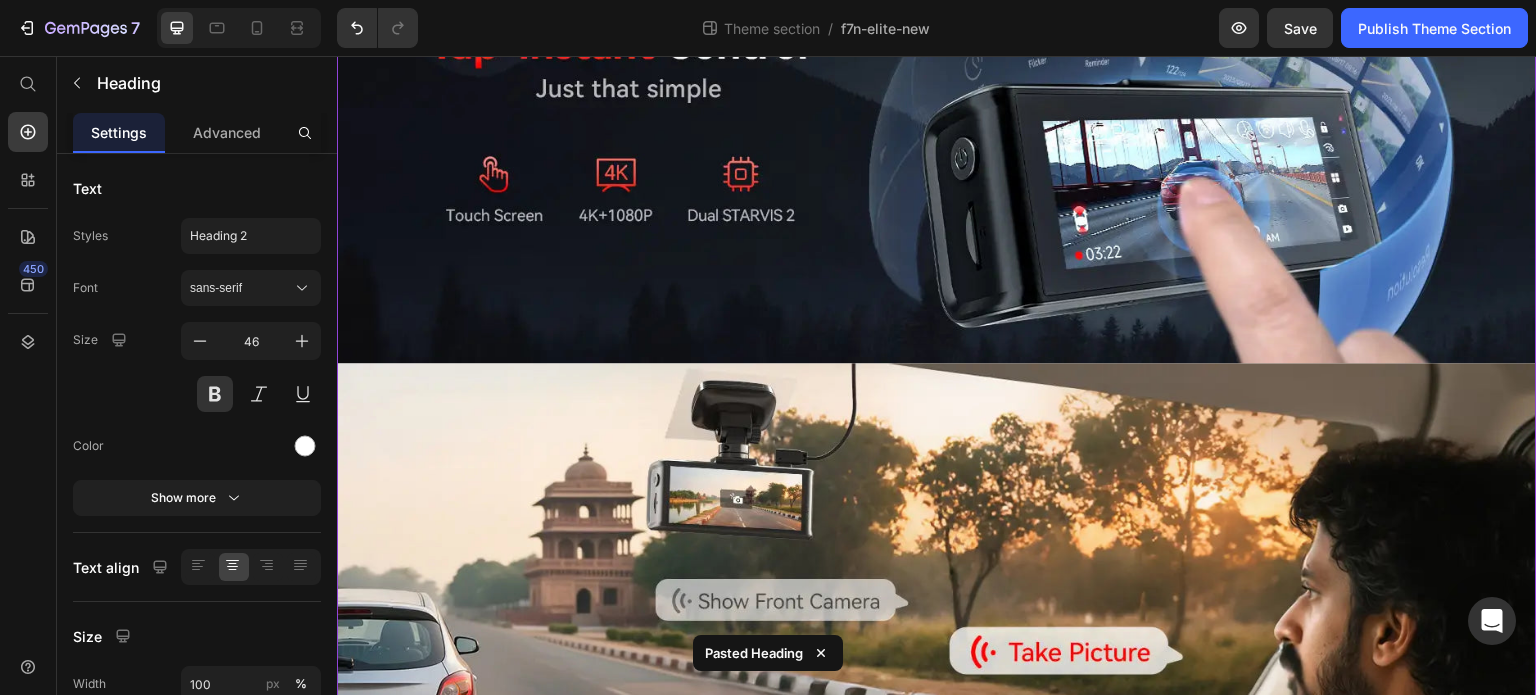 scroll, scrollTop: 448, scrollLeft: 0, axis: vertical 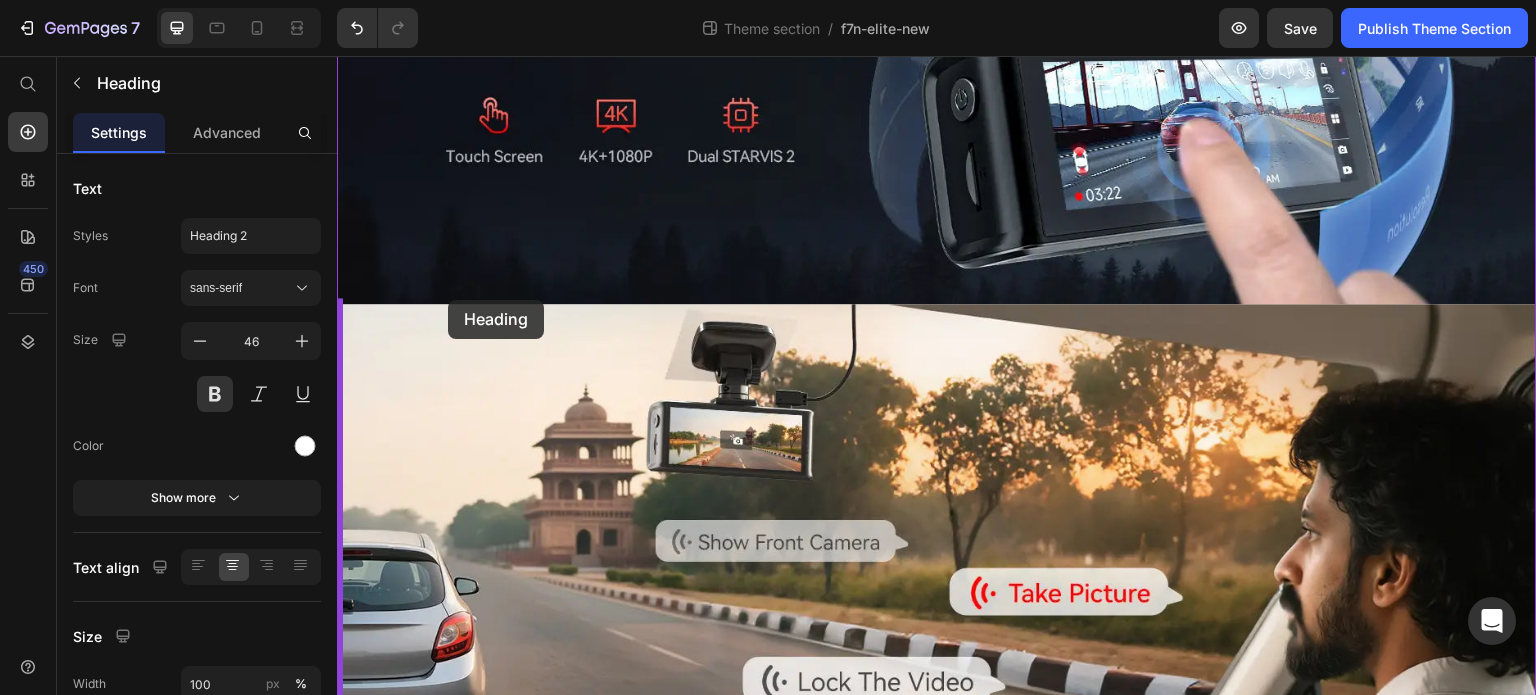 drag, startPoint x: 355, startPoint y: 177, endPoint x: 448, endPoint y: 300, distance: 154.20117 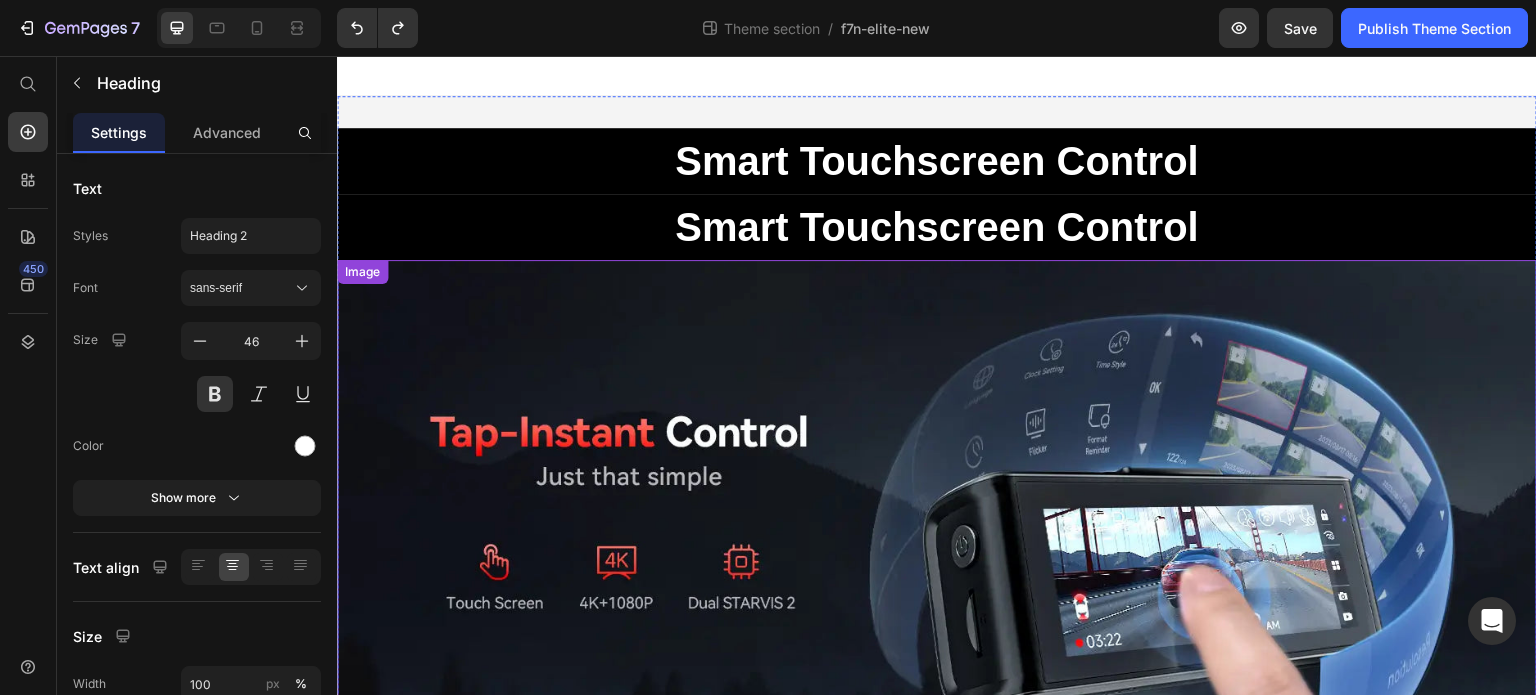 scroll, scrollTop: 0, scrollLeft: 0, axis: both 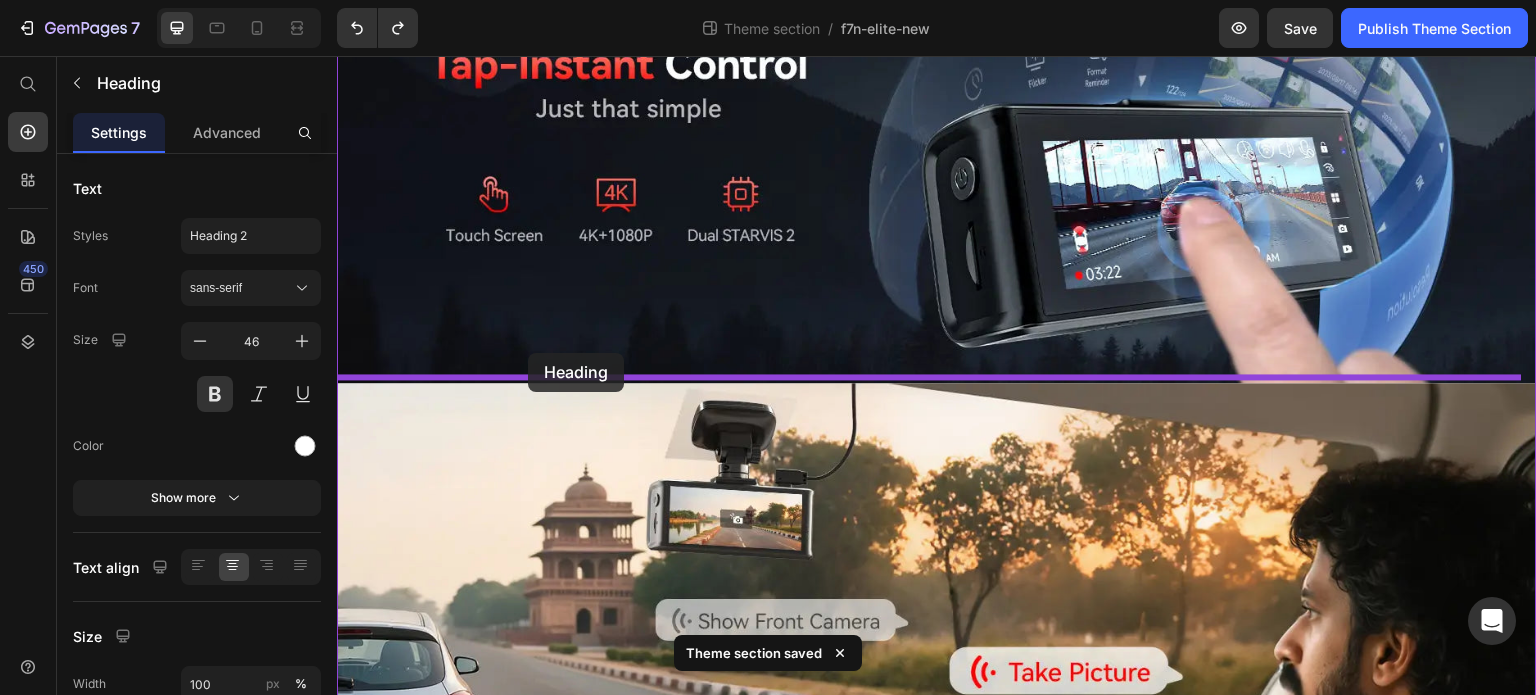 drag, startPoint x: 357, startPoint y: 177, endPoint x: 528, endPoint y: 353, distance: 245.39153 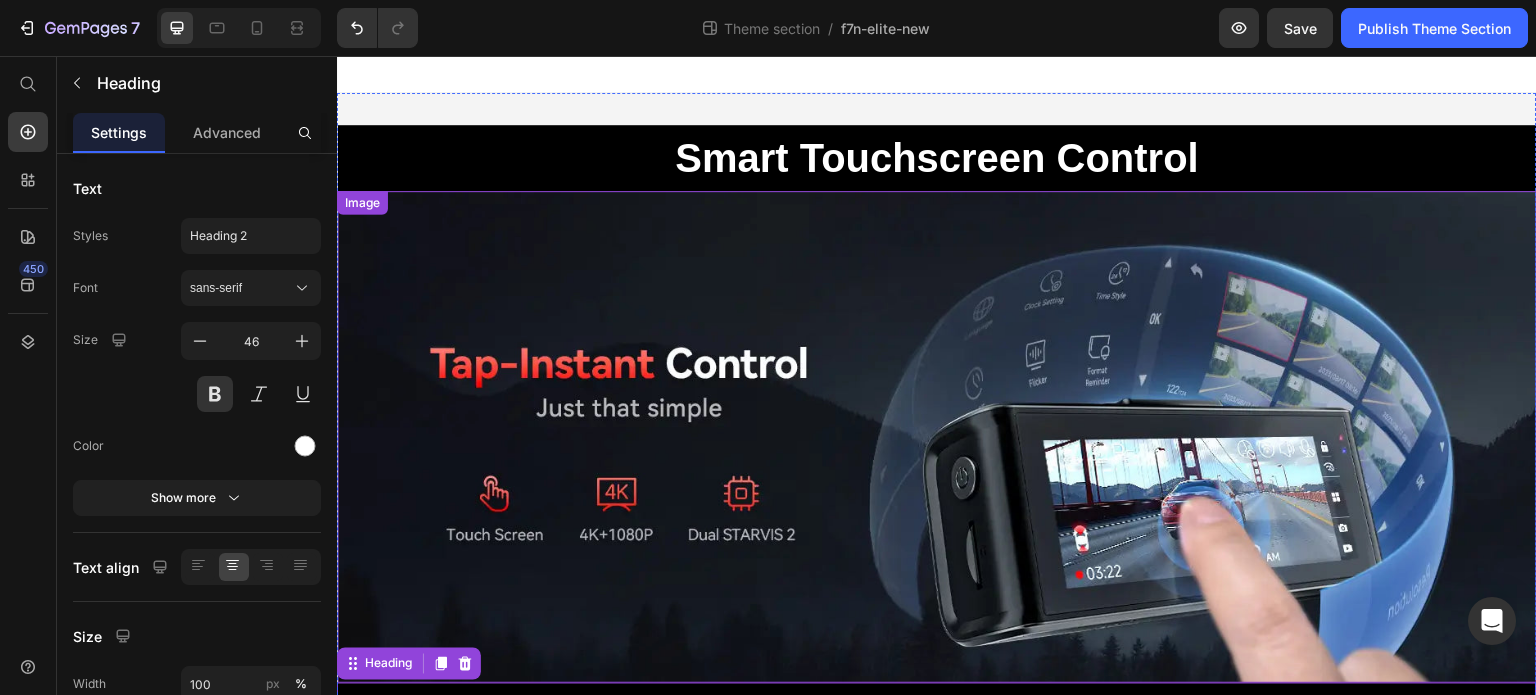 scroll, scrollTop: 0, scrollLeft: 0, axis: both 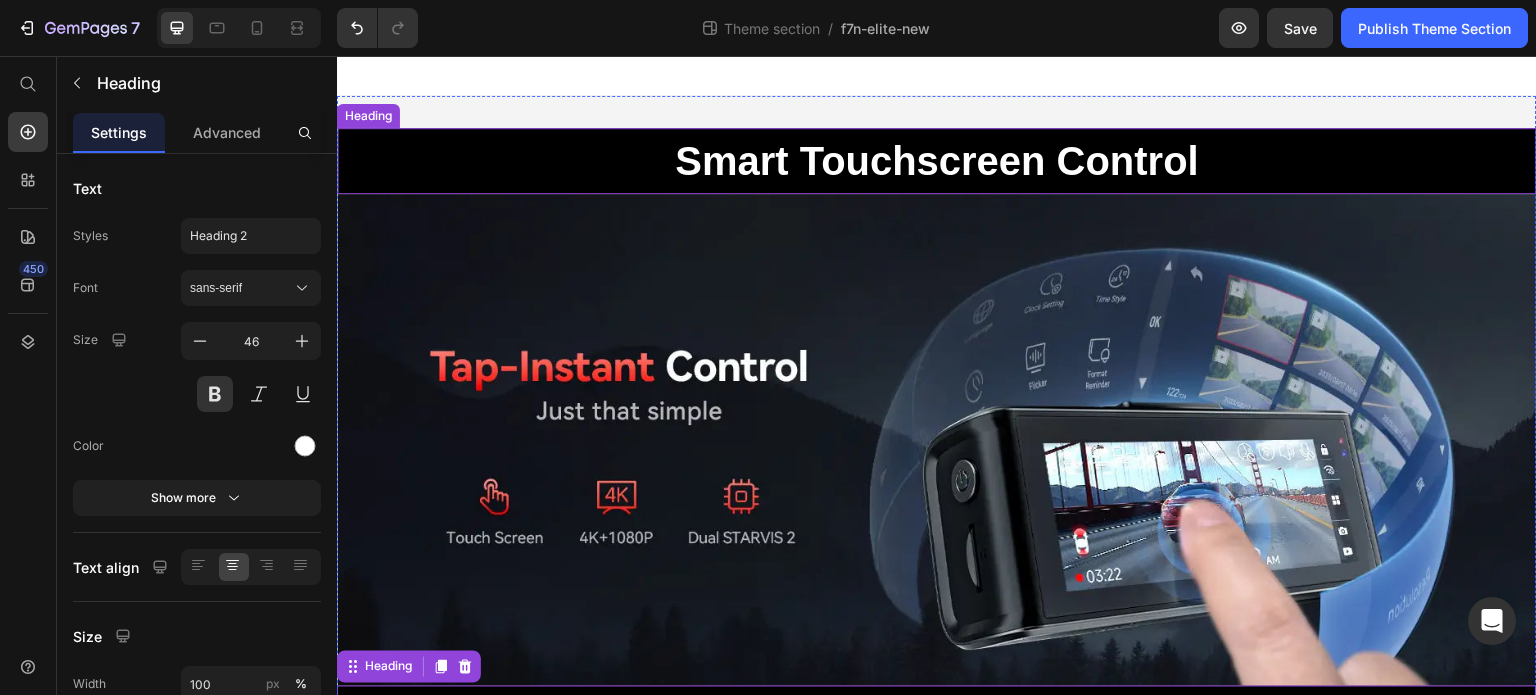 click on "Smart Touchscreen Control" at bounding box center [937, 161] 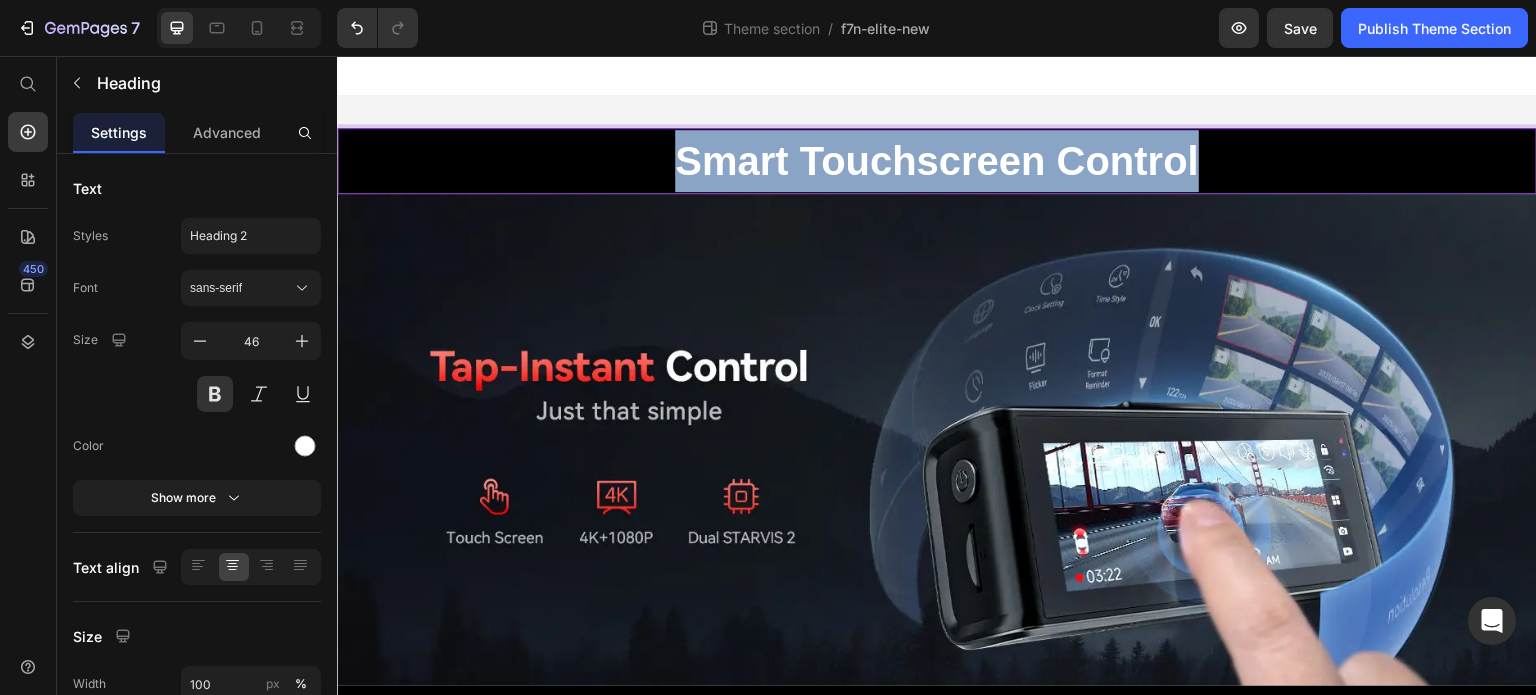 click on "Smart Touchscreen Control" at bounding box center (937, 161) 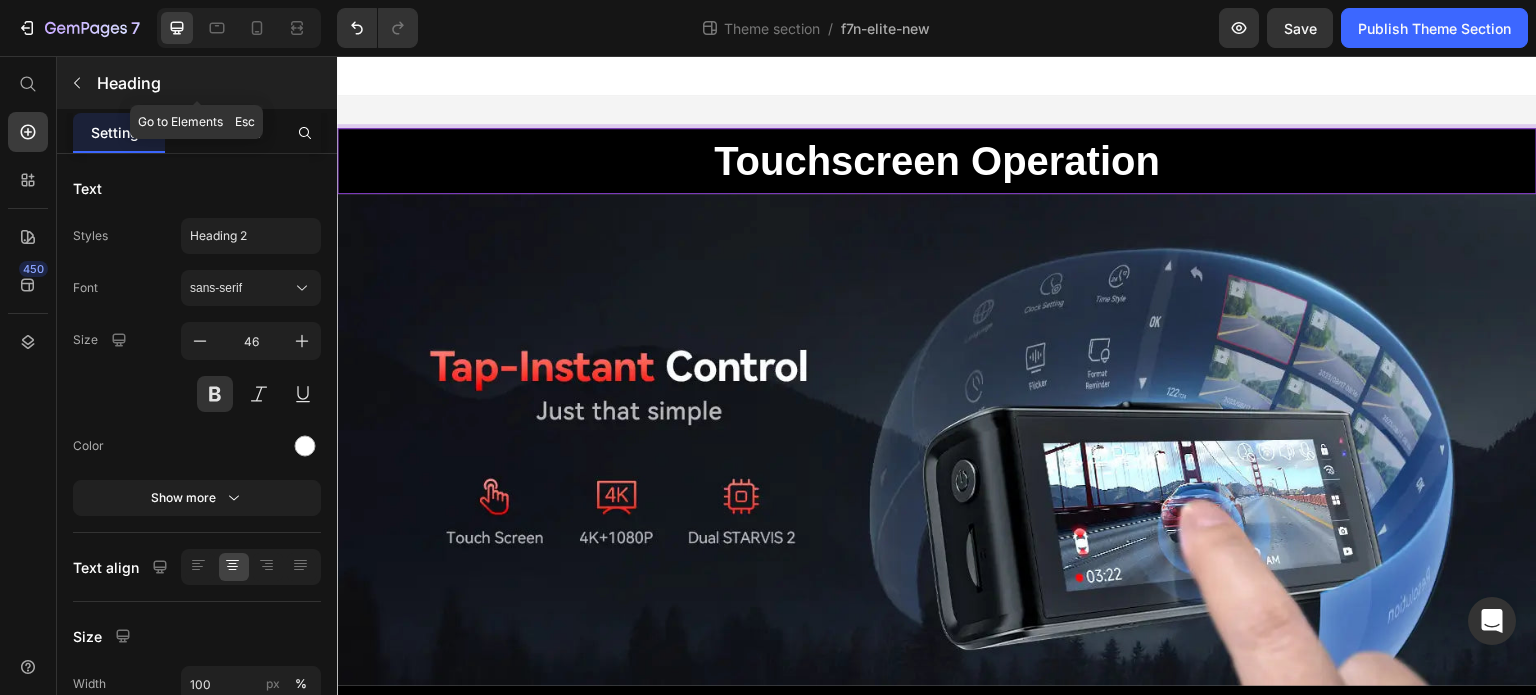 click at bounding box center [77, 83] 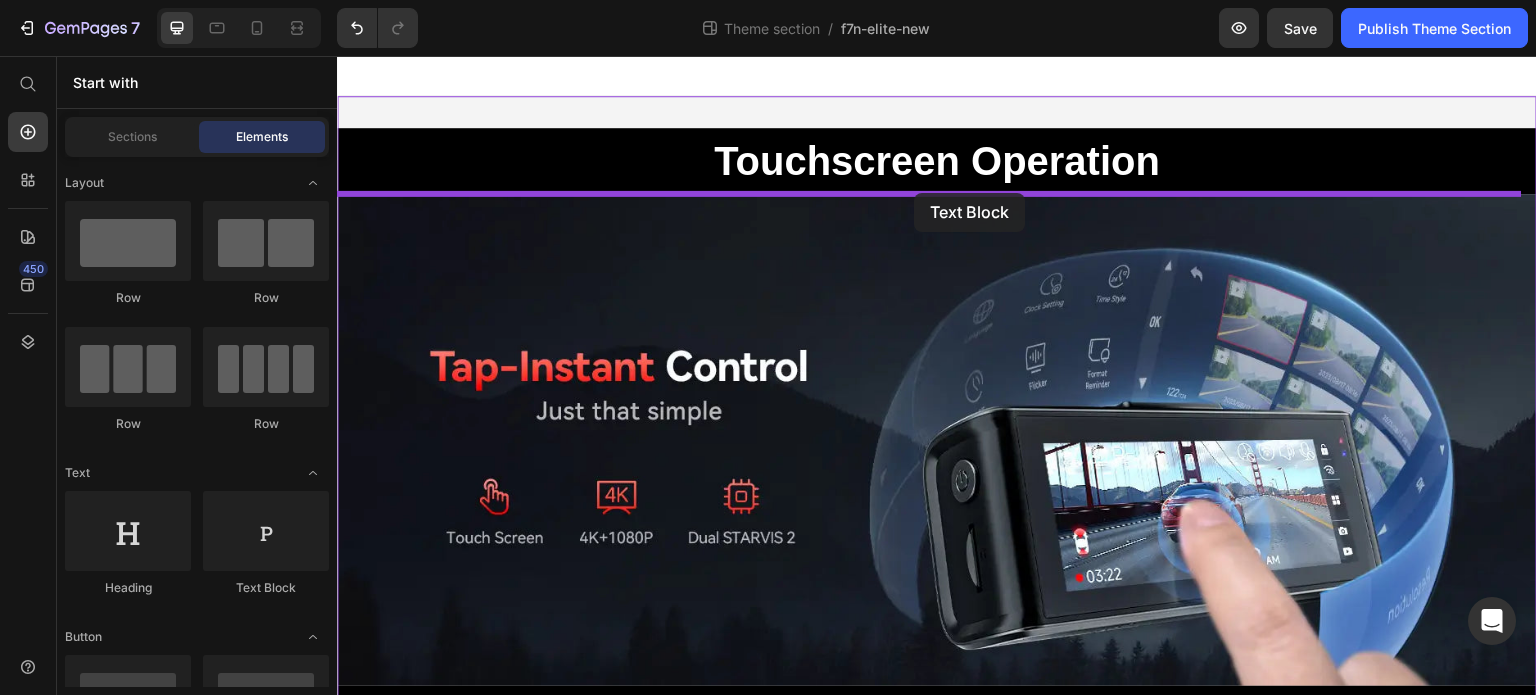 drag, startPoint x: 583, startPoint y: 593, endPoint x: 914, endPoint y: 193, distance: 519.1926 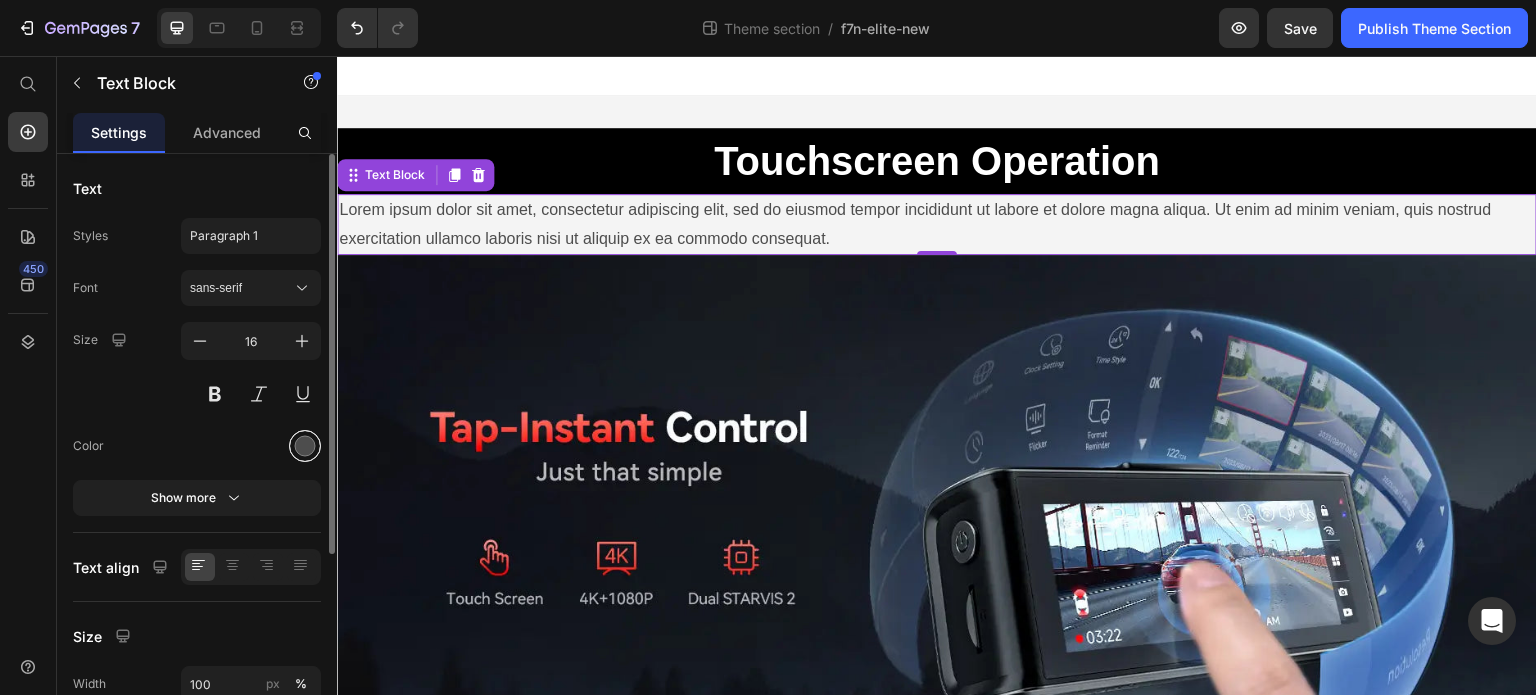 click at bounding box center [305, 446] 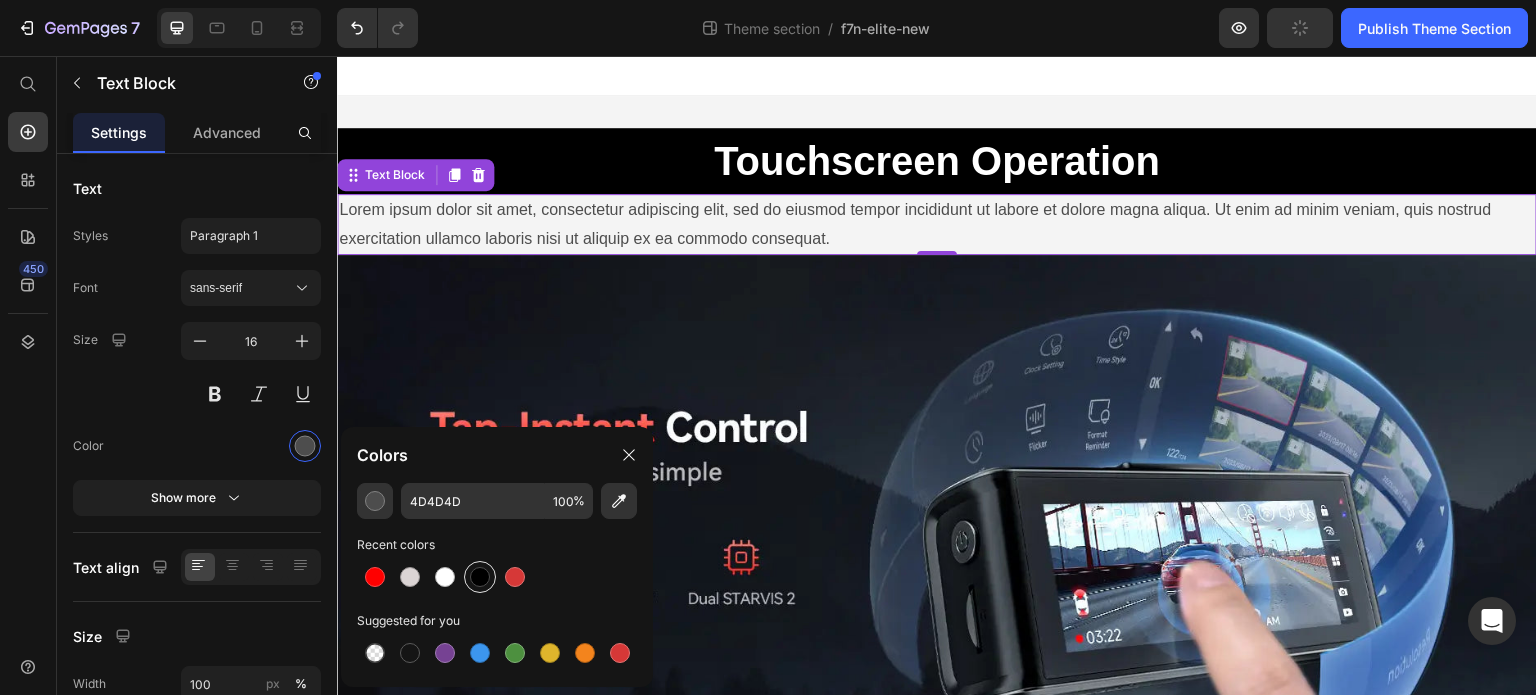 click at bounding box center [480, 577] 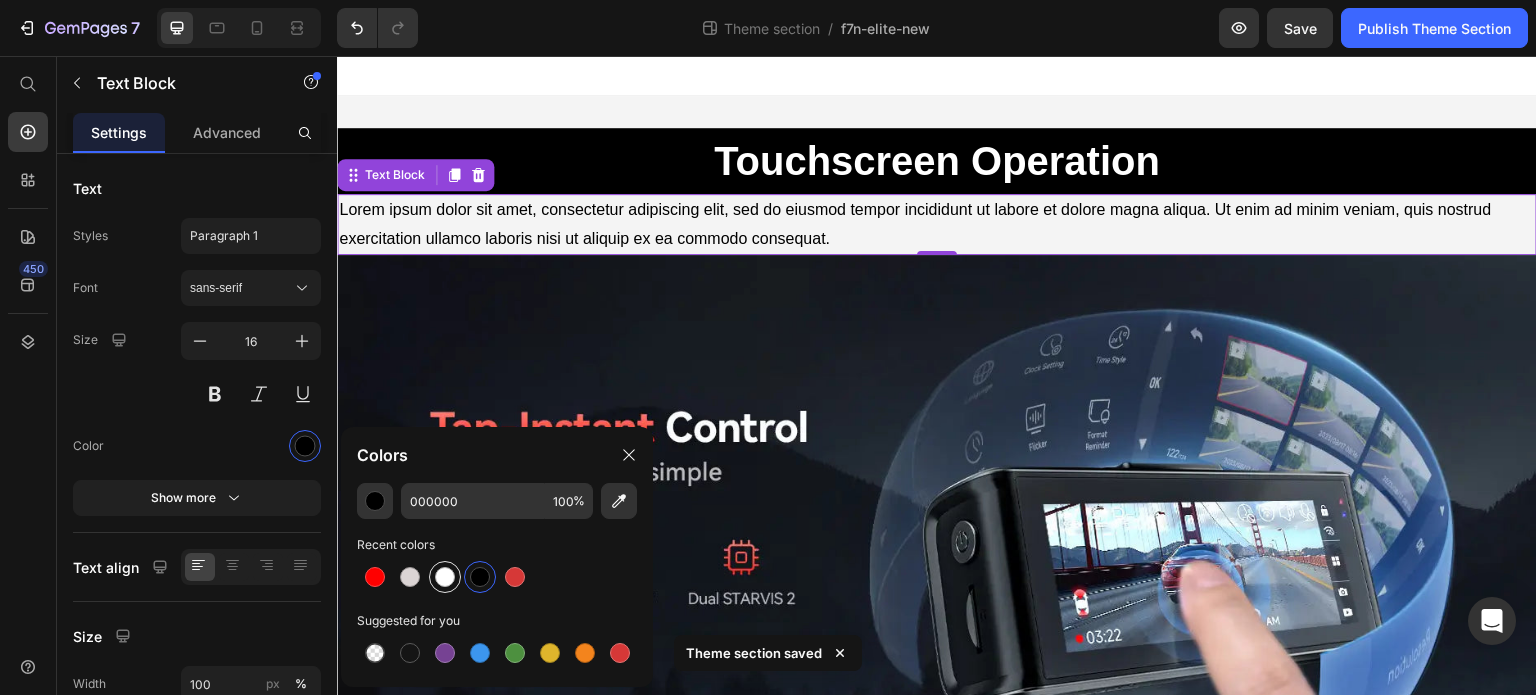 click at bounding box center (445, 577) 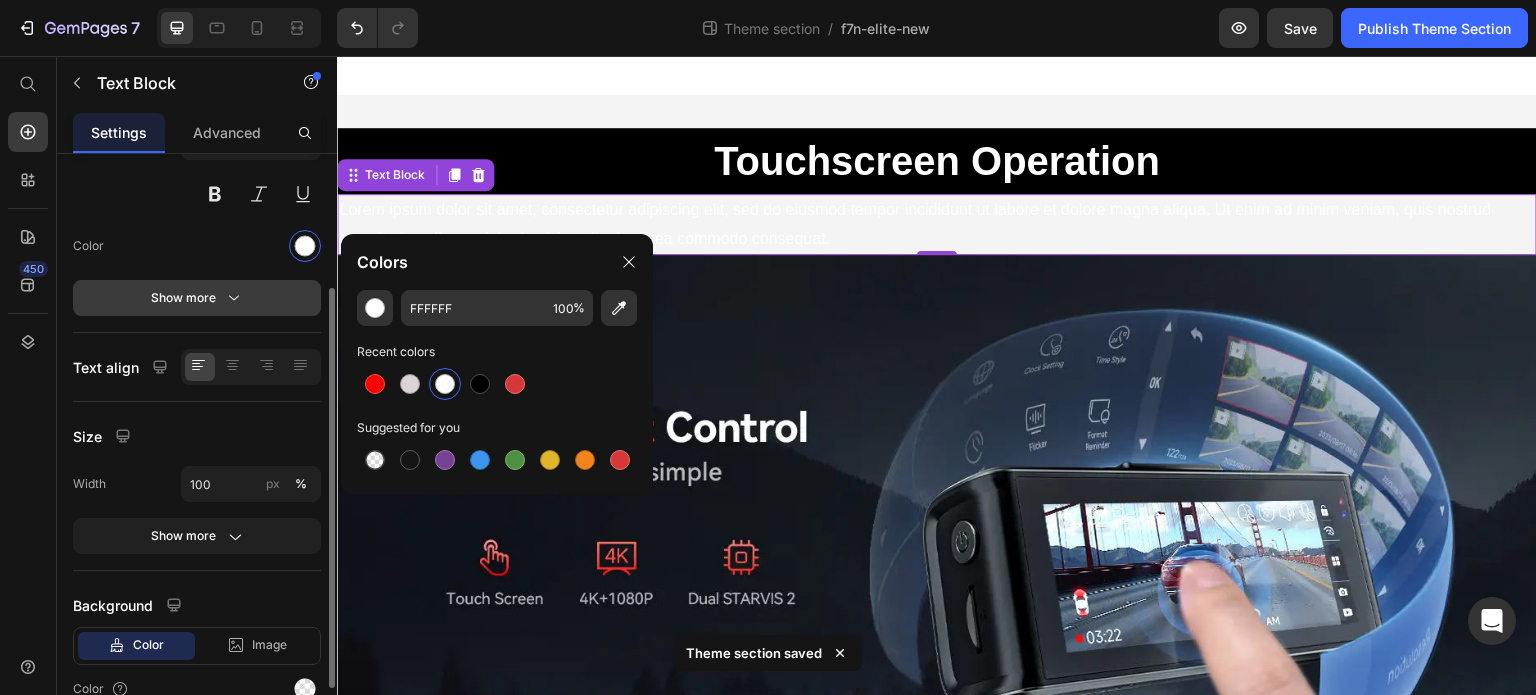 scroll, scrollTop: 294, scrollLeft: 0, axis: vertical 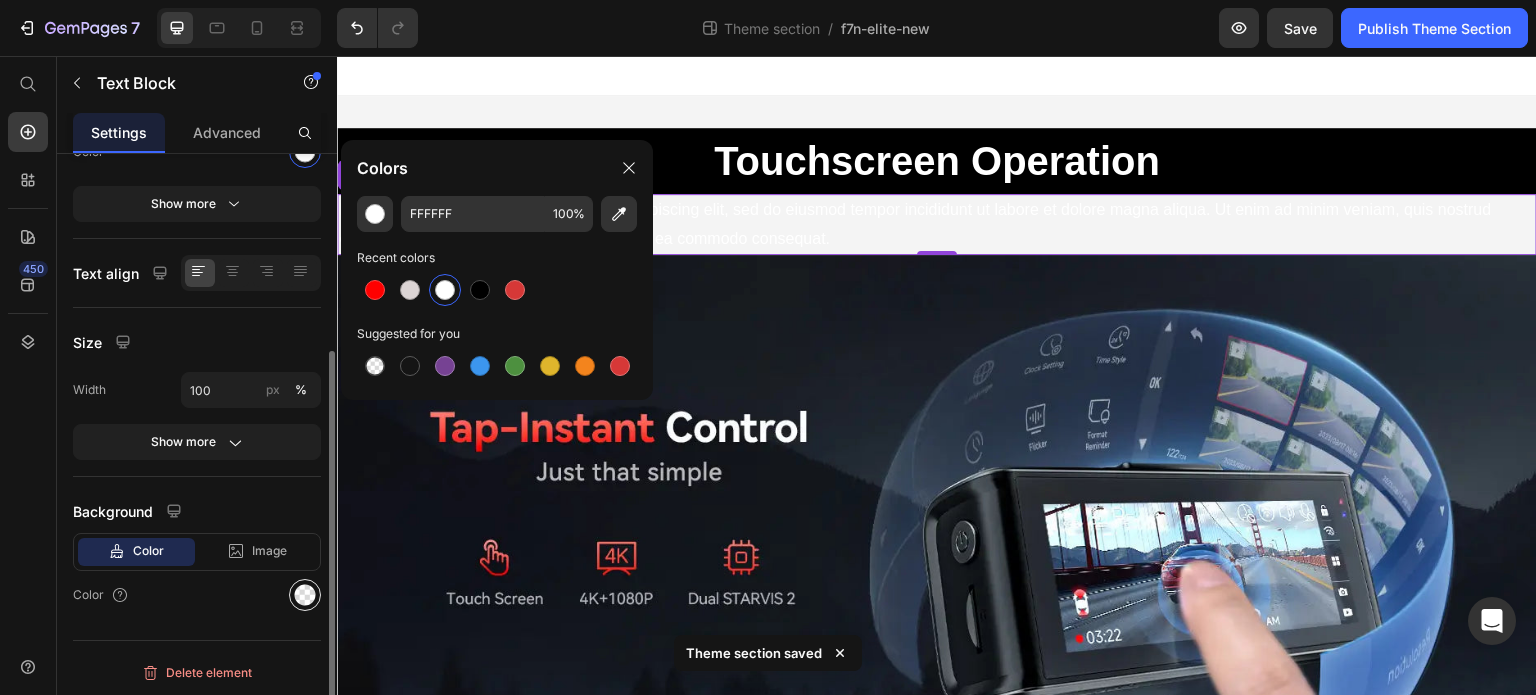 click 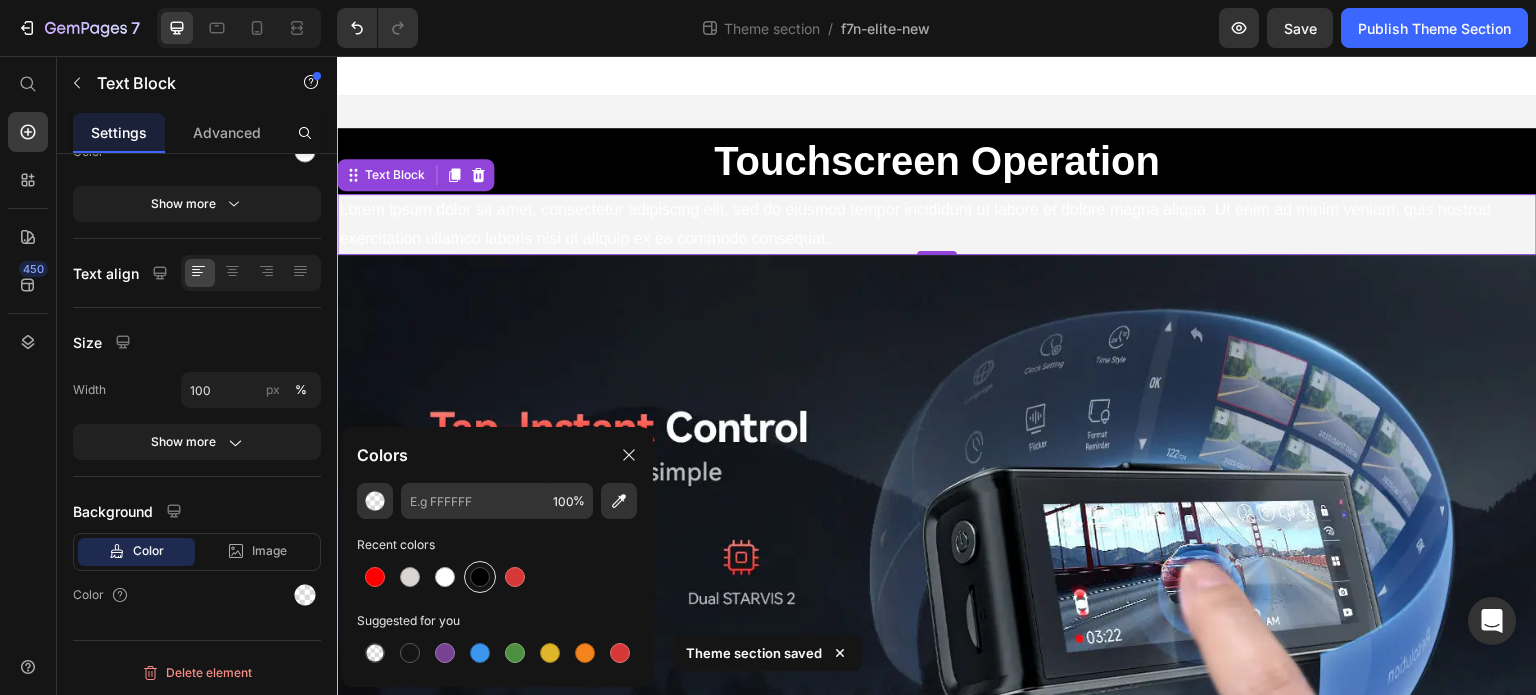 click at bounding box center [480, 577] 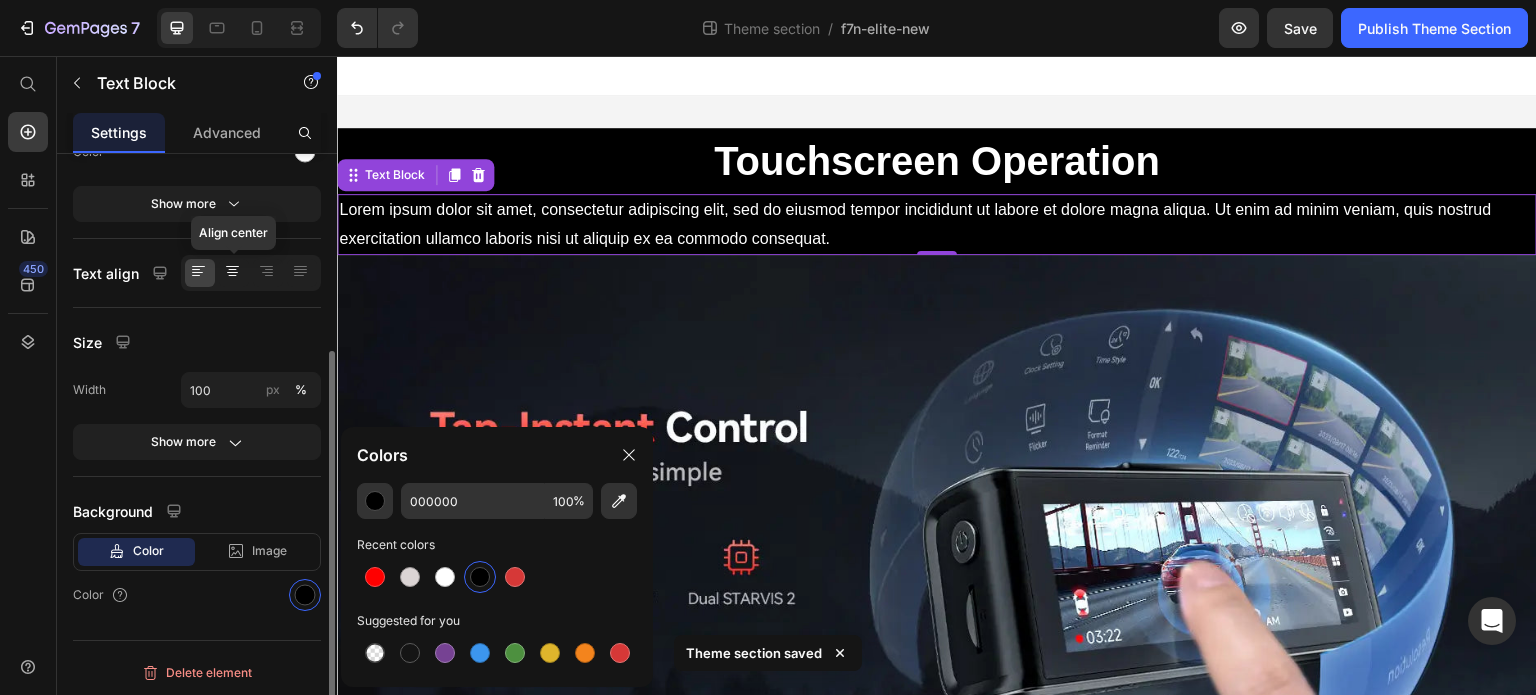 click 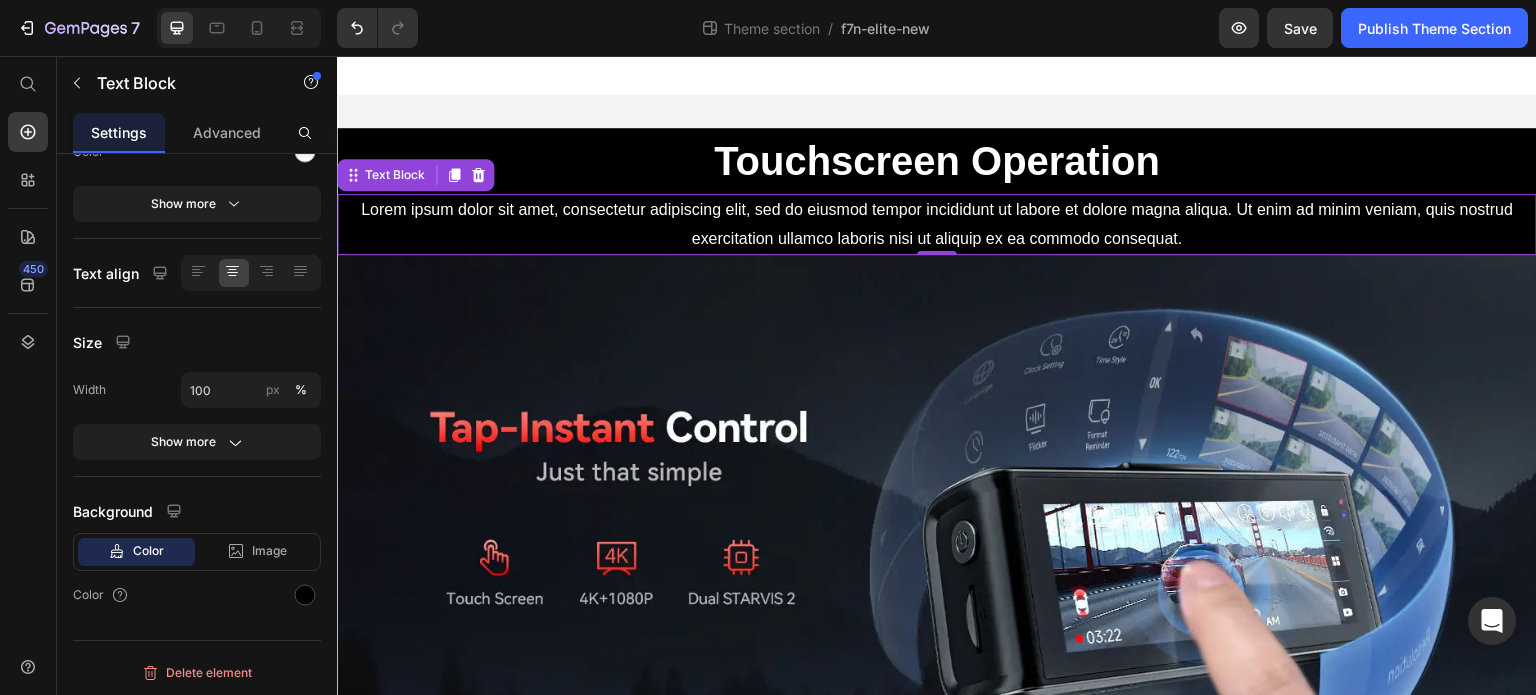 click on "Lorem ipsum dolor sit amet, consectetur adipiscing elit, sed do eiusmod tempor incididunt ut labore et dolore magna aliqua. Ut enim ad minim veniam, quis nostrud exercitation ullamco laboris nisi ut aliquip ex ea commodo consequat." at bounding box center [937, 225] 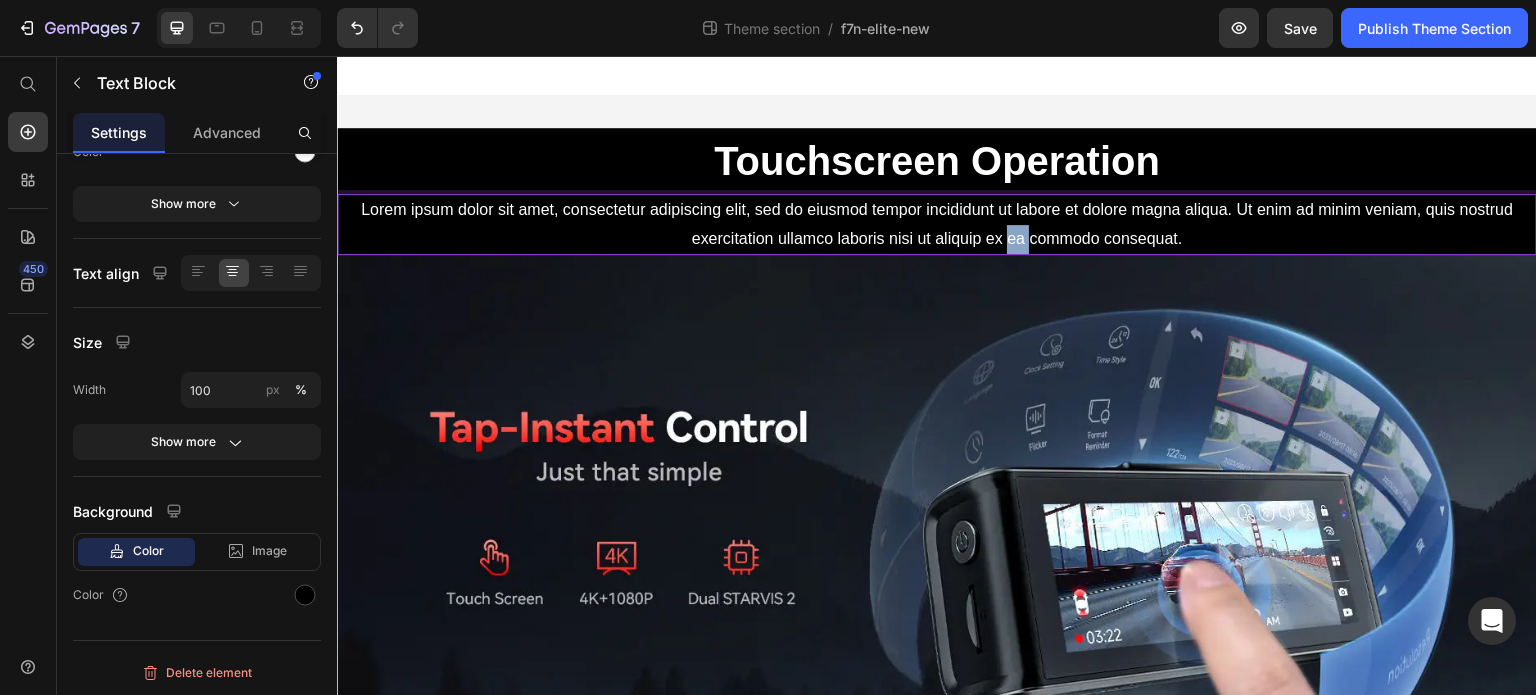 click on "Lorem ipsum dolor sit amet, consectetur adipiscing elit, sed do eiusmod tempor incididunt ut labore et dolore magna aliqua. Ut enim ad minim veniam, quis nostrud exercitation ullamco laboris nisi ut aliquip ex ea commodo consequat." at bounding box center (937, 225) 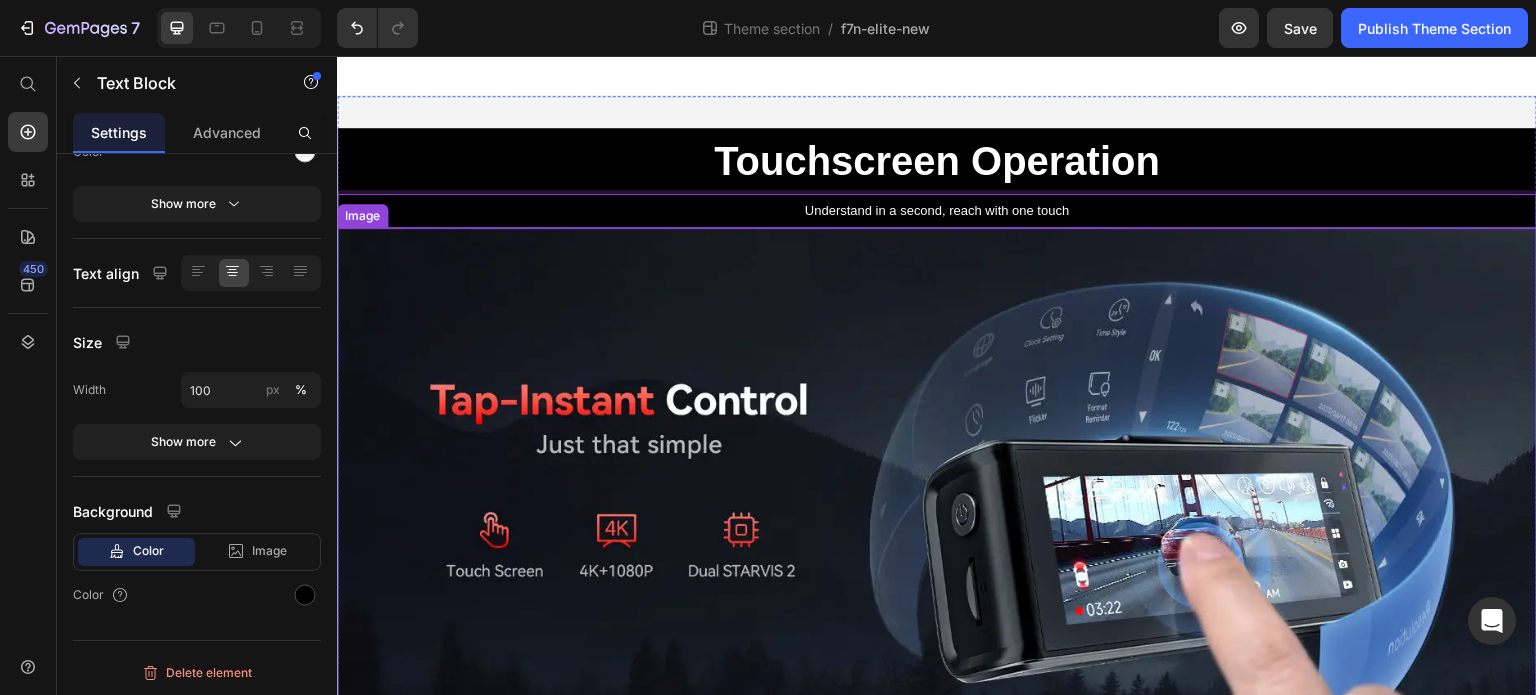 click on "⁠⁠⁠⁠⁠⁠⁠ Touchscreen Operation" at bounding box center (937, 161) 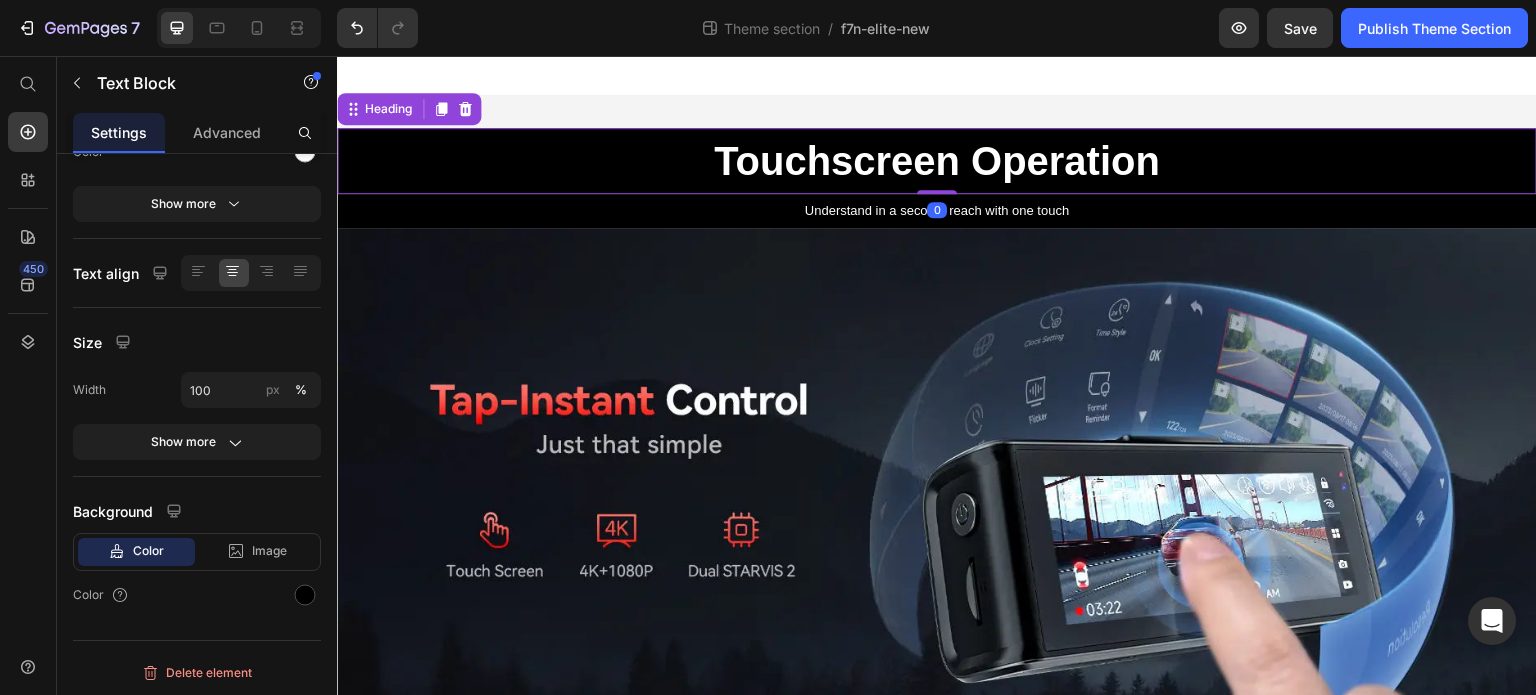 scroll, scrollTop: 0, scrollLeft: 0, axis: both 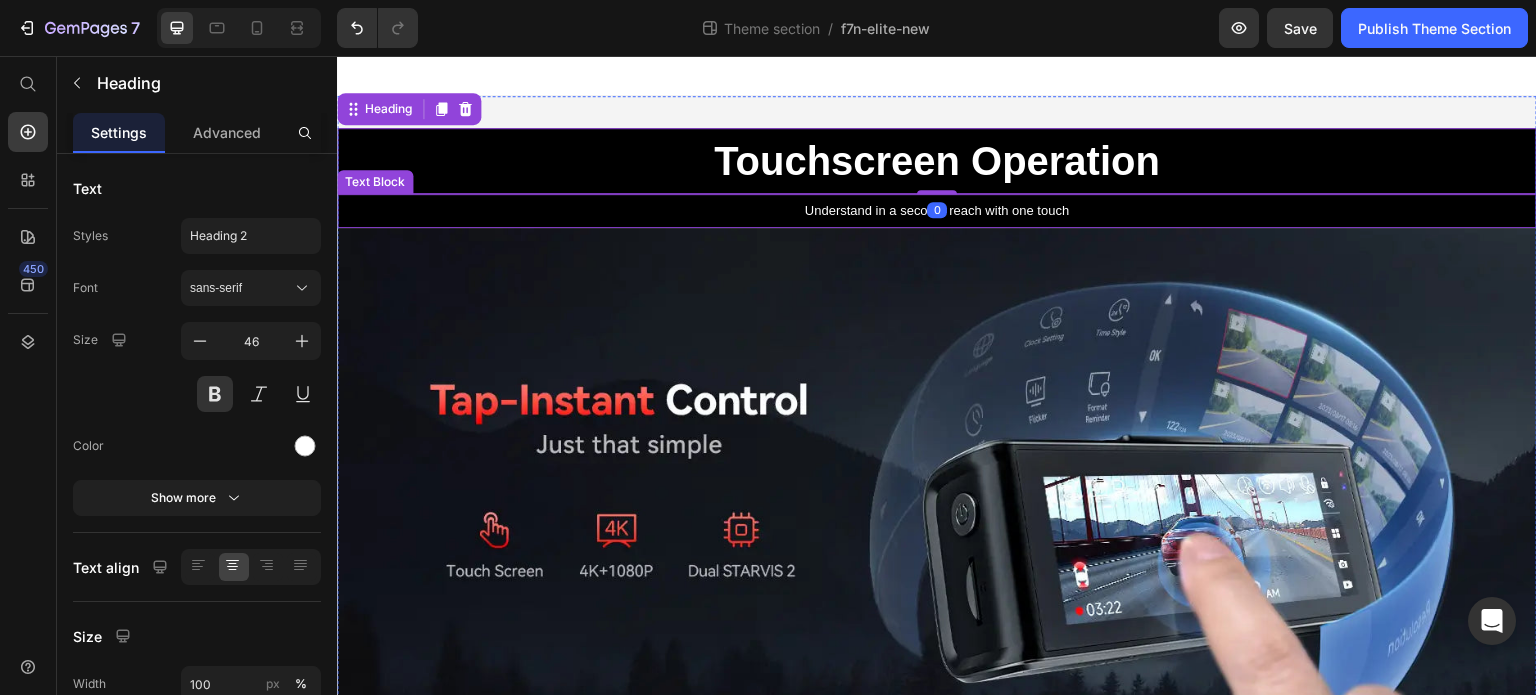 click on "Understand in a second, reach with one touch" at bounding box center (937, 211) 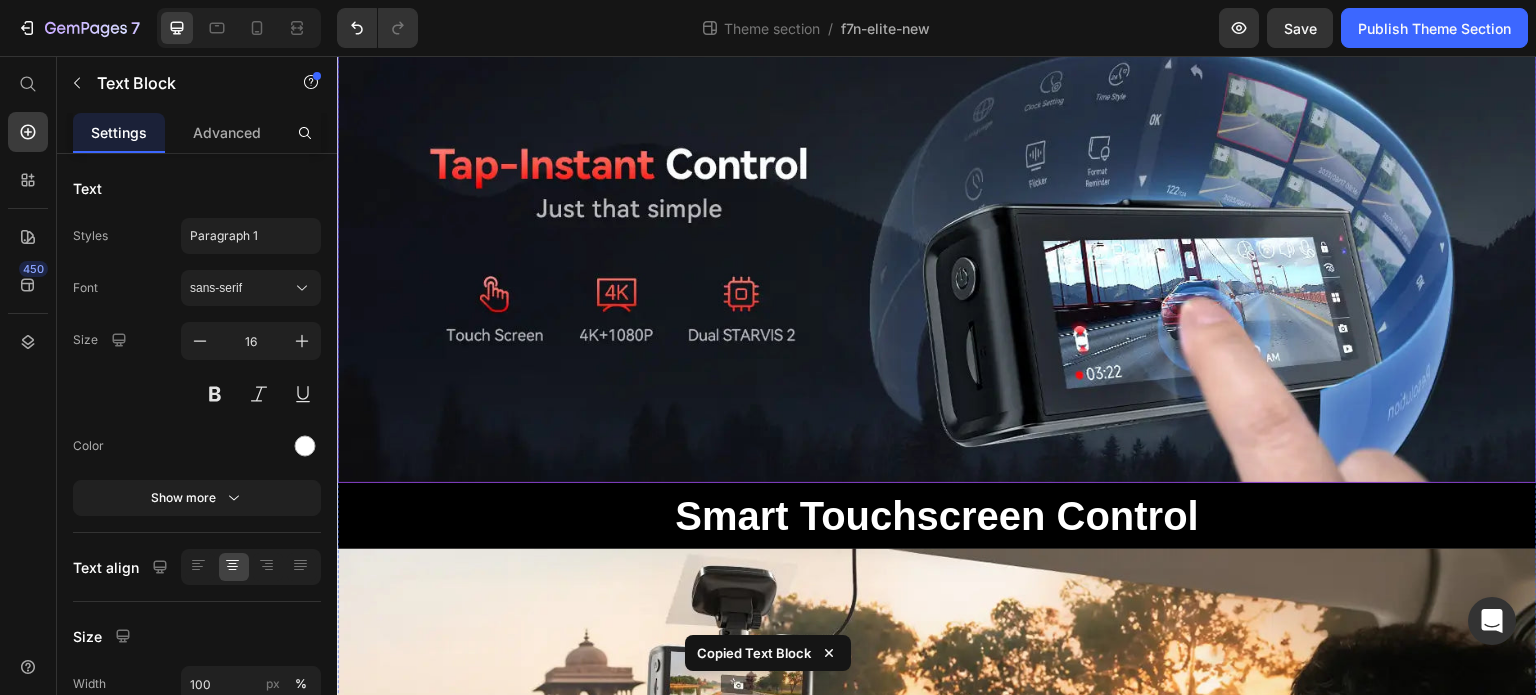 scroll, scrollTop: 300, scrollLeft: 0, axis: vertical 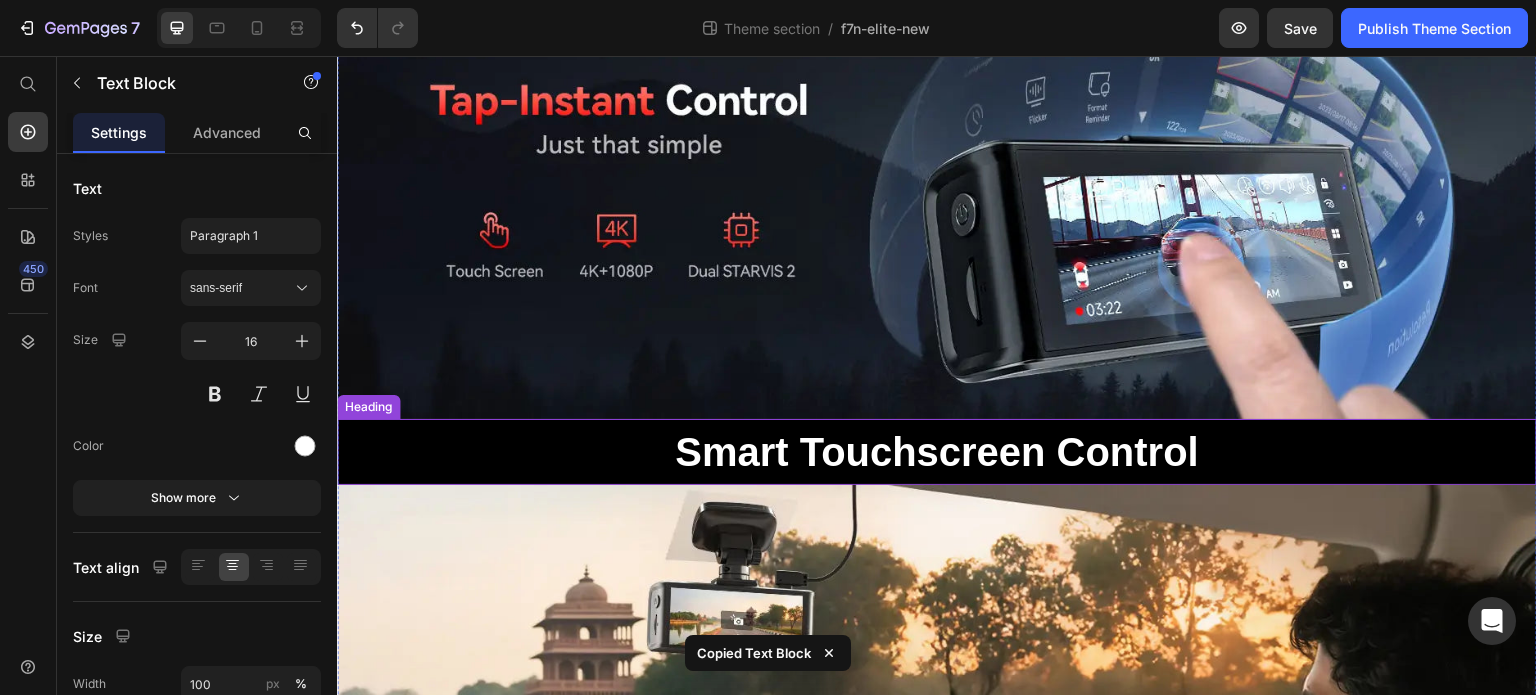 click on "⁠⁠⁠⁠⁠⁠⁠ Smart Touchscreen Control" at bounding box center [937, 452] 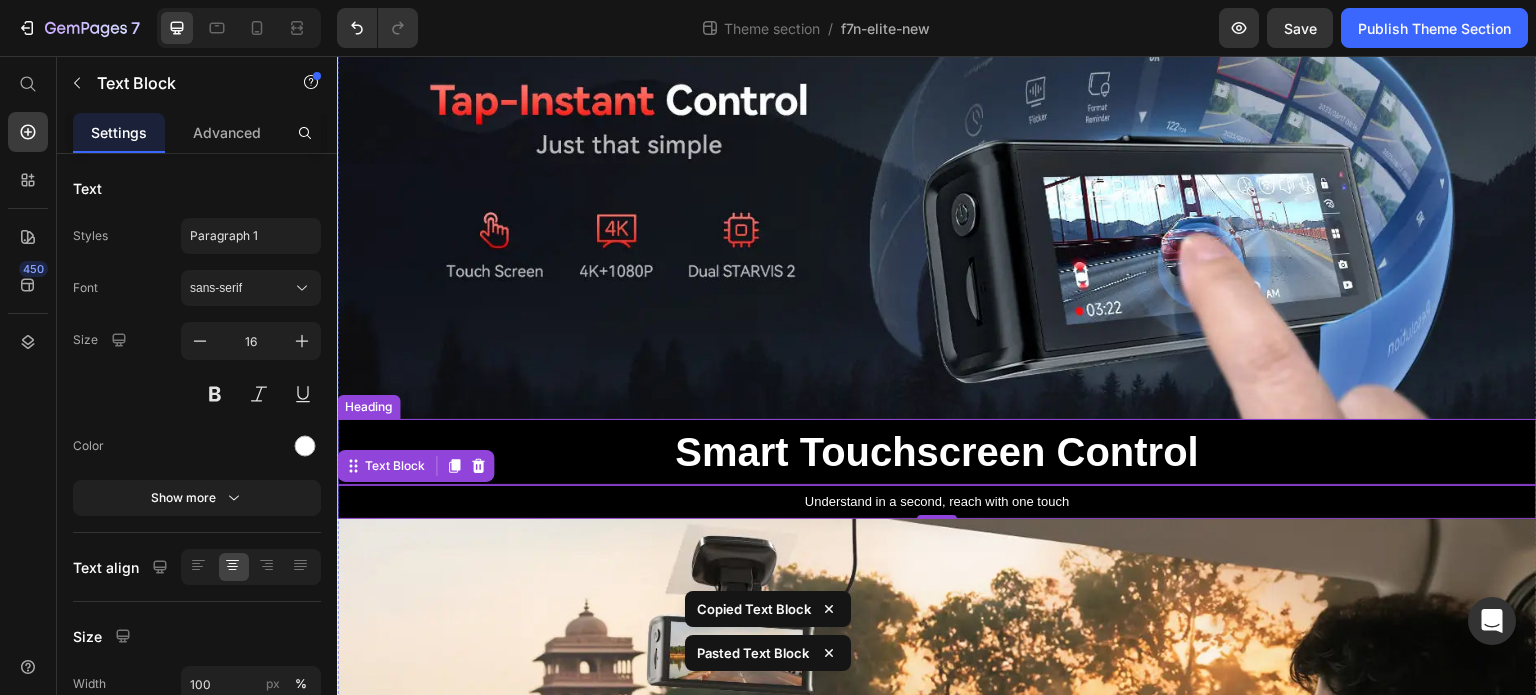 click on "Smart Touchscreen Control" at bounding box center (937, 452) 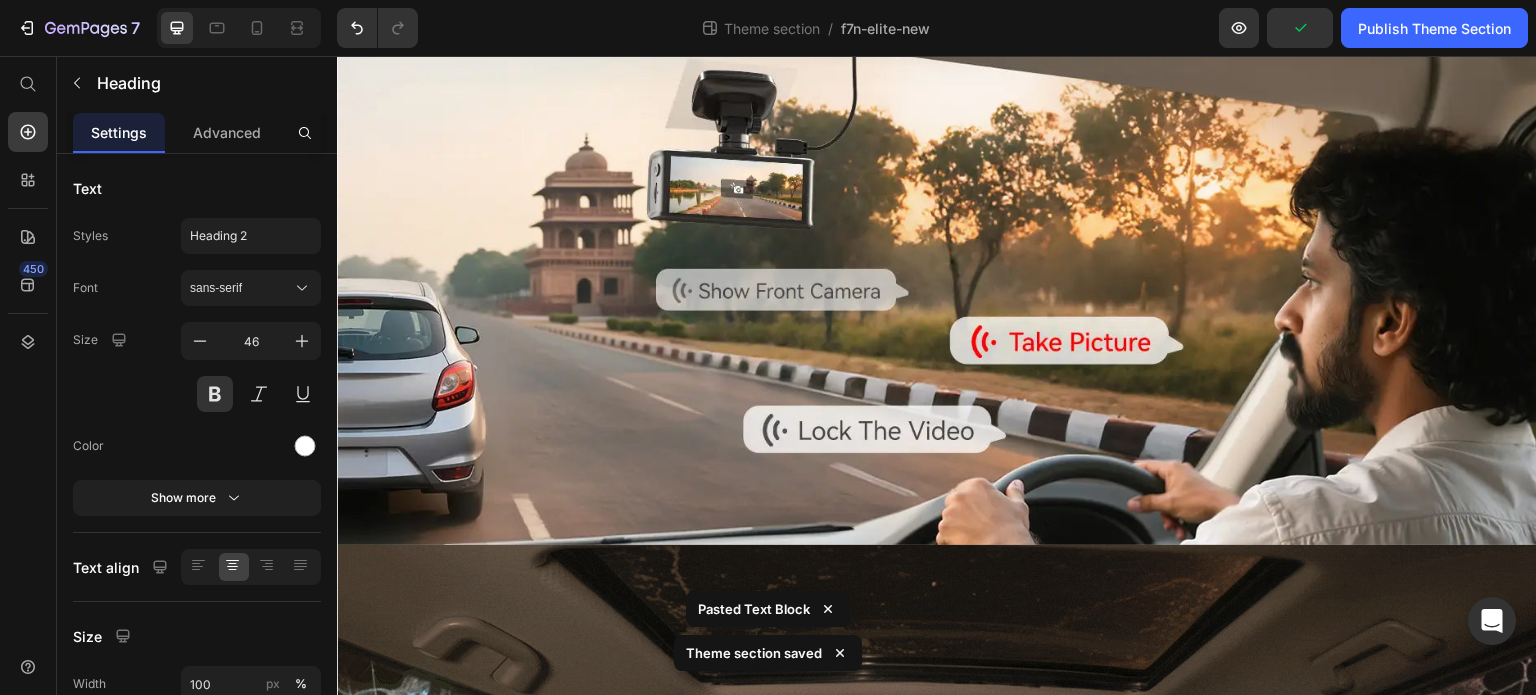 scroll, scrollTop: 800, scrollLeft: 0, axis: vertical 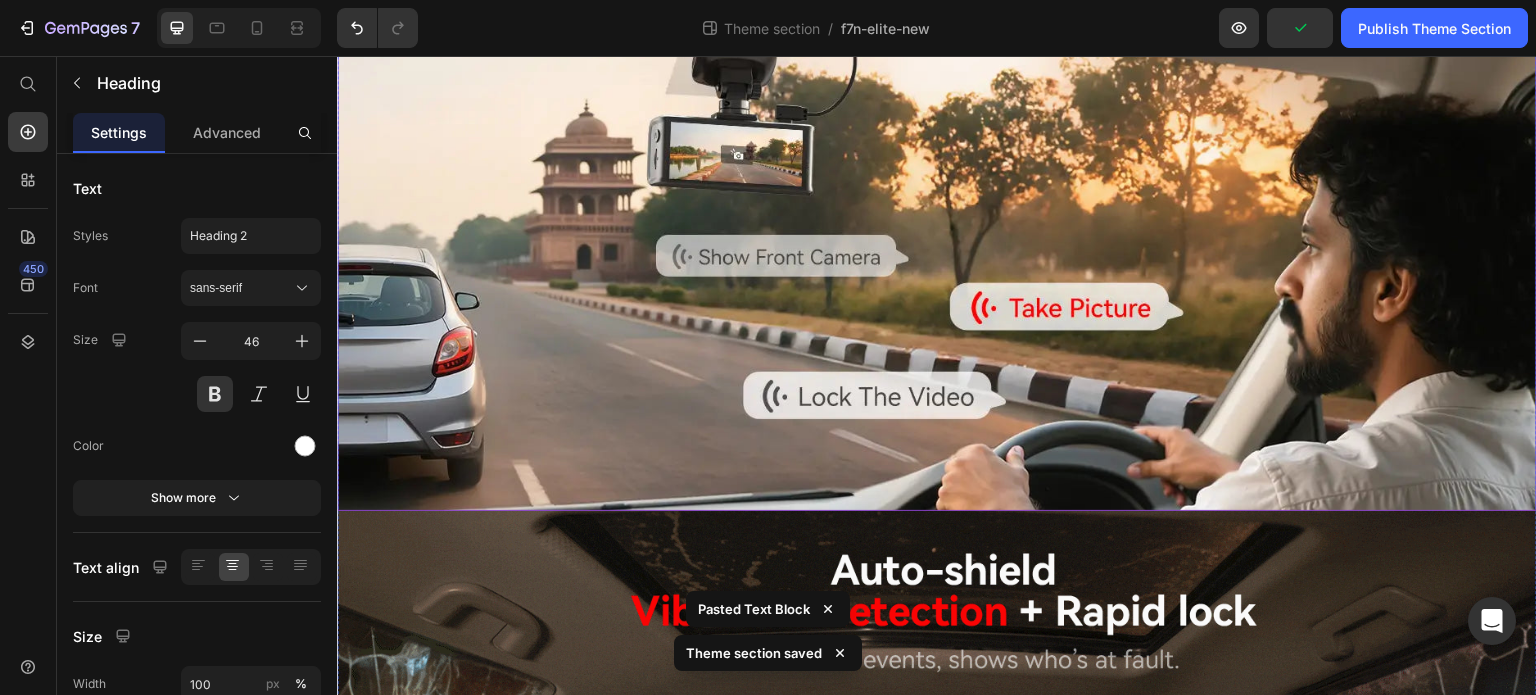 click at bounding box center (937, 265) 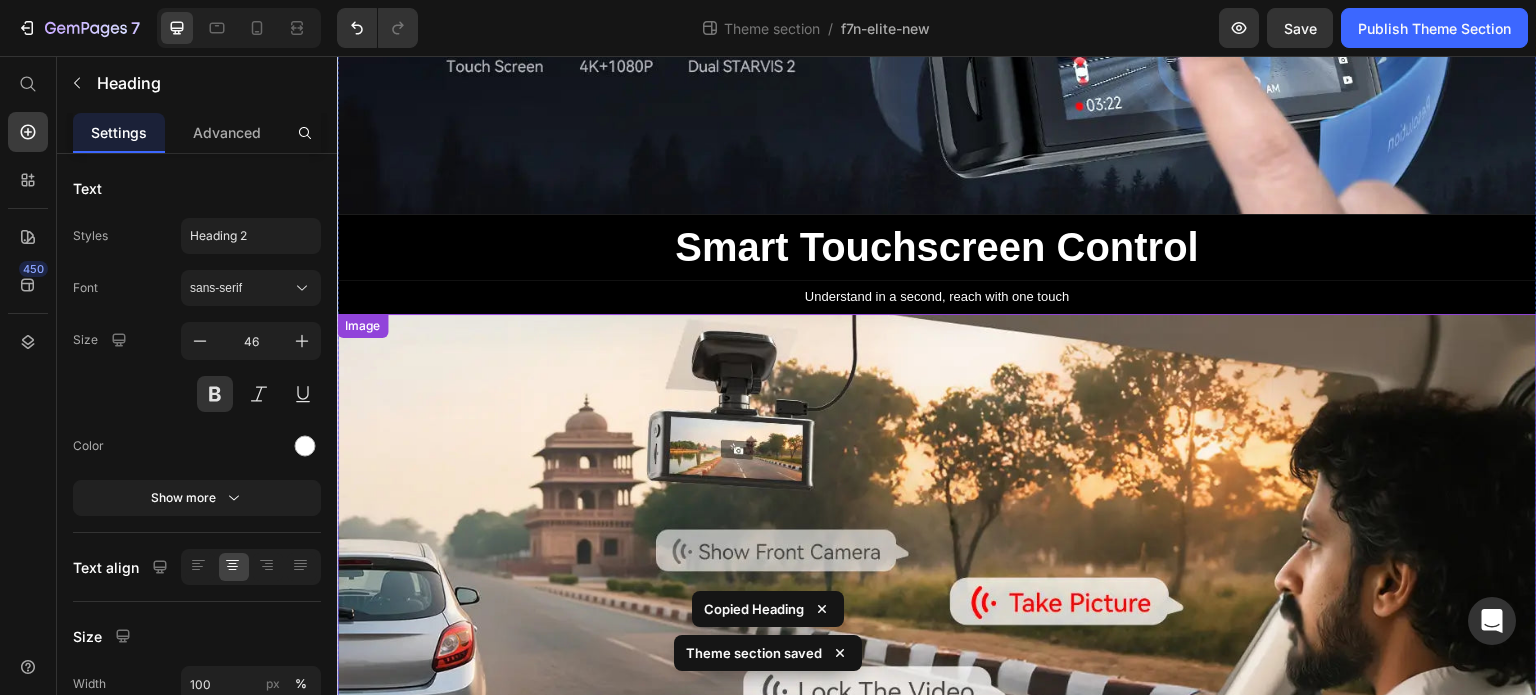 scroll, scrollTop: 400, scrollLeft: 0, axis: vertical 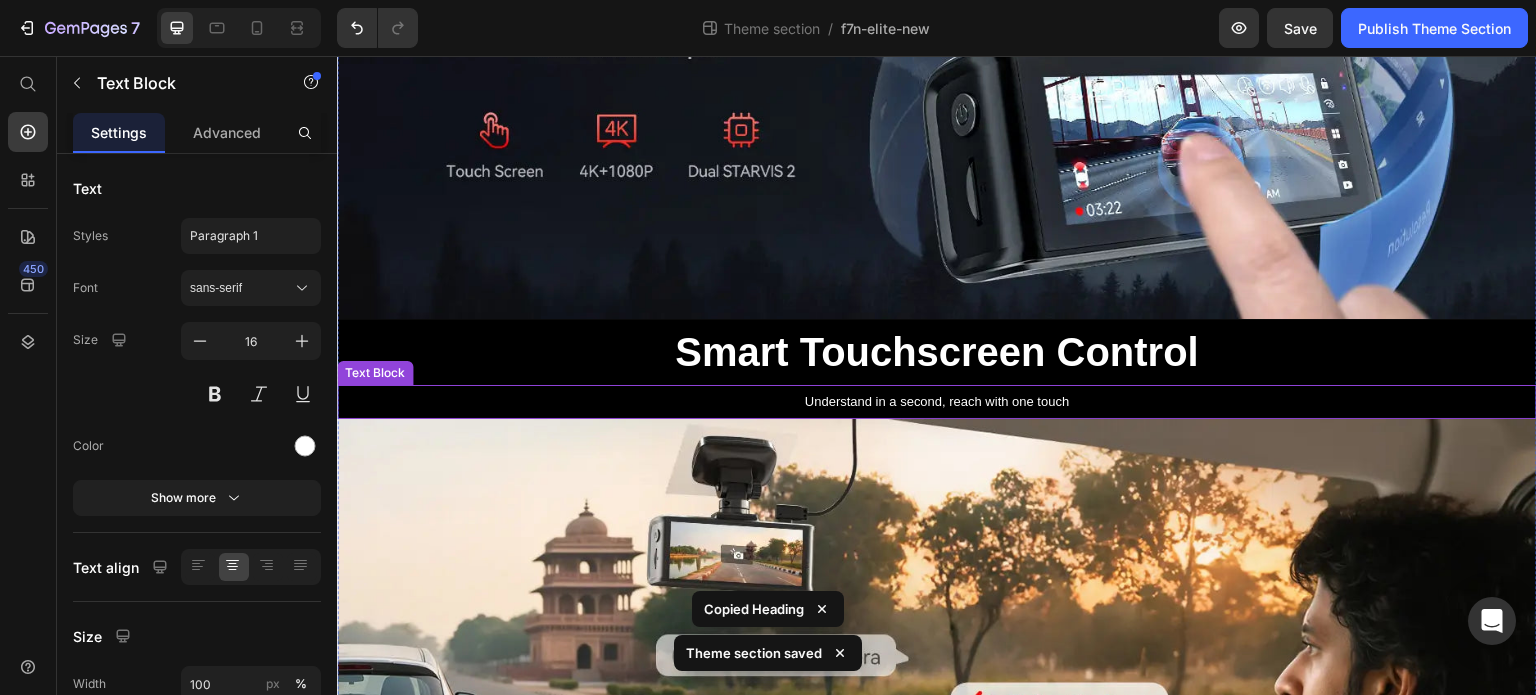 click on "Understand in a second, reach with one touch" at bounding box center [937, 401] 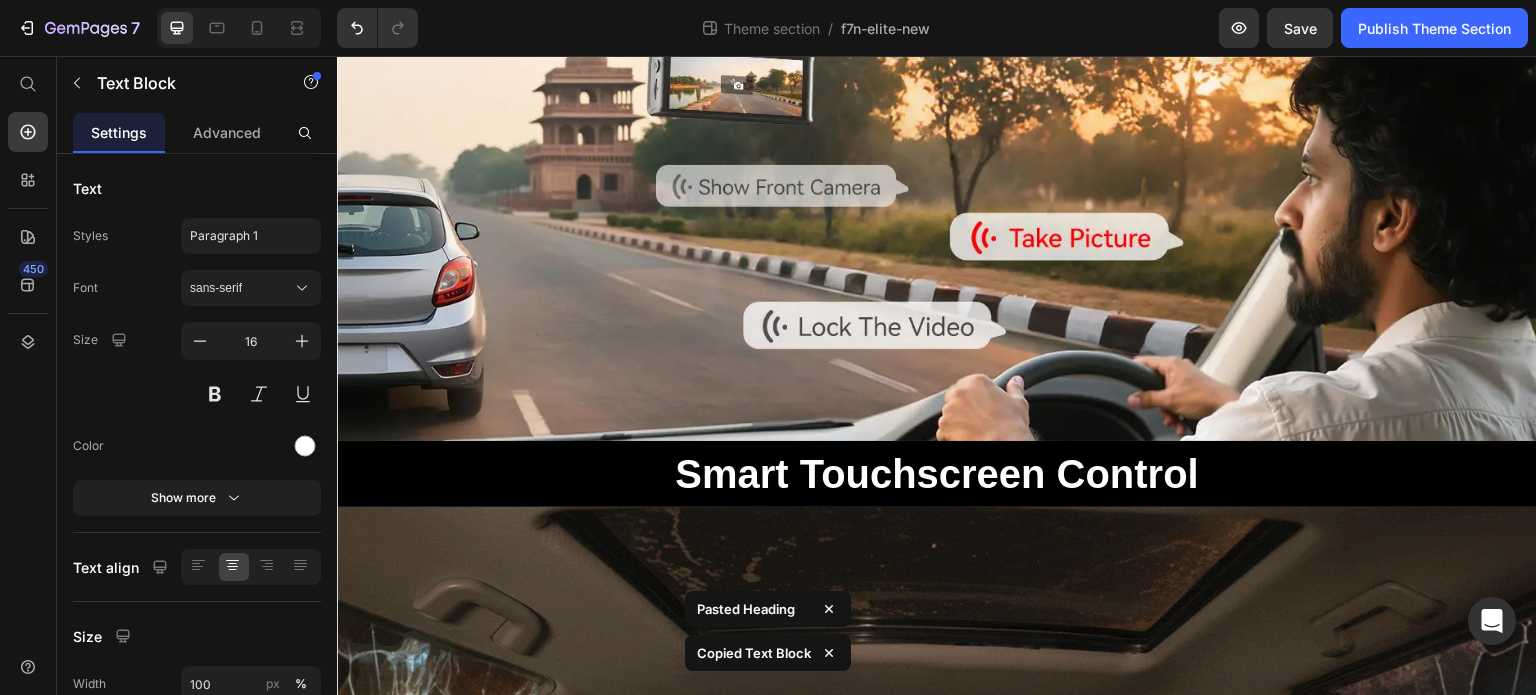 scroll, scrollTop: 900, scrollLeft: 0, axis: vertical 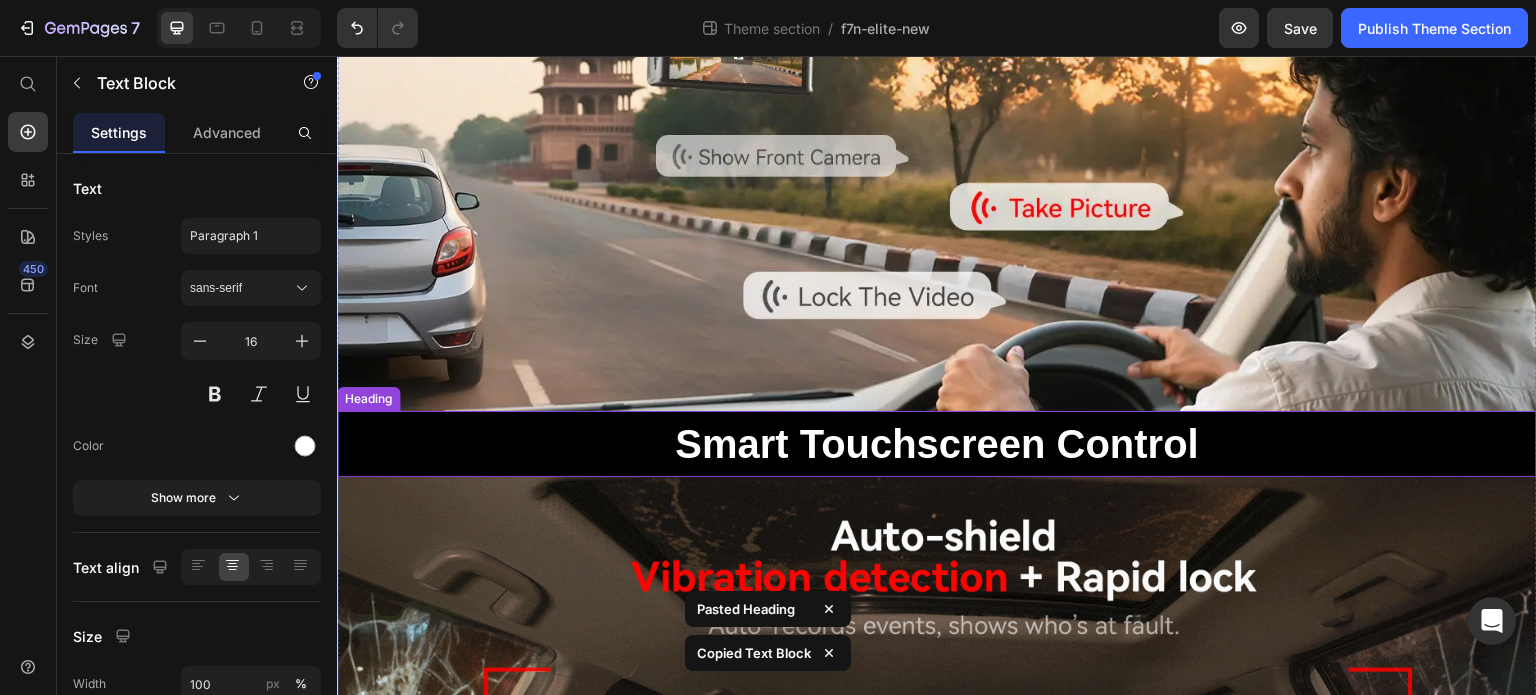 click on "Smart Touchscreen Control" at bounding box center [937, 444] 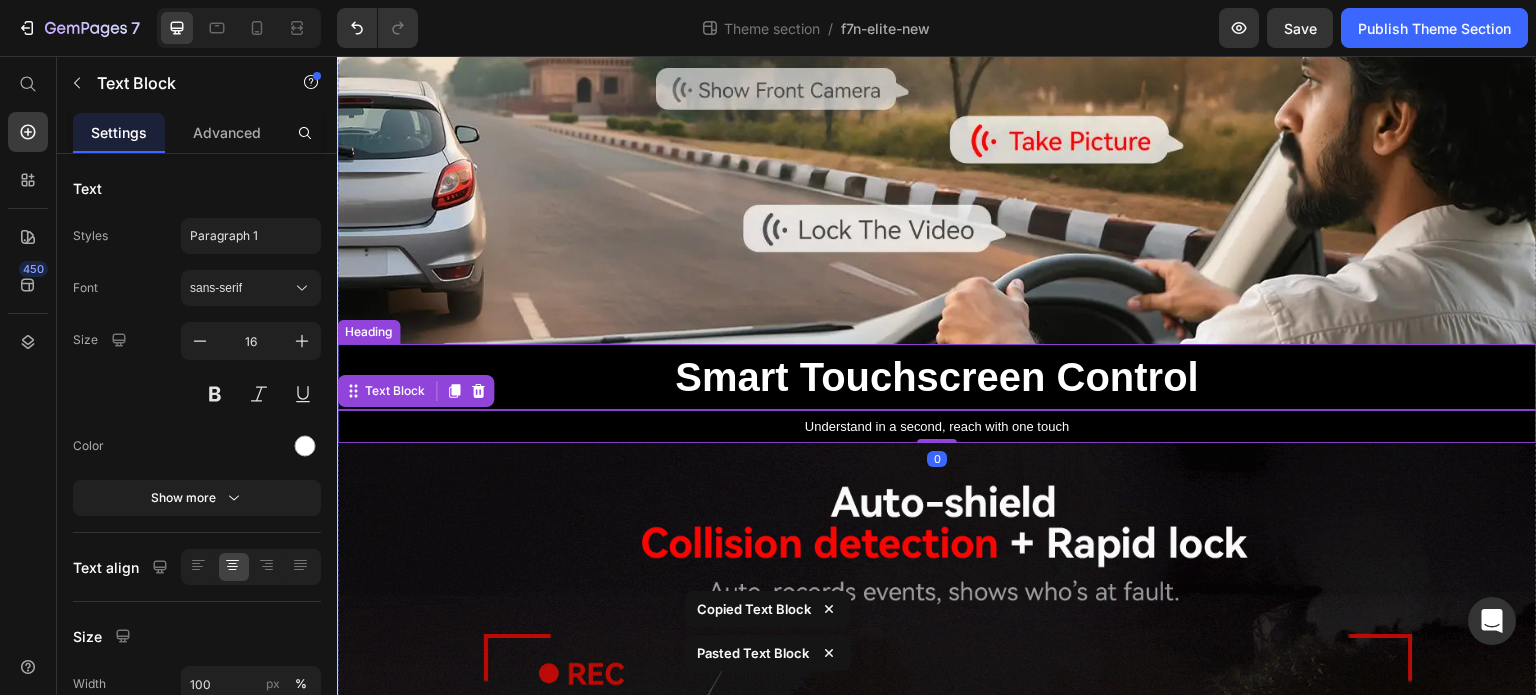 scroll, scrollTop: 1100, scrollLeft: 0, axis: vertical 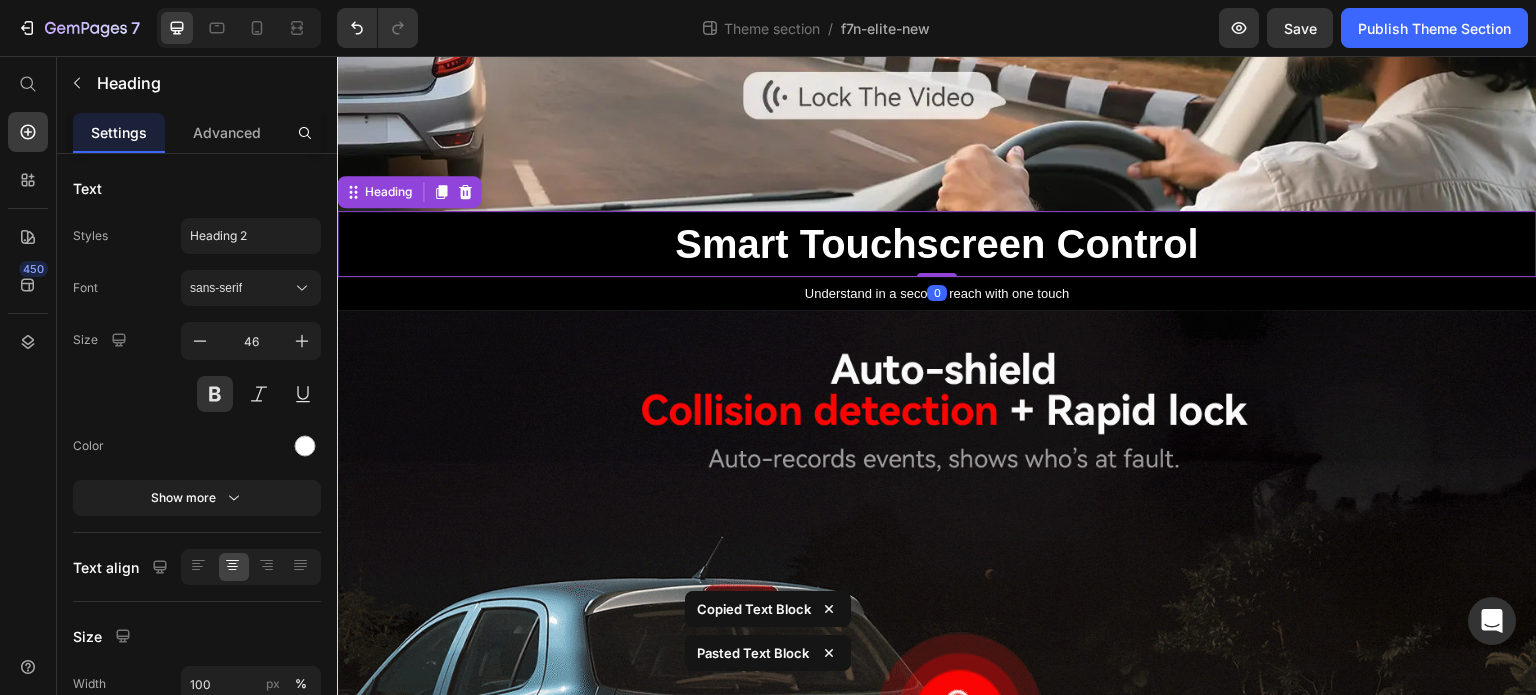 click on "Smart Touchscreen Control" at bounding box center (937, 244) 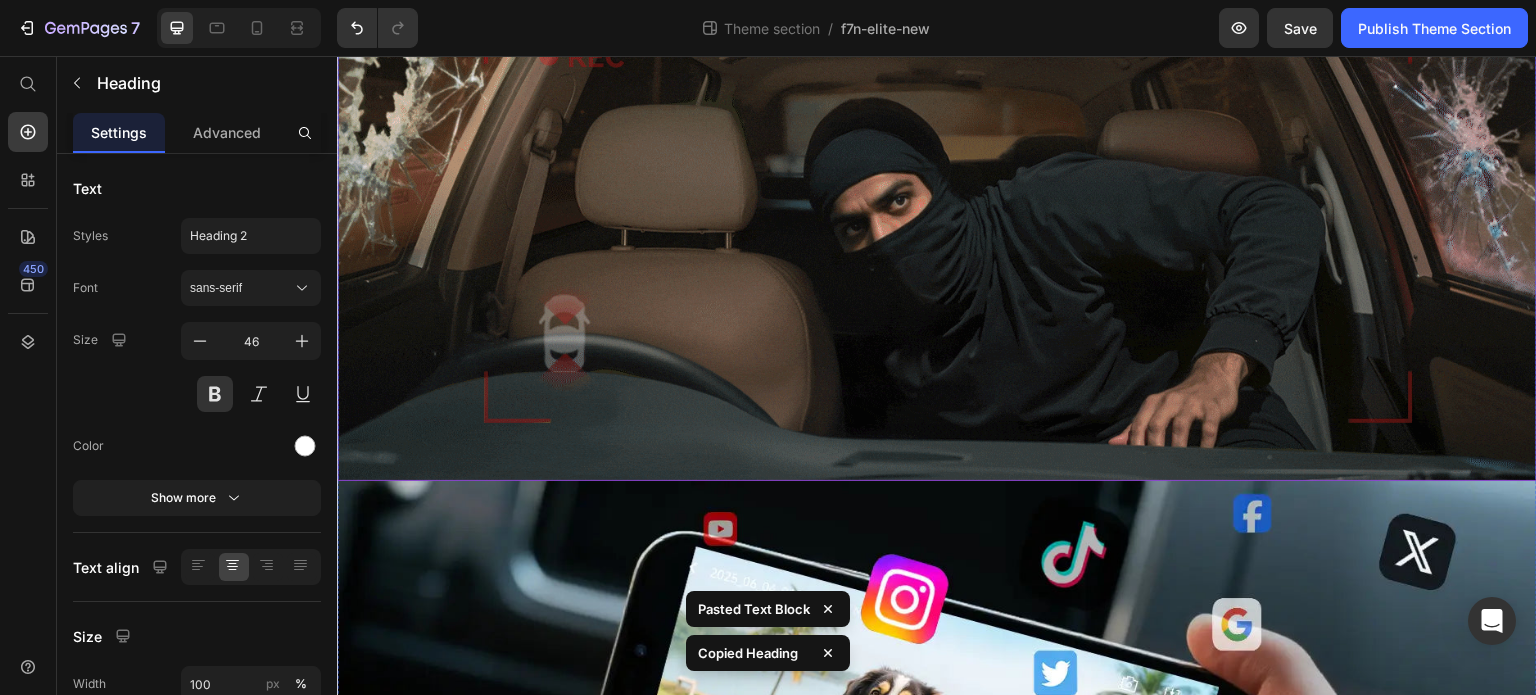 scroll, scrollTop: 1700, scrollLeft: 0, axis: vertical 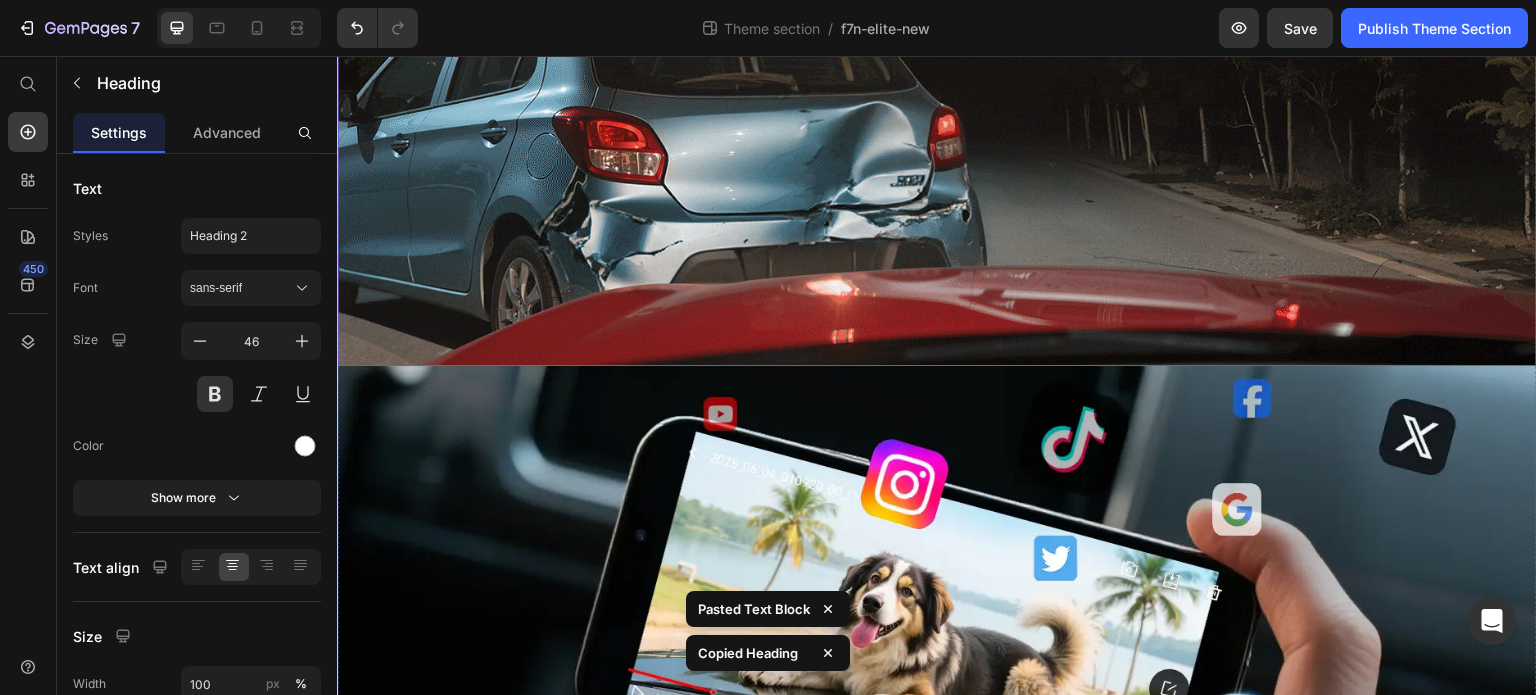 click at bounding box center [937, 38] 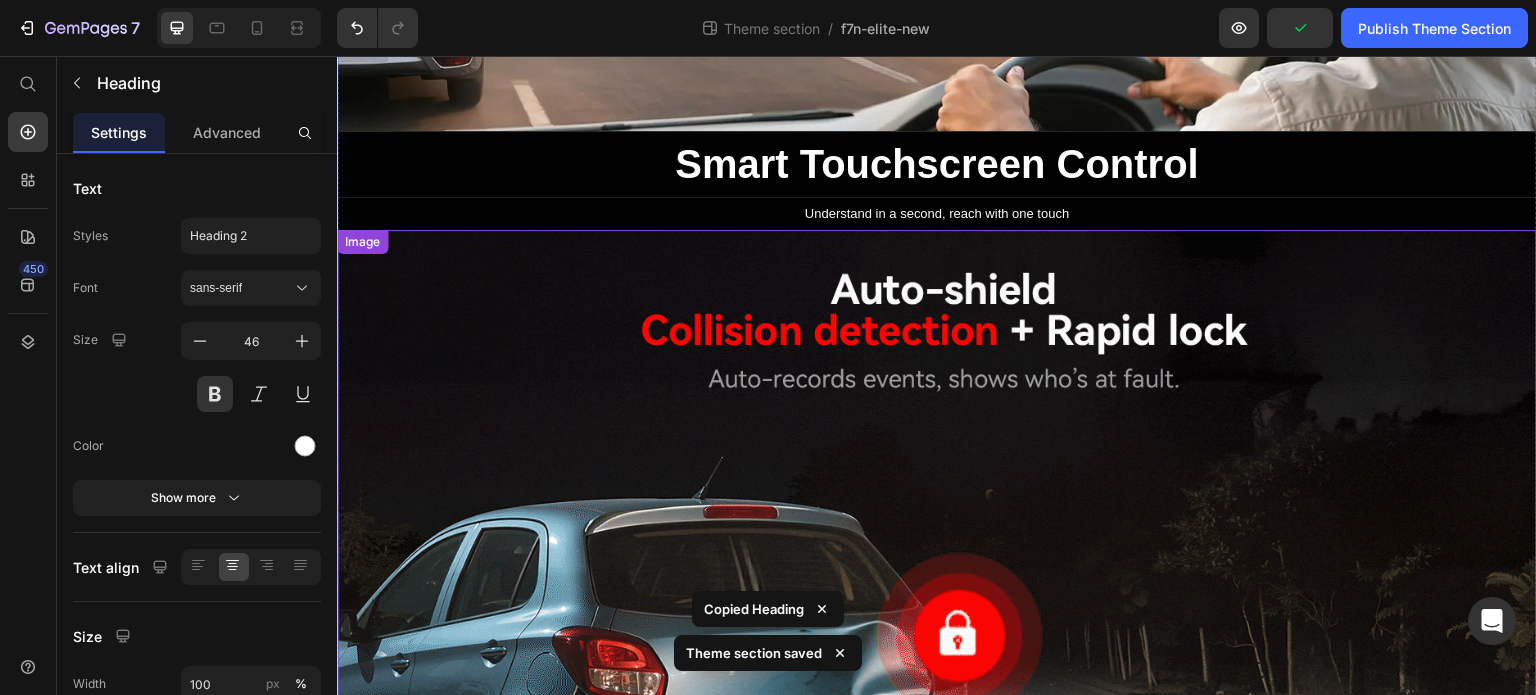 scroll, scrollTop: 1100, scrollLeft: 0, axis: vertical 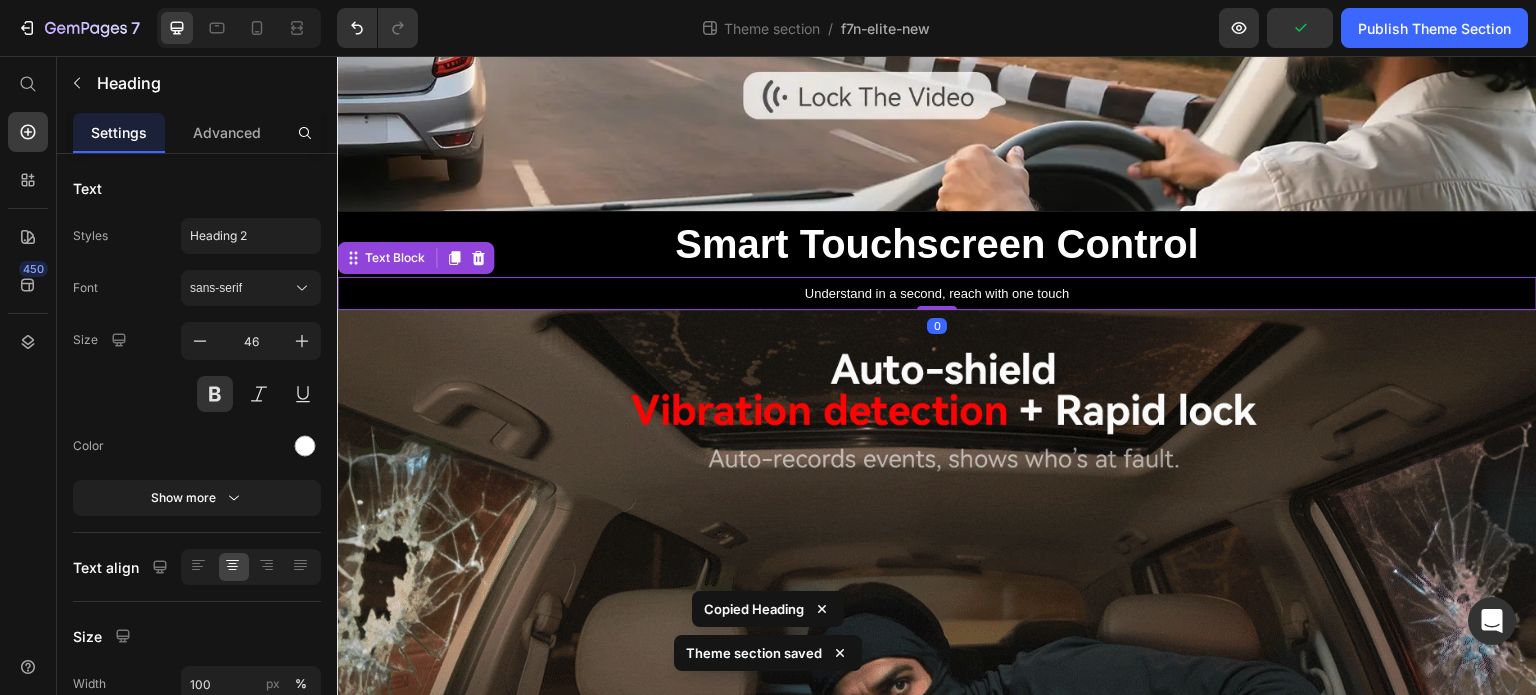 click on "Understand in a second, reach with one touch" at bounding box center (937, 293) 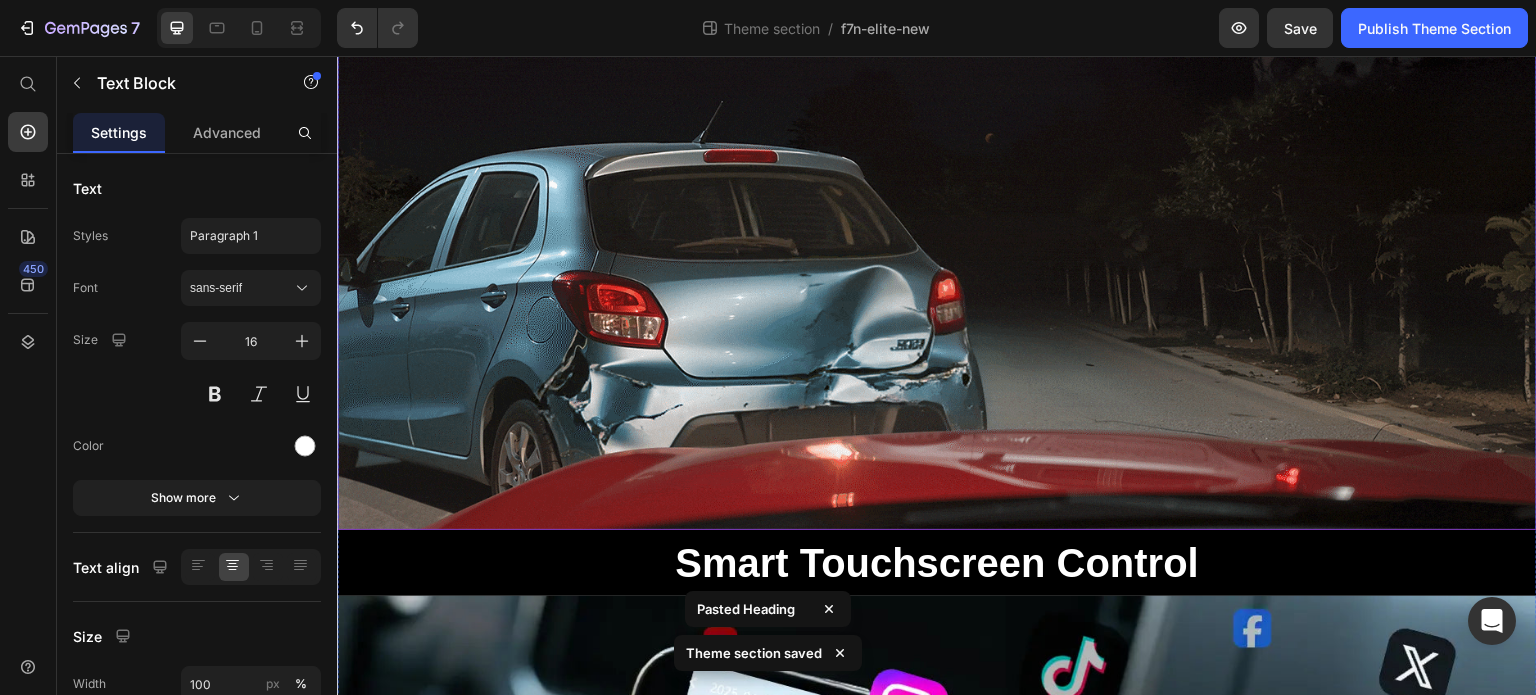 scroll, scrollTop: 1700, scrollLeft: 0, axis: vertical 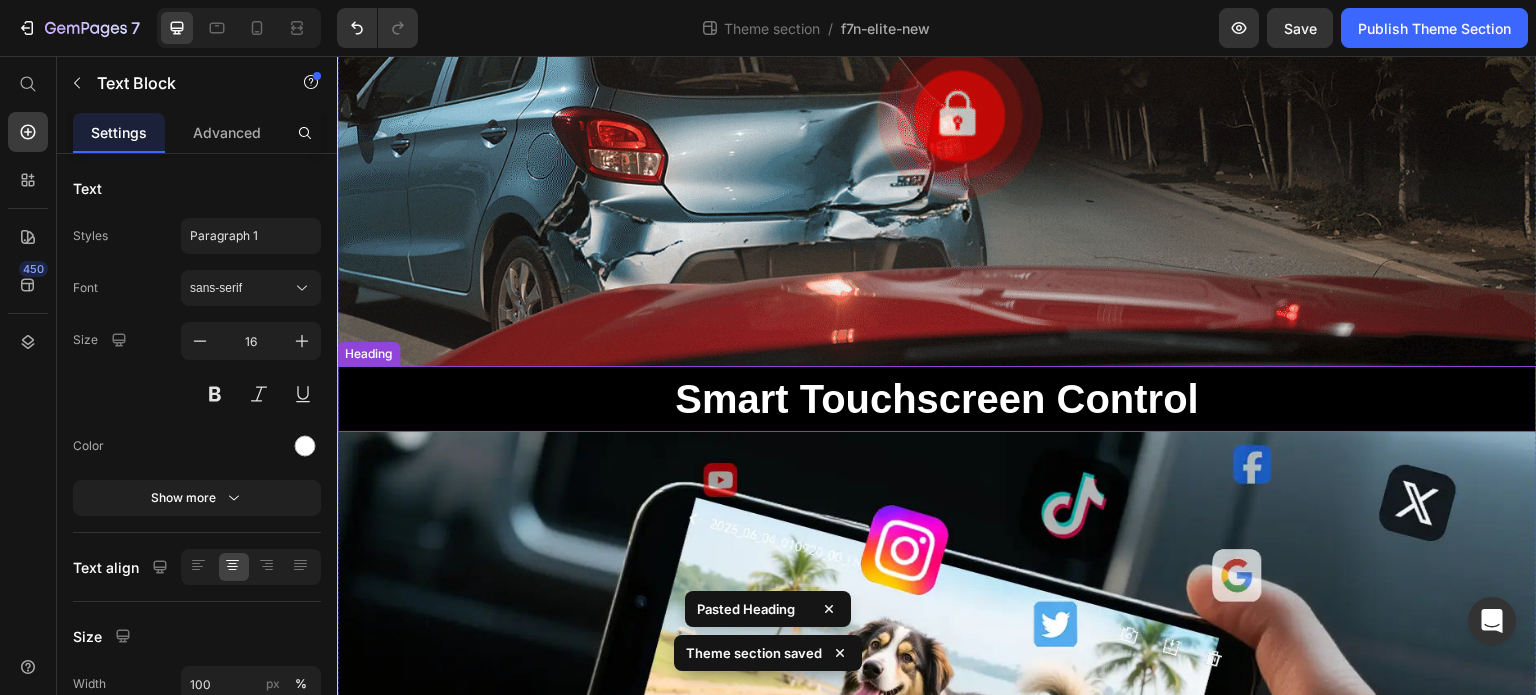 click on "Smart Touchscreen Control" at bounding box center (937, 399) 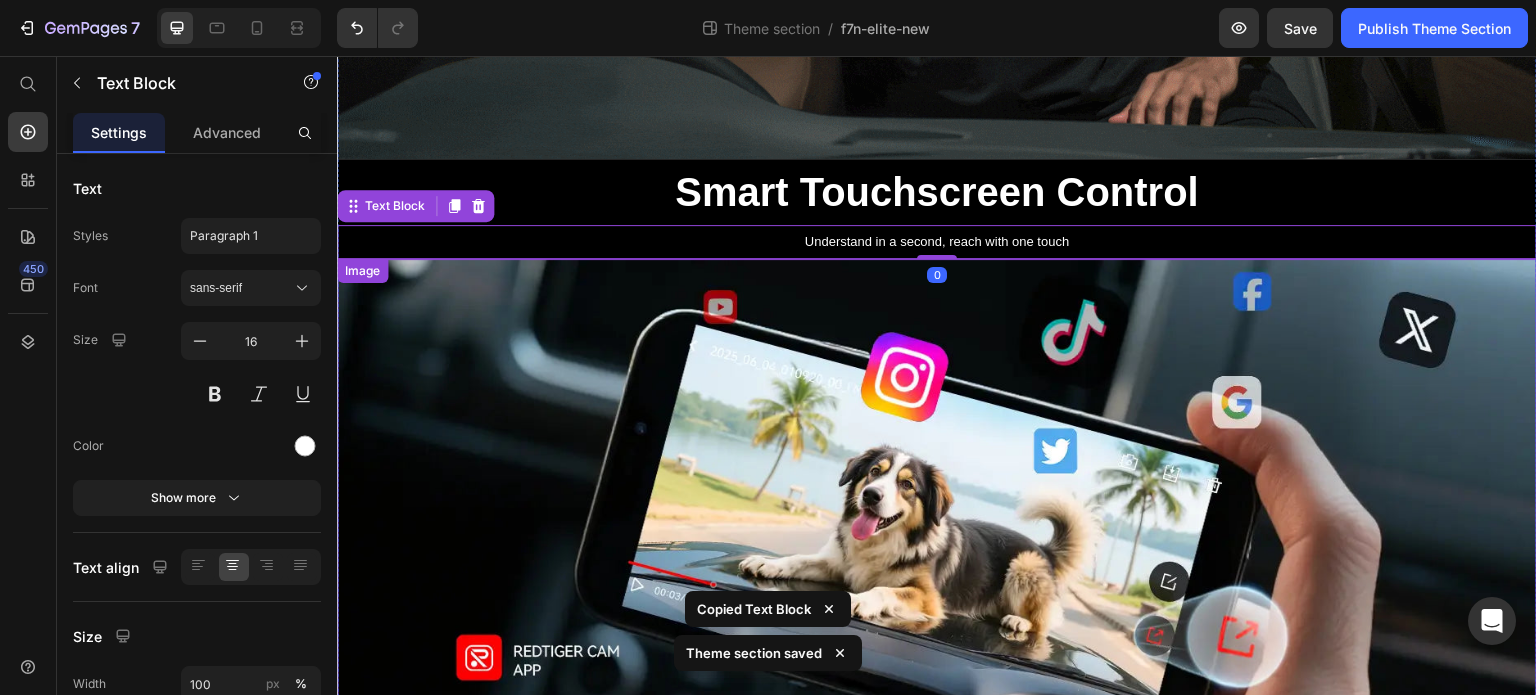 scroll, scrollTop: 1800, scrollLeft: 0, axis: vertical 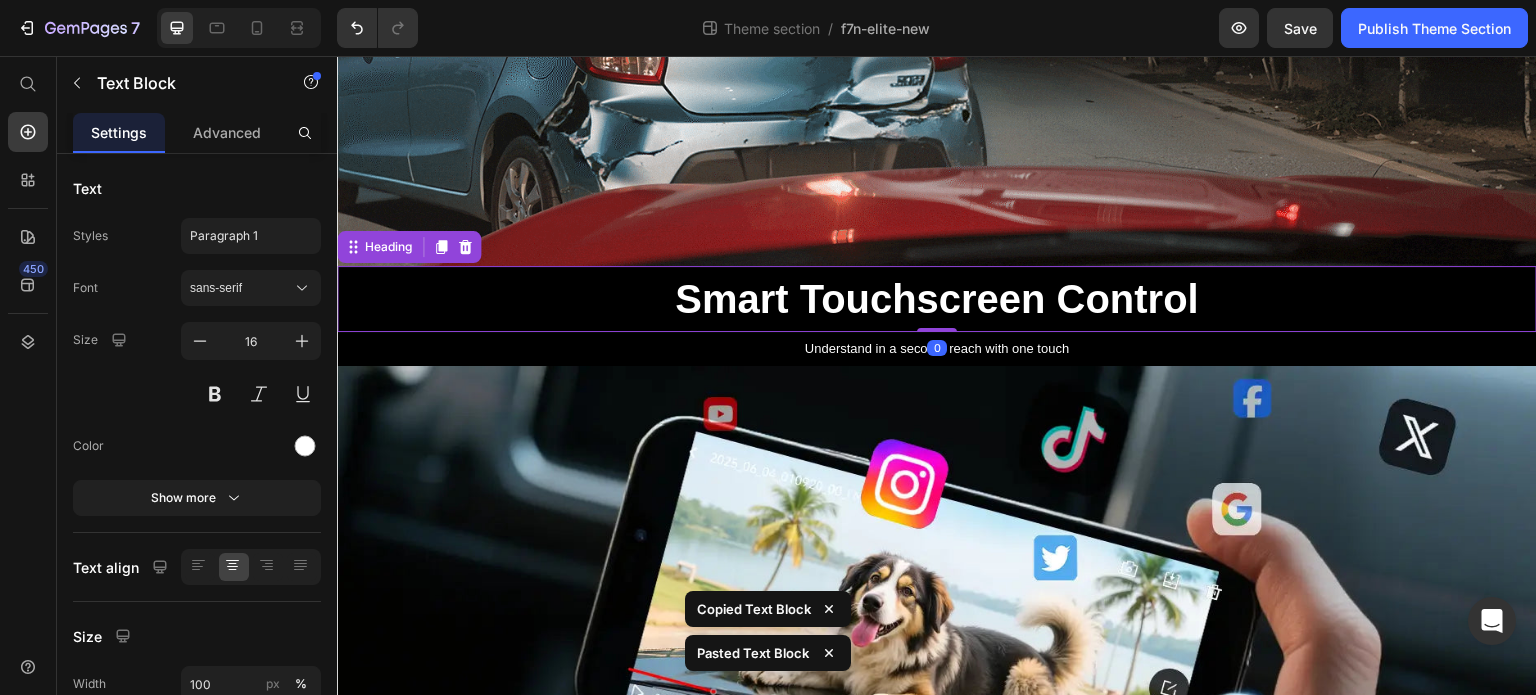 click on "Smart Touchscreen Control" at bounding box center [937, 299] 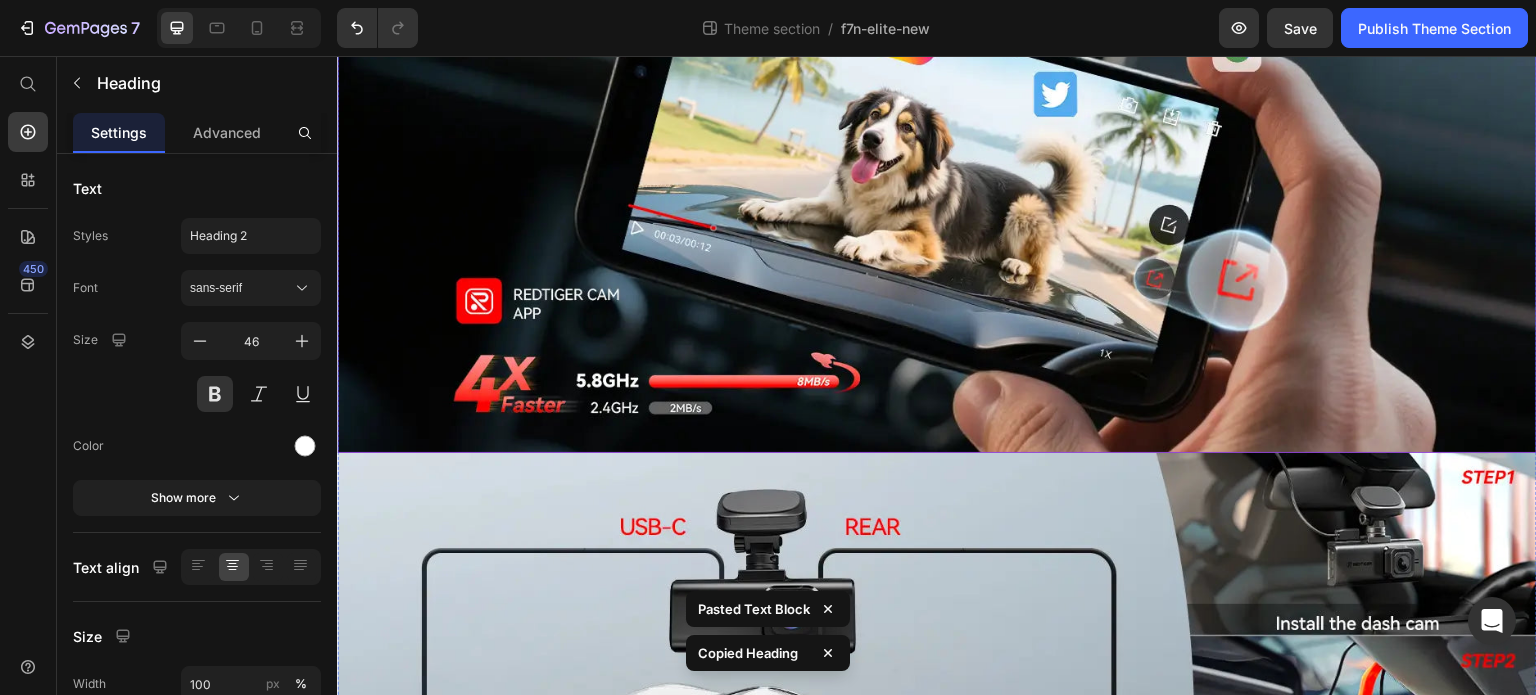 scroll, scrollTop: 2300, scrollLeft: 0, axis: vertical 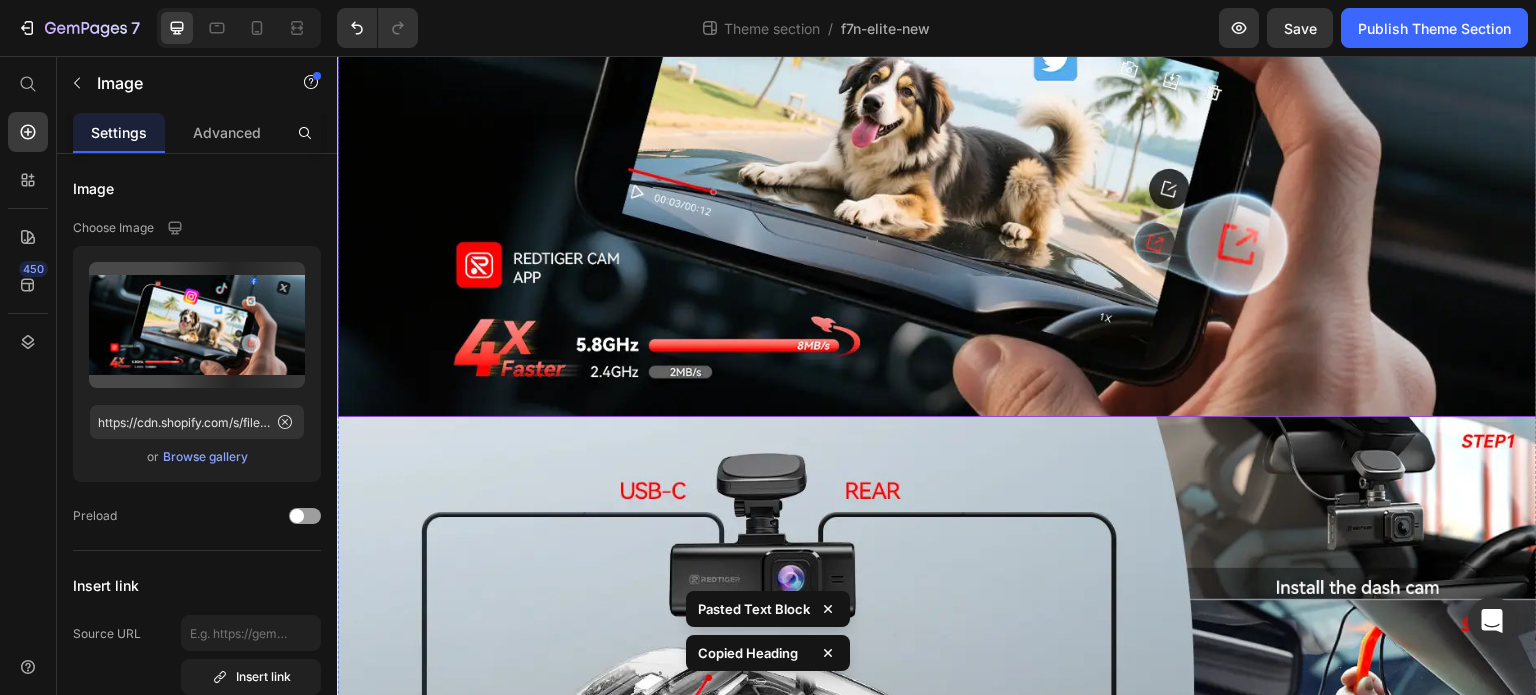 click at bounding box center (937, 142) 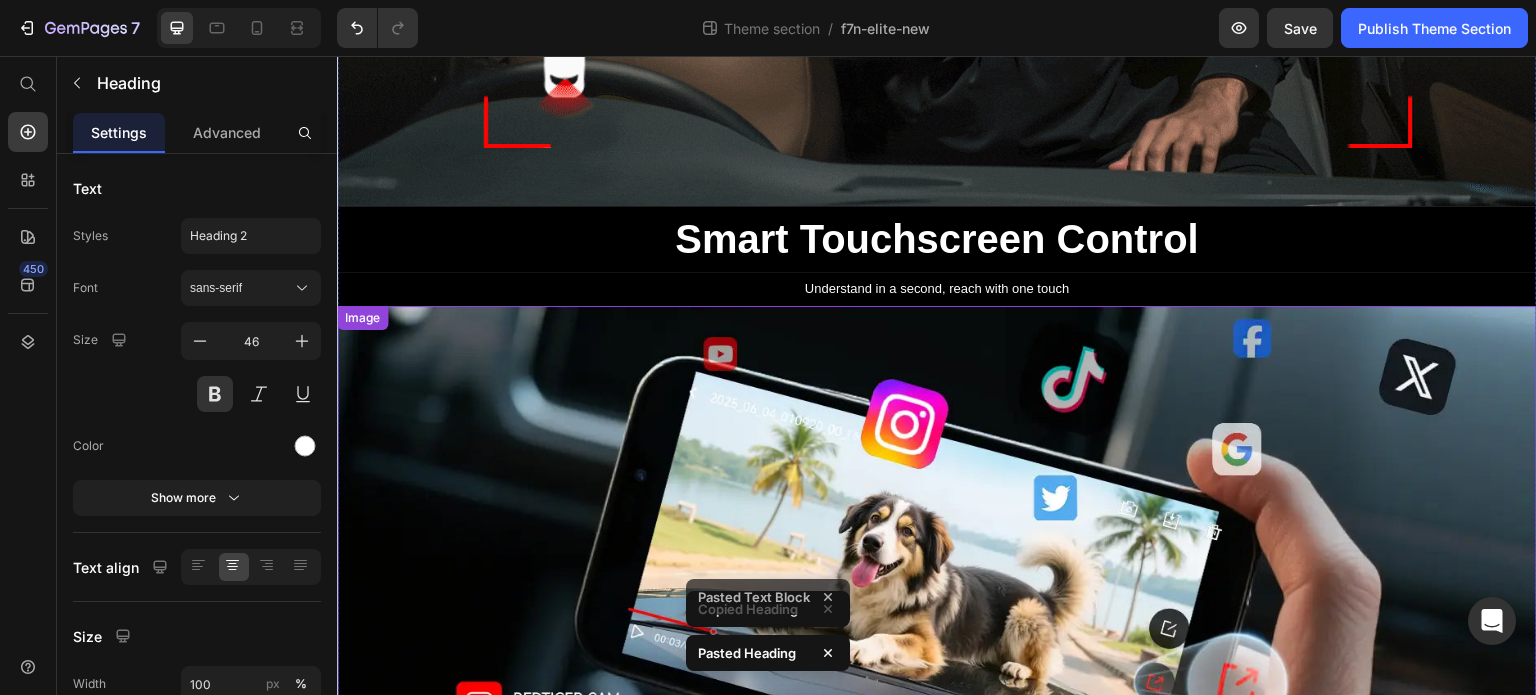 scroll, scrollTop: 1700, scrollLeft: 0, axis: vertical 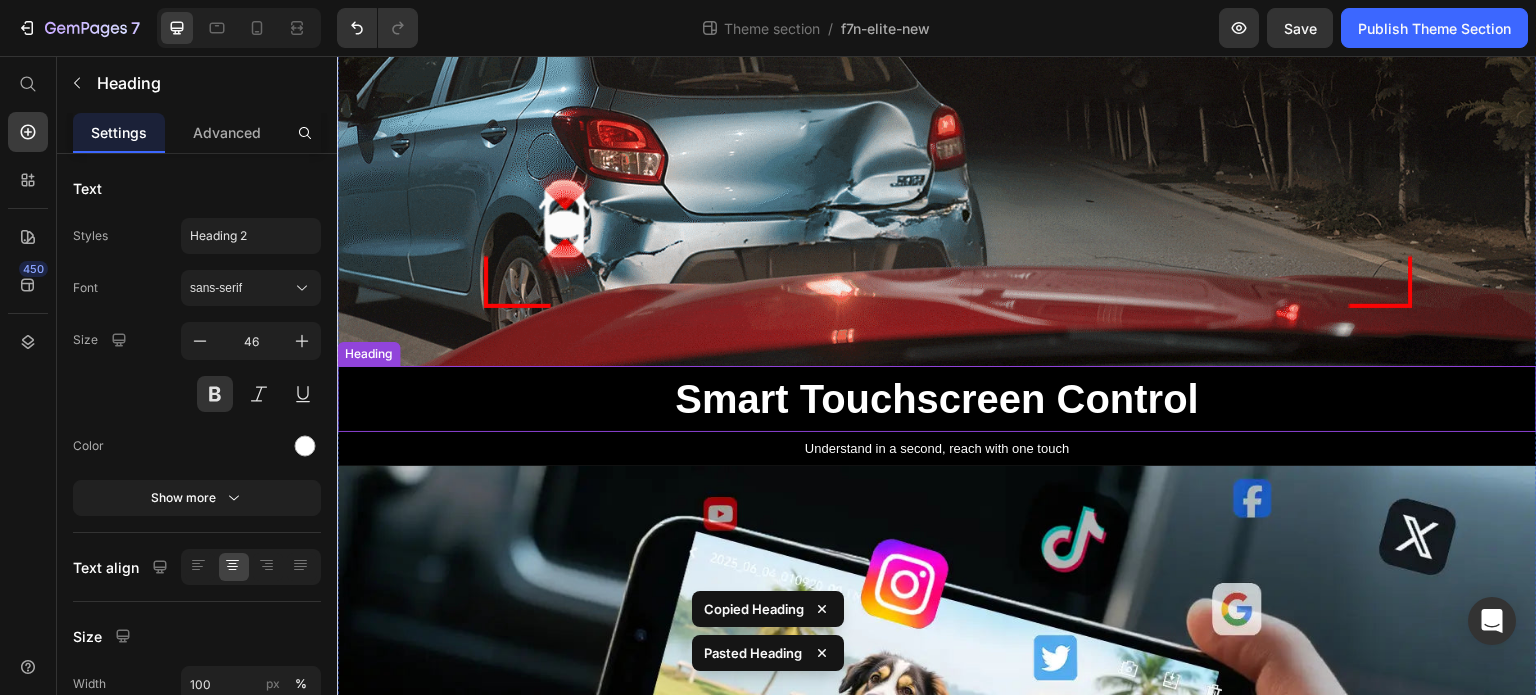 click on "Understand in a second, reach with one touch" at bounding box center (937, 448) 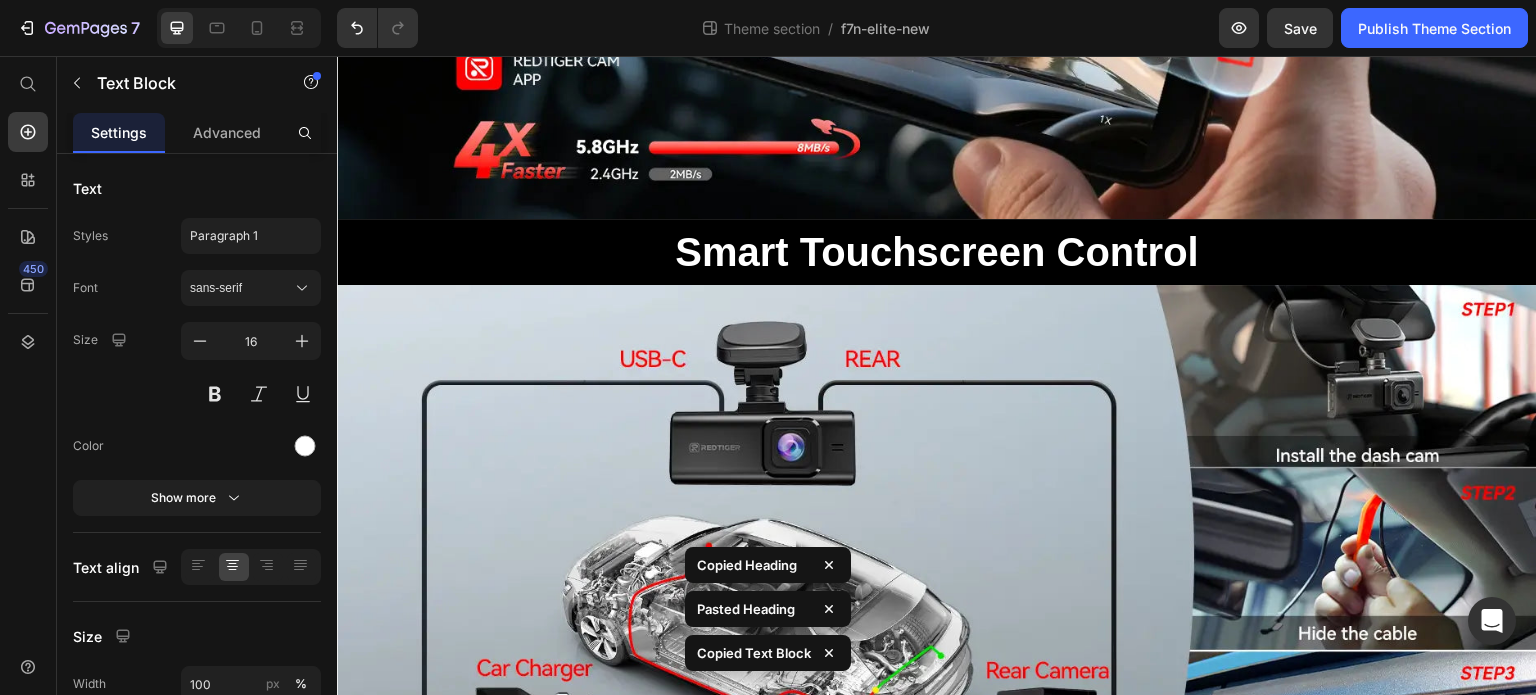 scroll, scrollTop: 2600, scrollLeft: 0, axis: vertical 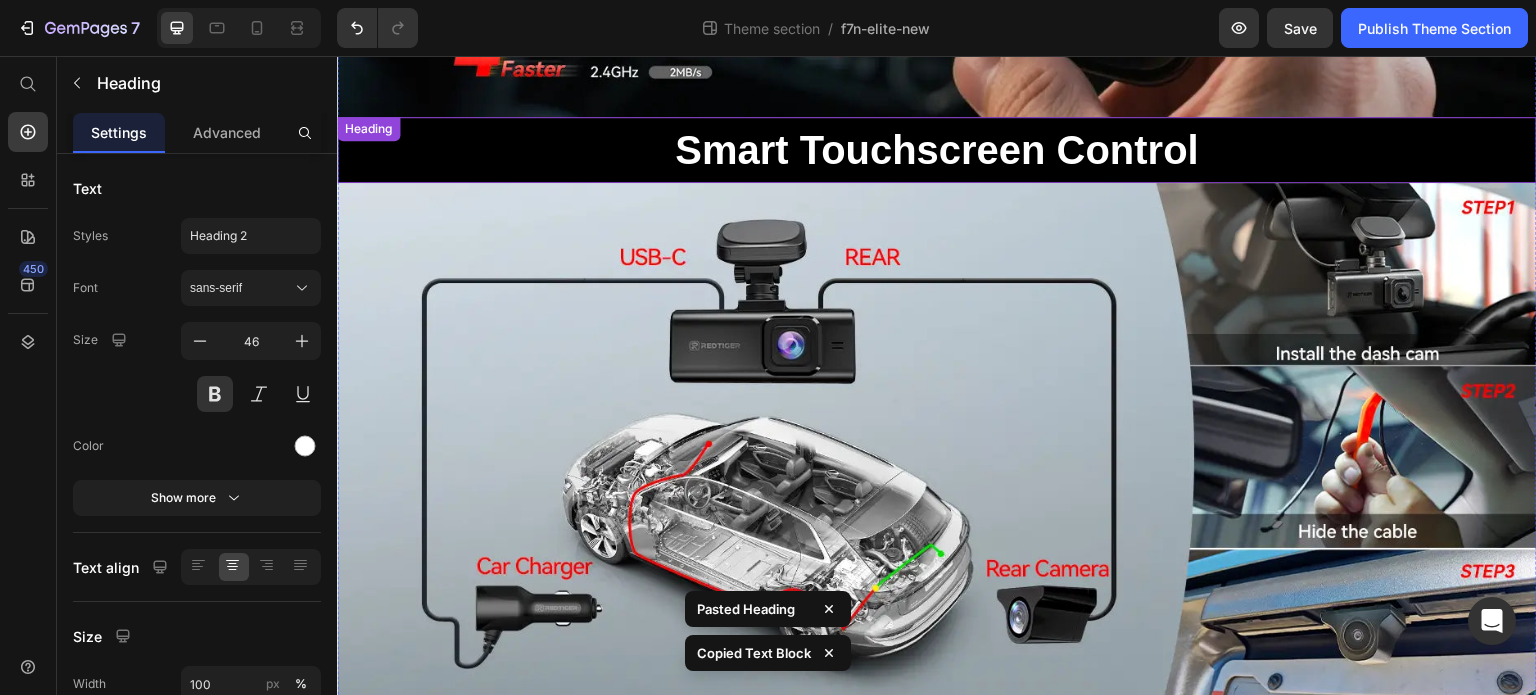 click on "Smart Touchscreen Control" at bounding box center [937, 150] 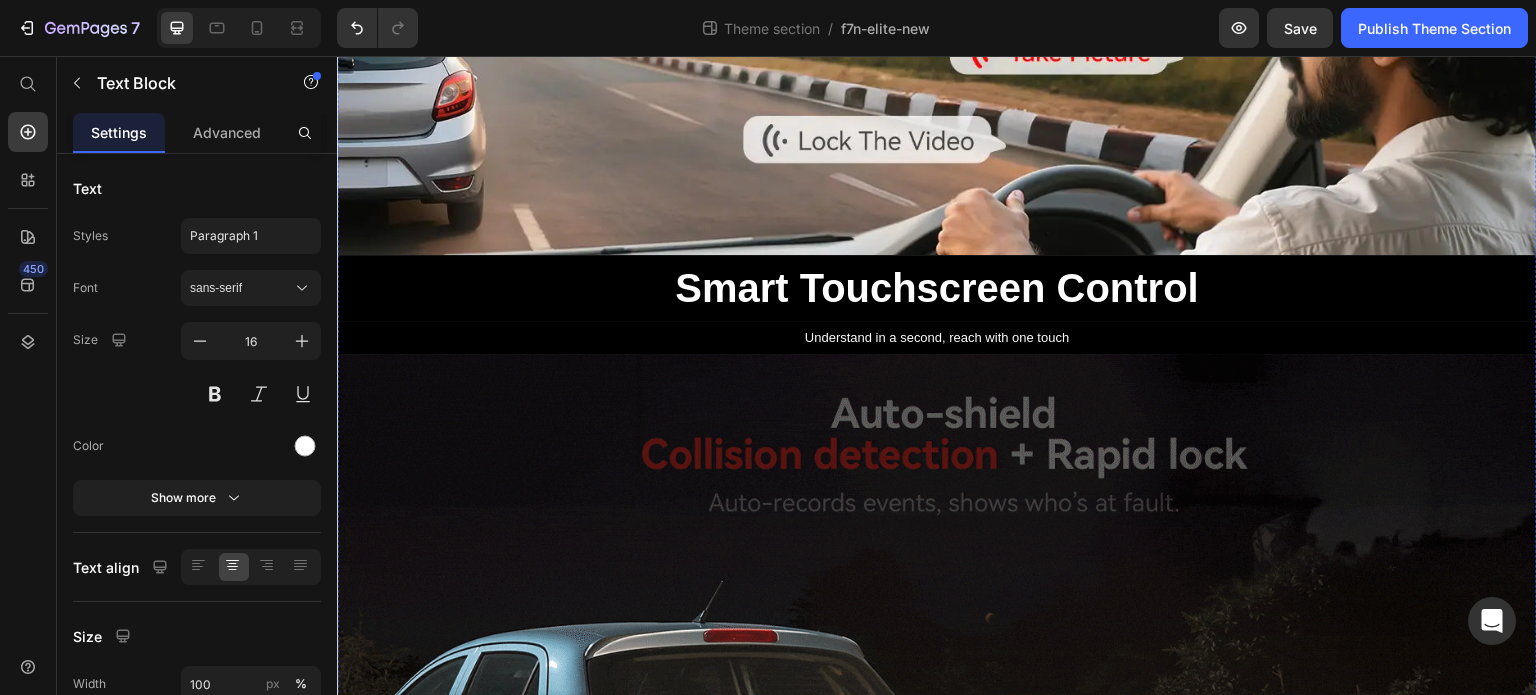 scroll, scrollTop: 1000, scrollLeft: 0, axis: vertical 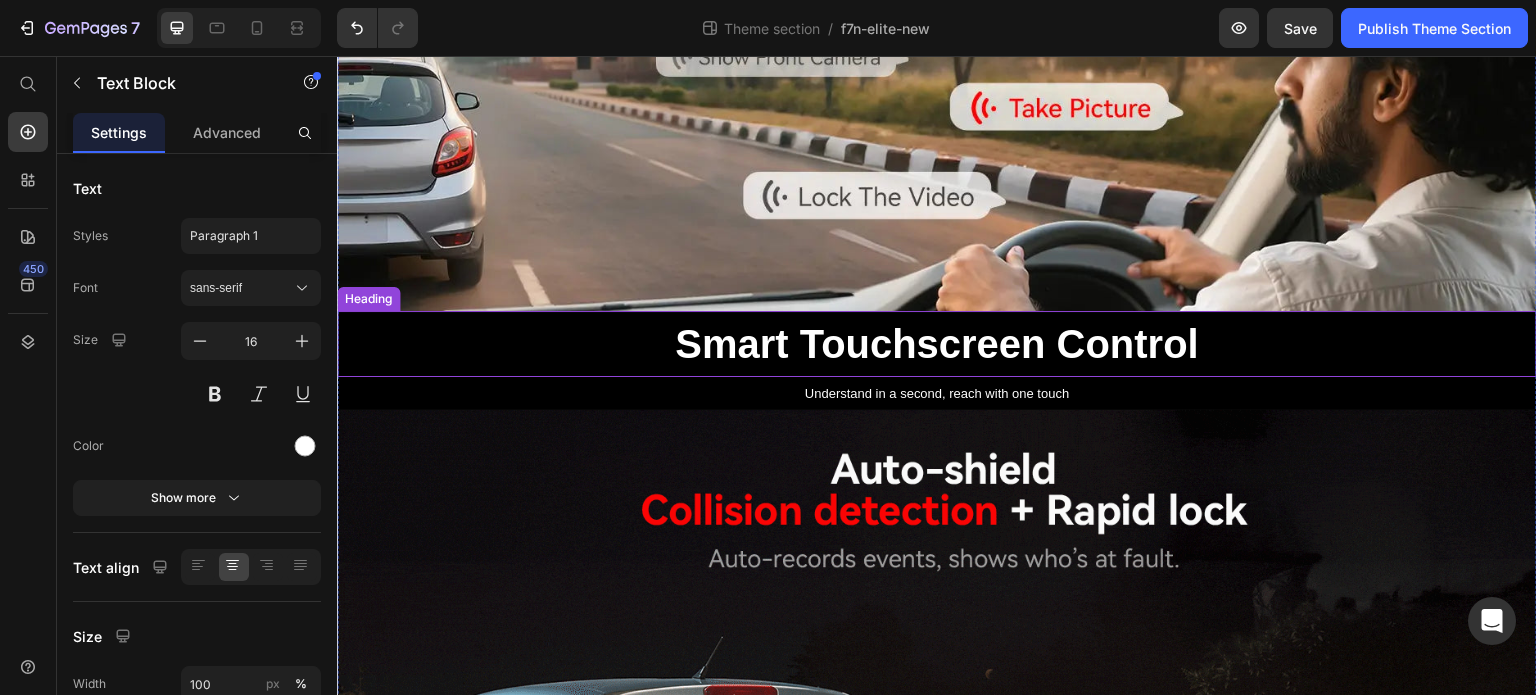 click on "Smart Touchscreen Control" at bounding box center [937, 344] 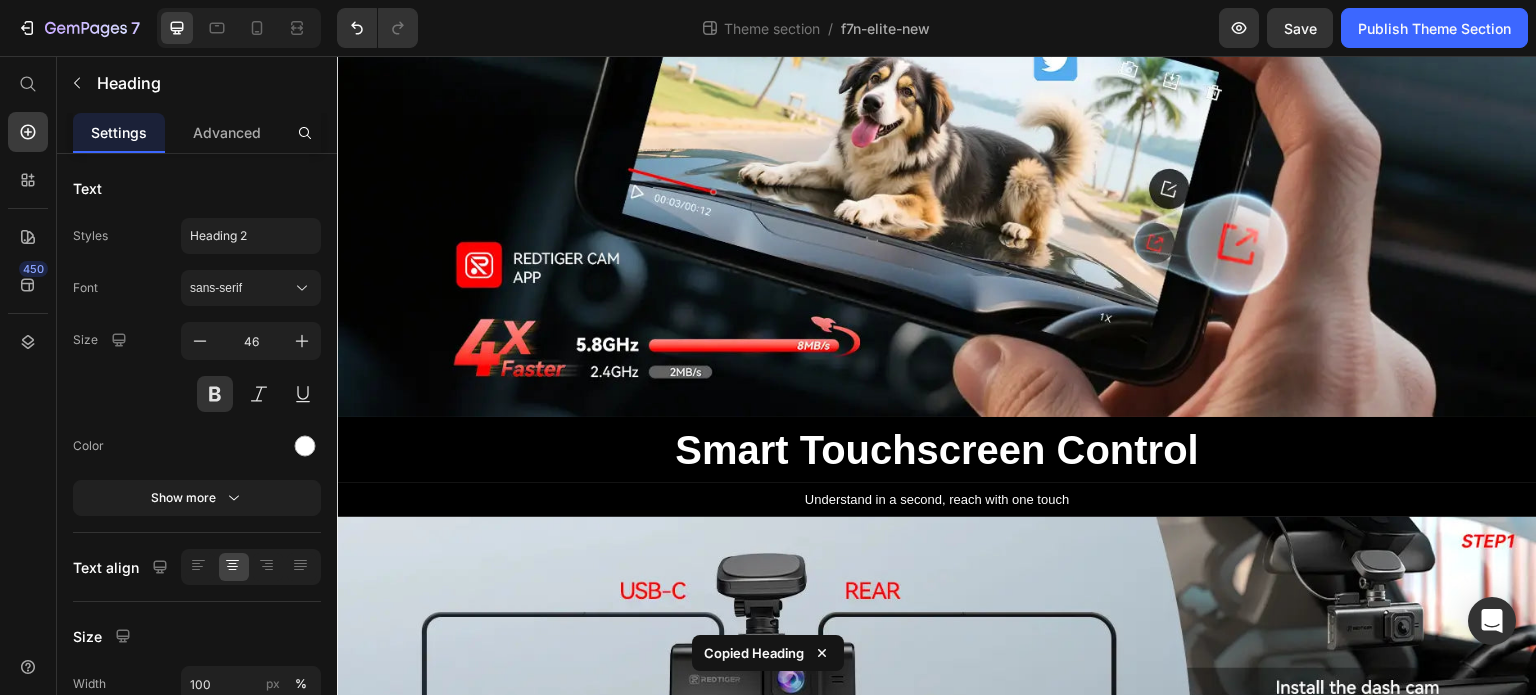 click at bounding box center (937, 142) 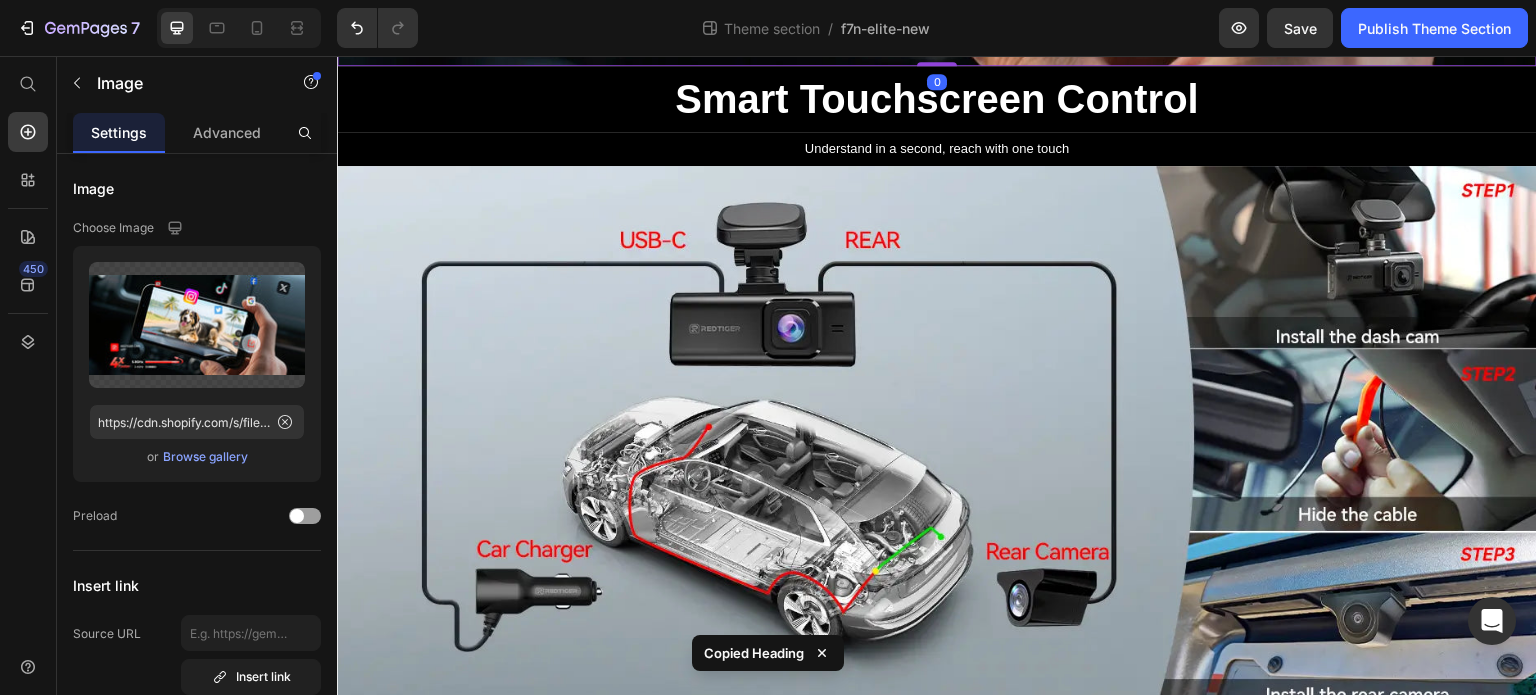 scroll, scrollTop: 2800, scrollLeft: 0, axis: vertical 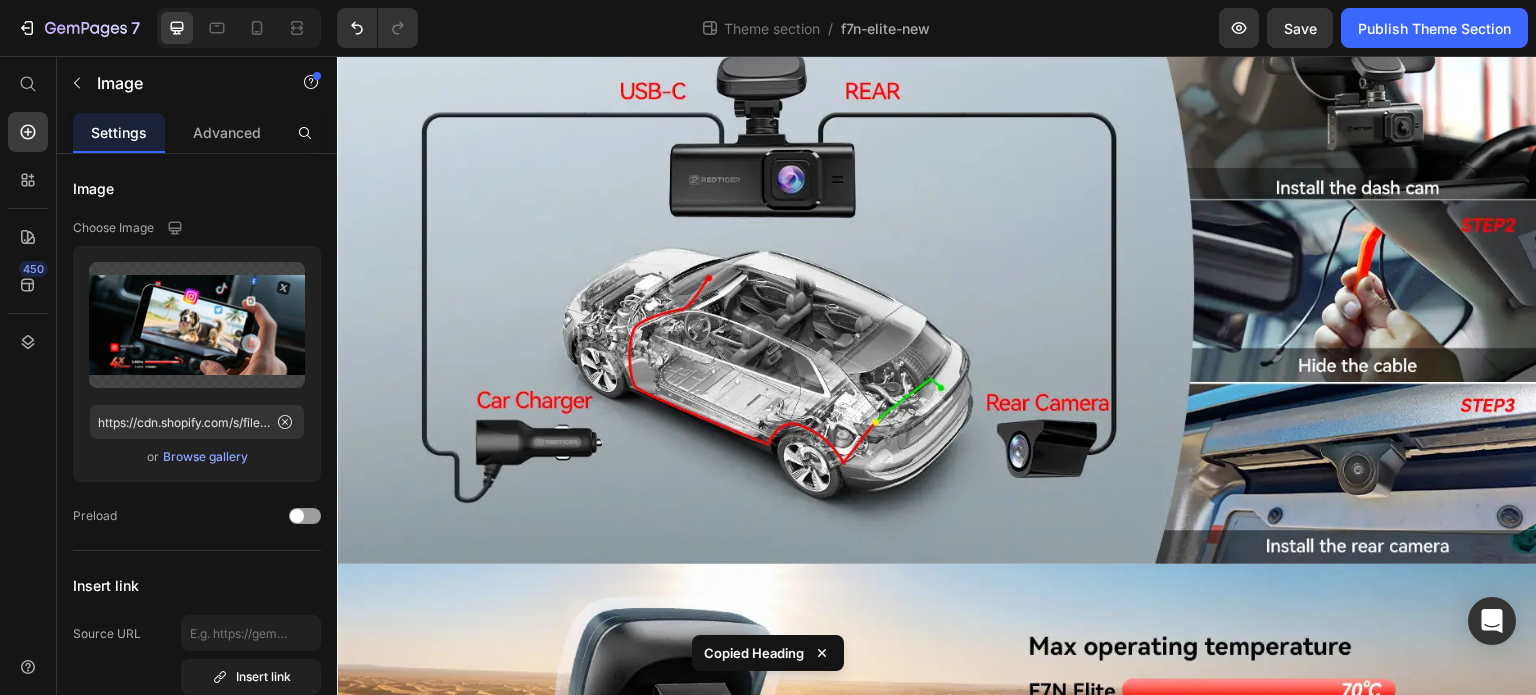 click at bounding box center [937, 290] 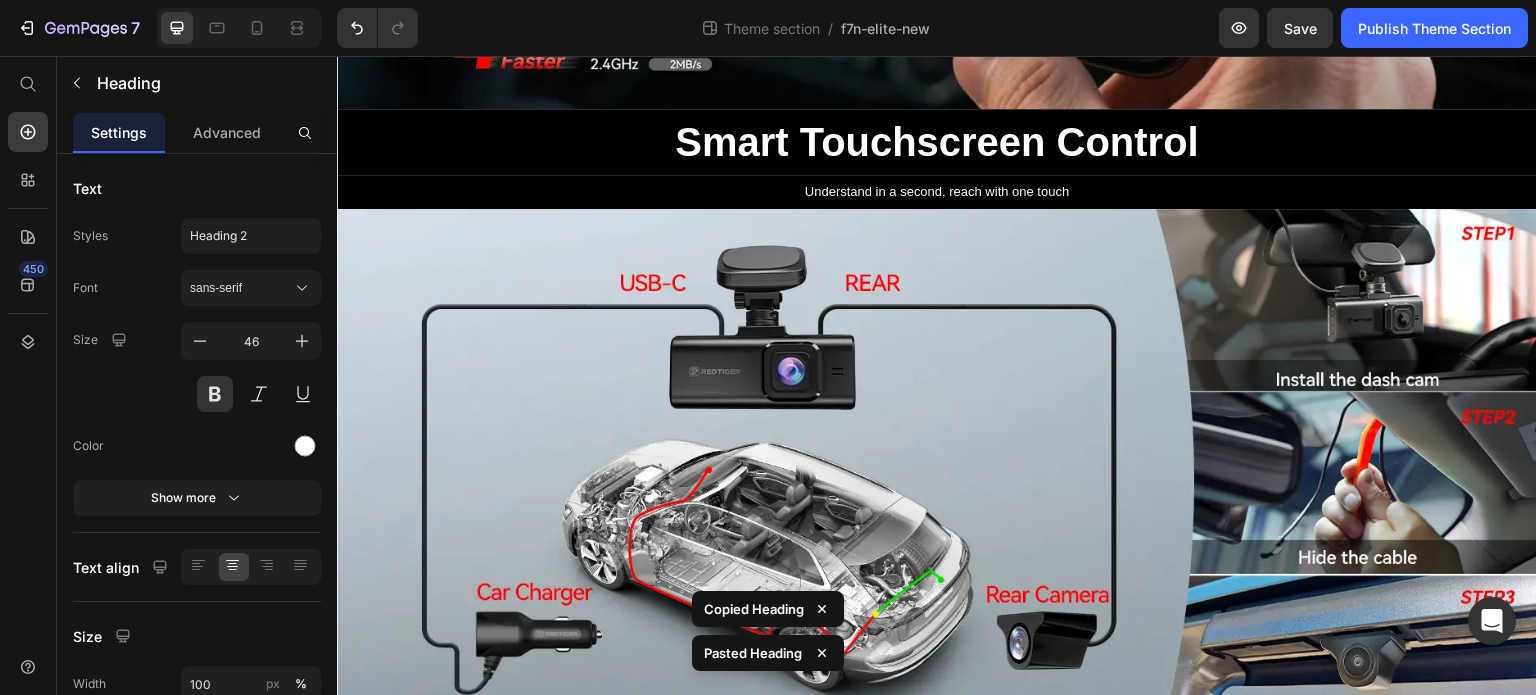scroll, scrollTop: 2300, scrollLeft: 0, axis: vertical 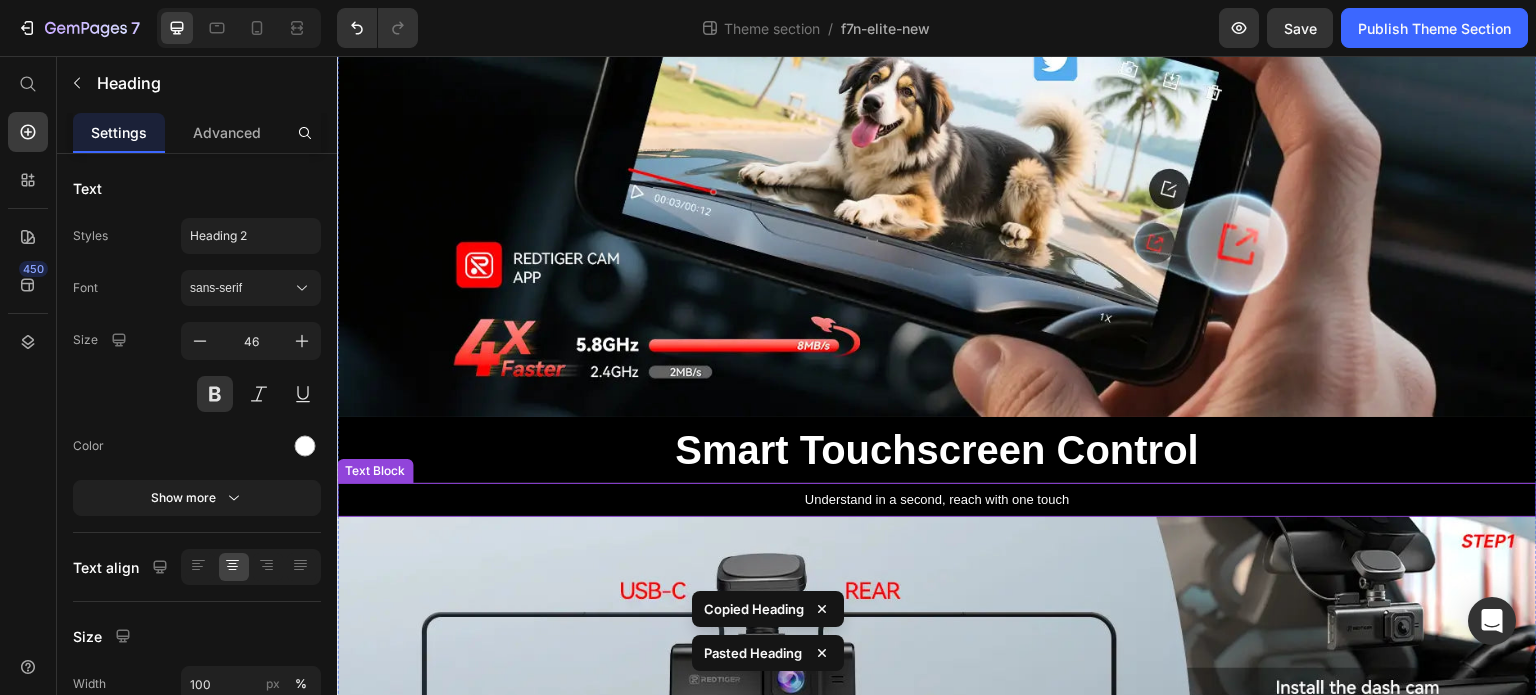 click on "Understand in a second, reach with one touch" at bounding box center (937, 500) 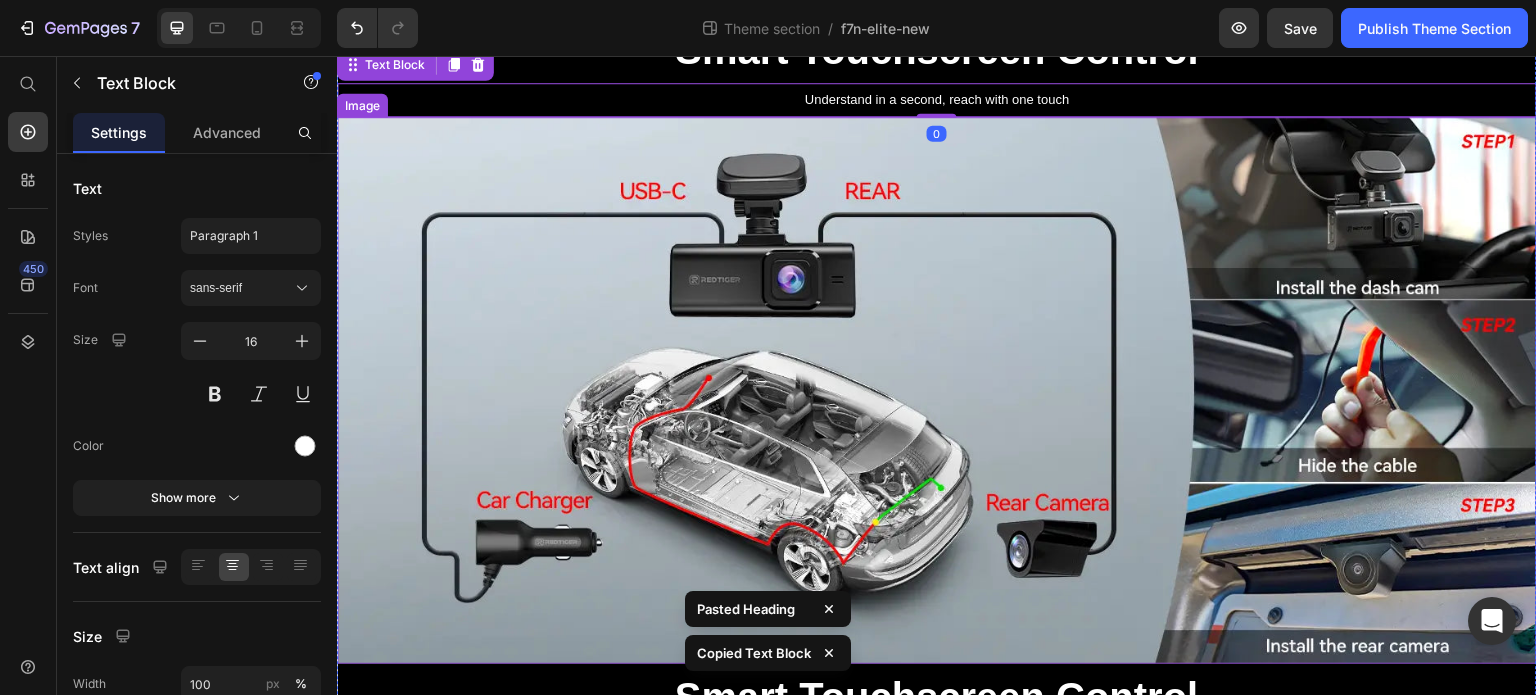 scroll, scrollTop: 2900, scrollLeft: 0, axis: vertical 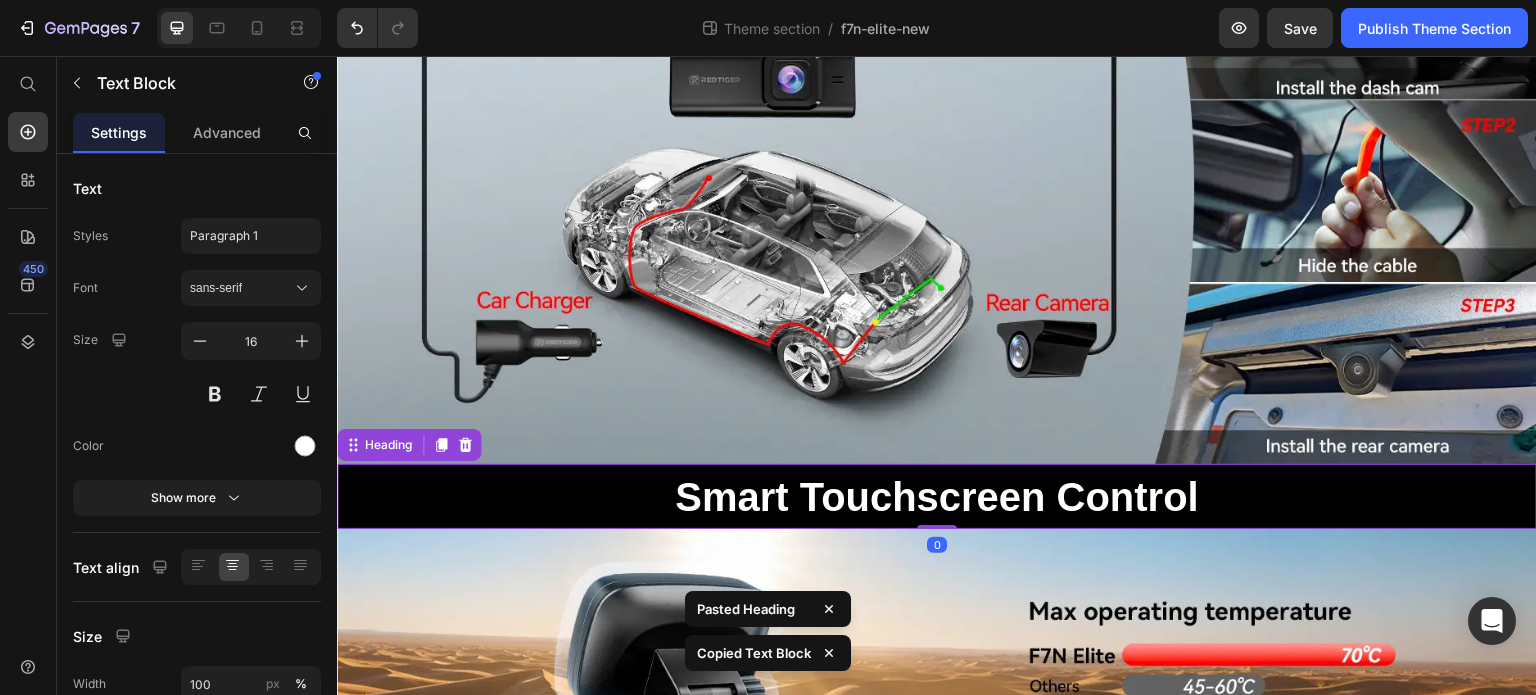 click on "Smart Touchscreen Control" at bounding box center (937, 497) 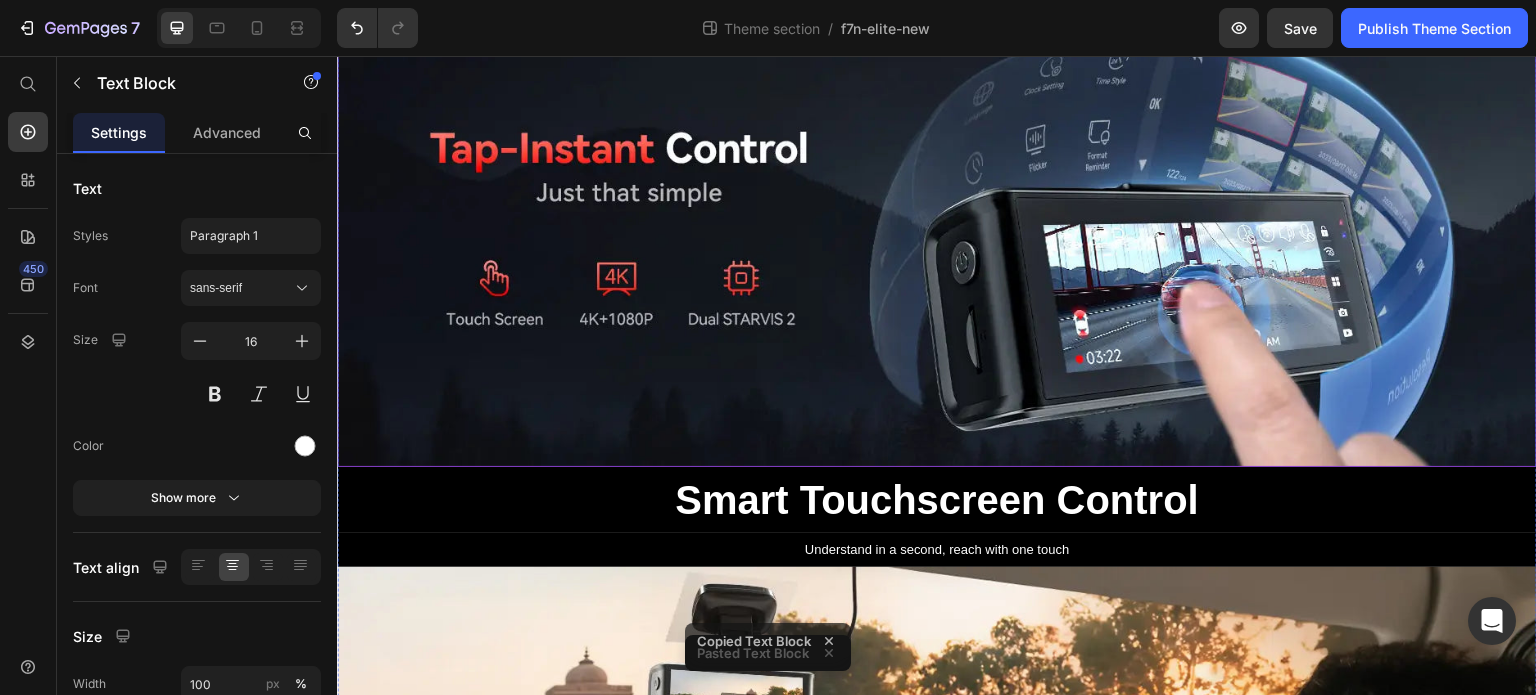 scroll, scrollTop: 0, scrollLeft: 0, axis: both 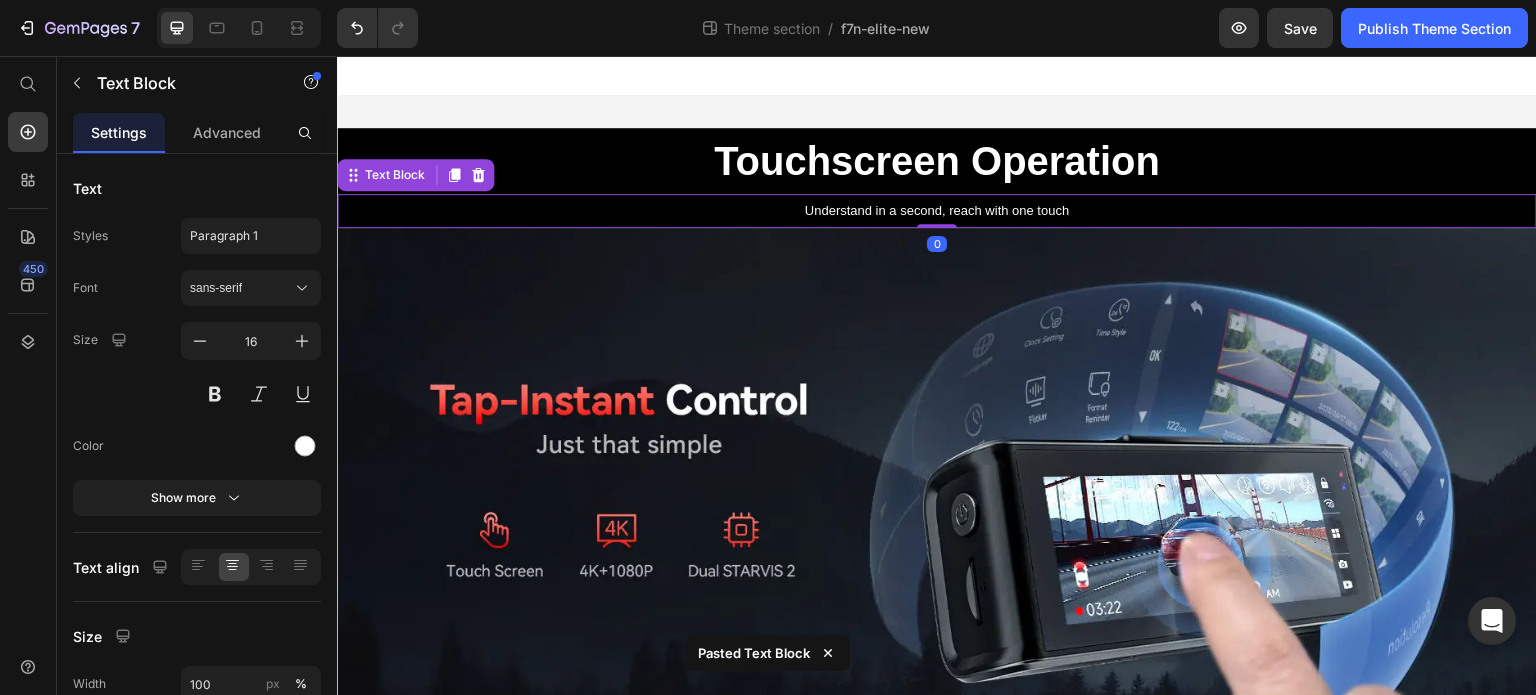 click on "Understand in a second, reach with one touch" at bounding box center (937, 210) 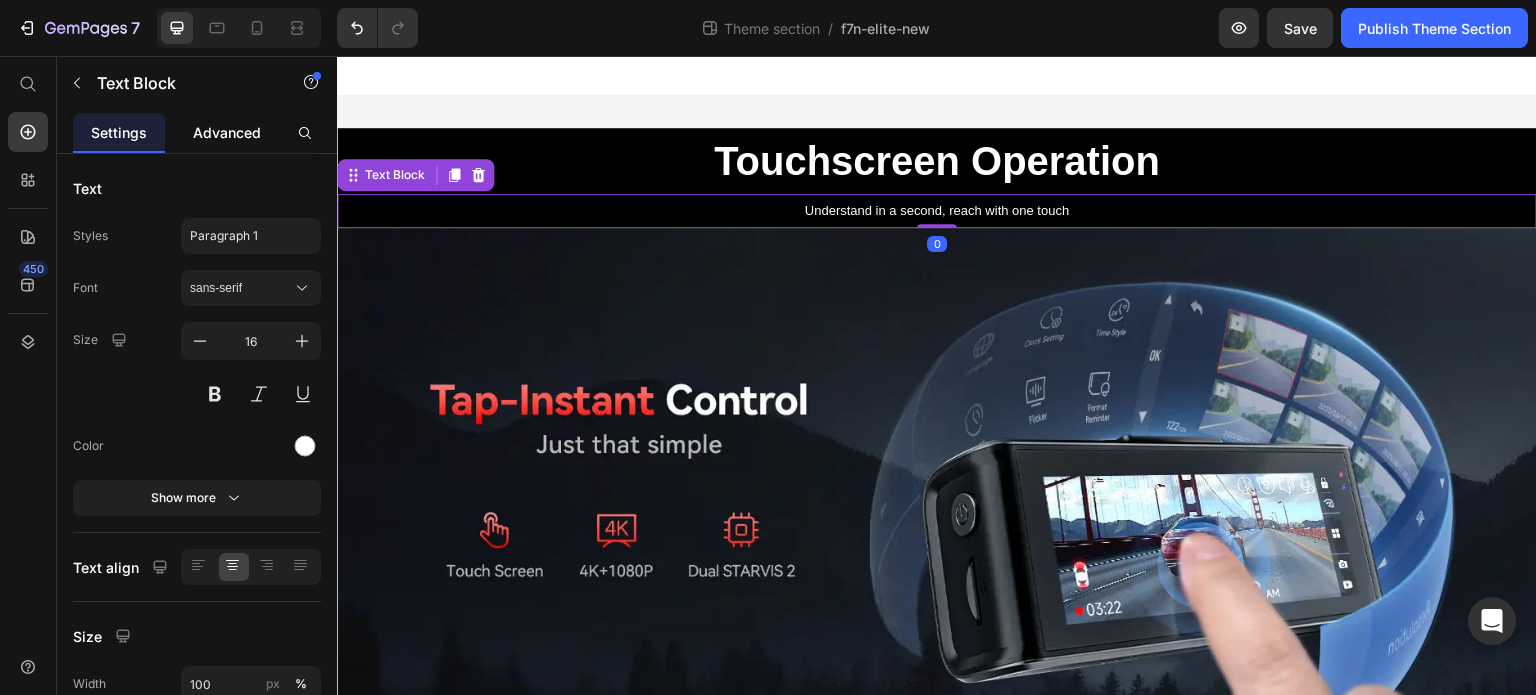 click on "Advanced" at bounding box center (227, 132) 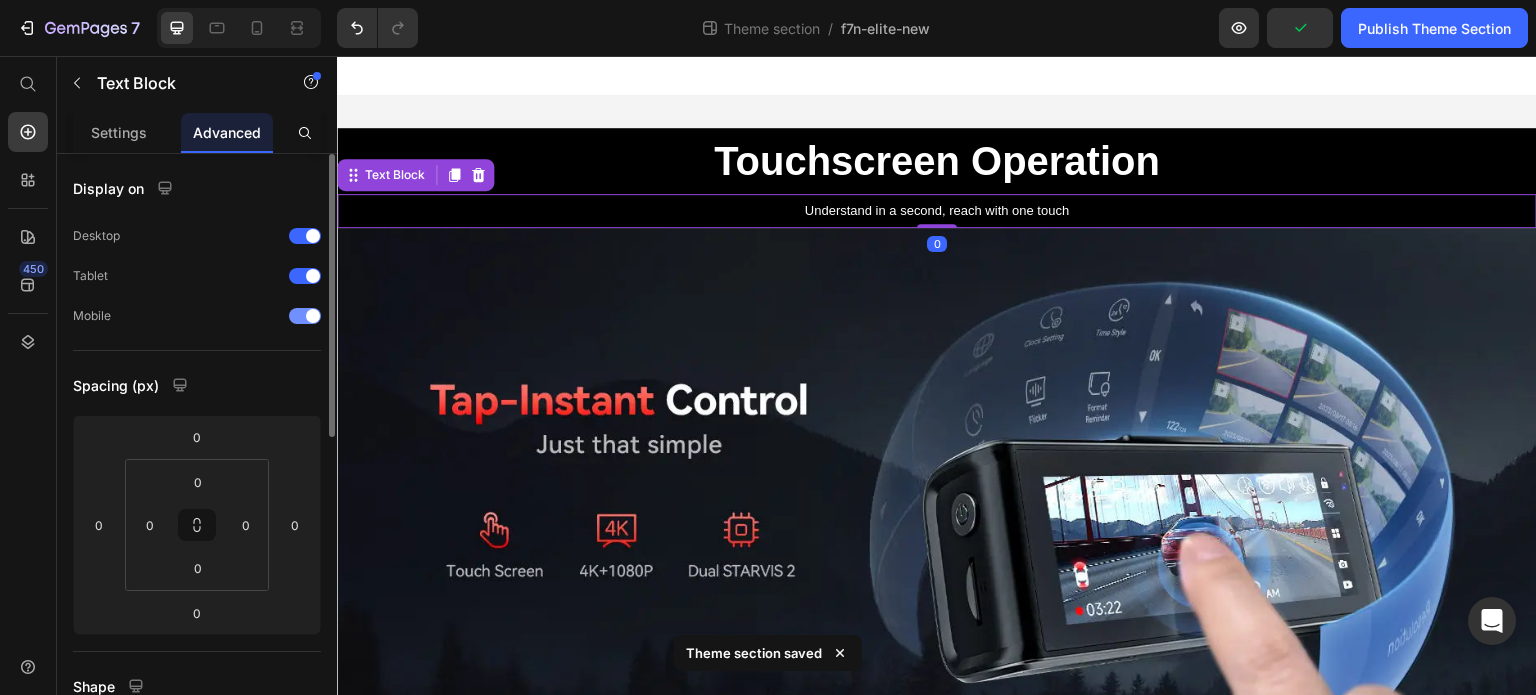click on "Mobile" at bounding box center (197, 316) 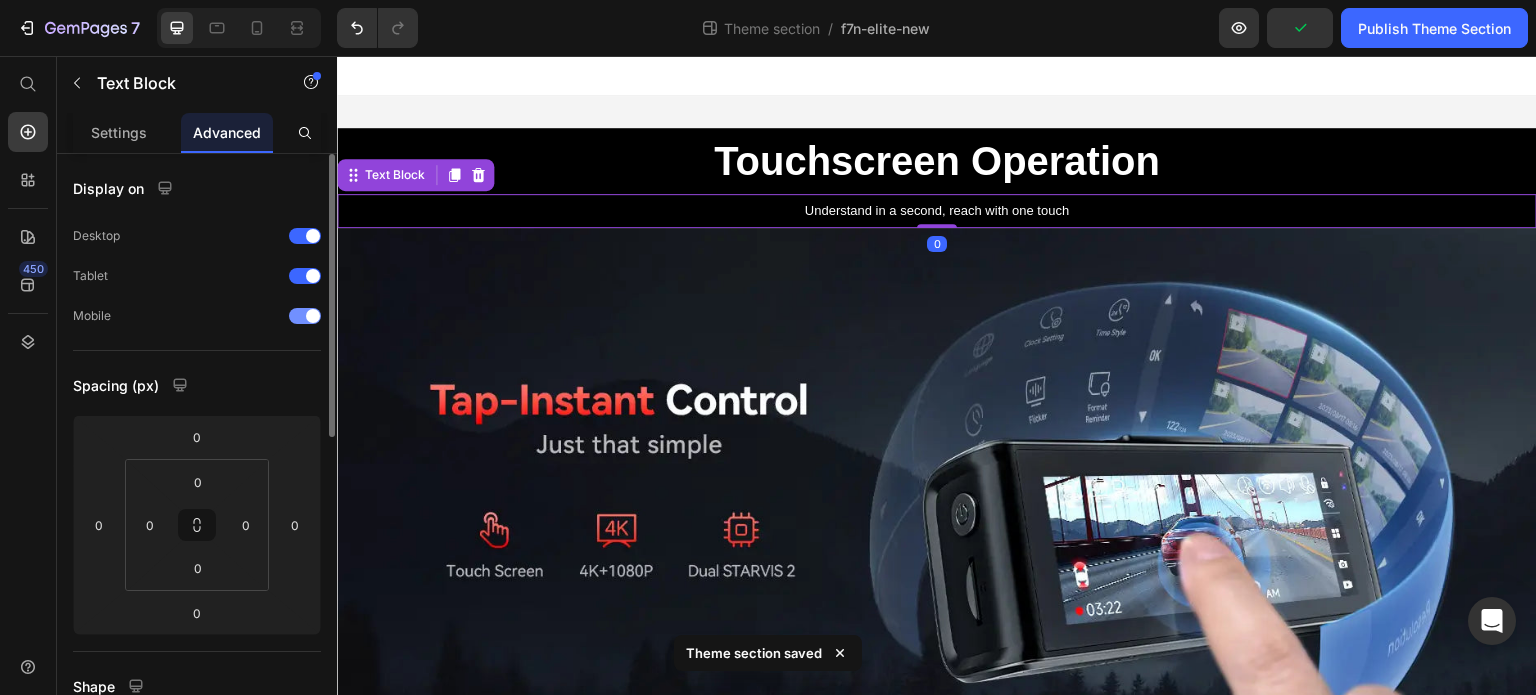 click at bounding box center (305, 316) 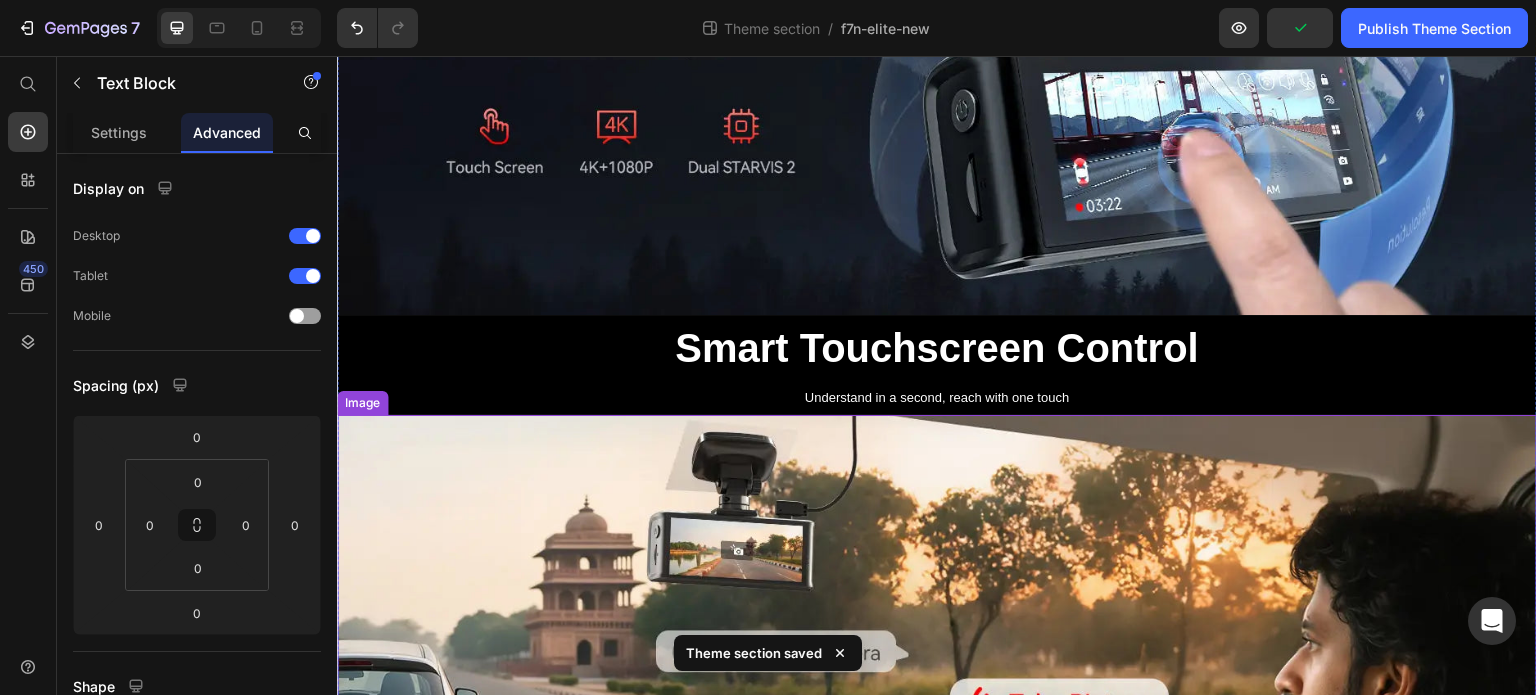 scroll, scrollTop: 500, scrollLeft: 0, axis: vertical 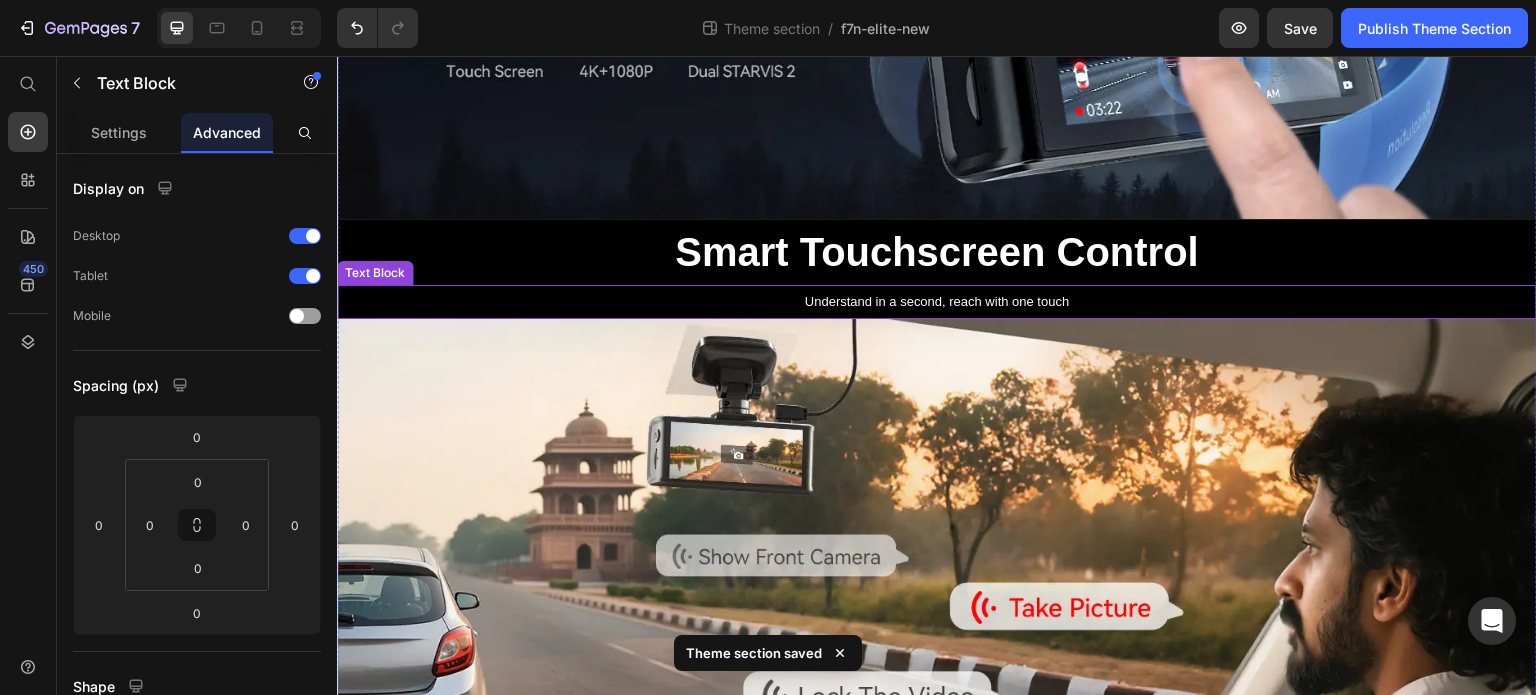 click on "Understand in a second, reach with one touch" at bounding box center [937, 301] 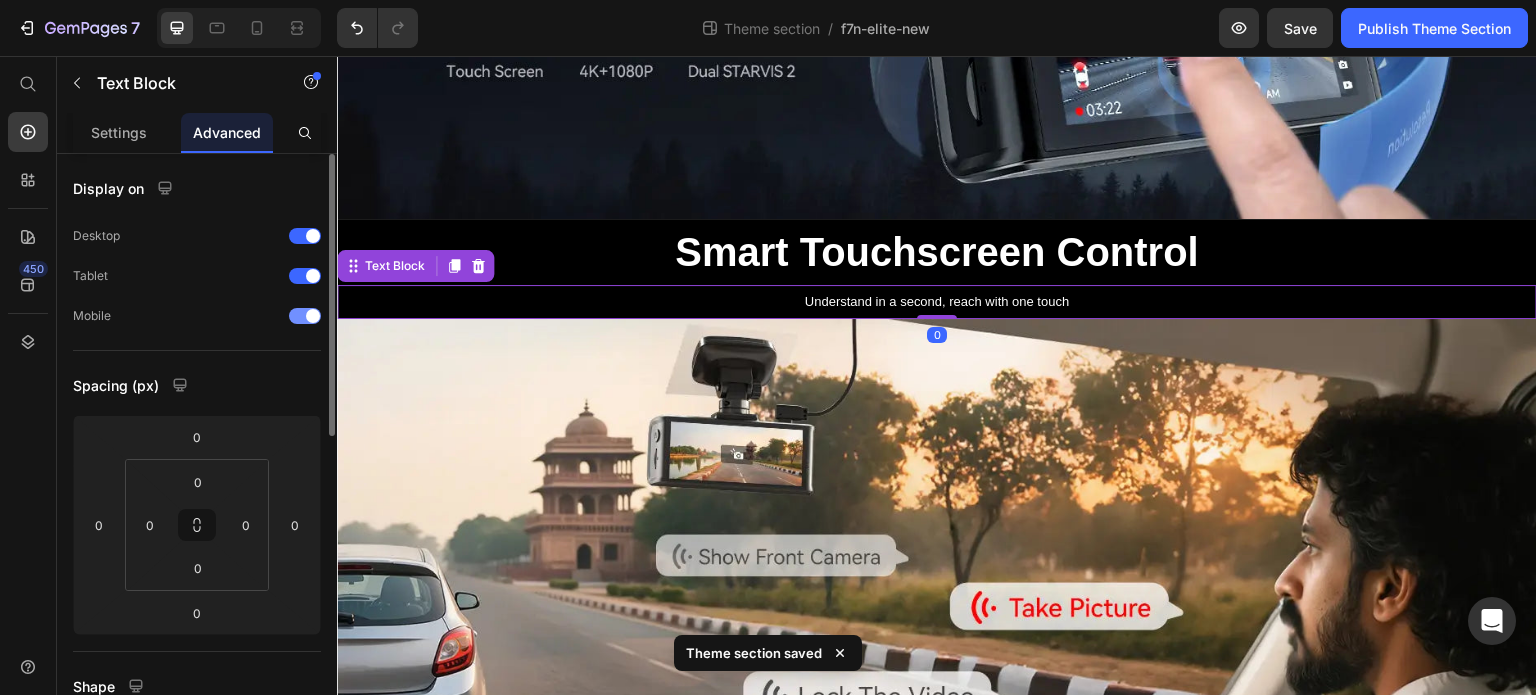 click at bounding box center [305, 316] 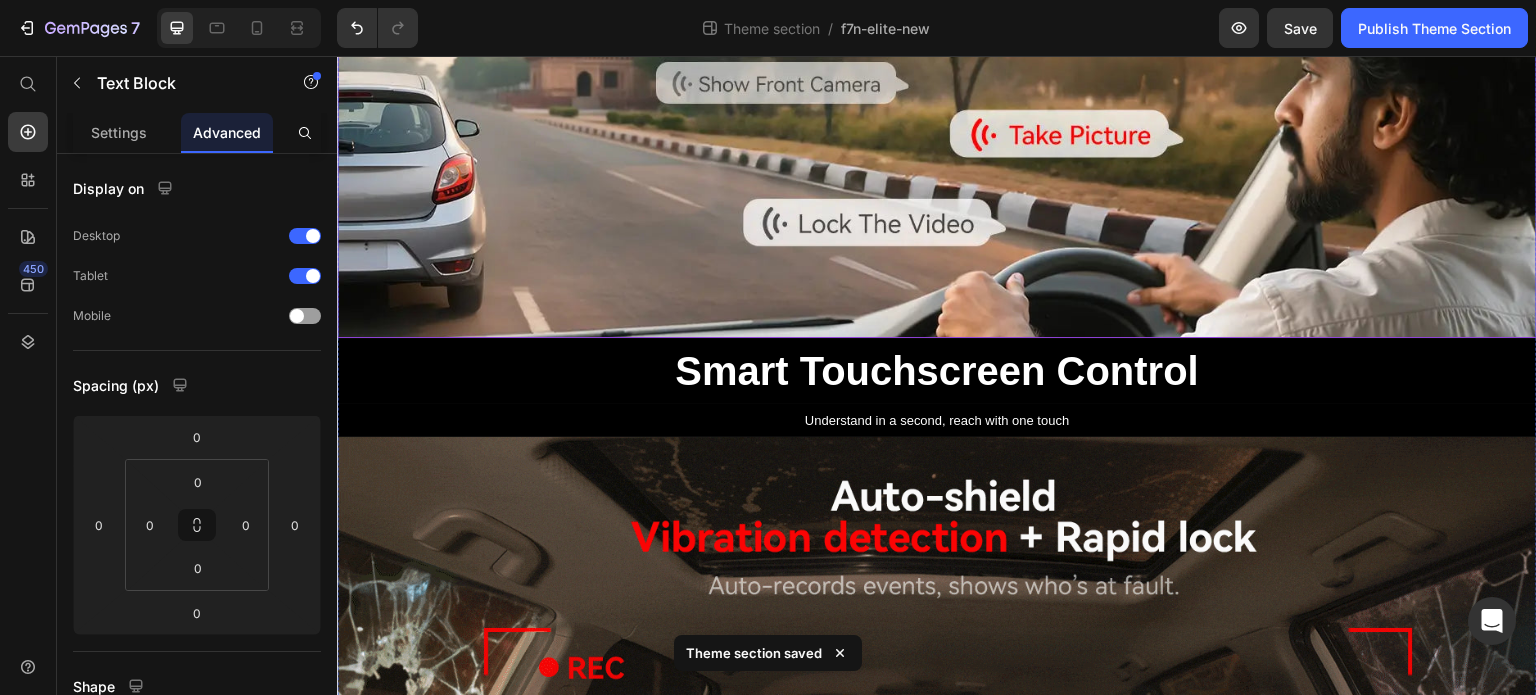 scroll, scrollTop: 1000, scrollLeft: 0, axis: vertical 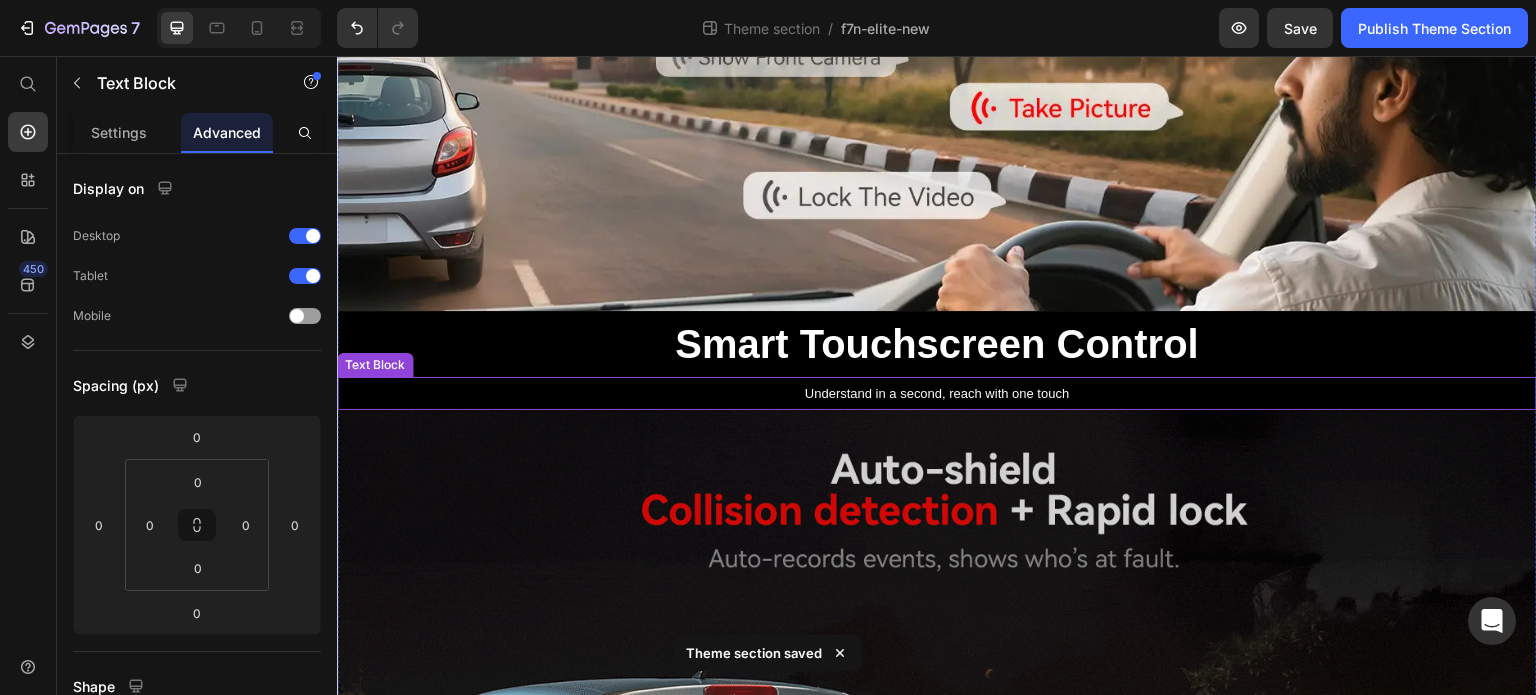 click on "Understand in a second, reach with one touch" at bounding box center (937, 393) 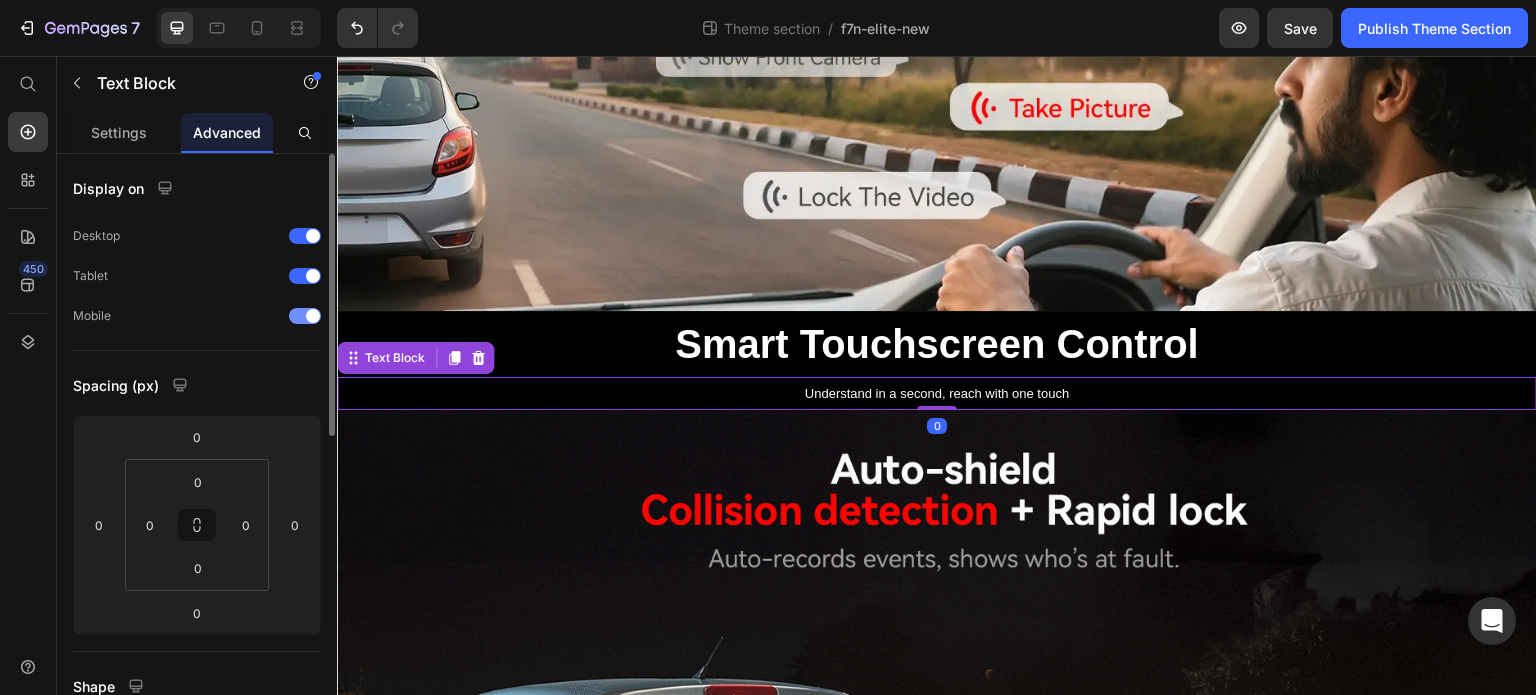 click at bounding box center [305, 316] 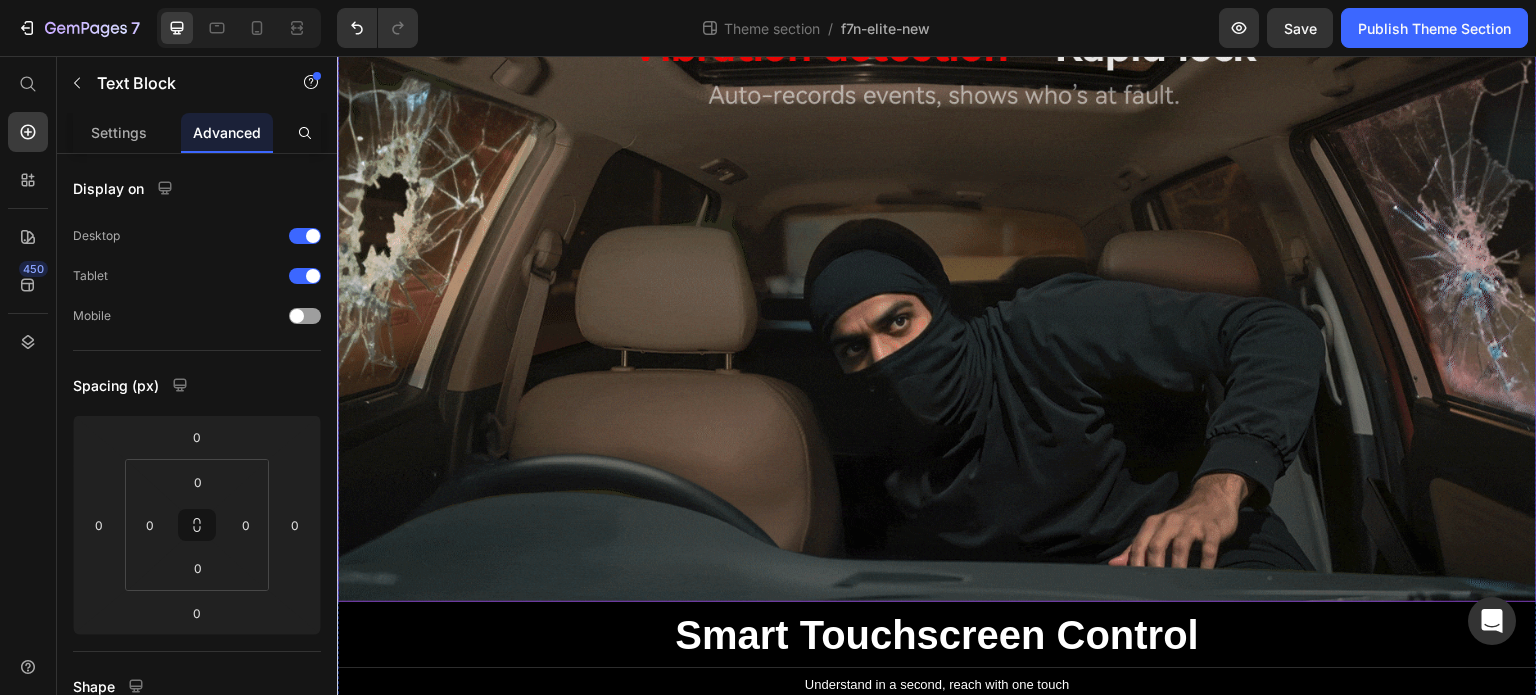 scroll, scrollTop: 1500, scrollLeft: 0, axis: vertical 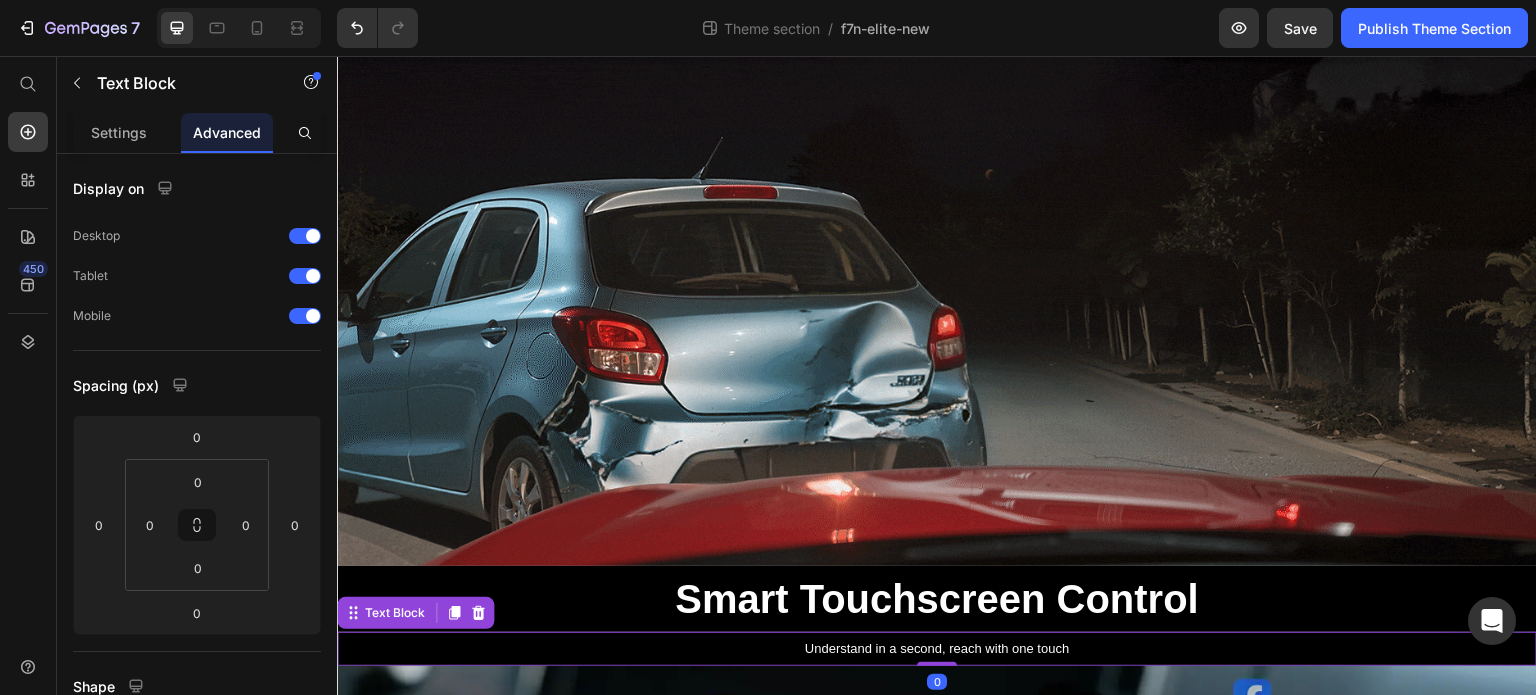 click on "Understand in a second, reach with one touch" at bounding box center [937, 649] 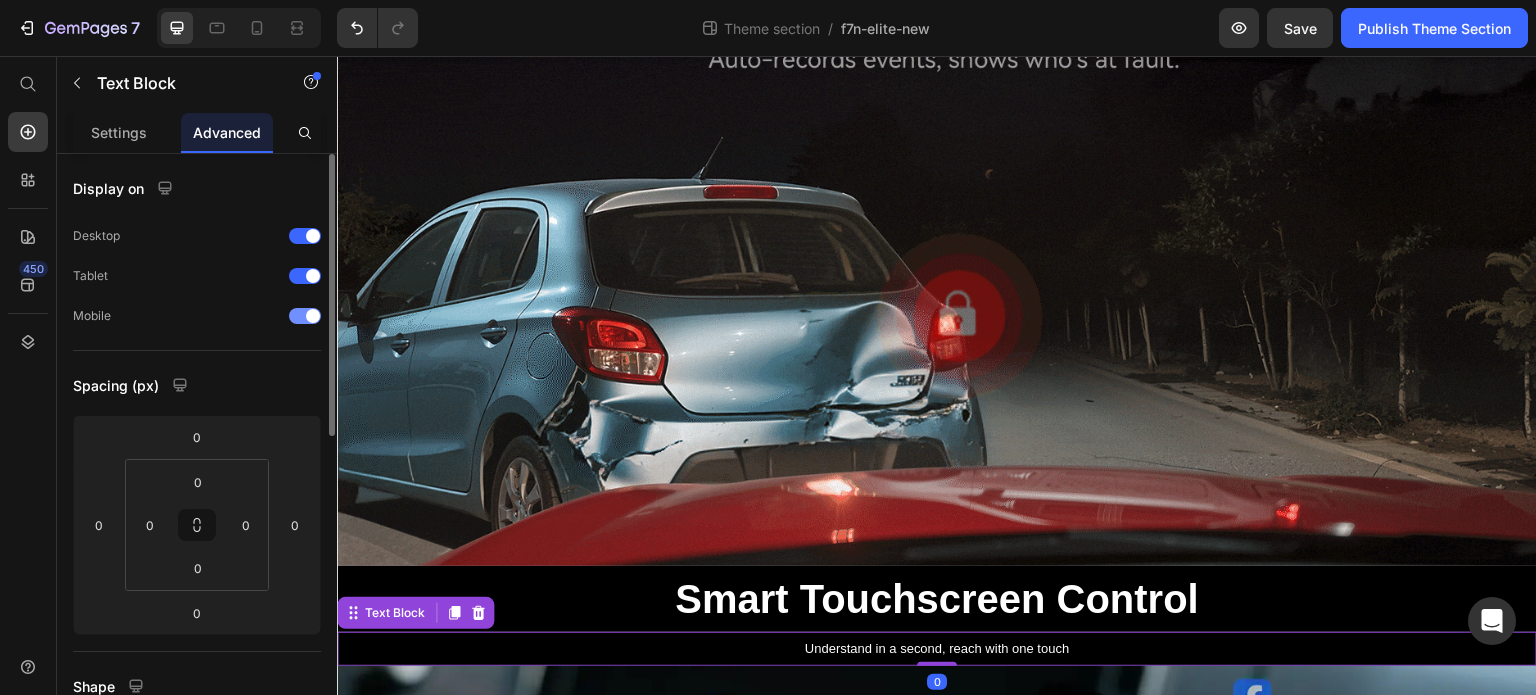 click at bounding box center (313, 316) 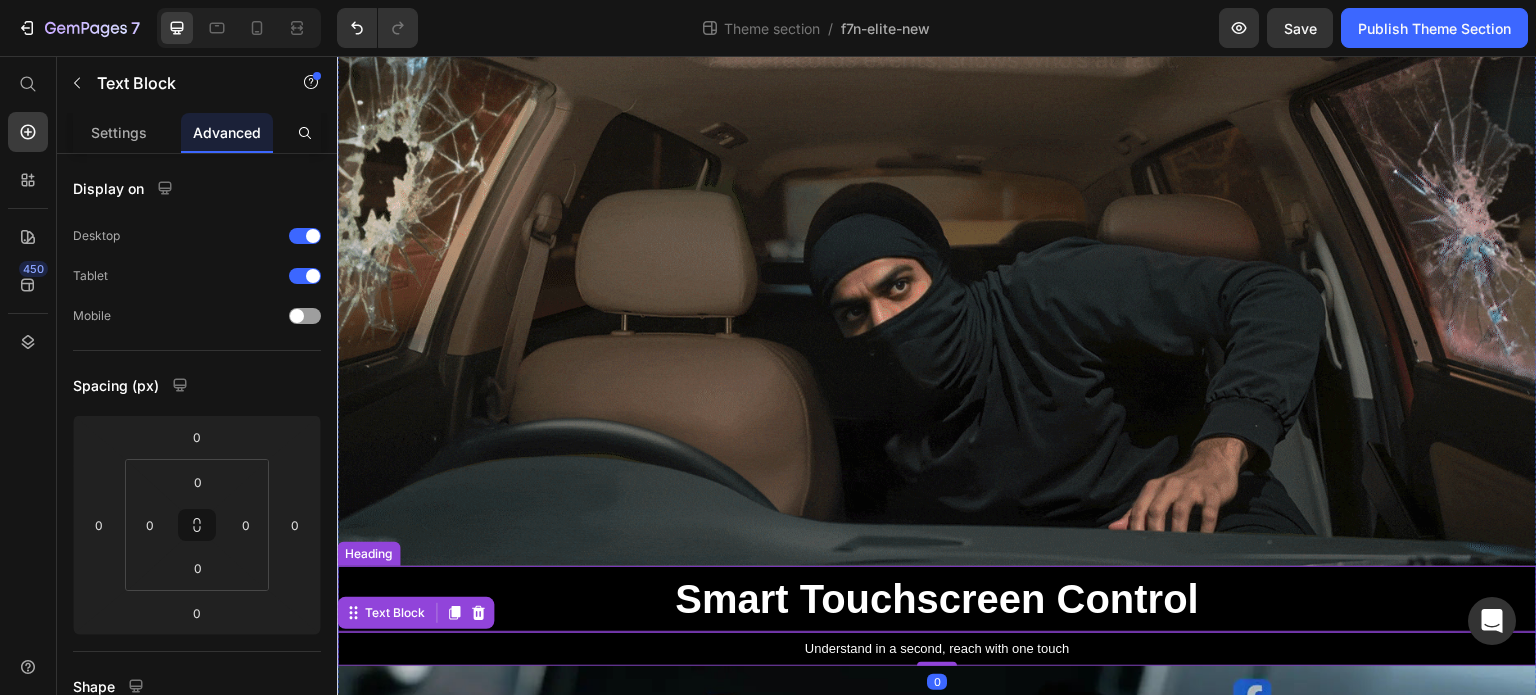 scroll, scrollTop: 2200, scrollLeft: 0, axis: vertical 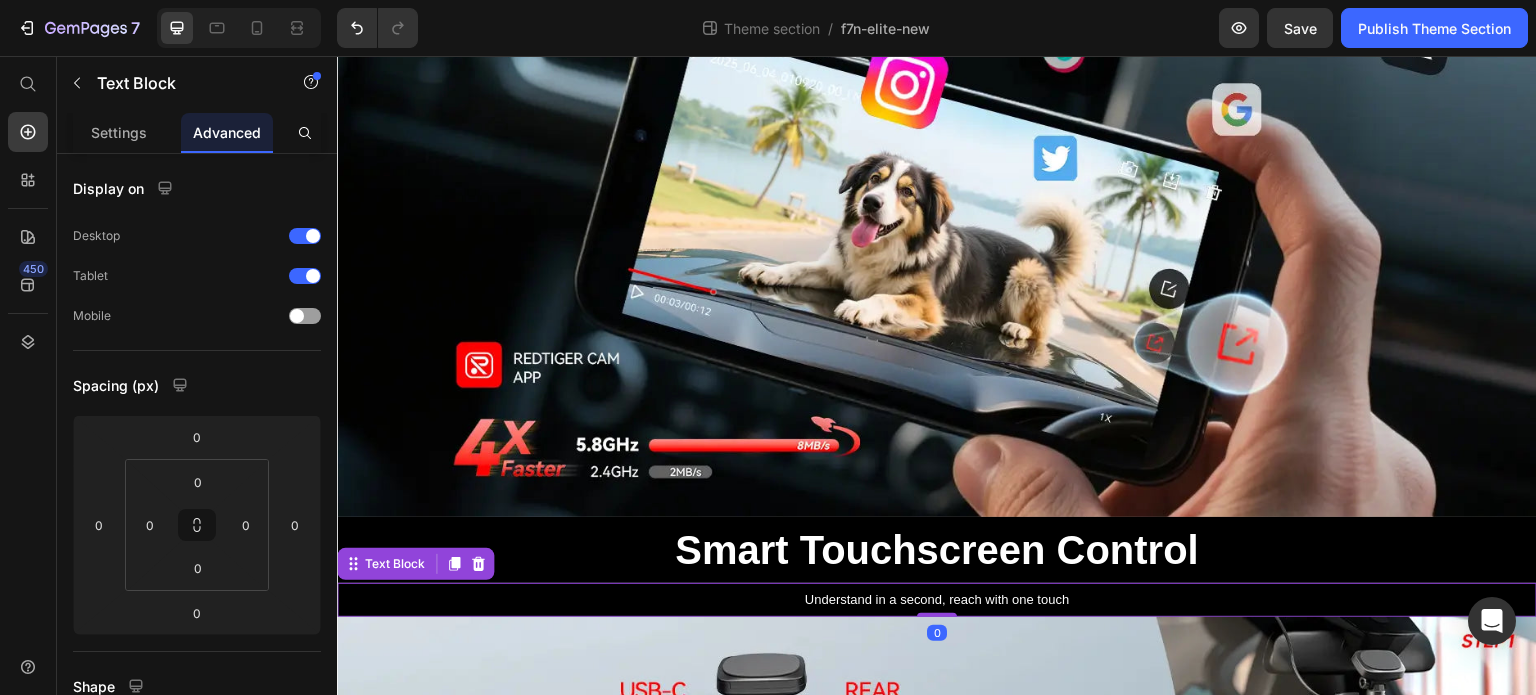 click on "Understand in a second, reach with one touch" at bounding box center (937, 600) 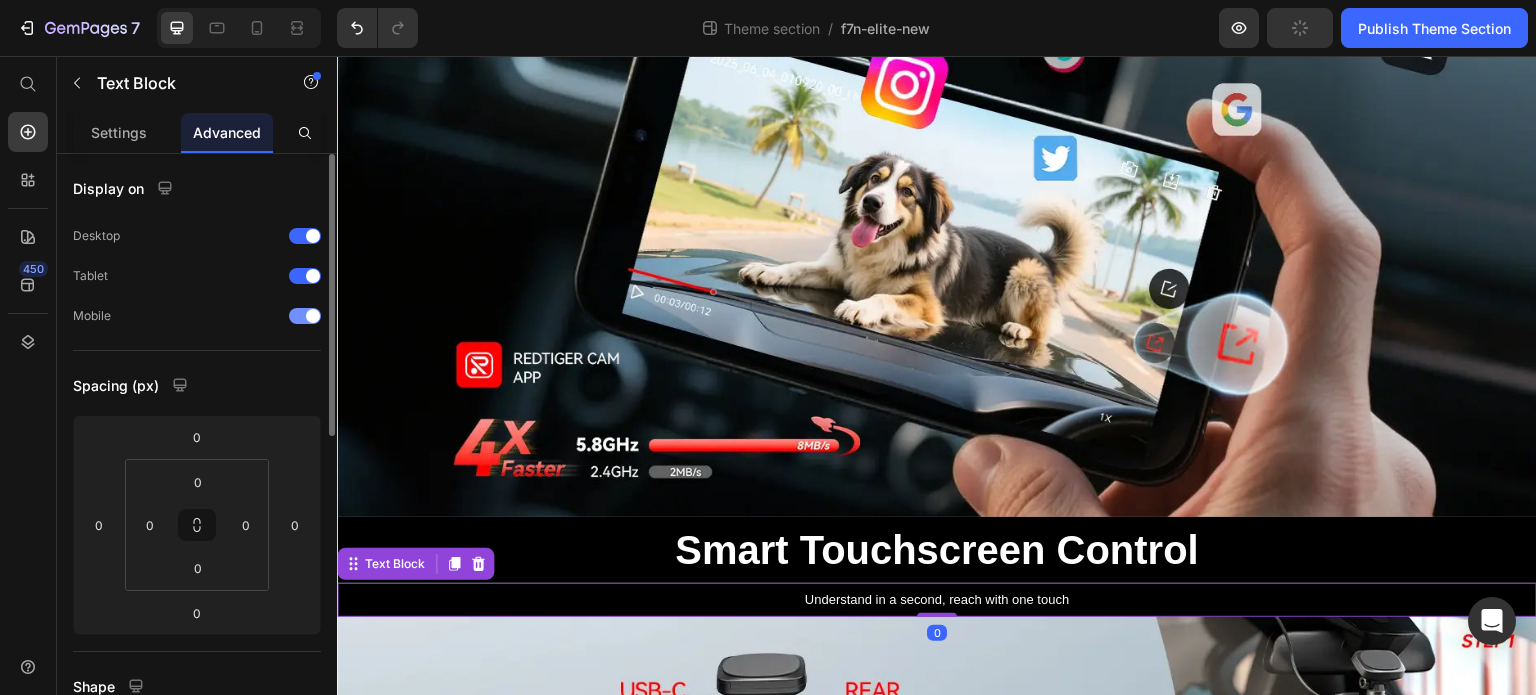 click at bounding box center (305, 316) 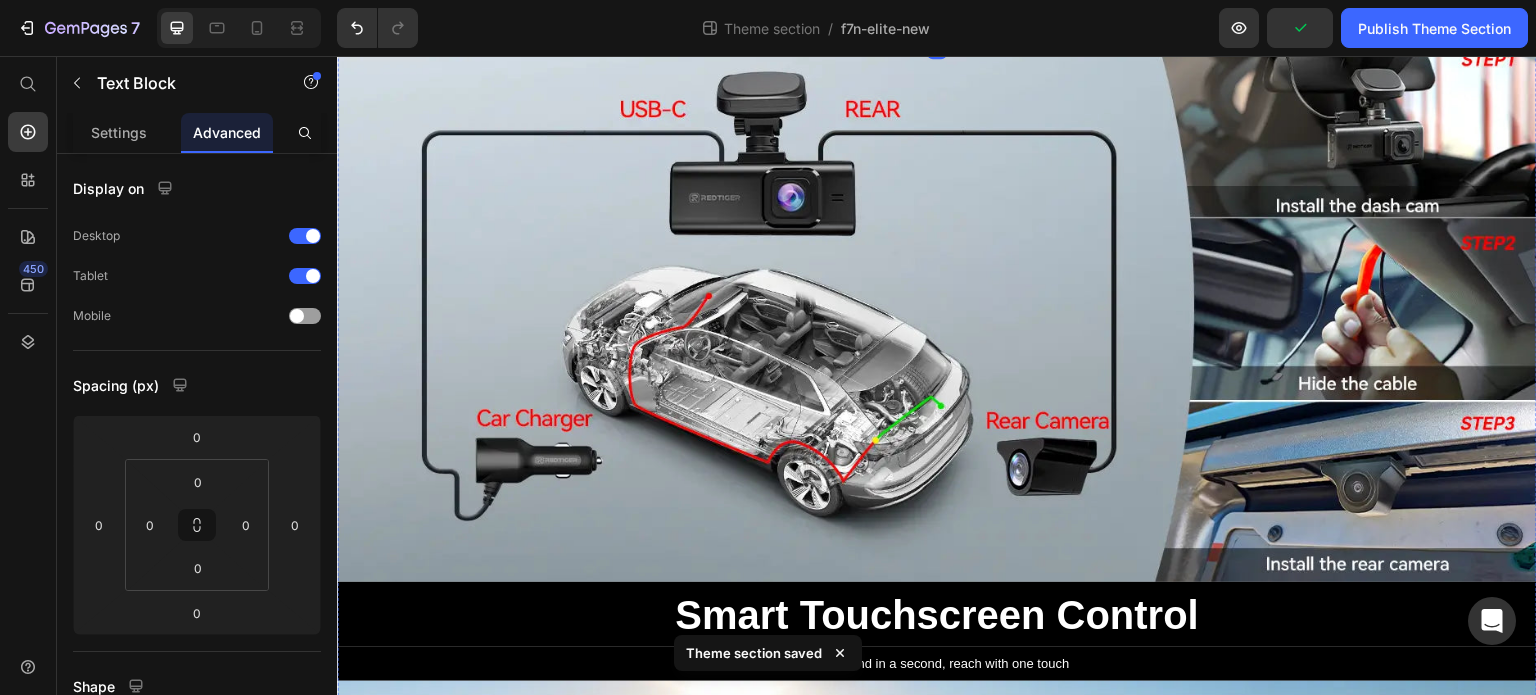 scroll, scrollTop: 2800, scrollLeft: 0, axis: vertical 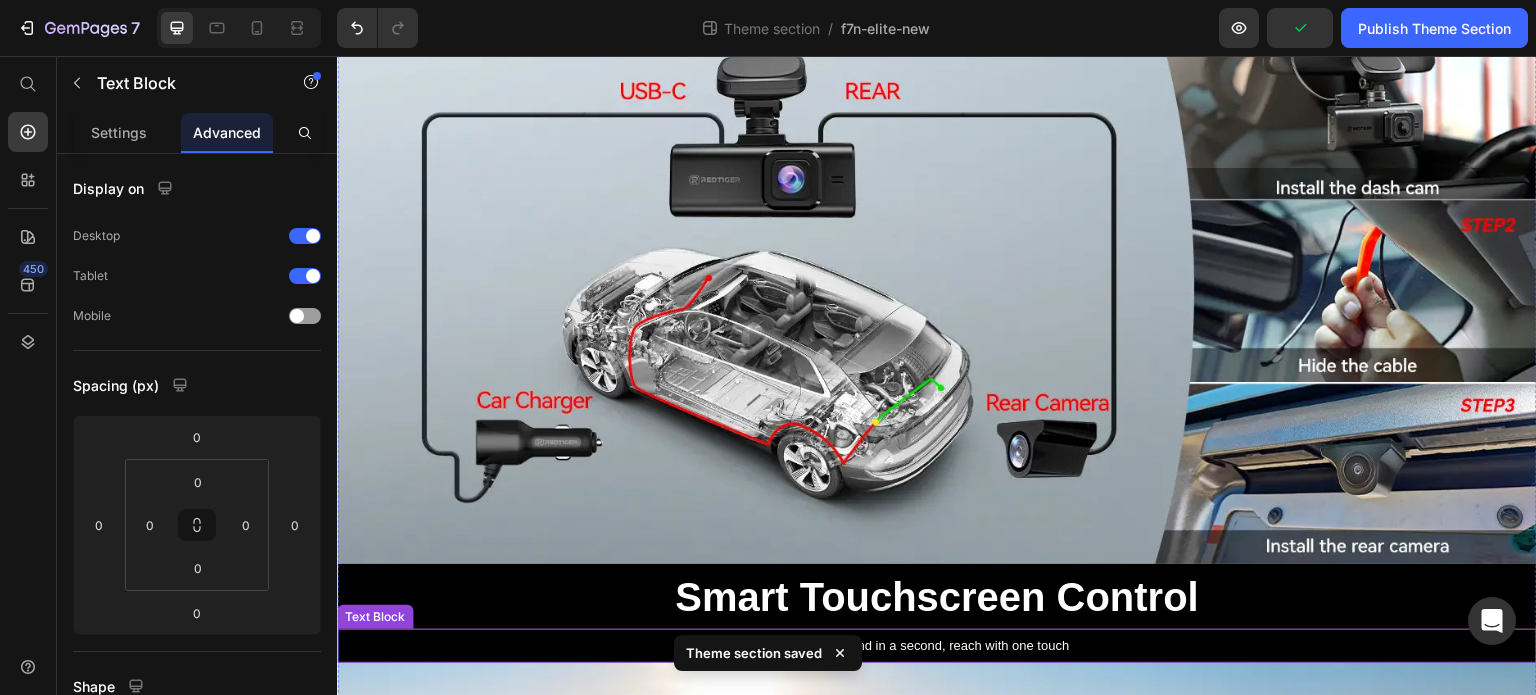 click on "Understand in a second, reach with one touch" at bounding box center [937, 645] 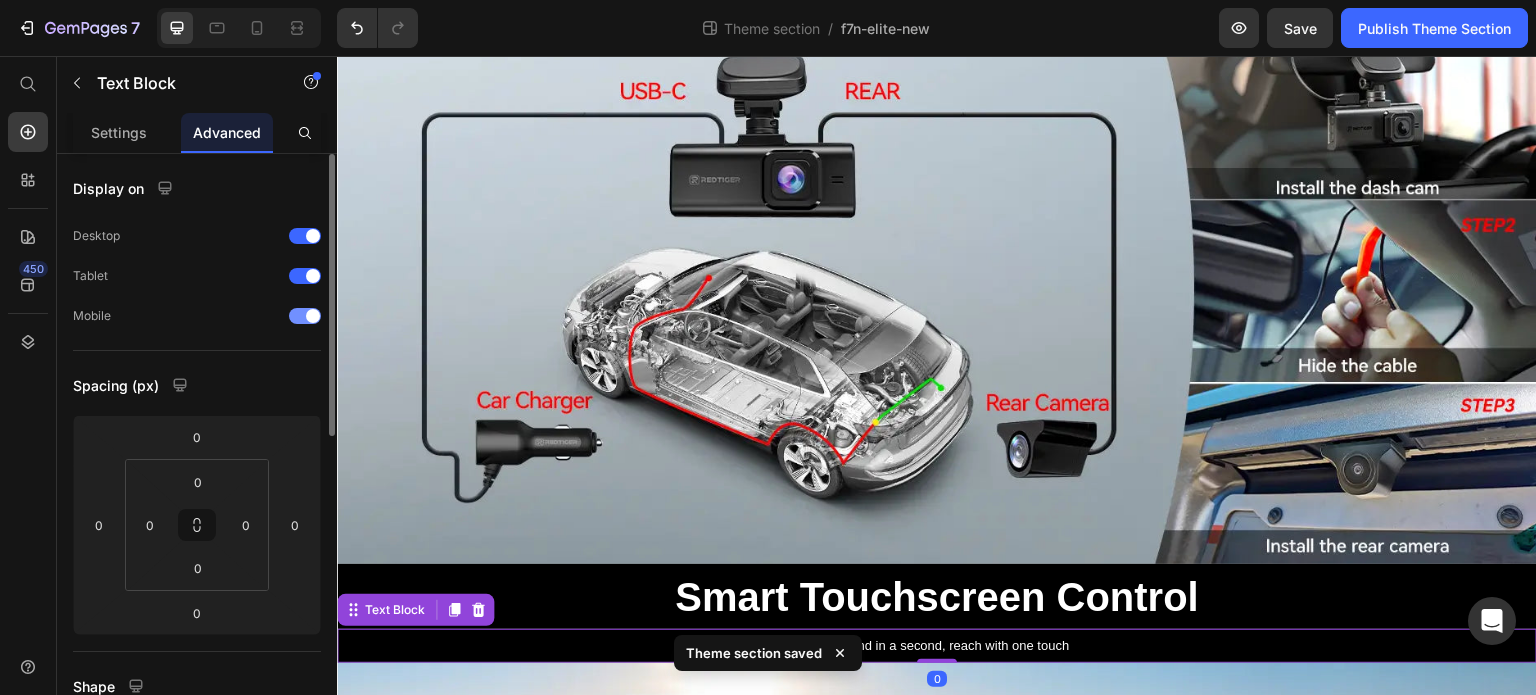 click at bounding box center (305, 316) 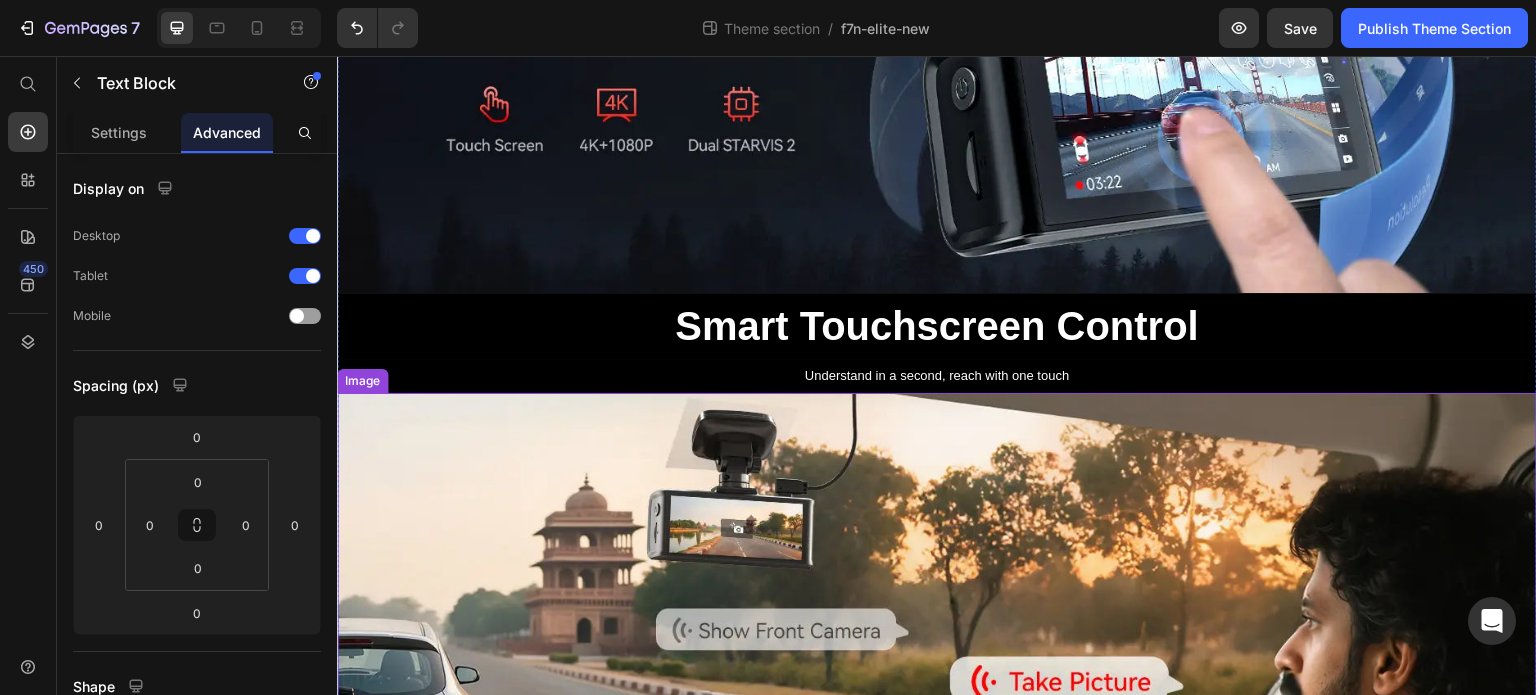 scroll, scrollTop: 400, scrollLeft: 0, axis: vertical 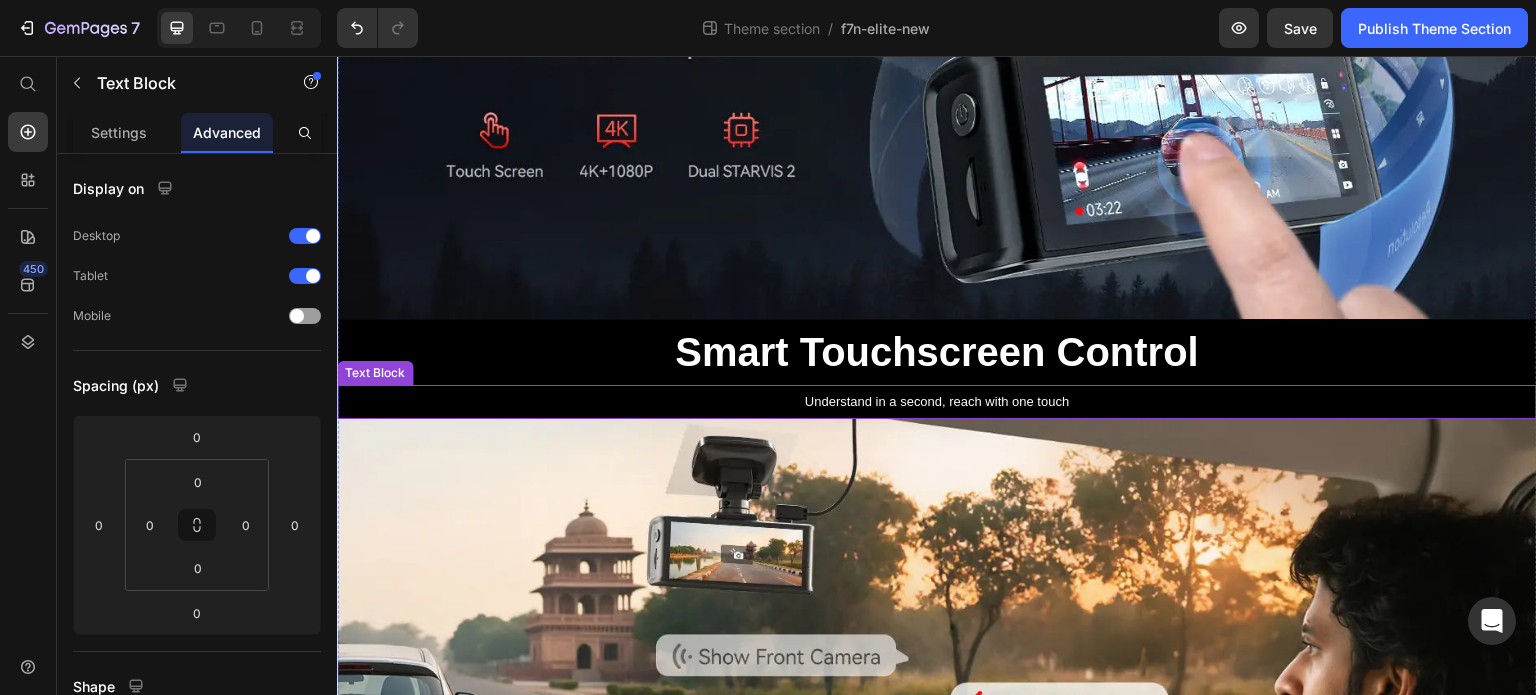 click on "Smart Touchscreen Control" at bounding box center (937, 352) 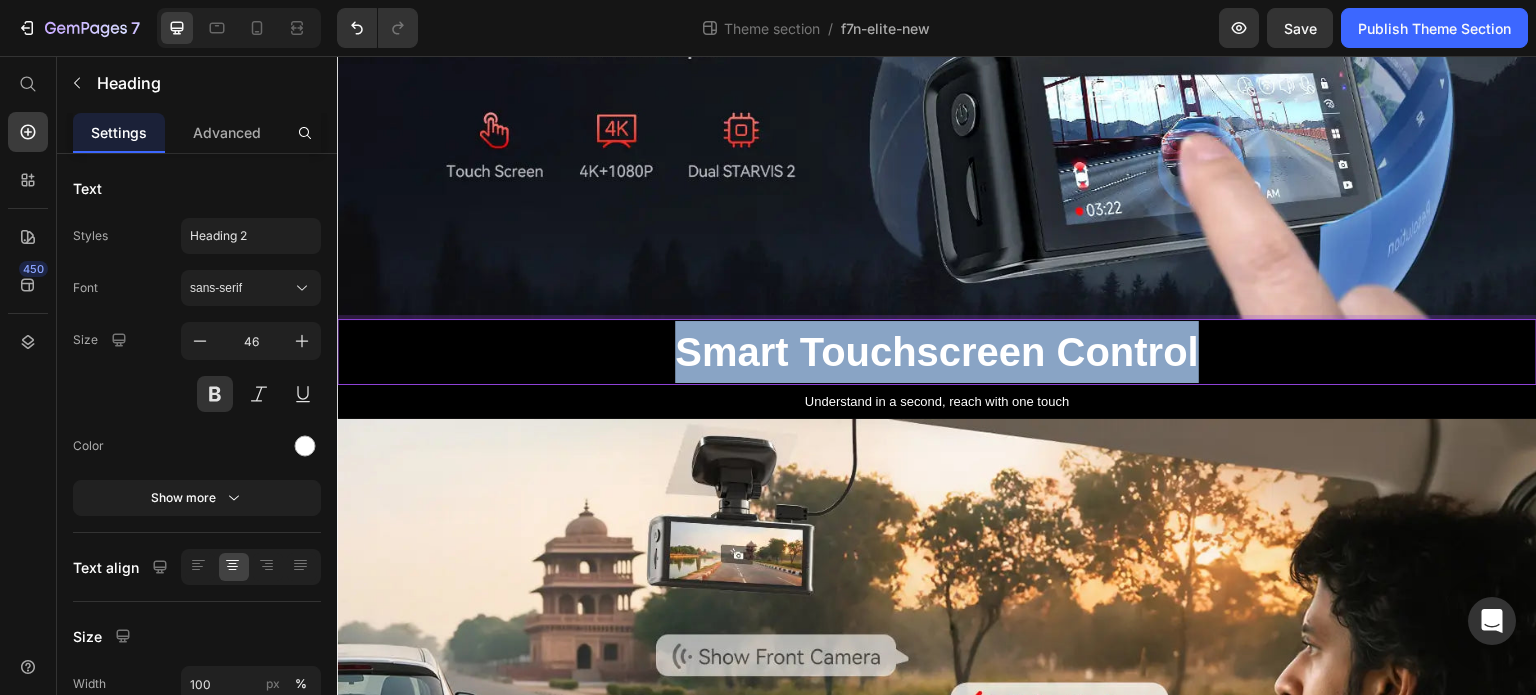 click on "Smart Touchscreen Control" at bounding box center (937, 352) 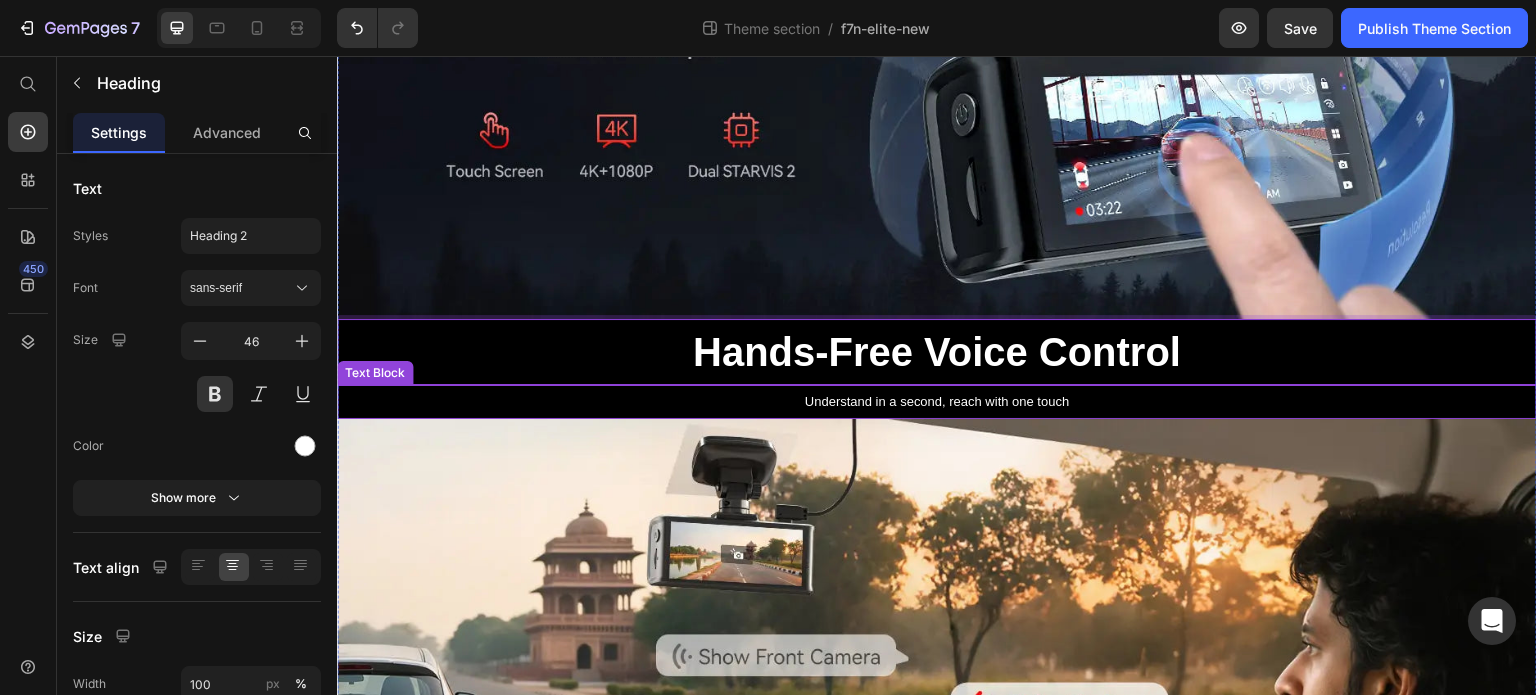 click on "Understand in a second, reach with one touch" at bounding box center [937, 401] 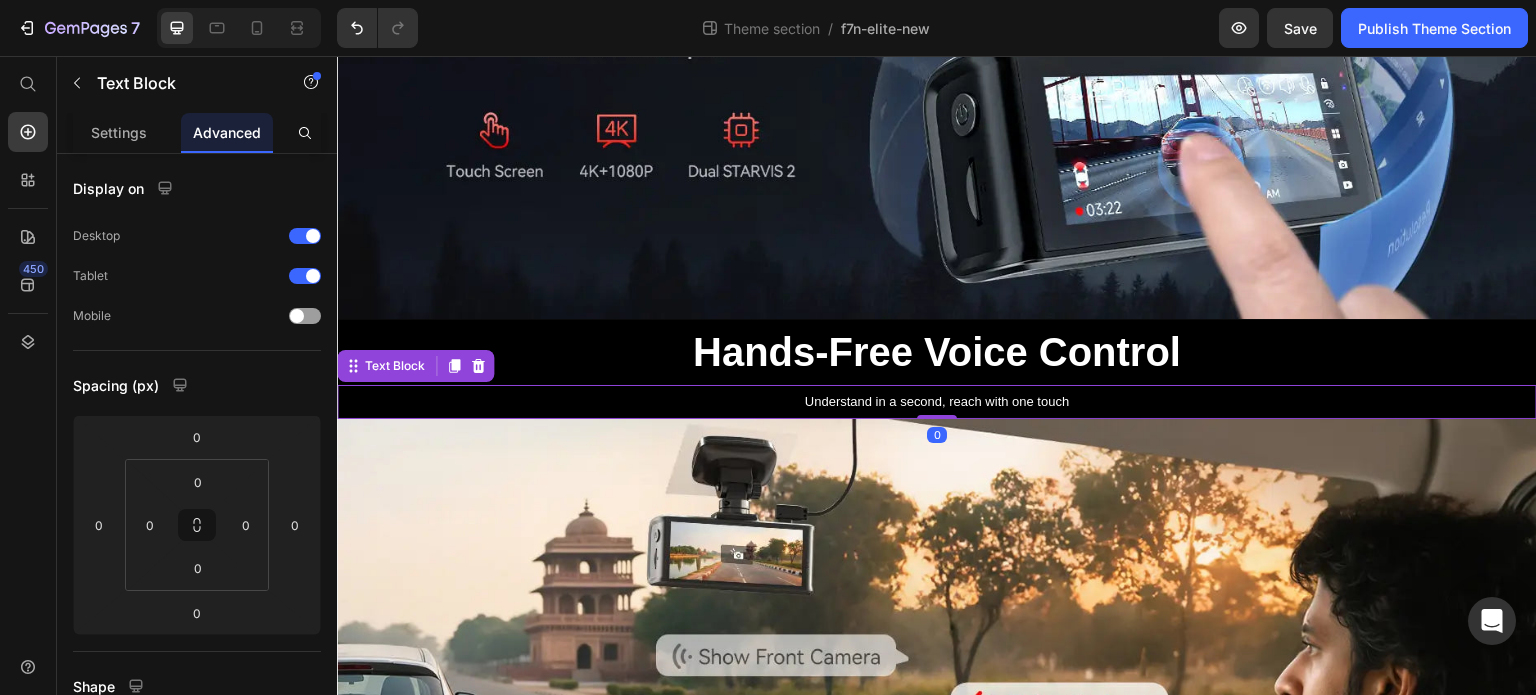 click on "Understand in a second, reach with one touch" at bounding box center [937, 401] 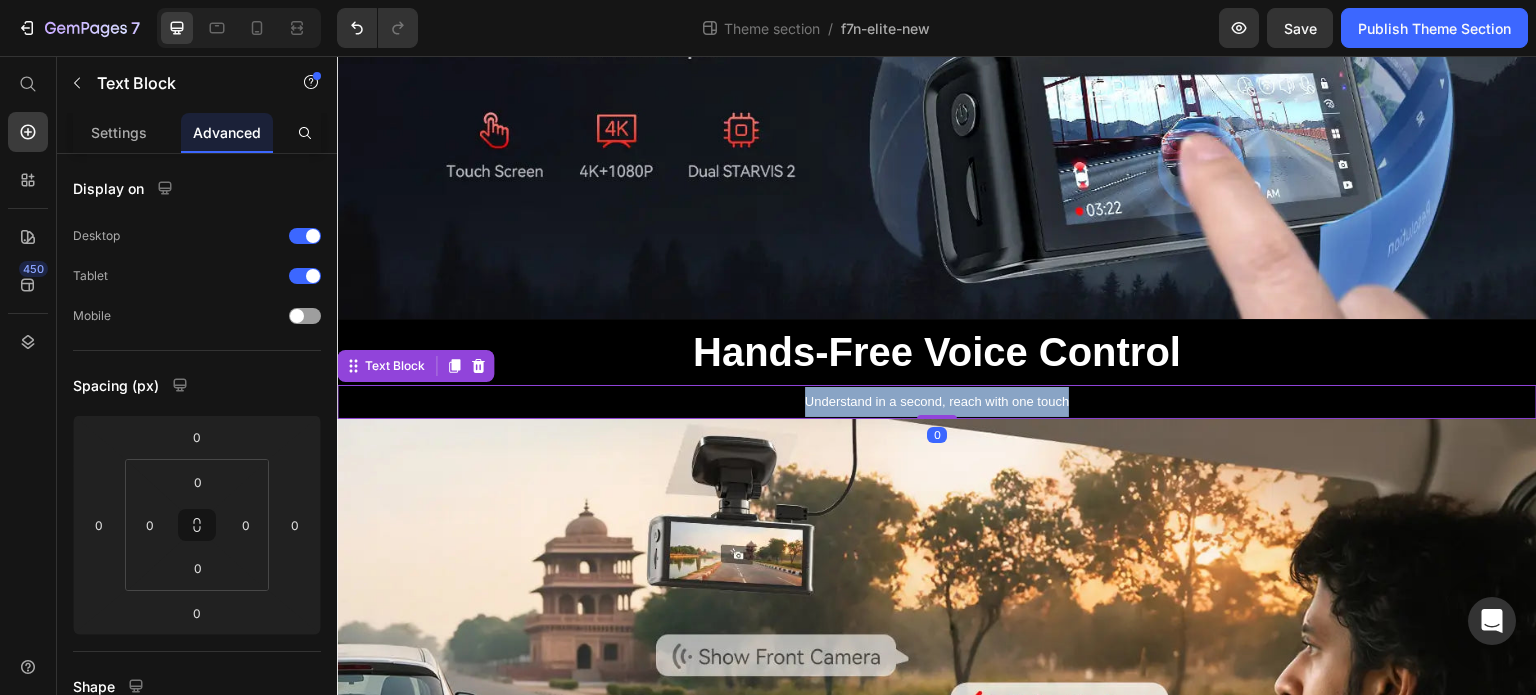 click on "Understand in a second, reach with one touch" at bounding box center [937, 401] 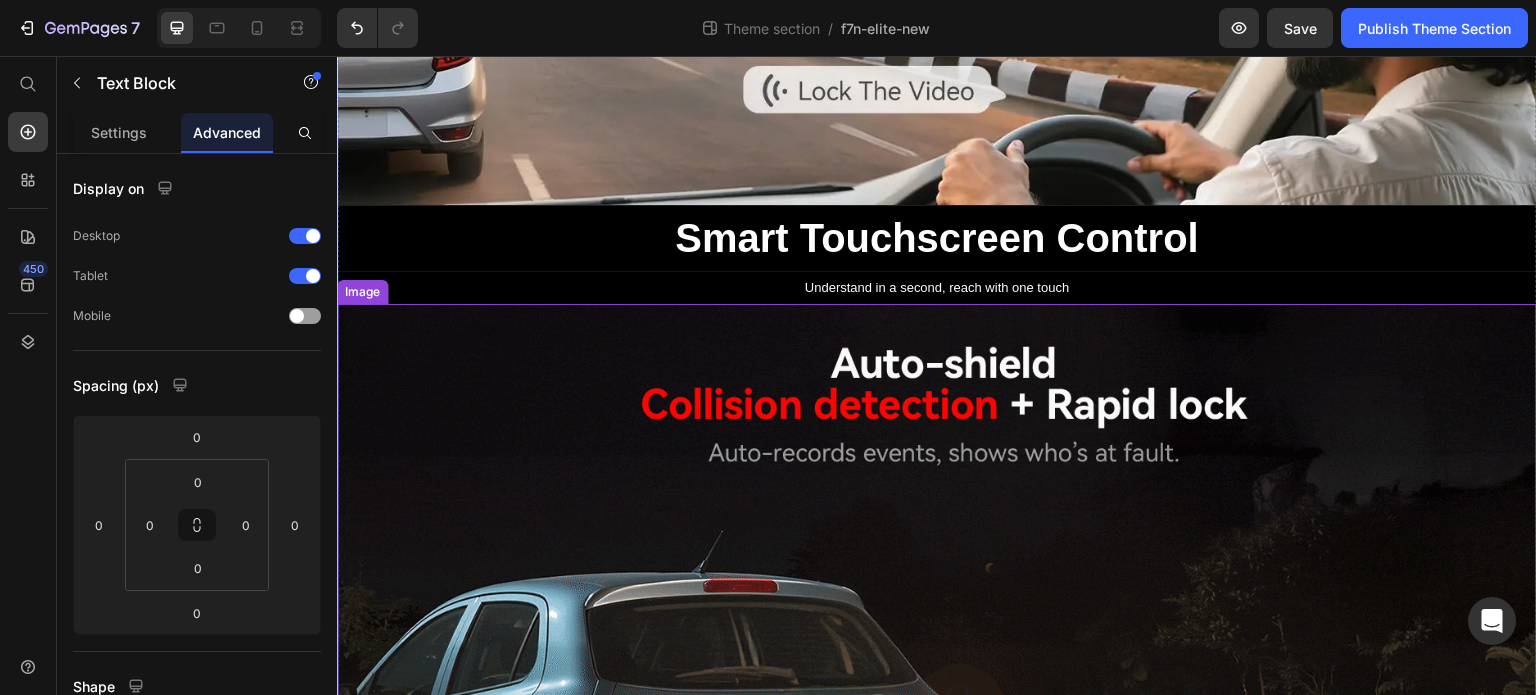 scroll, scrollTop: 1100, scrollLeft: 0, axis: vertical 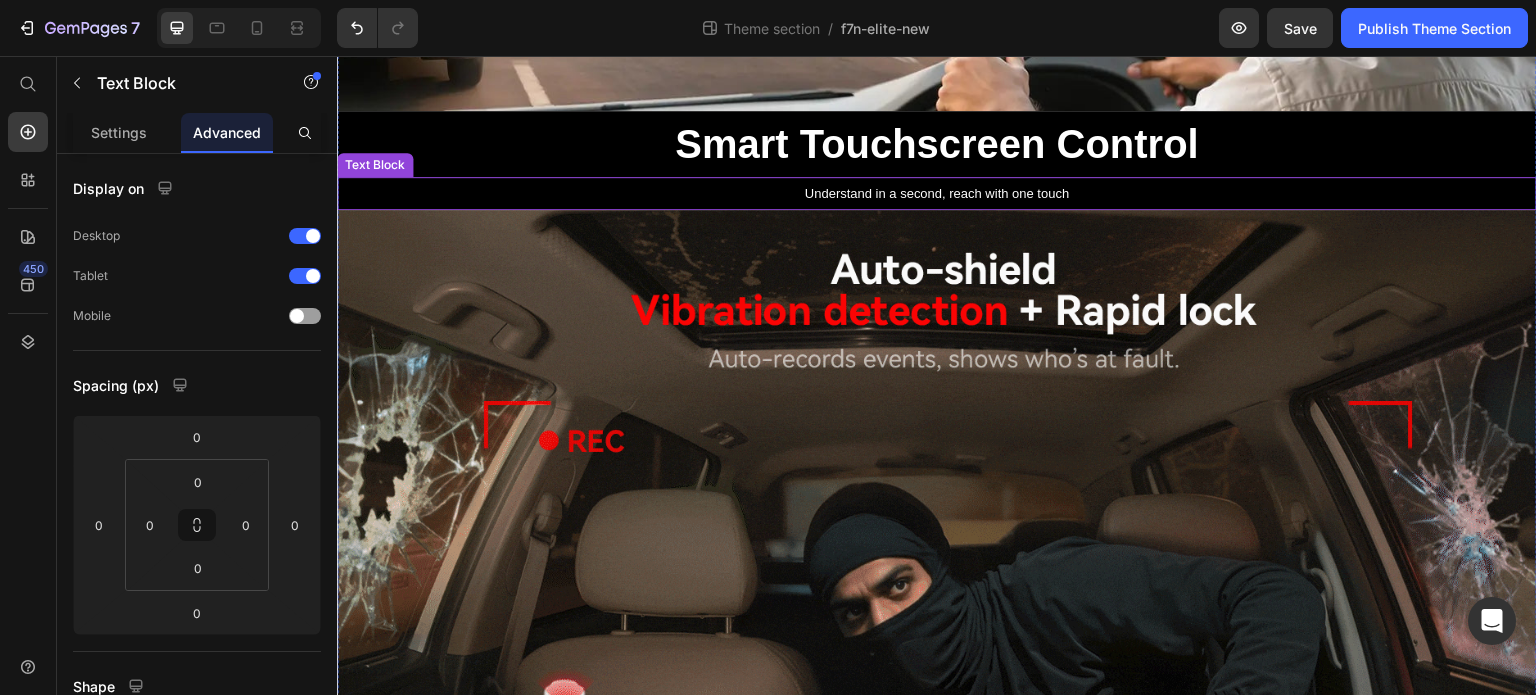 click on "Smart Touchscreen Control" at bounding box center [937, 144] 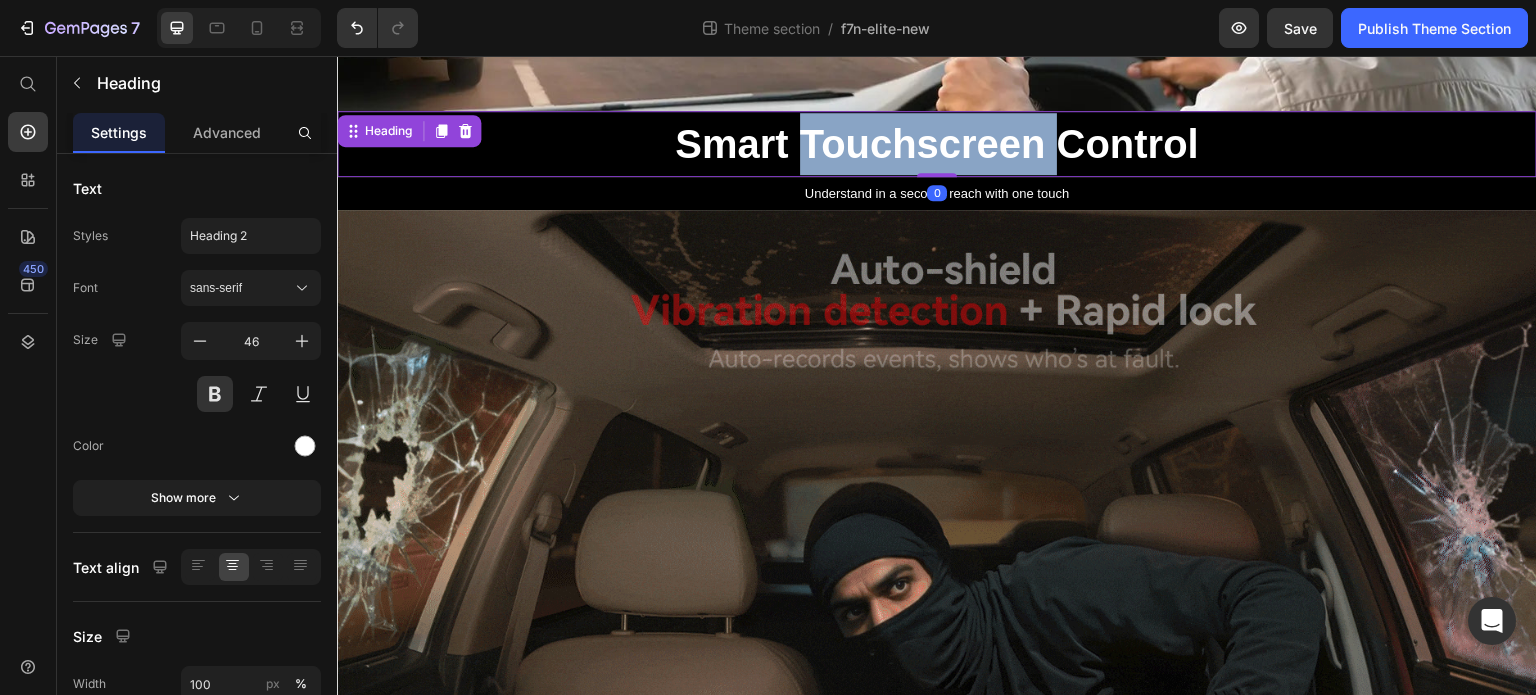click on "Smart Touchscreen Control" at bounding box center [937, 144] 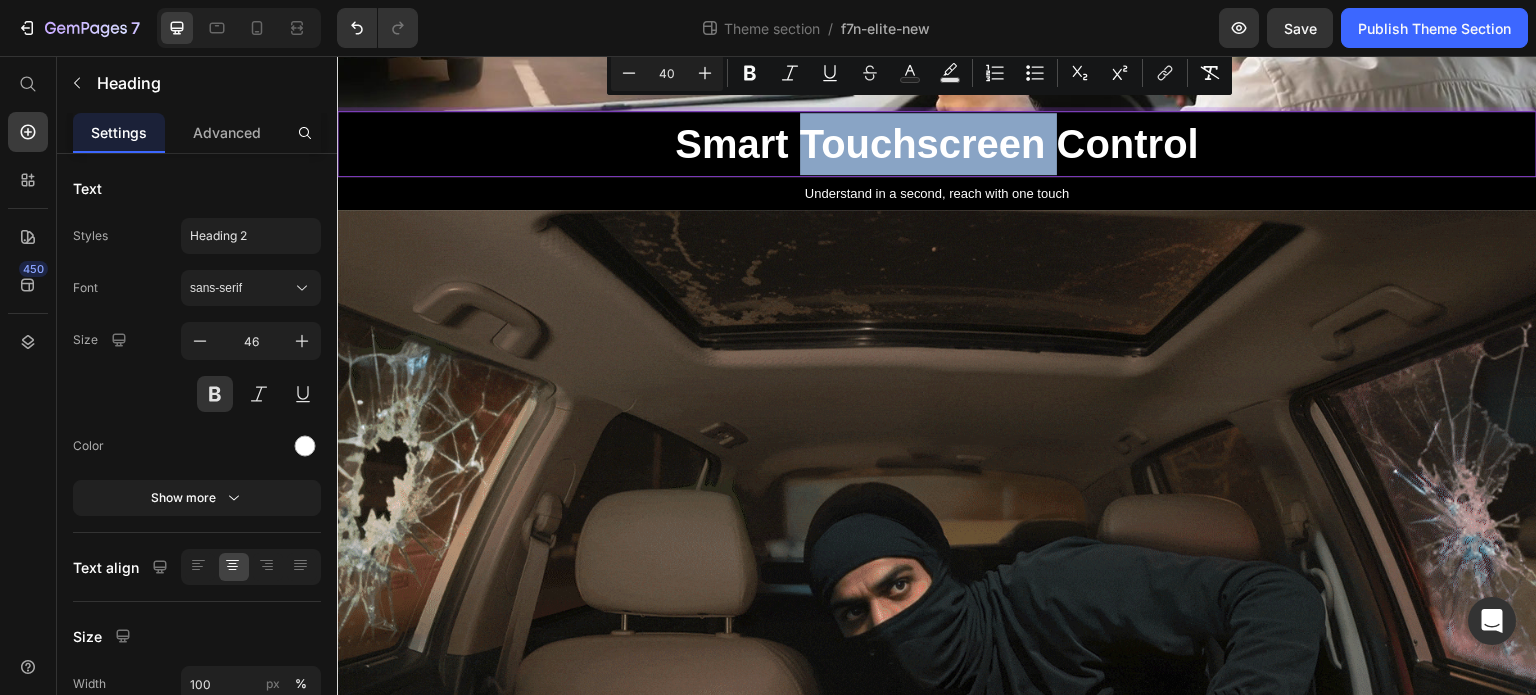 click on "Smart Touchscreen Control" at bounding box center (937, 144) 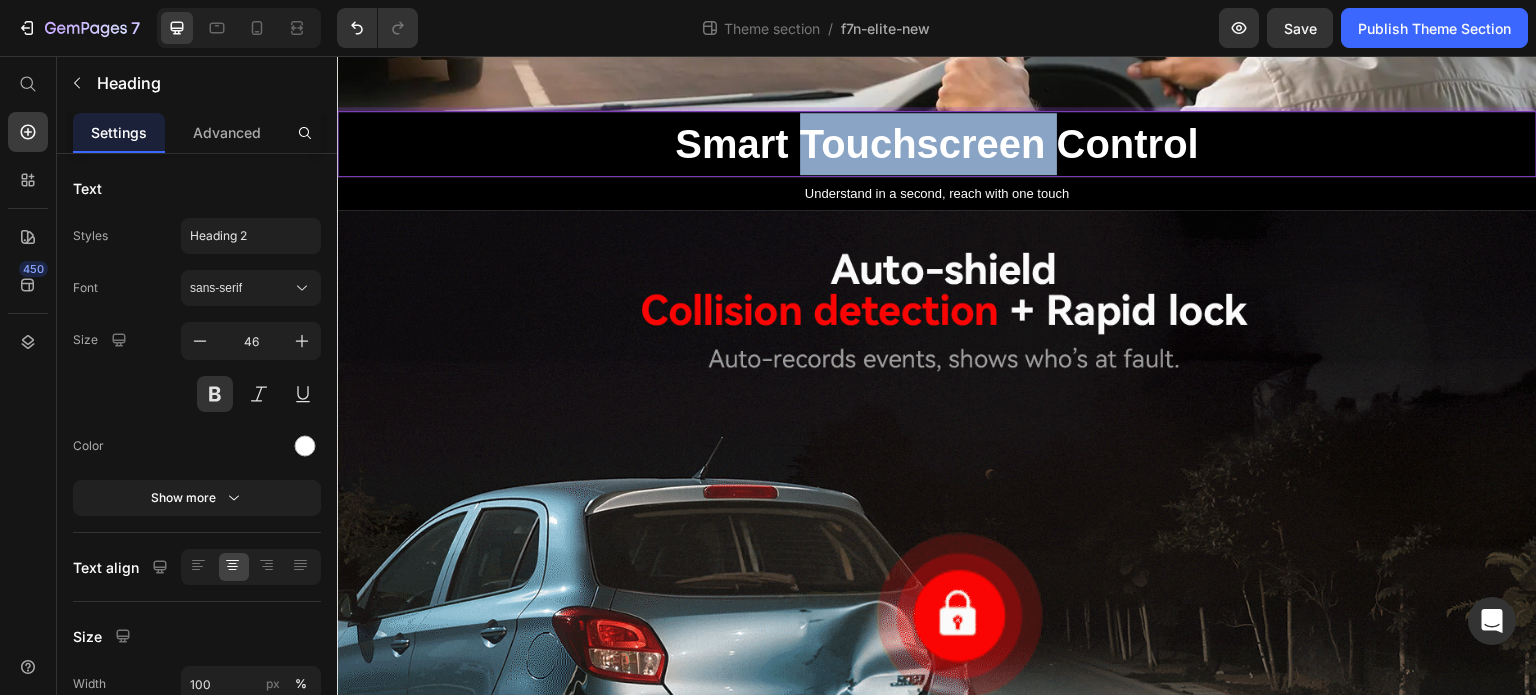 click on "Smart Touchscreen Control" at bounding box center [937, 144] 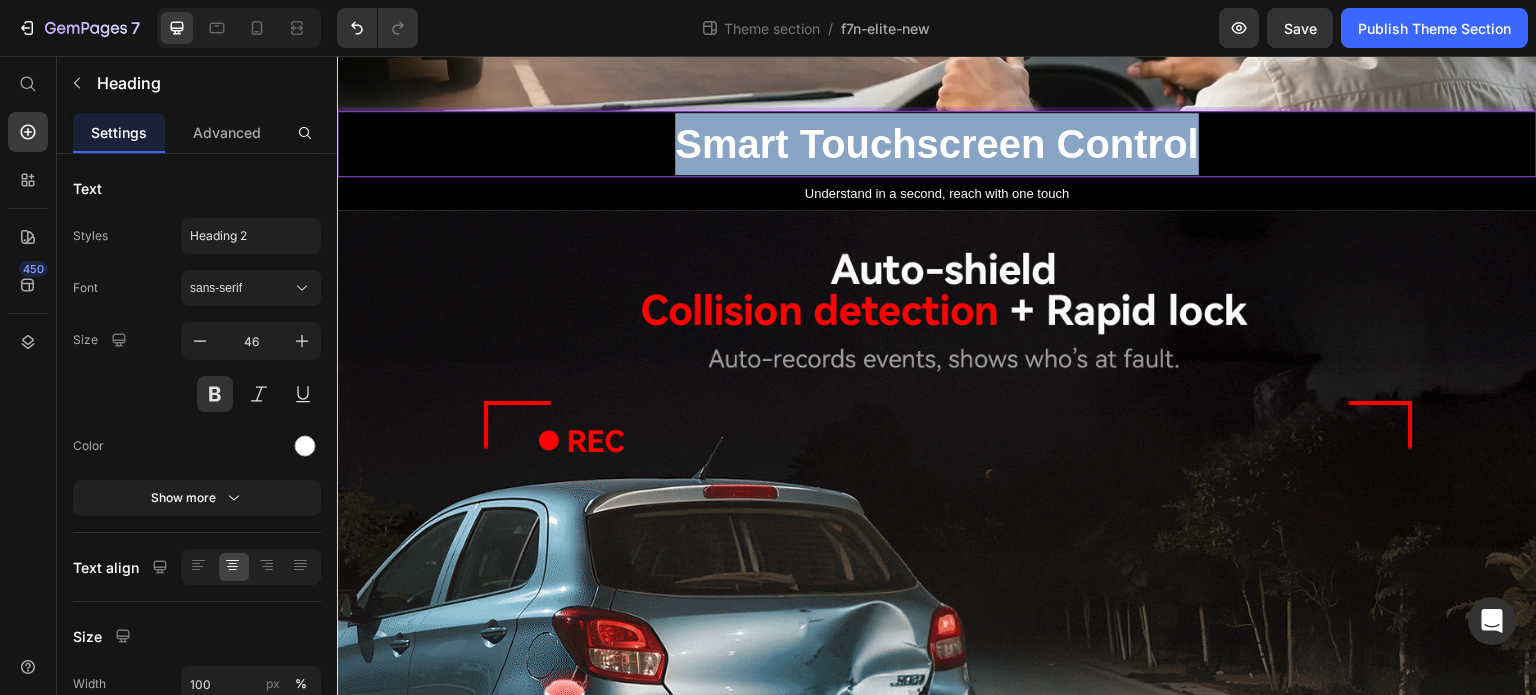 click on "Smart Touchscreen Control" at bounding box center (937, 144) 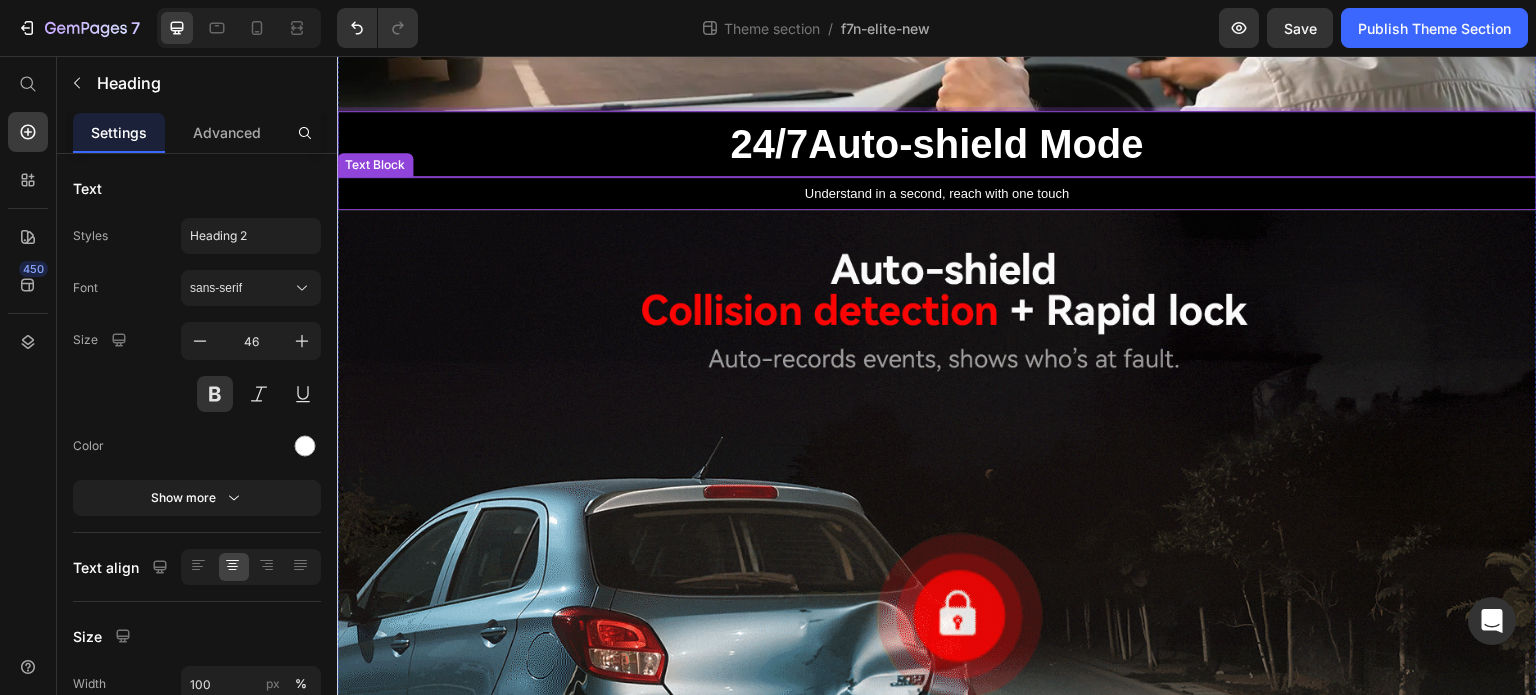 click on "Understand in a second, reach with one touch" at bounding box center (937, 193) 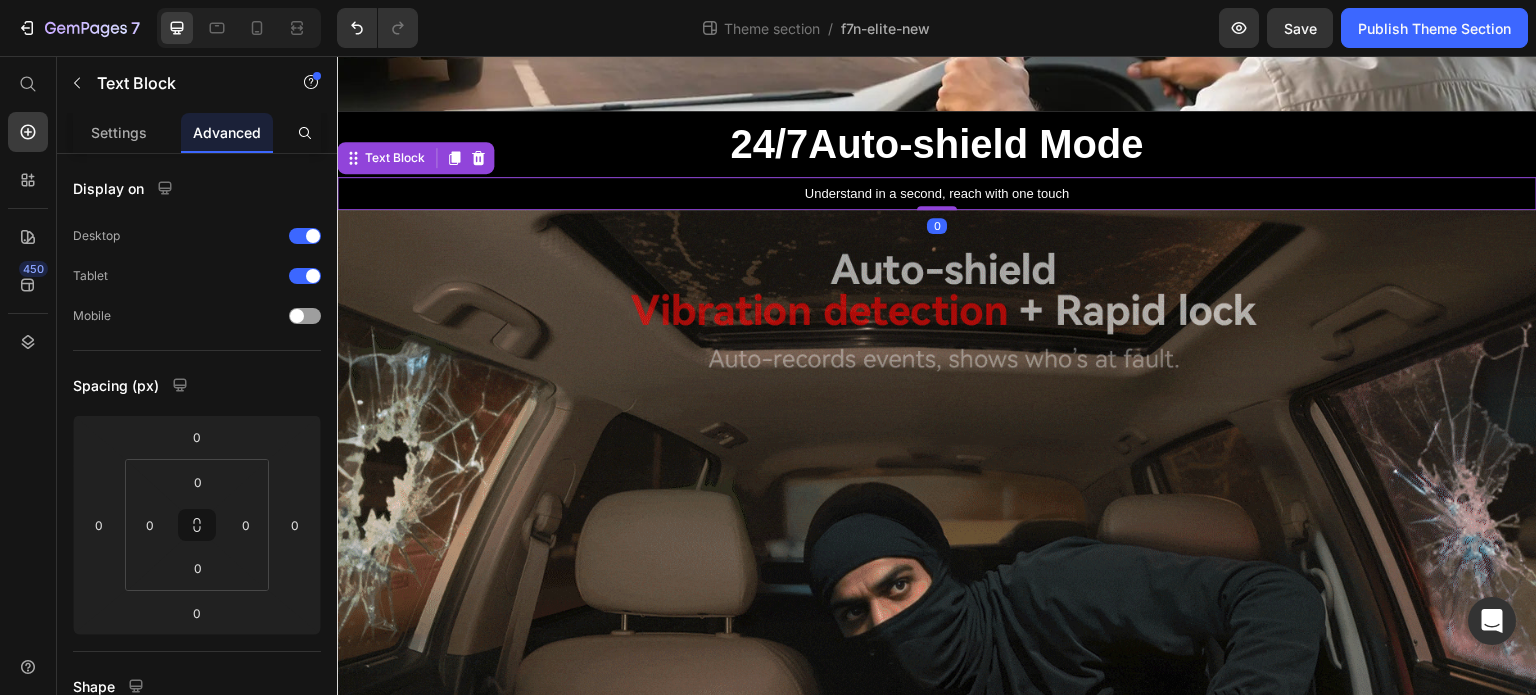 click on "Understand in a second, reach with one touch" at bounding box center [937, 193] 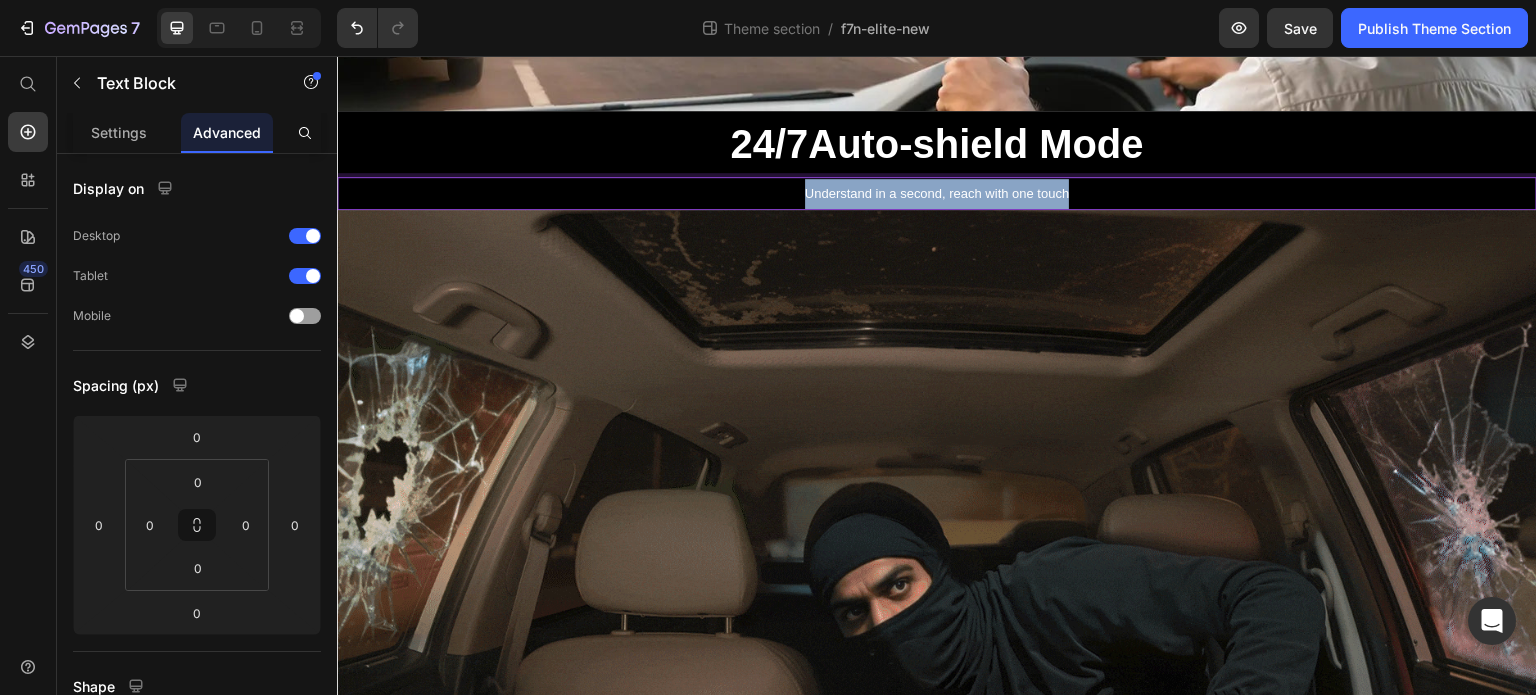 click on "Understand in a second, reach with one touch" at bounding box center (937, 193) 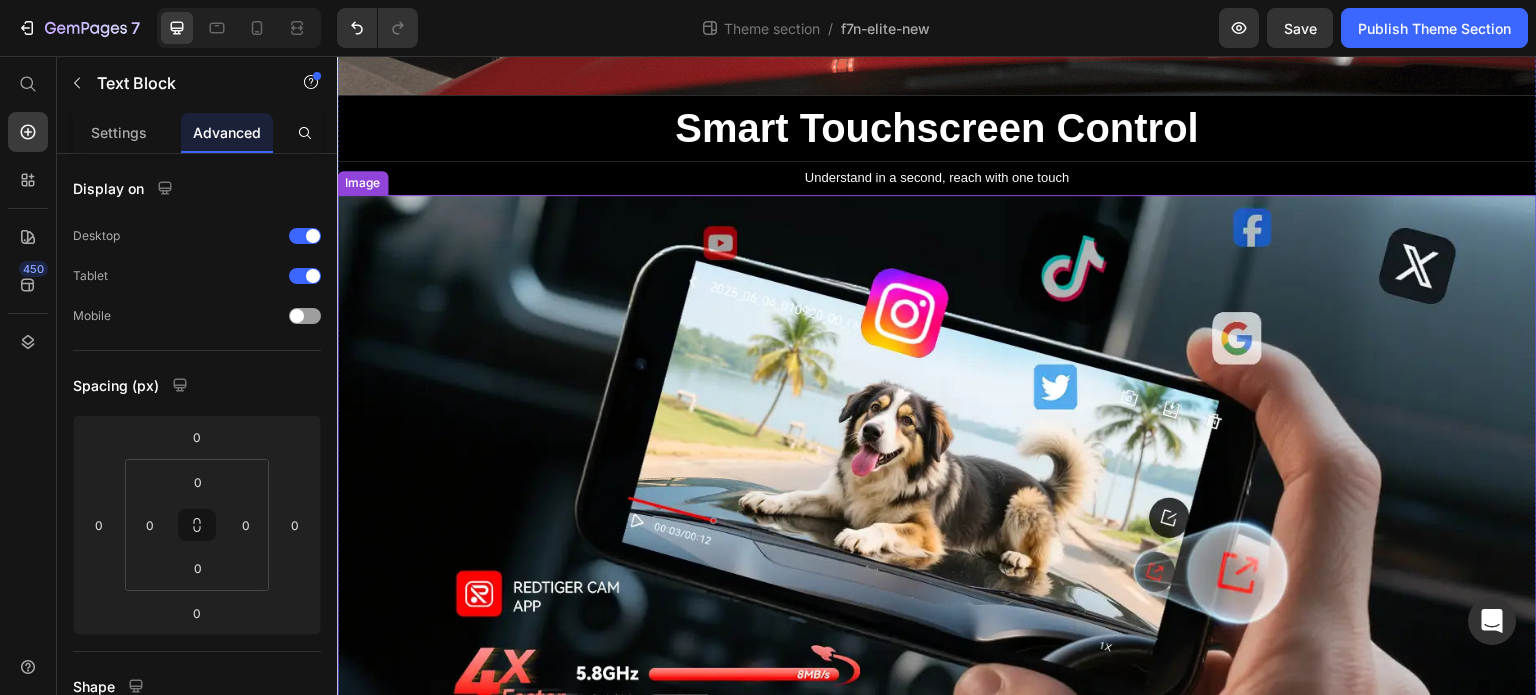 scroll, scrollTop: 2000, scrollLeft: 0, axis: vertical 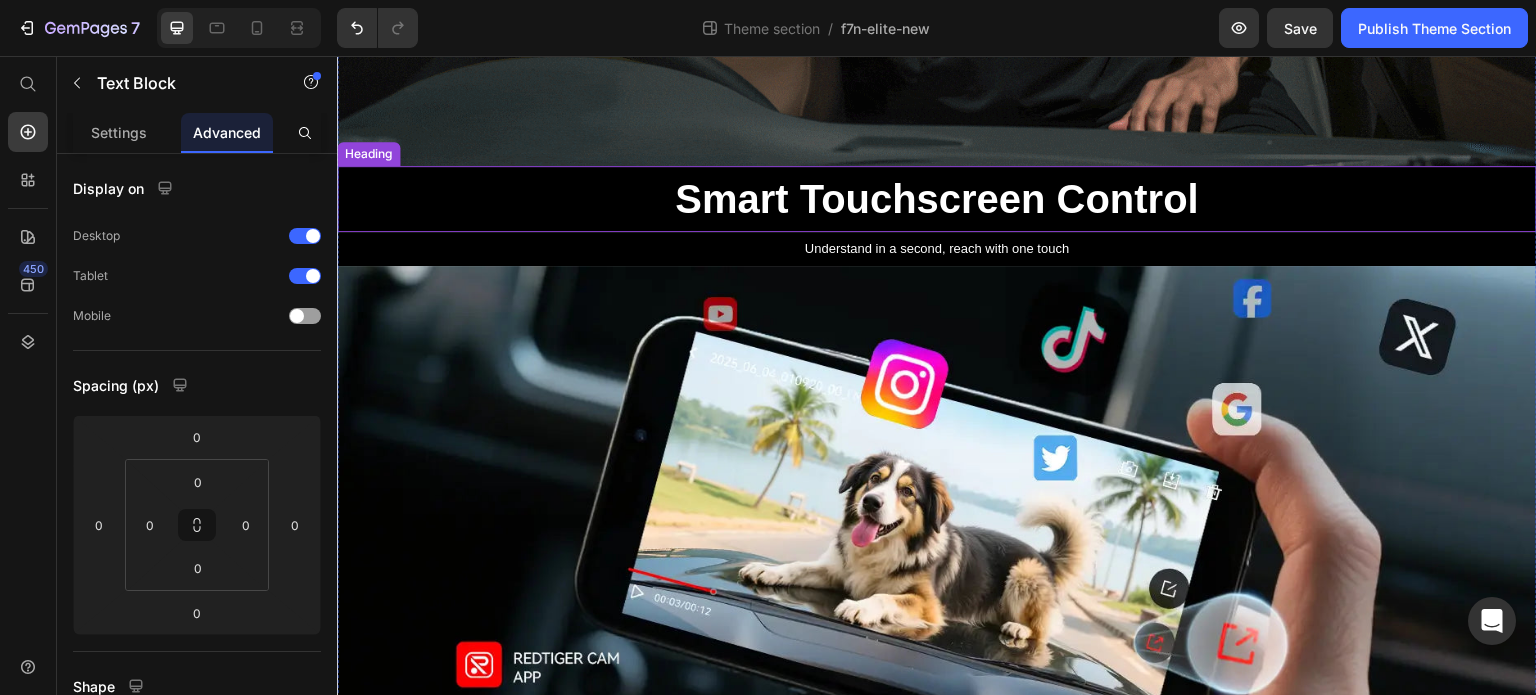 click on "Smart Touchscreen Control" at bounding box center (937, 199) 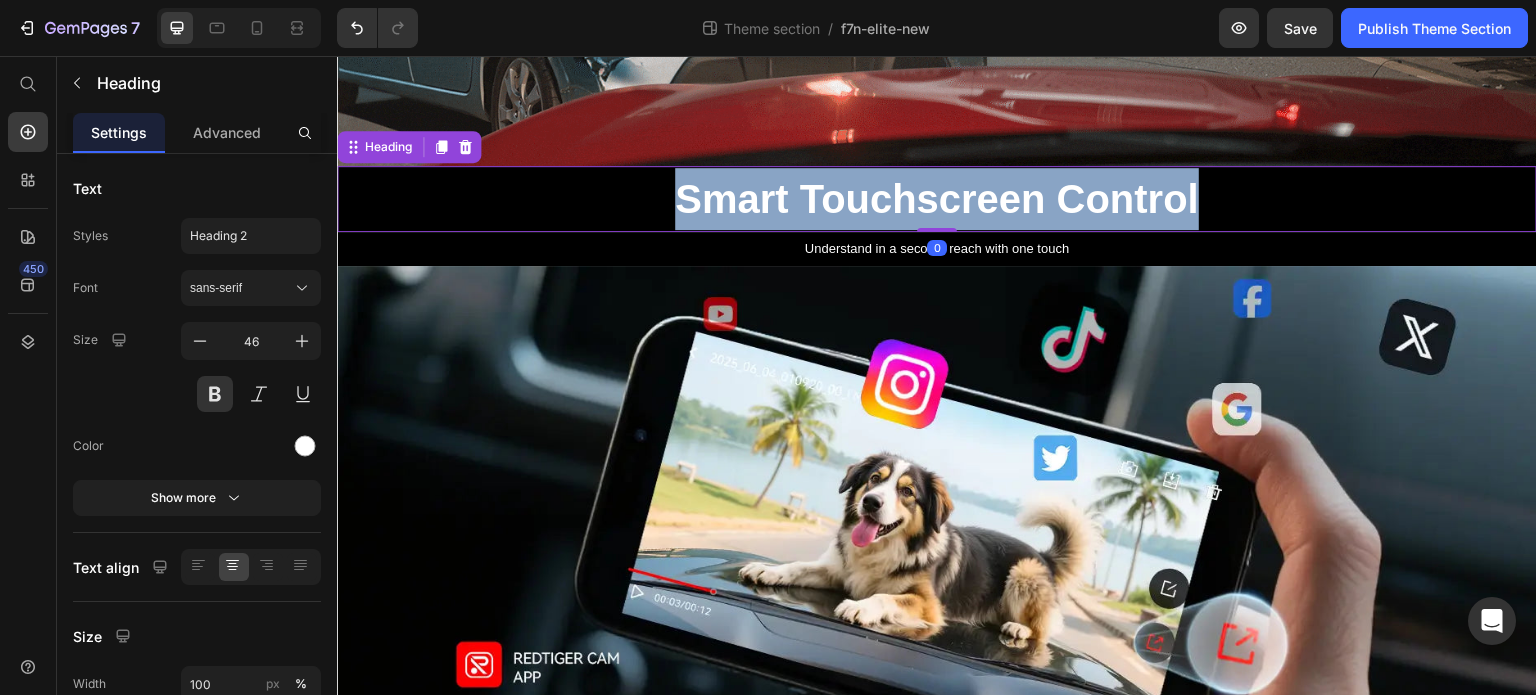click on "Smart Touchscreen Control" at bounding box center [937, 199] 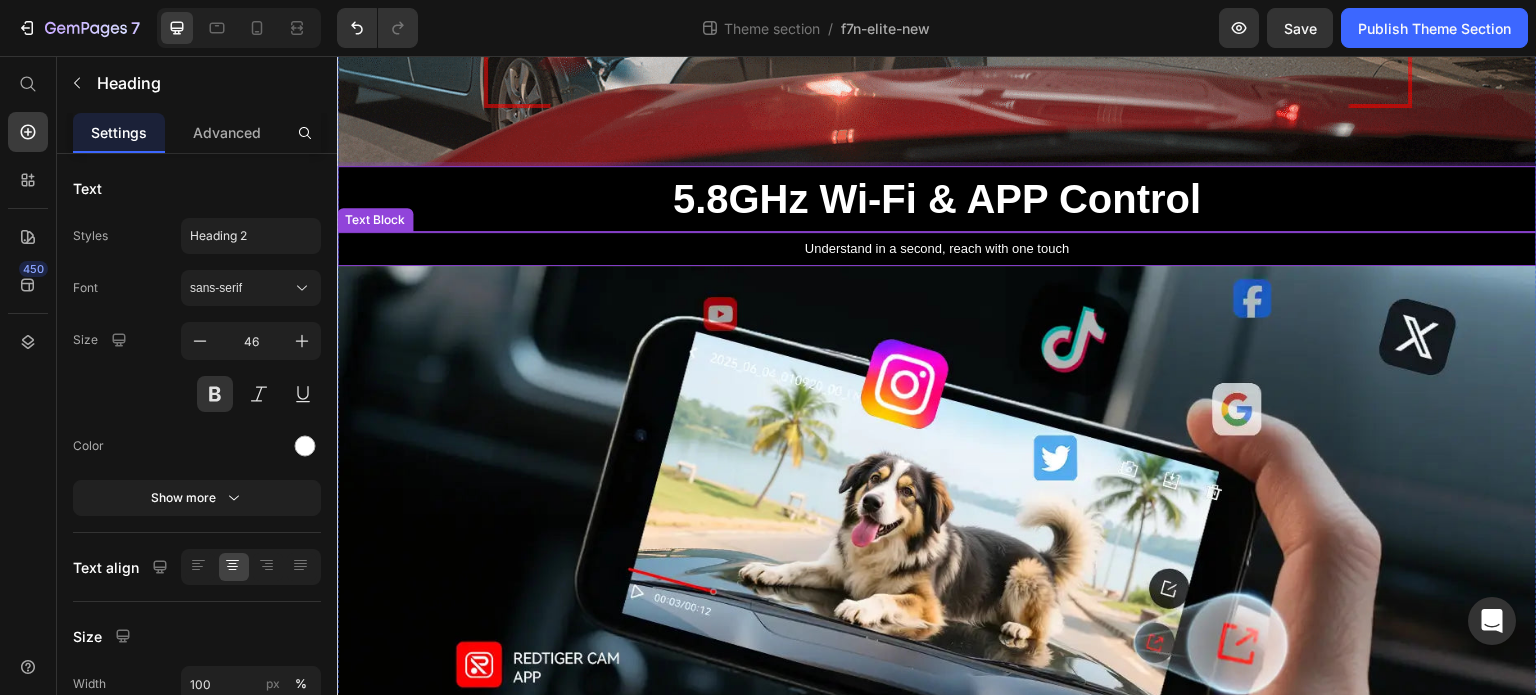 click on "Understand in a second, reach with one touch" at bounding box center (937, 248) 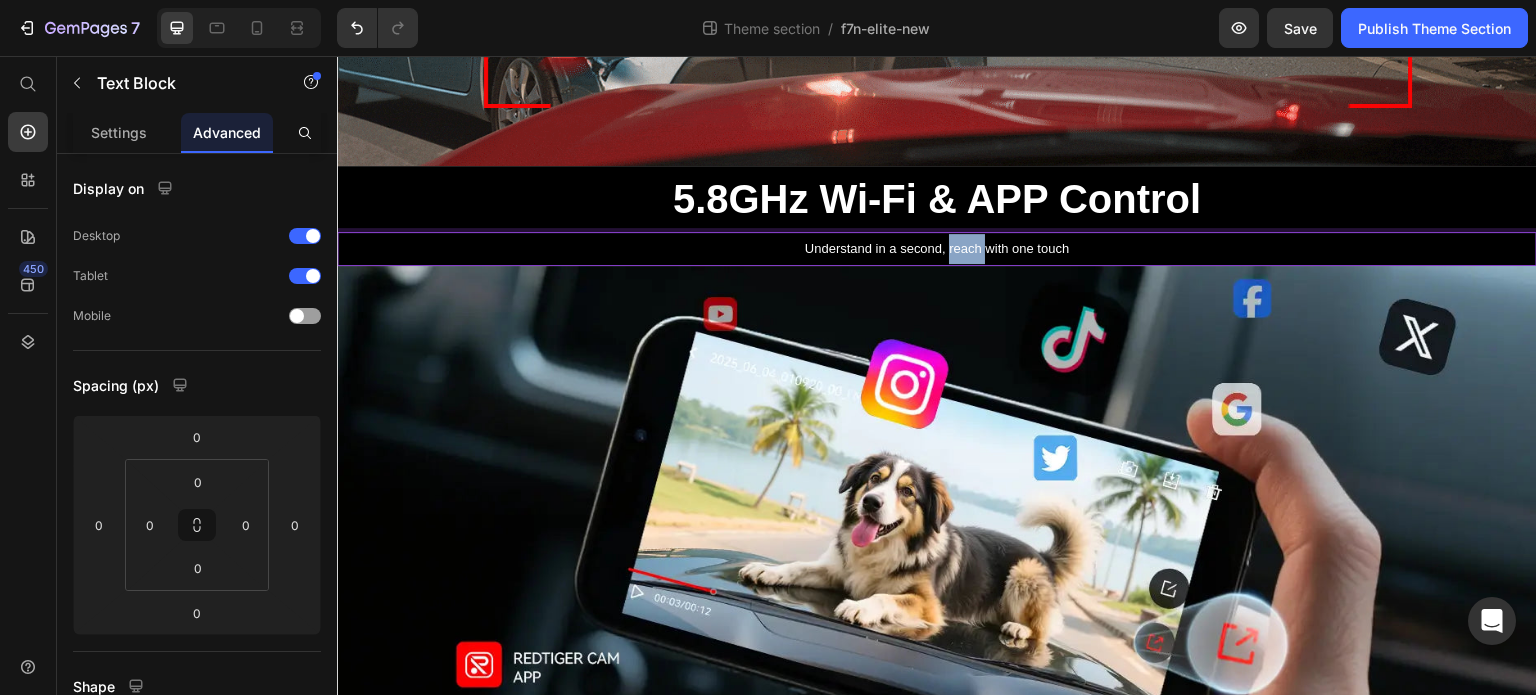 click on "Understand in a second, reach with one touch" at bounding box center [937, 248] 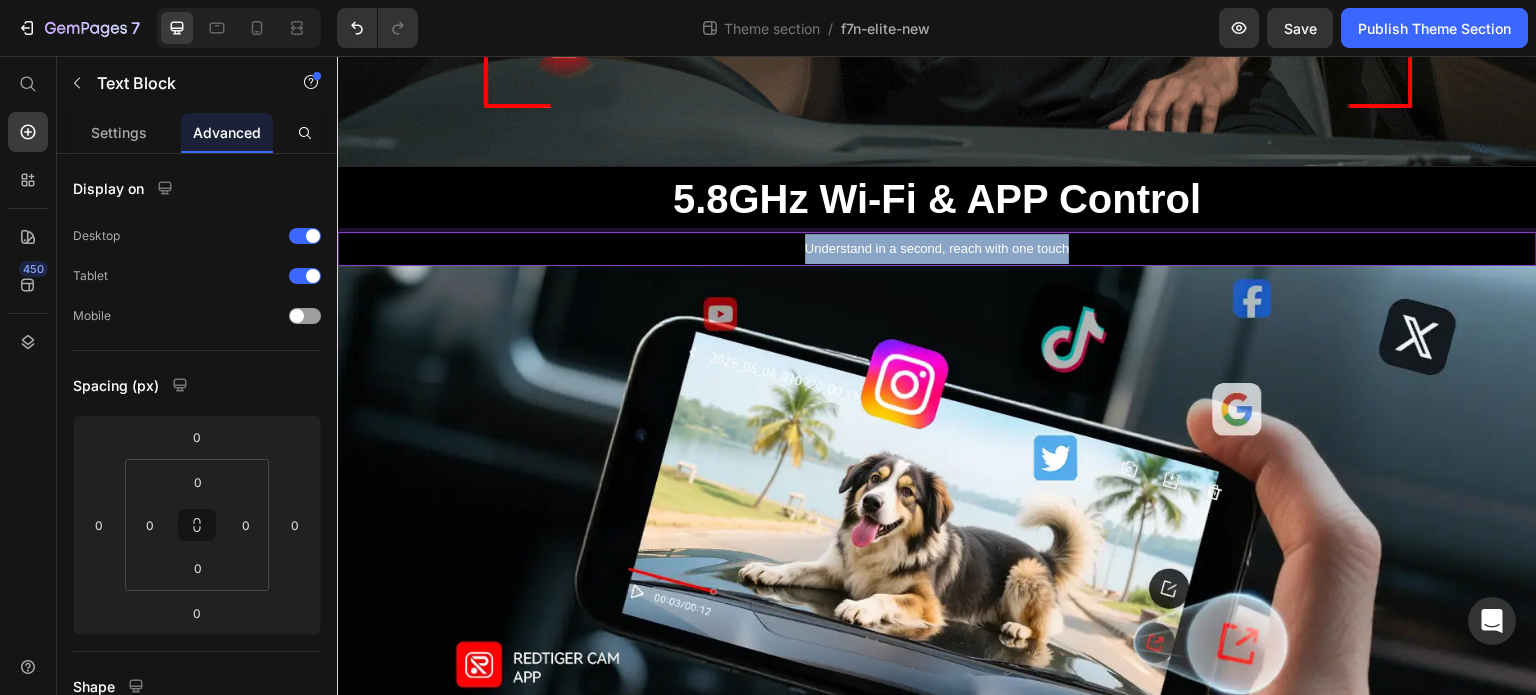 click on "Understand in a second, reach with one touch" at bounding box center (937, 248) 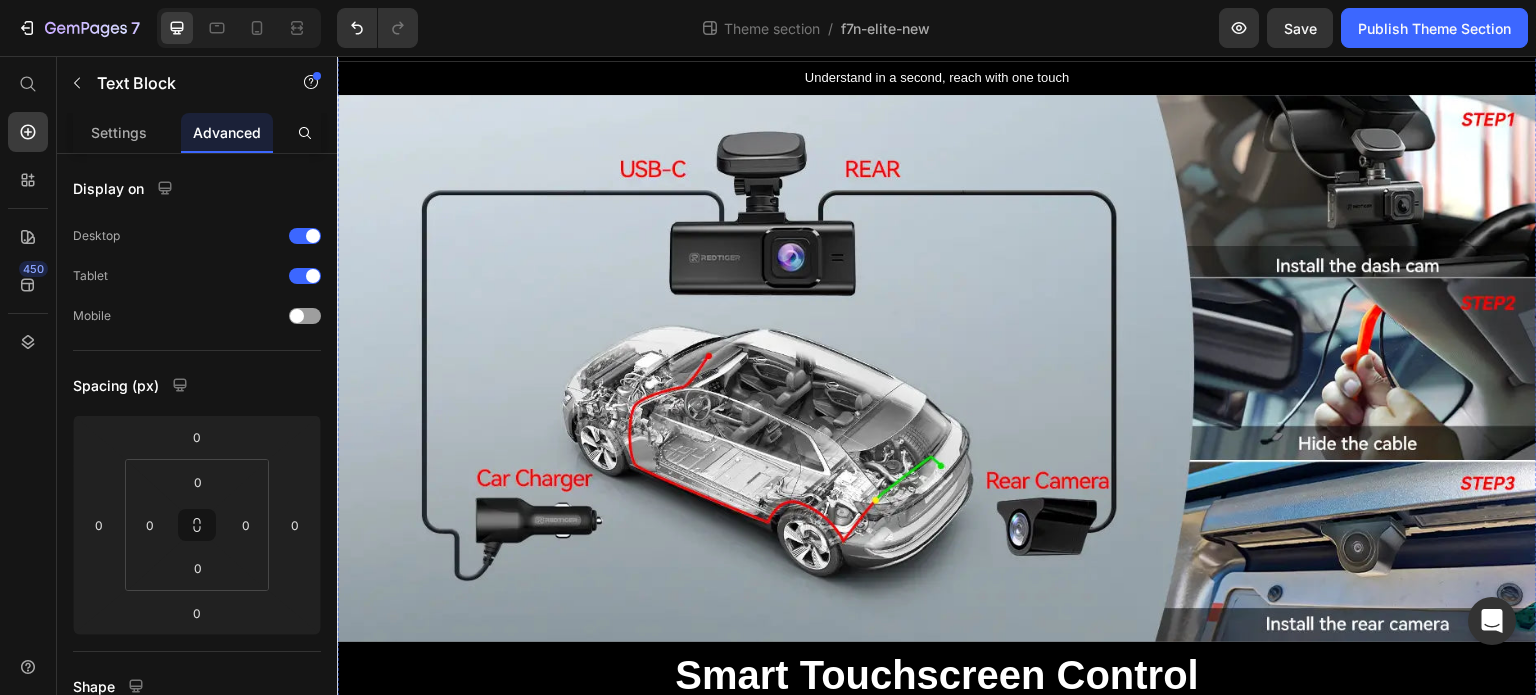 scroll, scrollTop: 2600, scrollLeft: 0, axis: vertical 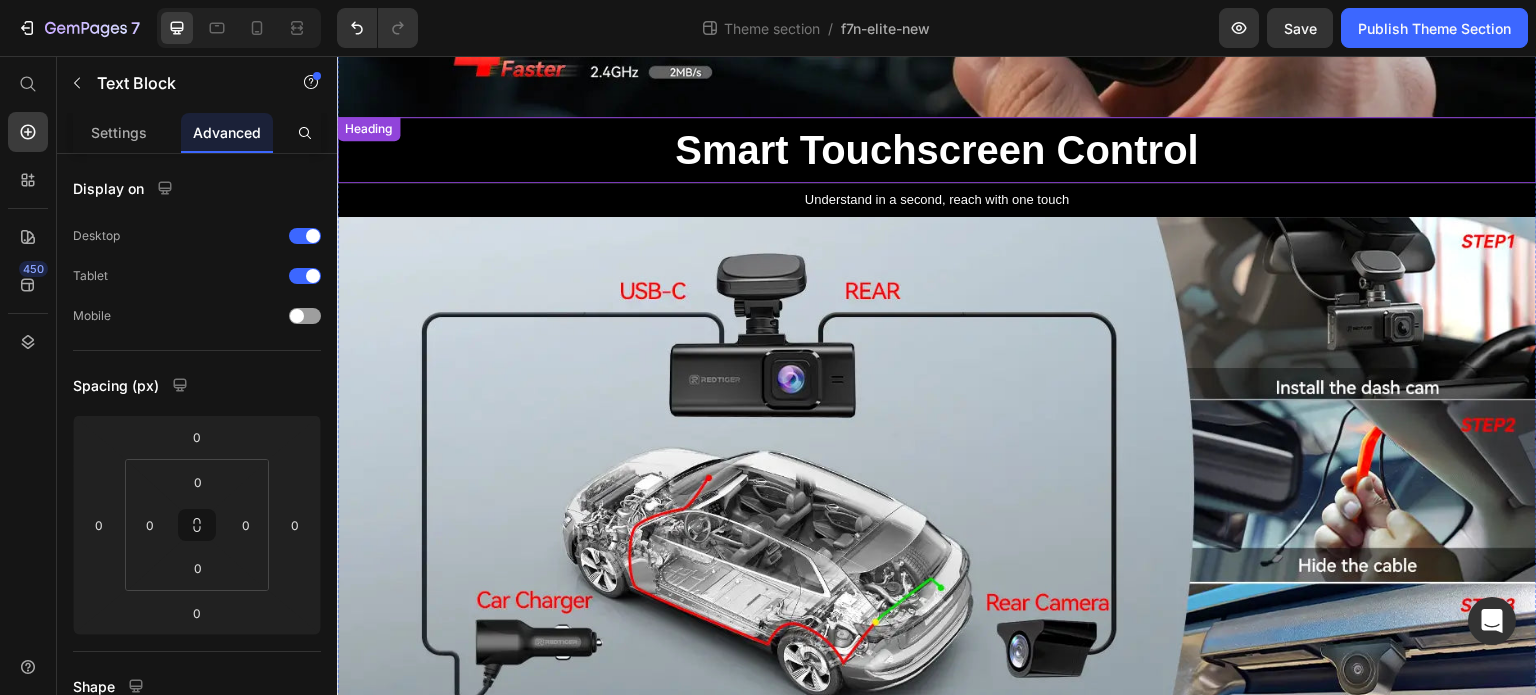 click on "Smart Touchscreen Control" at bounding box center (937, 150) 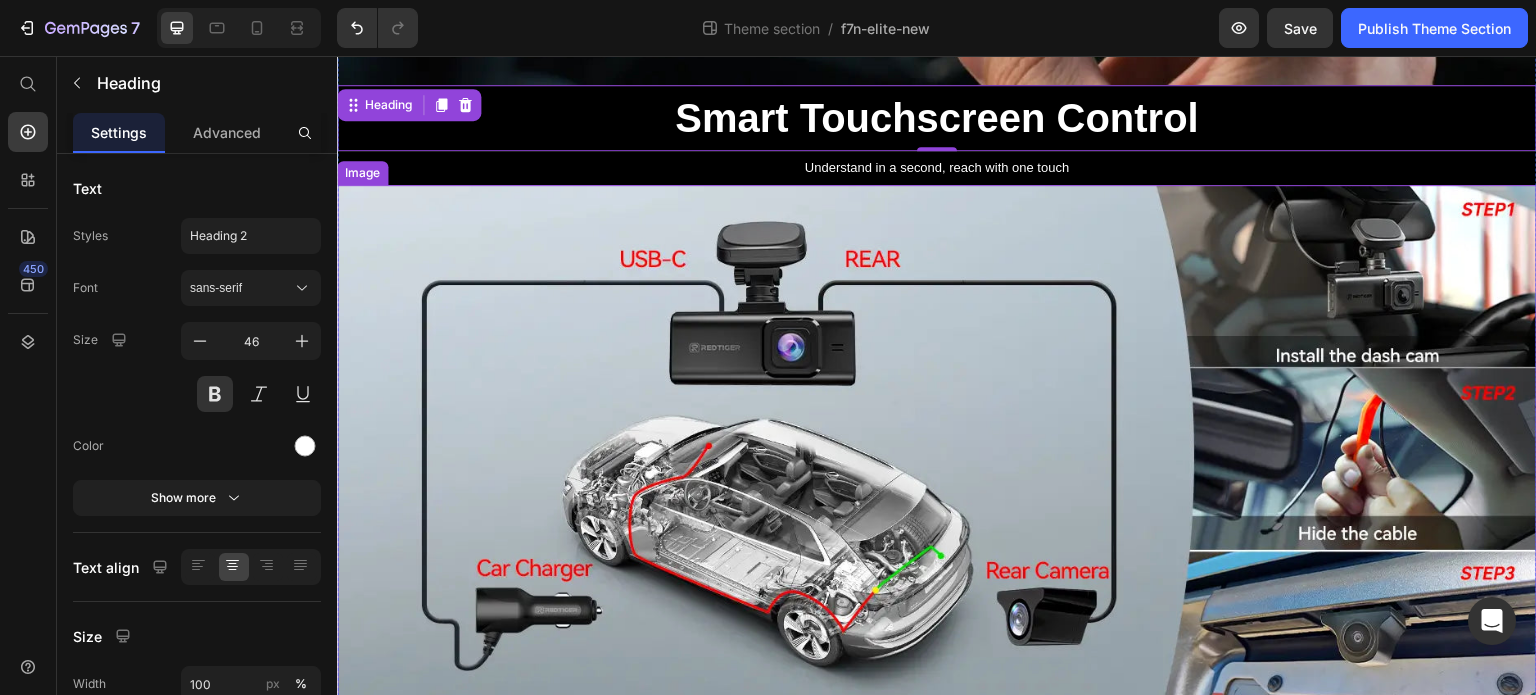 scroll, scrollTop: 2600, scrollLeft: 0, axis: vertical 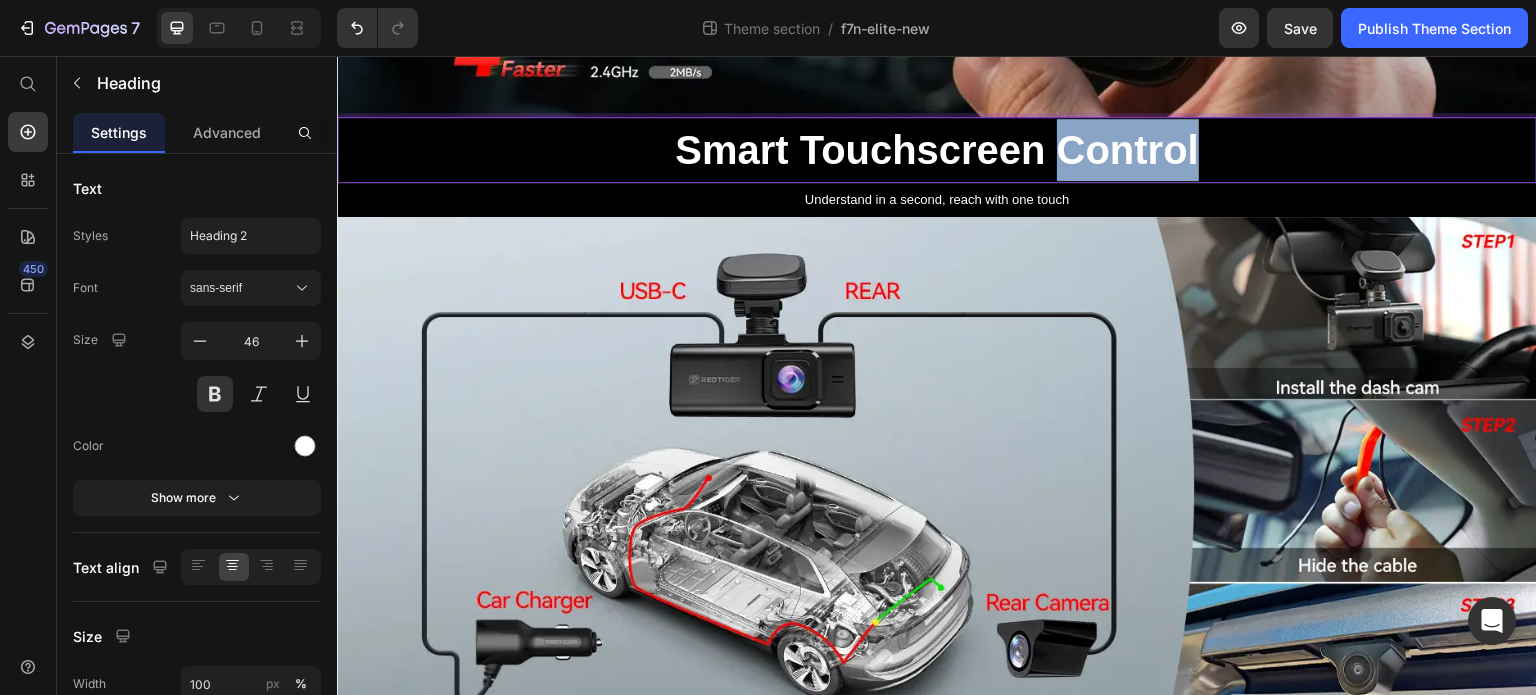 click on "Smart Touchscreen Control" at bounding box center [937, 150] 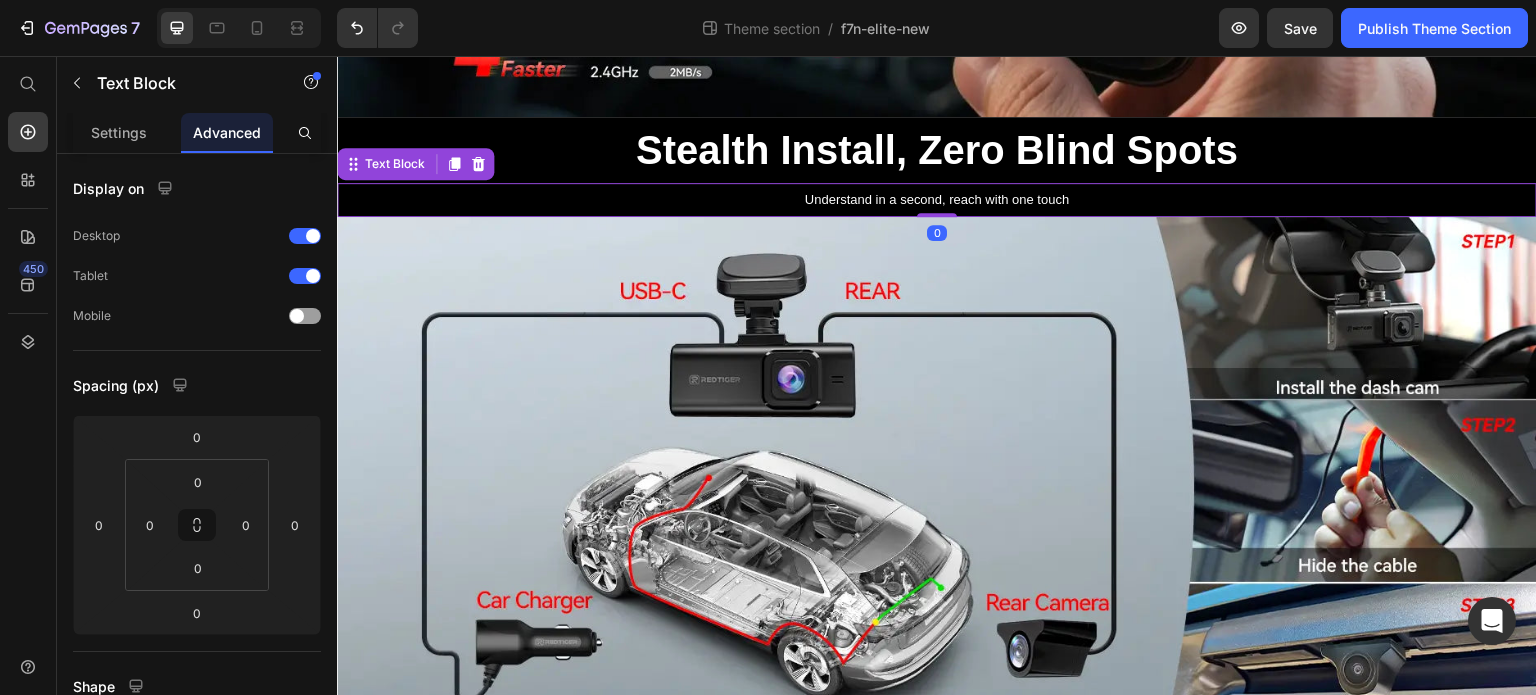 click on "Understand in a second, reach with one touch" at bounding box center [937, 199] 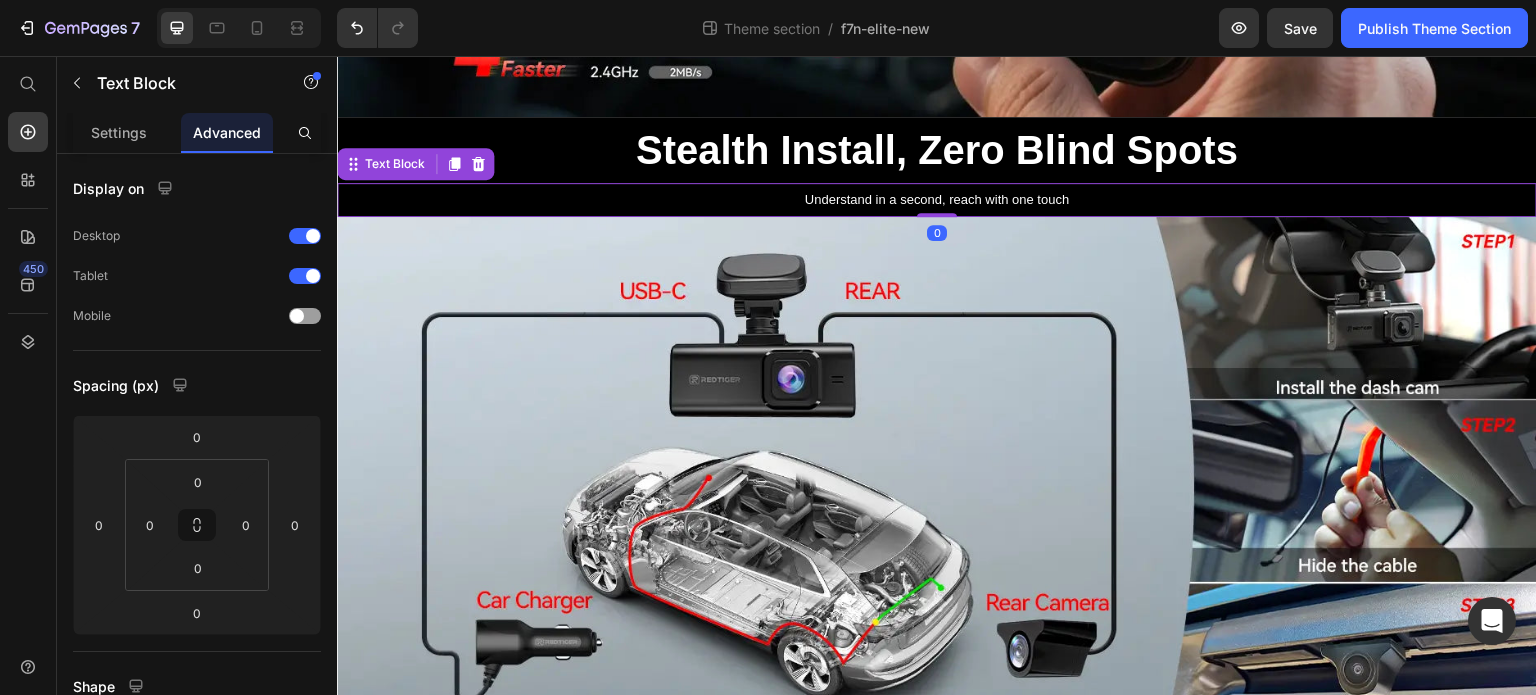 click on "Understand in a second, reach with one touch" at bounding box center [937, 199] 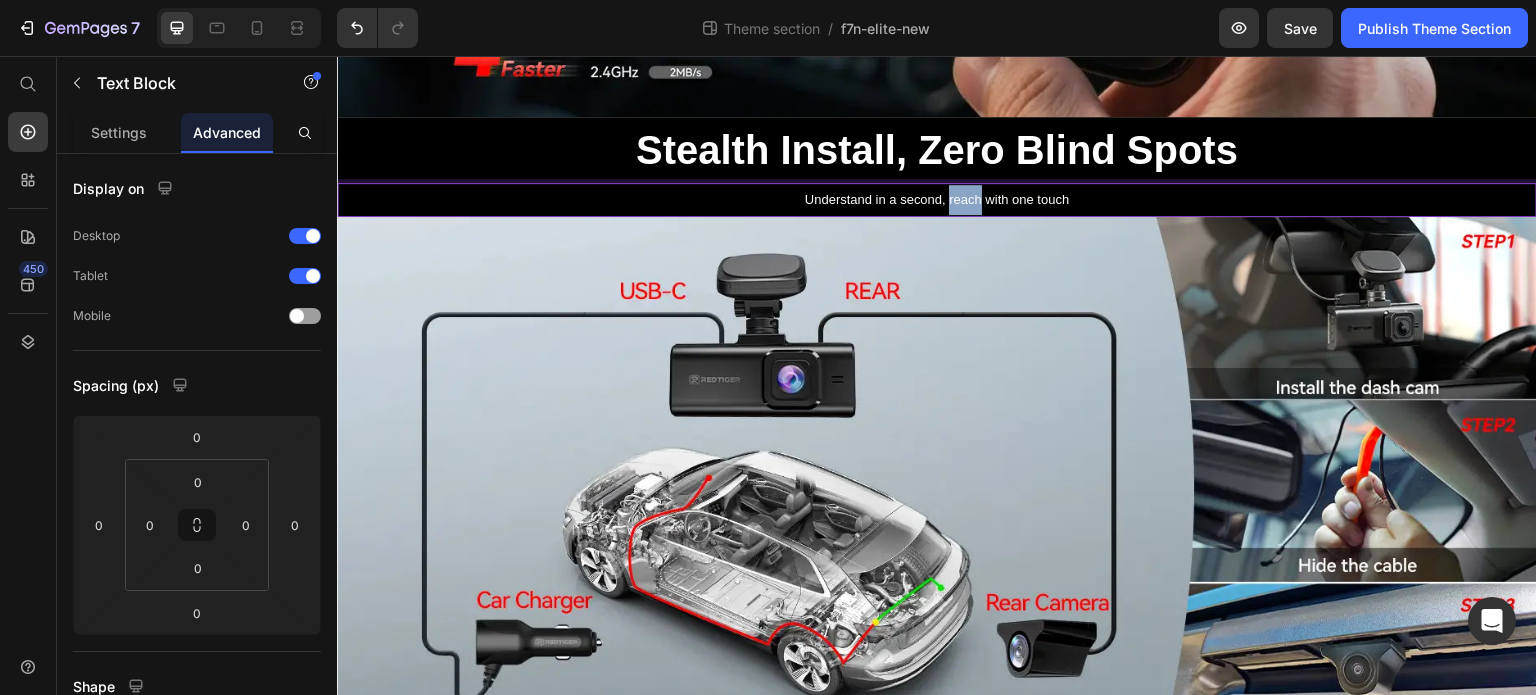 click on "Understand in a second, reach with one touch" at bounding box center [937, 199] 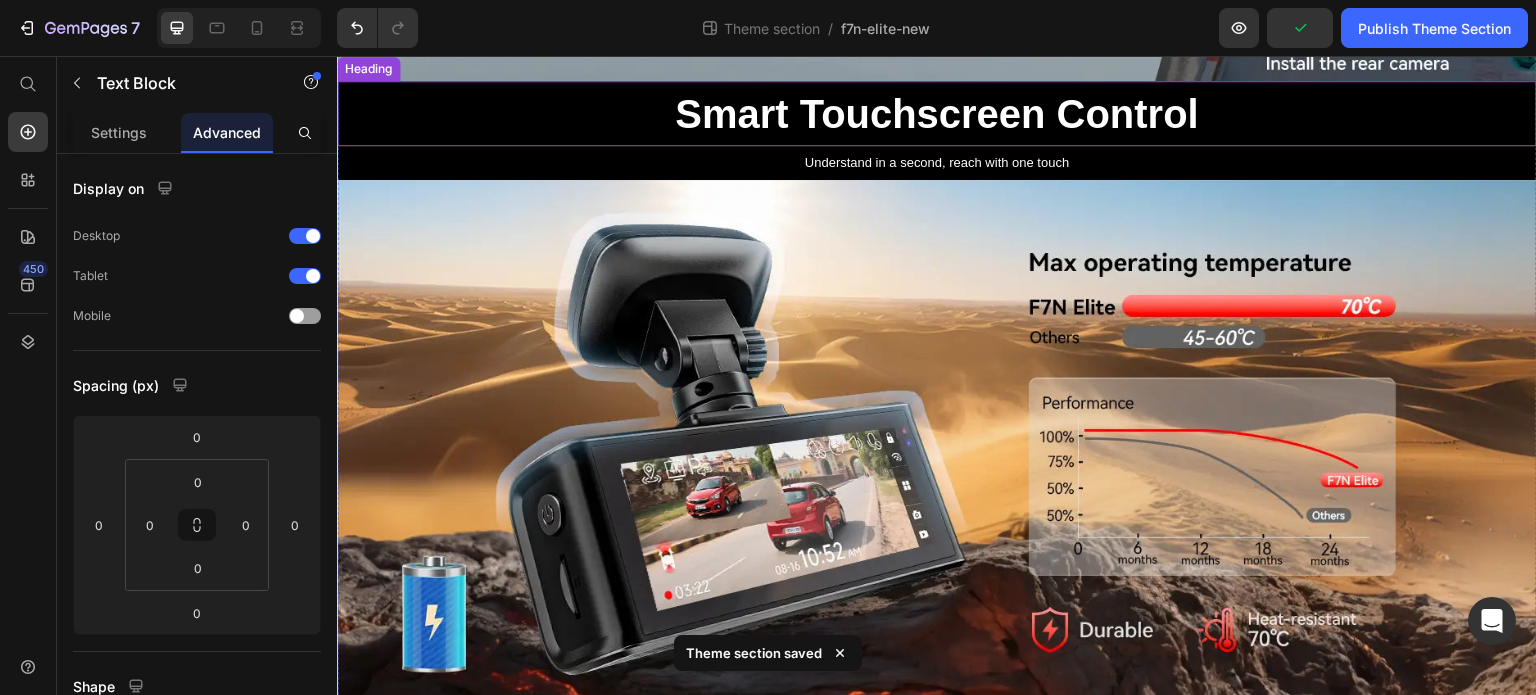 scroll, scrollTop: 2883, scrollLeft: 0, axis: vertical 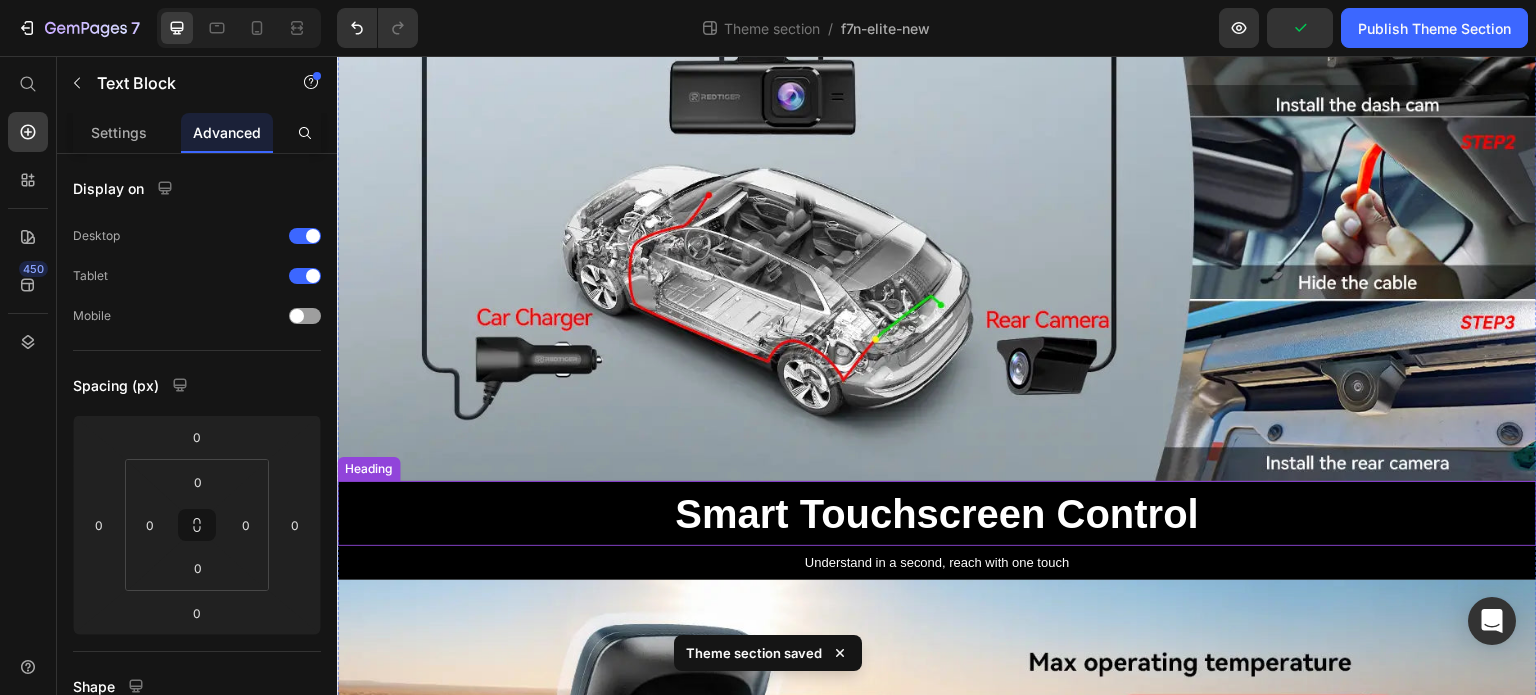 click on "Smart Touchscreen Control" at bounding box center [937, 514] 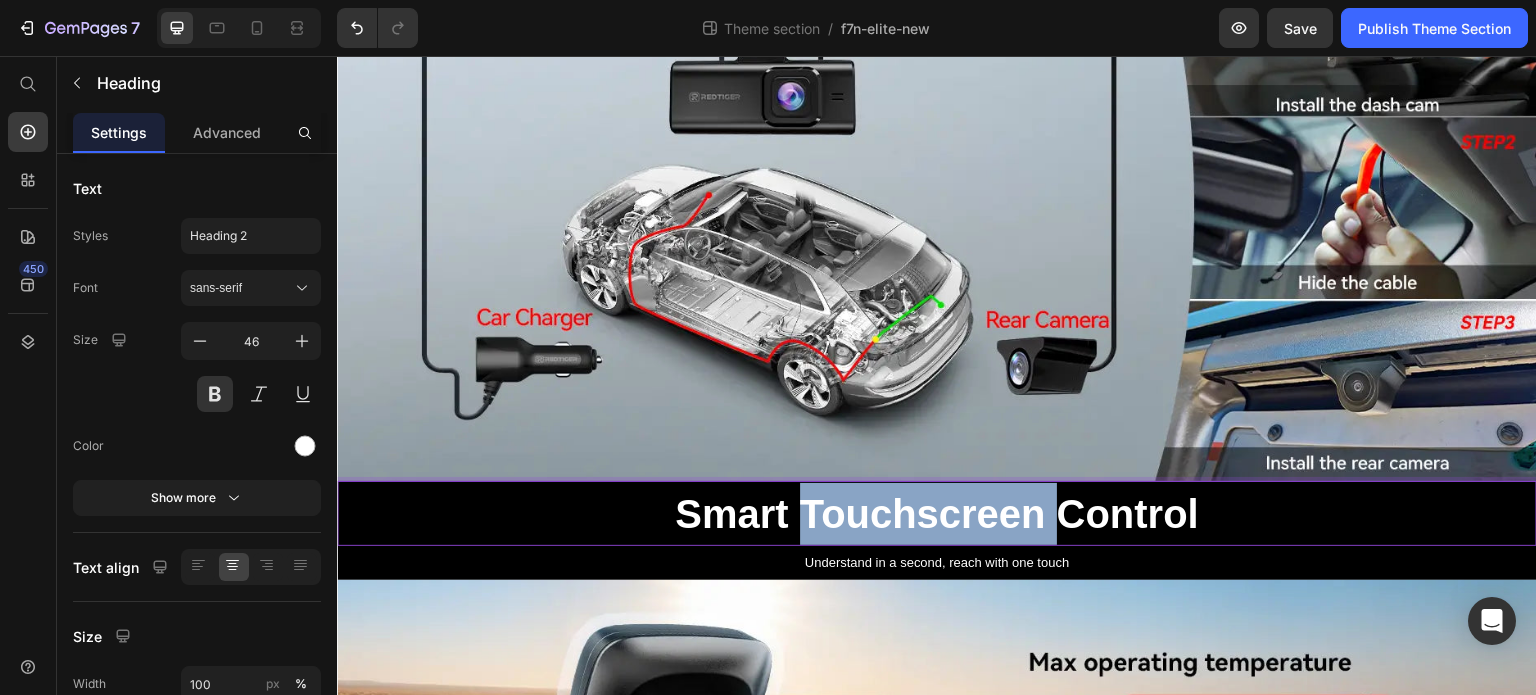click on "Smart Touchscreen Control" at bounding box center (937, 514) 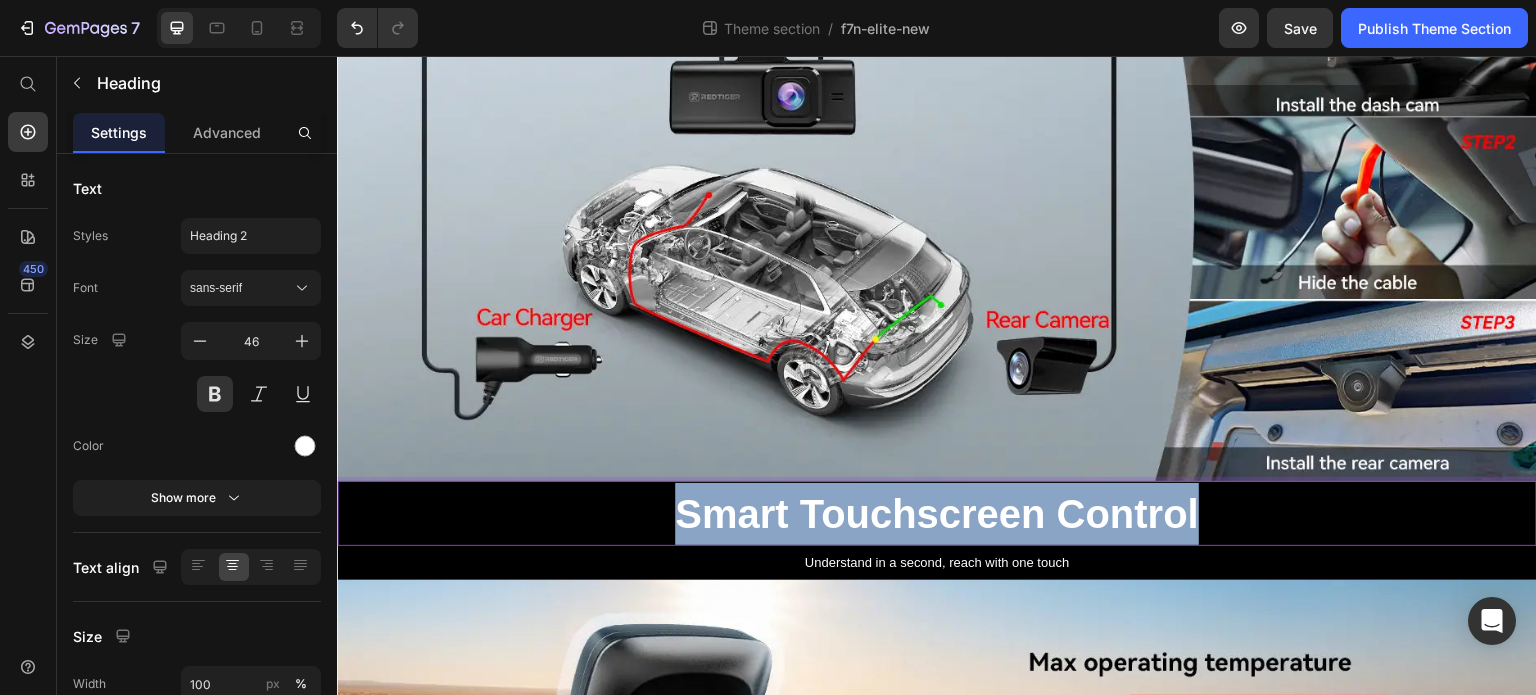 click on "Smart Touchscreen Control" at bounding box center (937, 514) 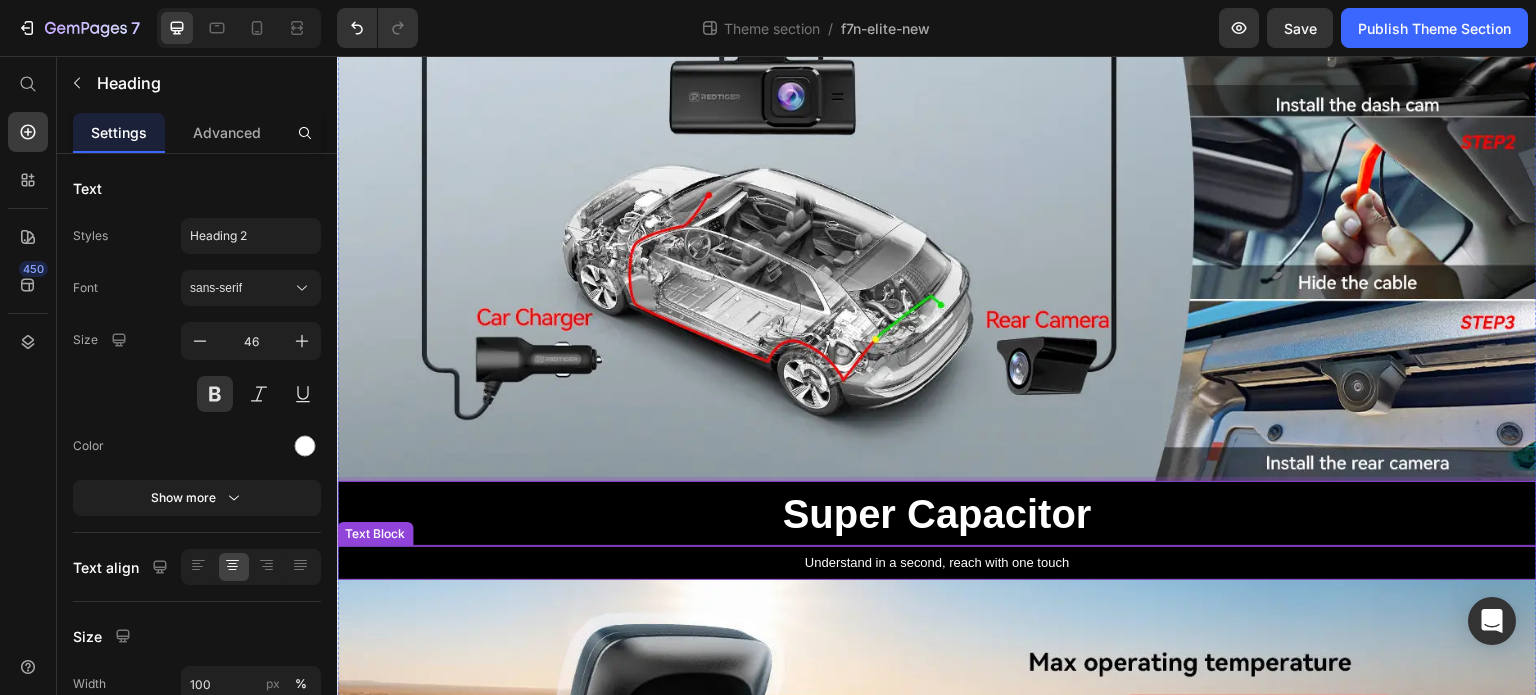 click on "Understand in a second, reach with one touch" at bounding box center [937, 562] 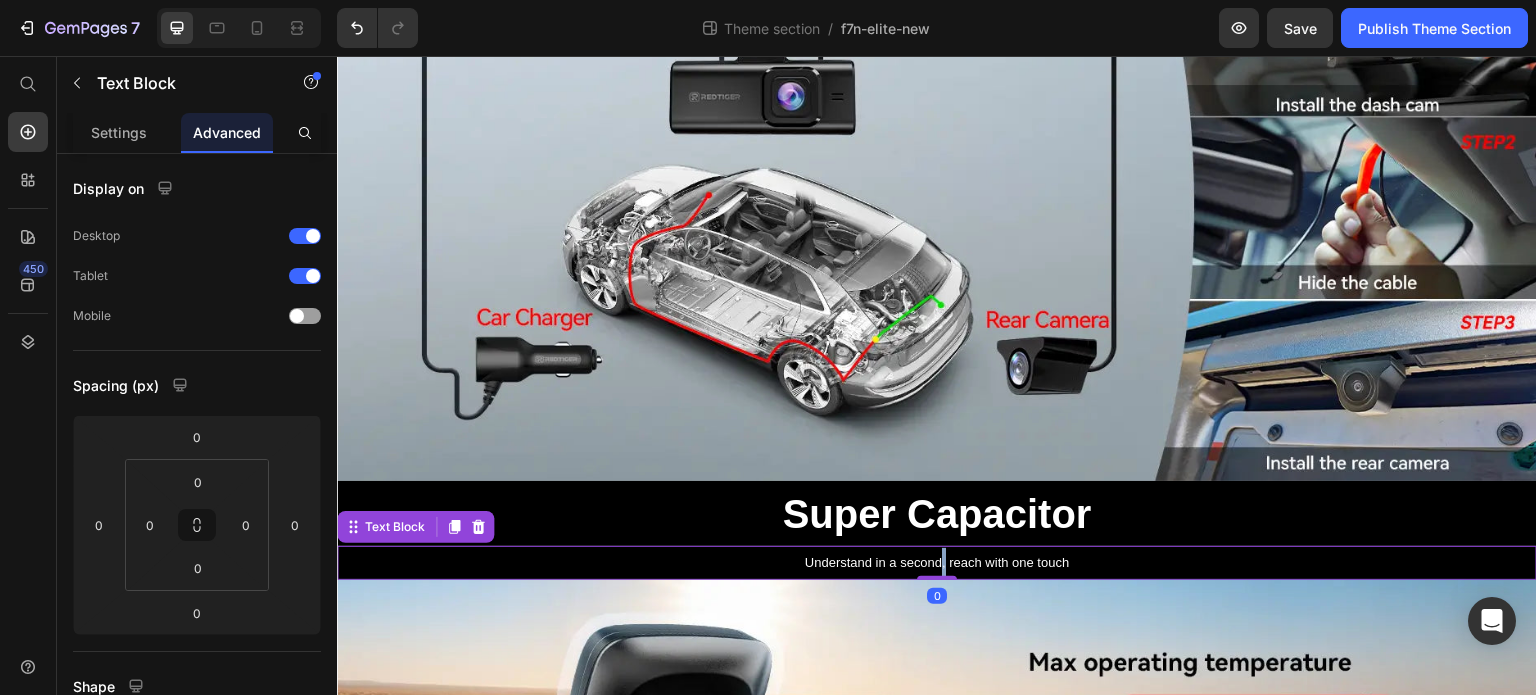 click on "Understand in a second, reach with one touch" at bounding box center [937, 562] 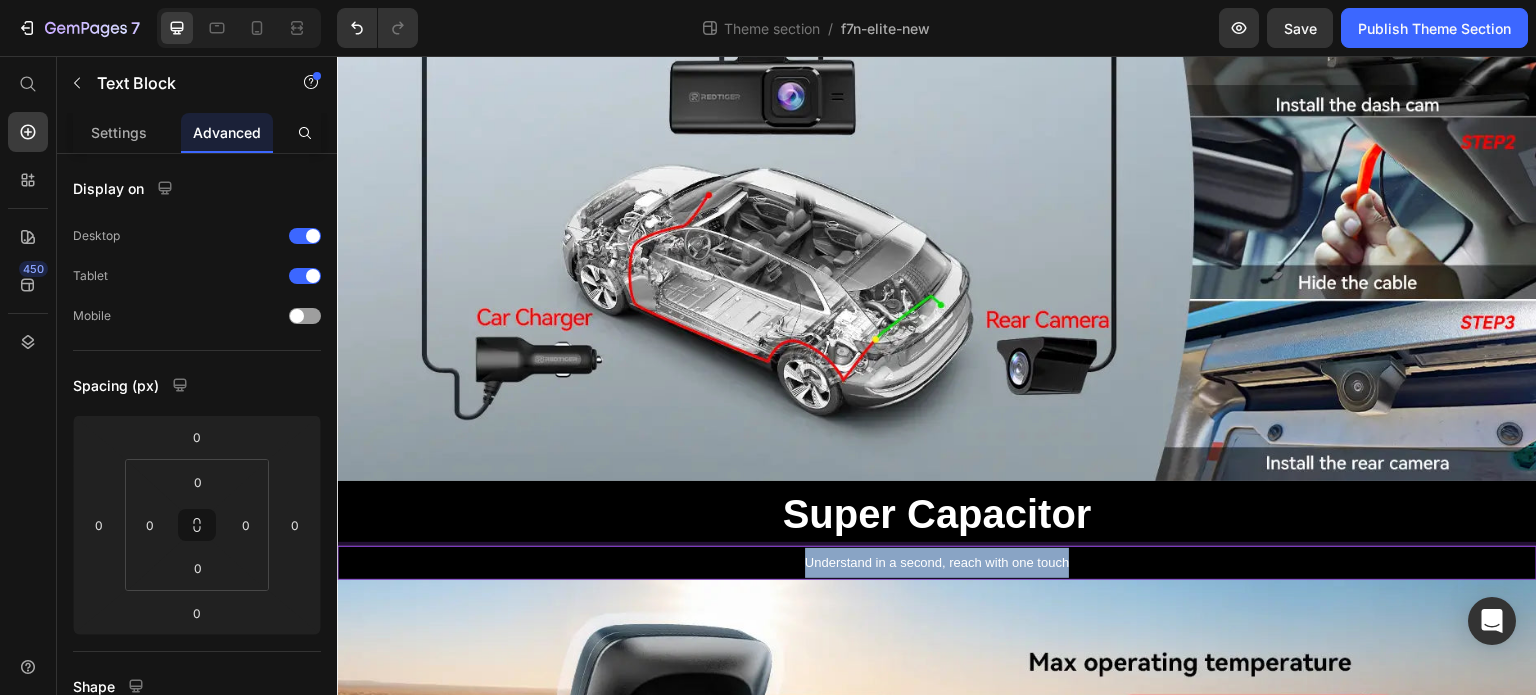 click on "Understand in a second, reach with one touch" at bounding box center [937, 562] 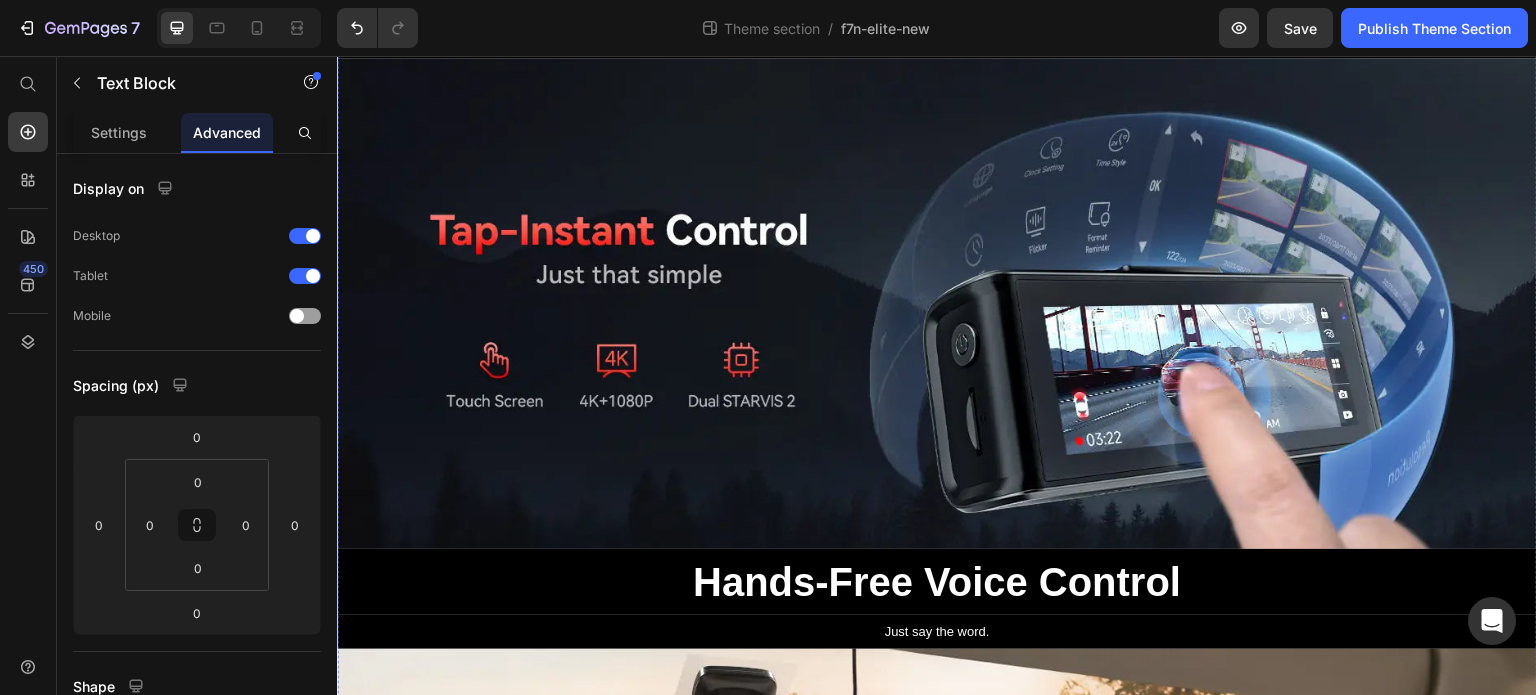 scroll, scrollTop: 0, scrollLeft: 0, axis: both 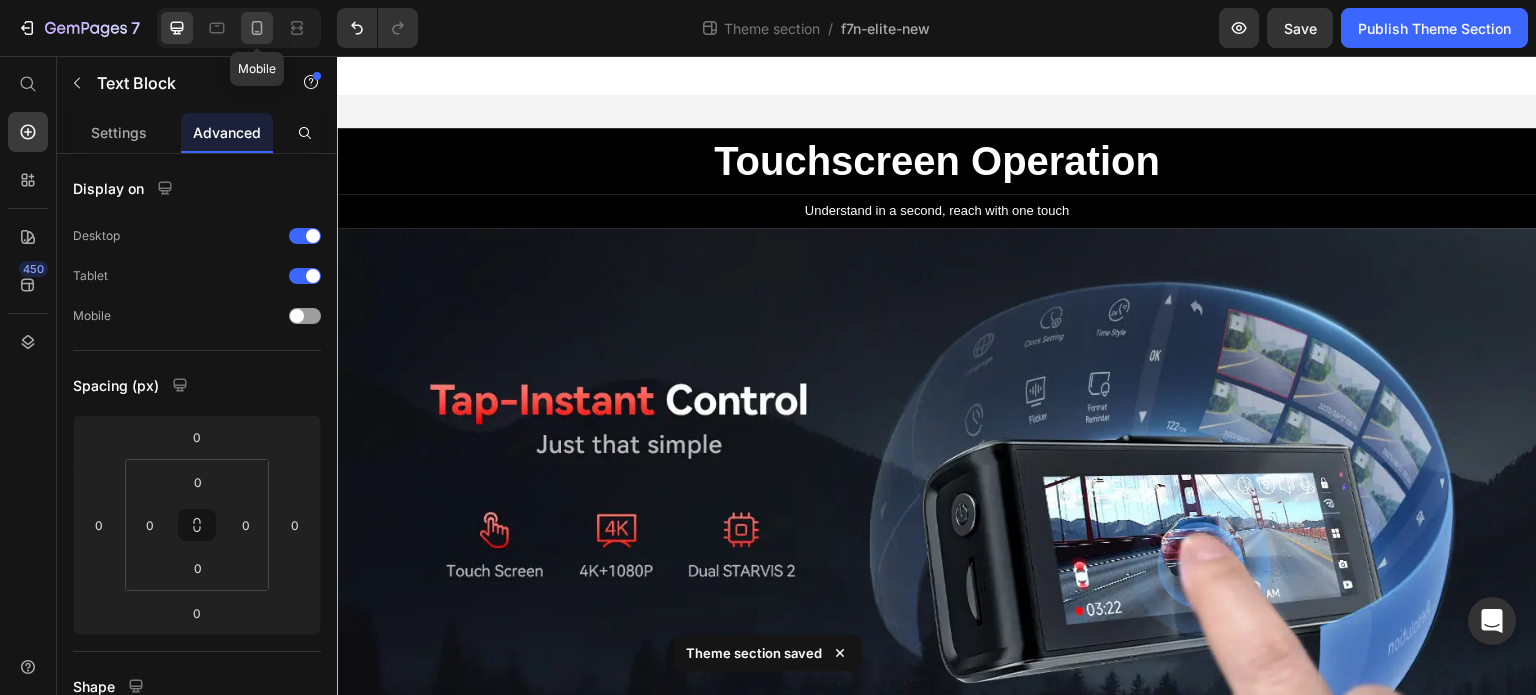 click 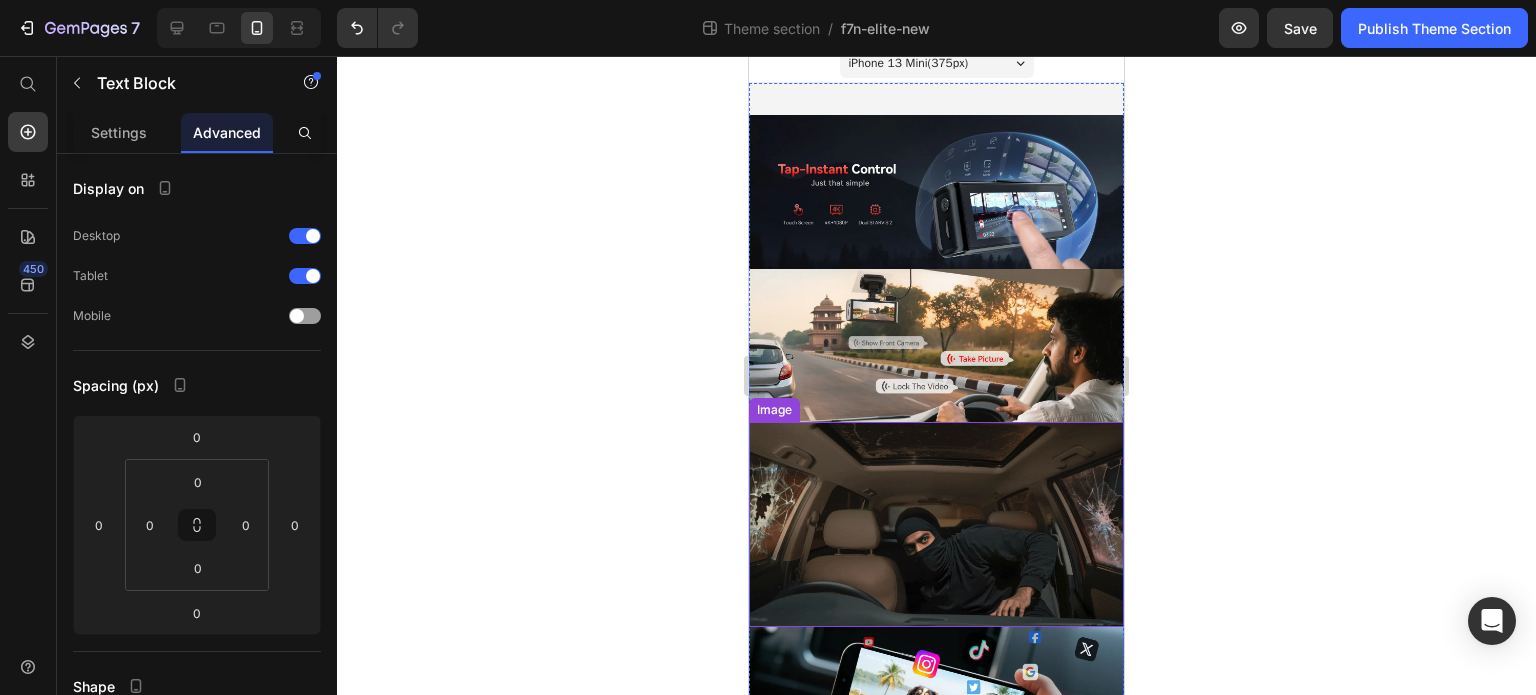 scroll, scrollTop: 0, scrollLeft: 0, axis: both 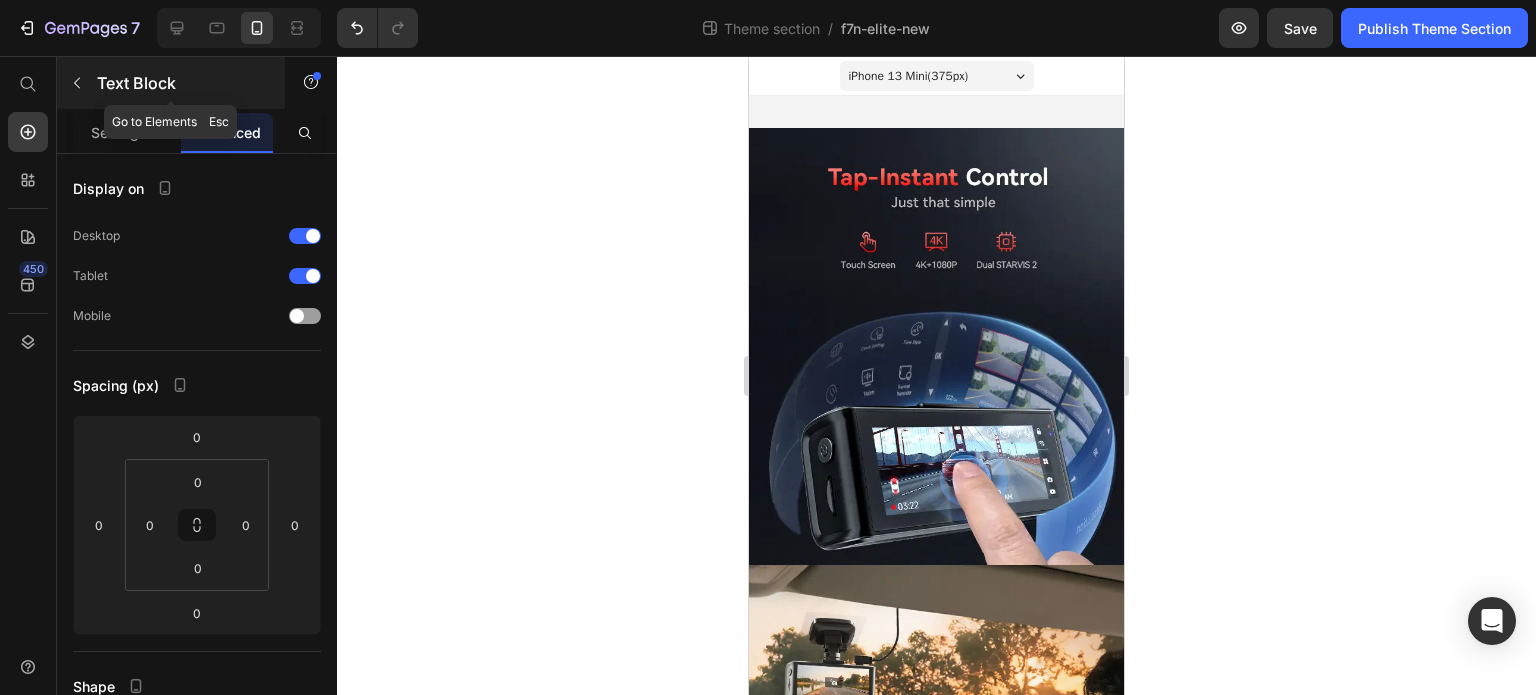 click 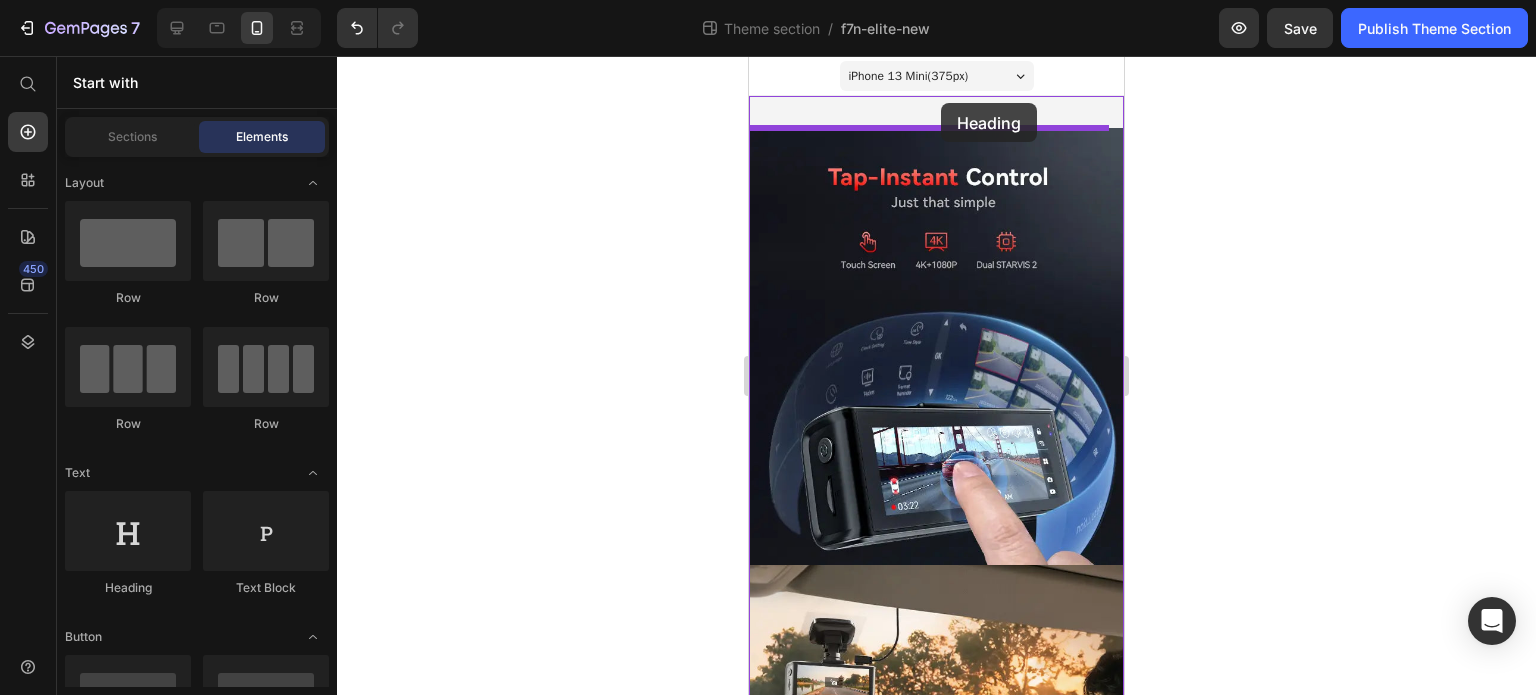 drag, startPoint x: 882, startPoint y: 595, endPoint x: 941, endPoint y: 103, distance: 495.52496 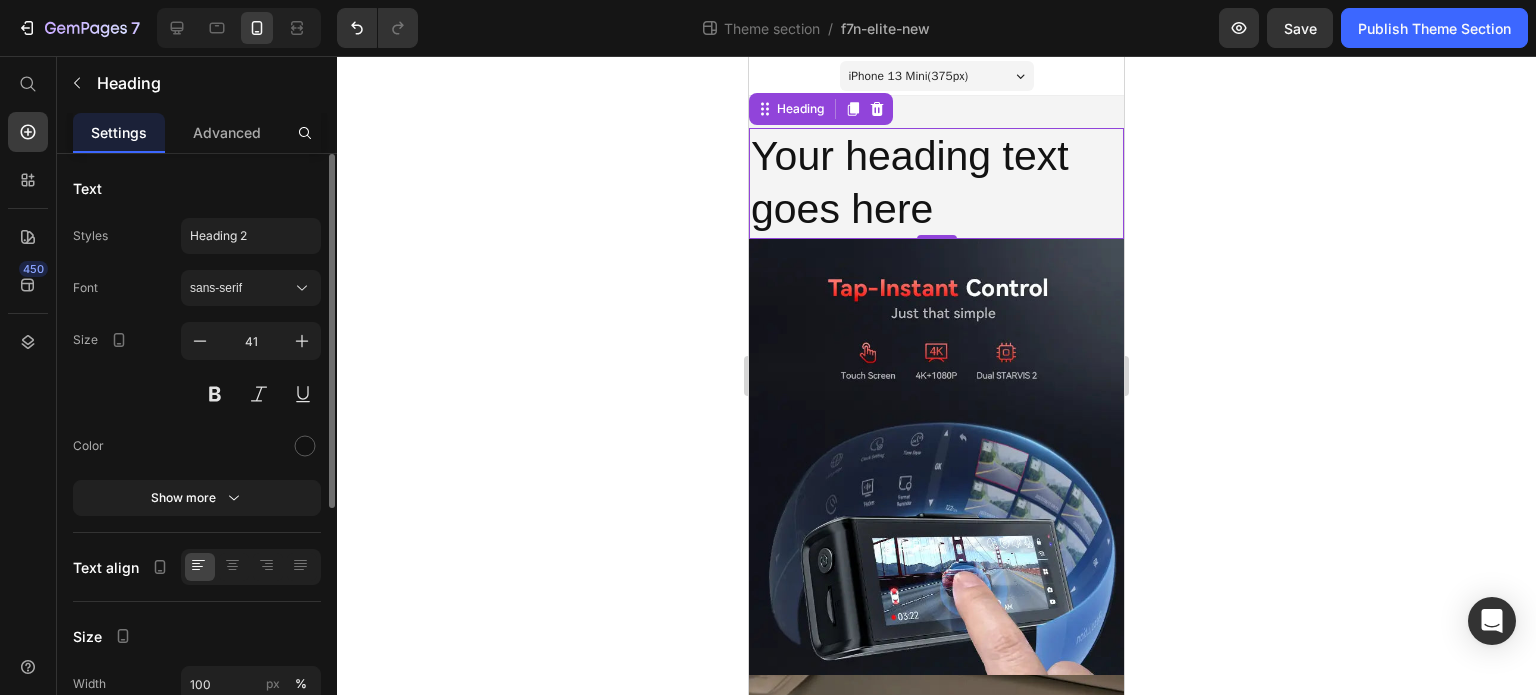 scroll, scrollTop: 411, scrollLeft: 0, axis: vertical 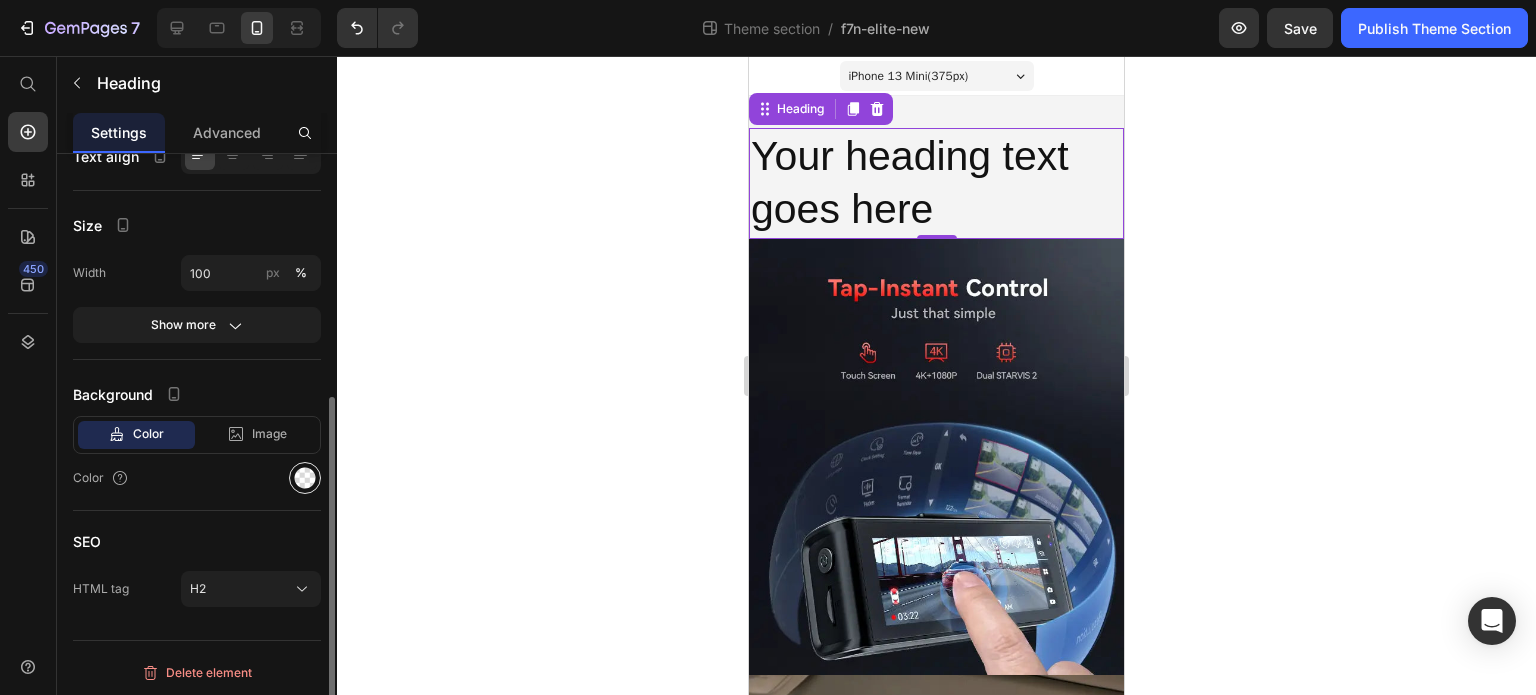 click at bounding box center (305, 478) 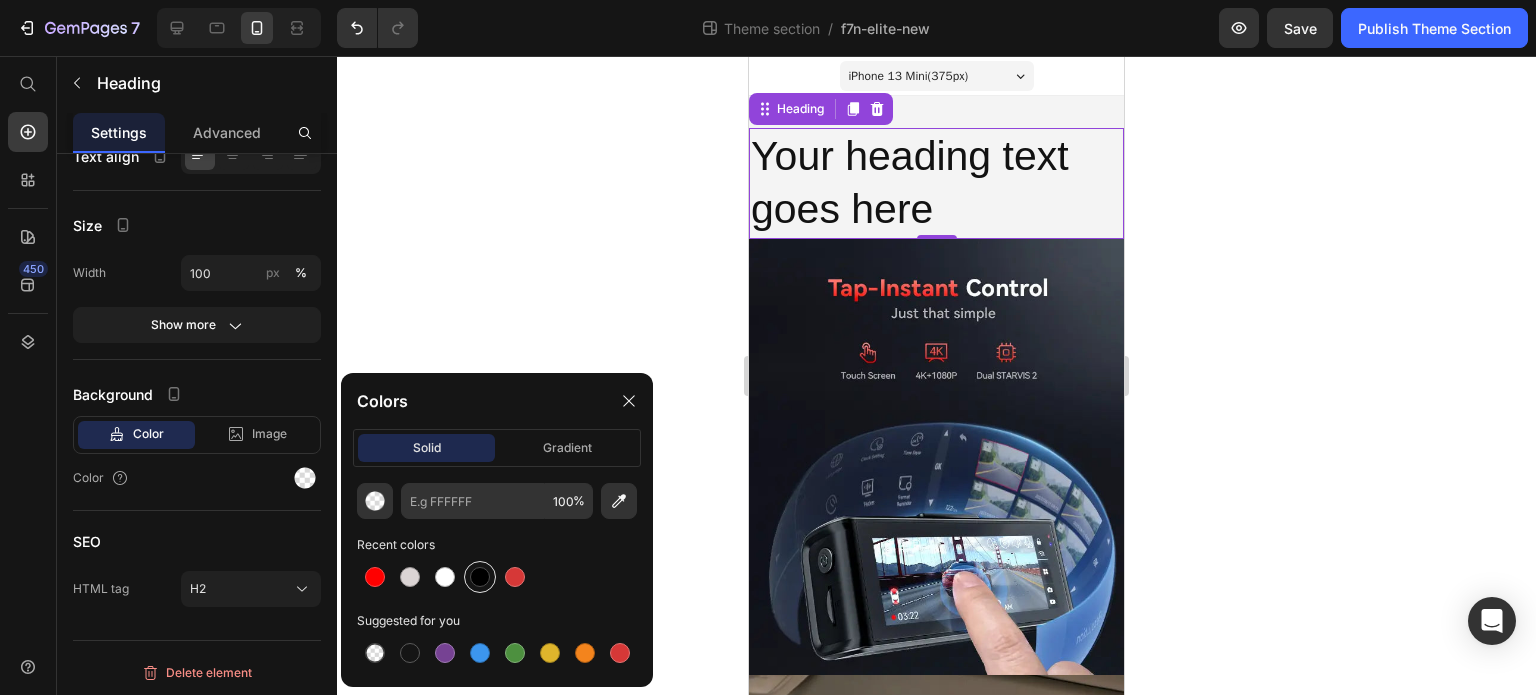 click at bounding box center [480, 577] 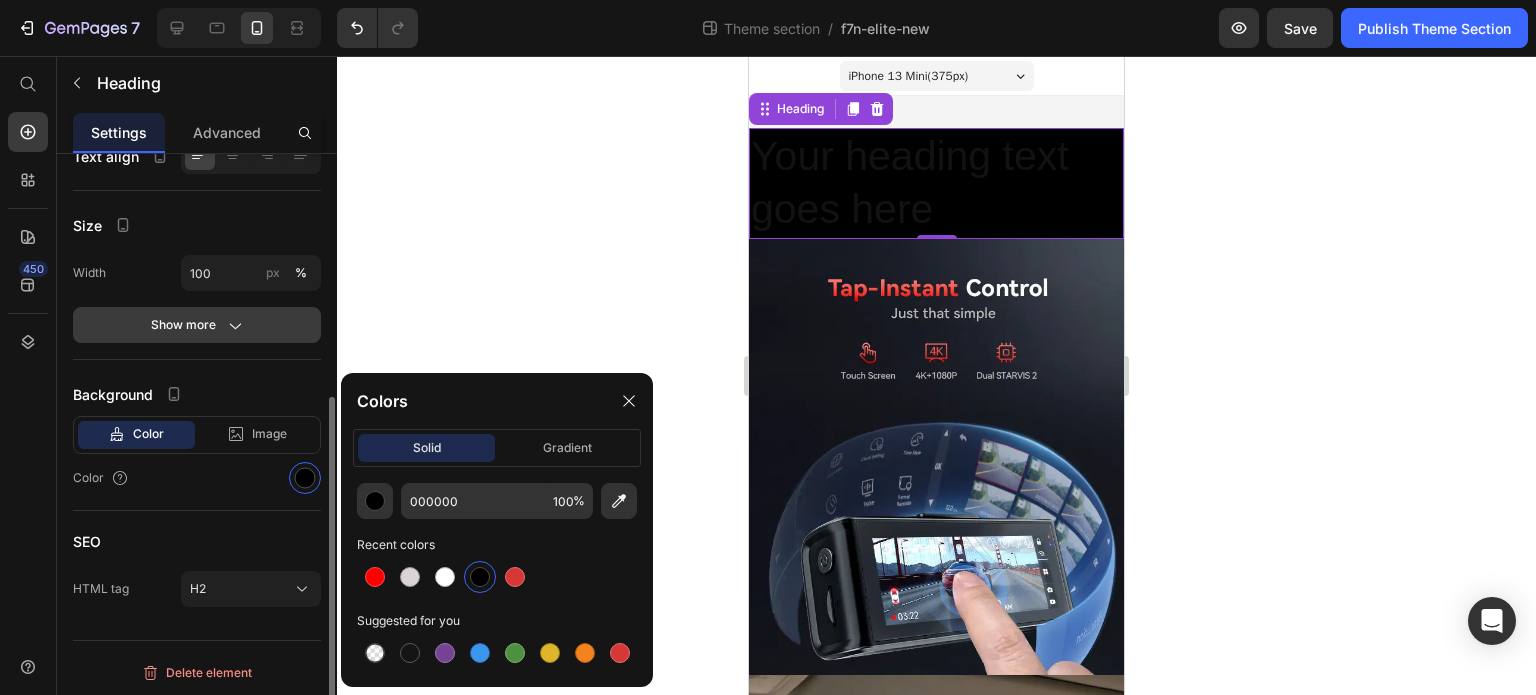 scroll, scrollTop: 11, scrollLeft: 0, axis: vertical 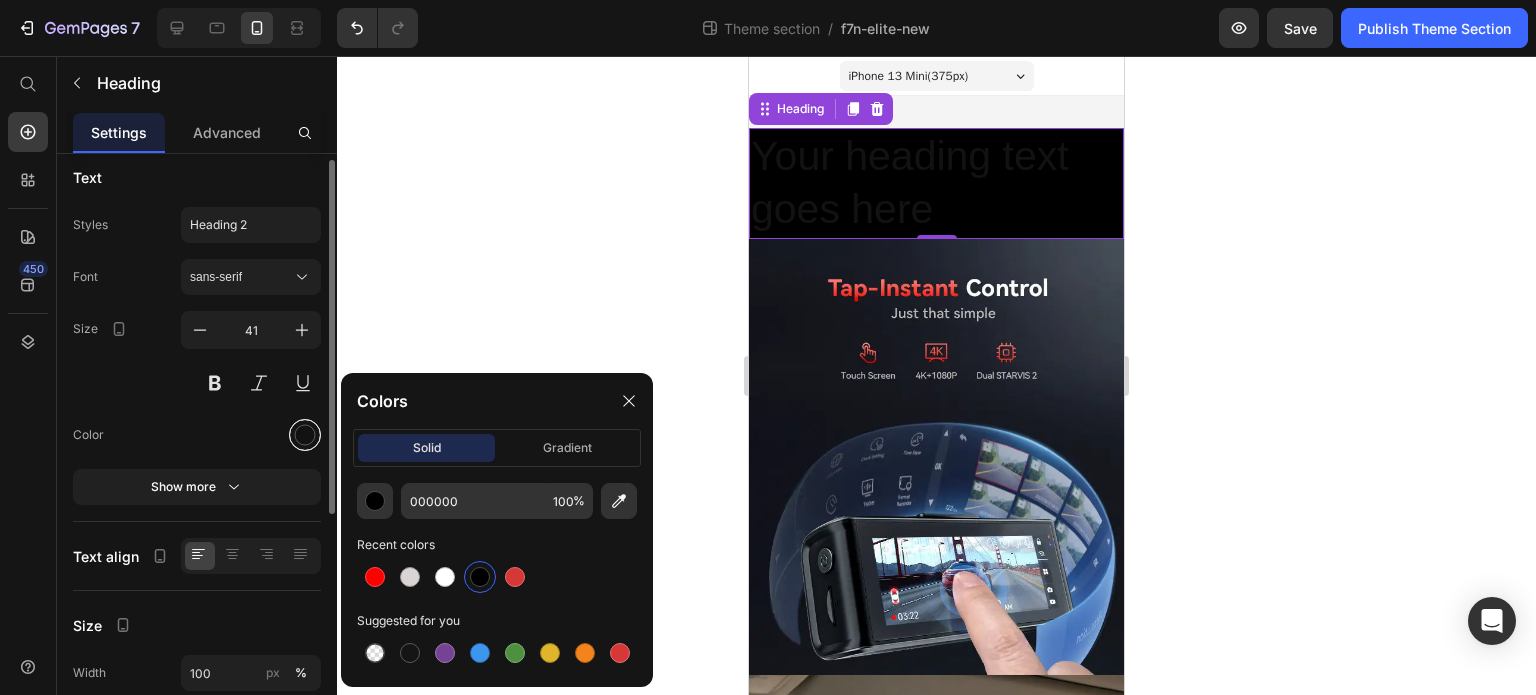 click at bounding box center [305, 435] 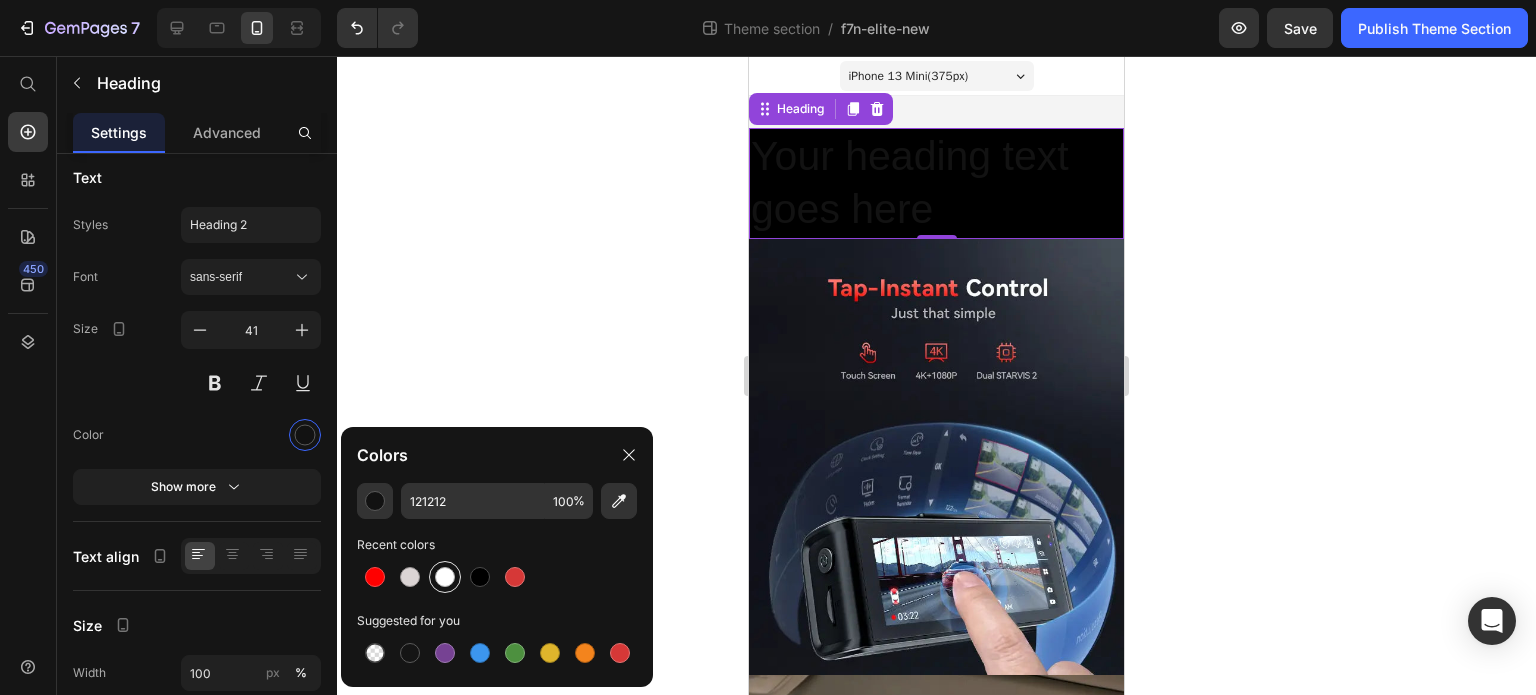click at bounding box center [445, 577] 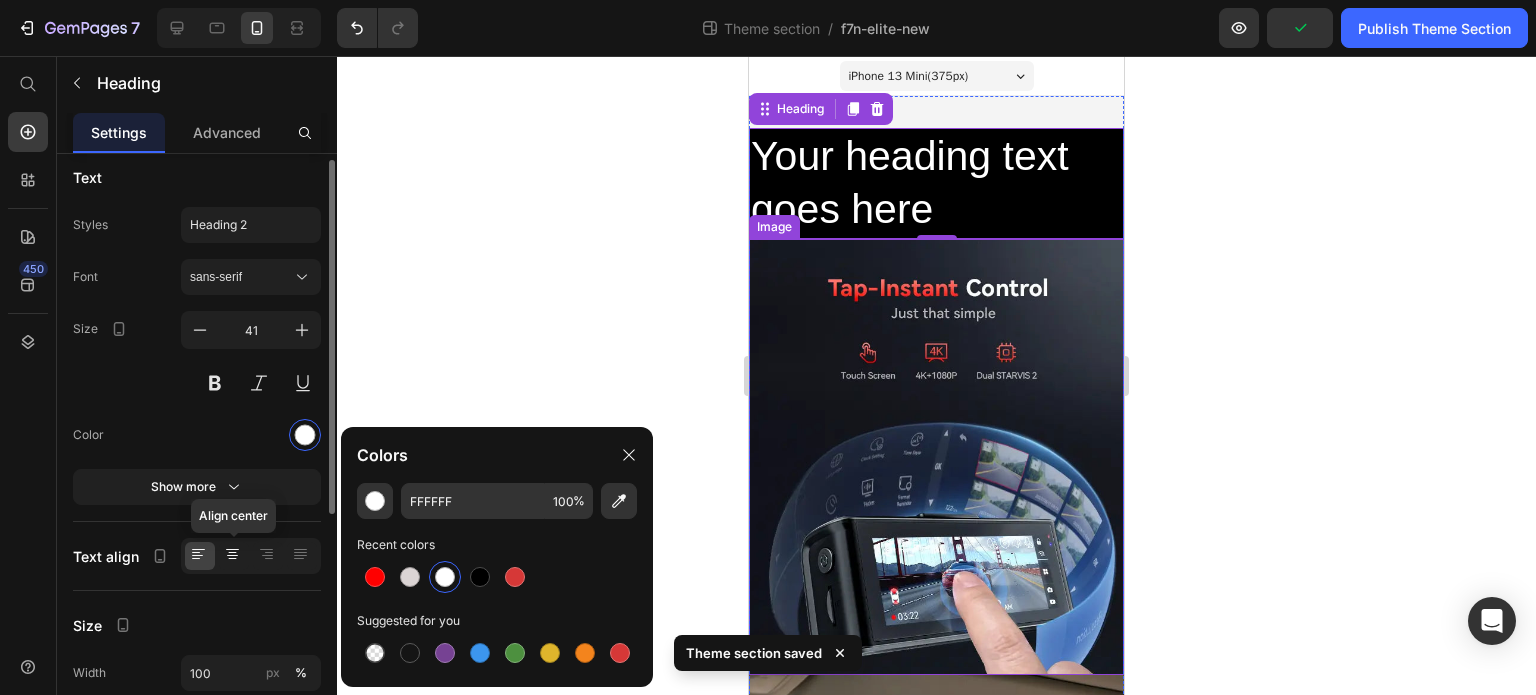 click 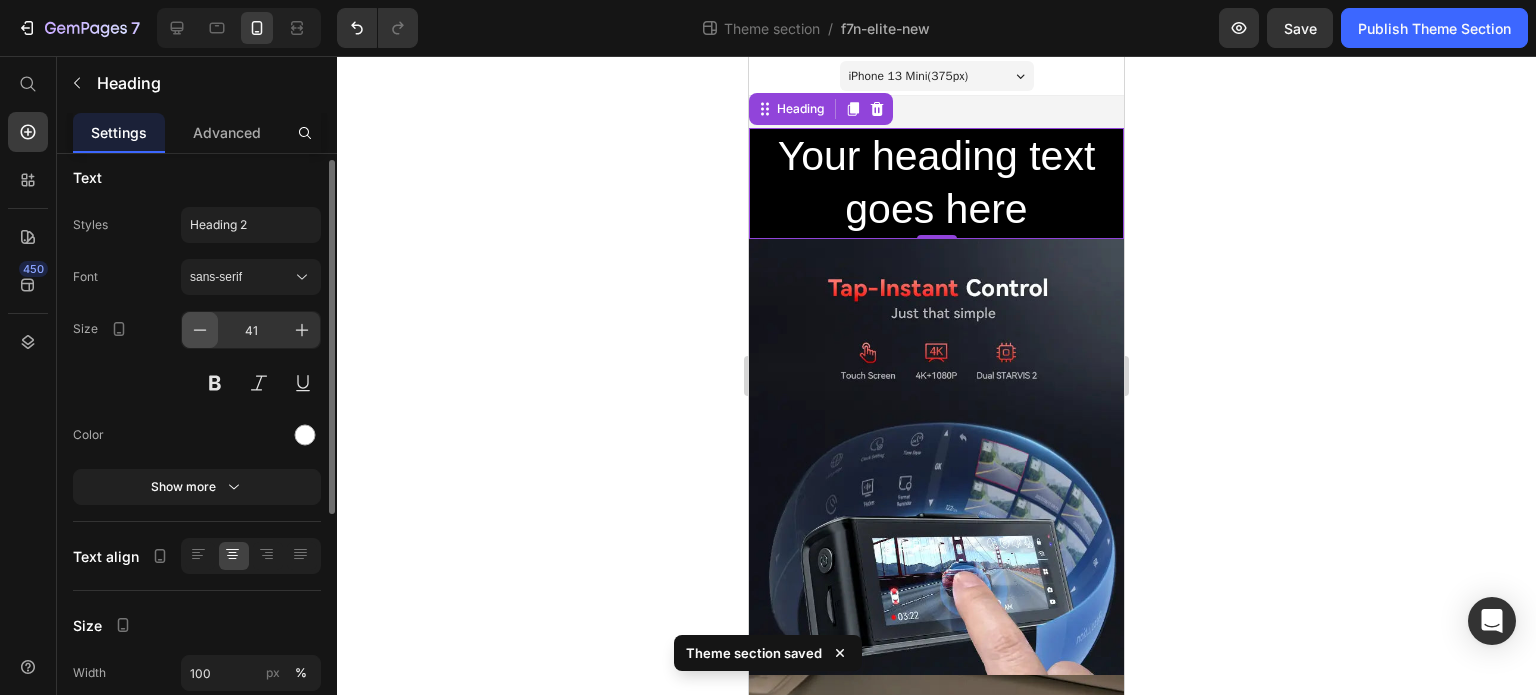click 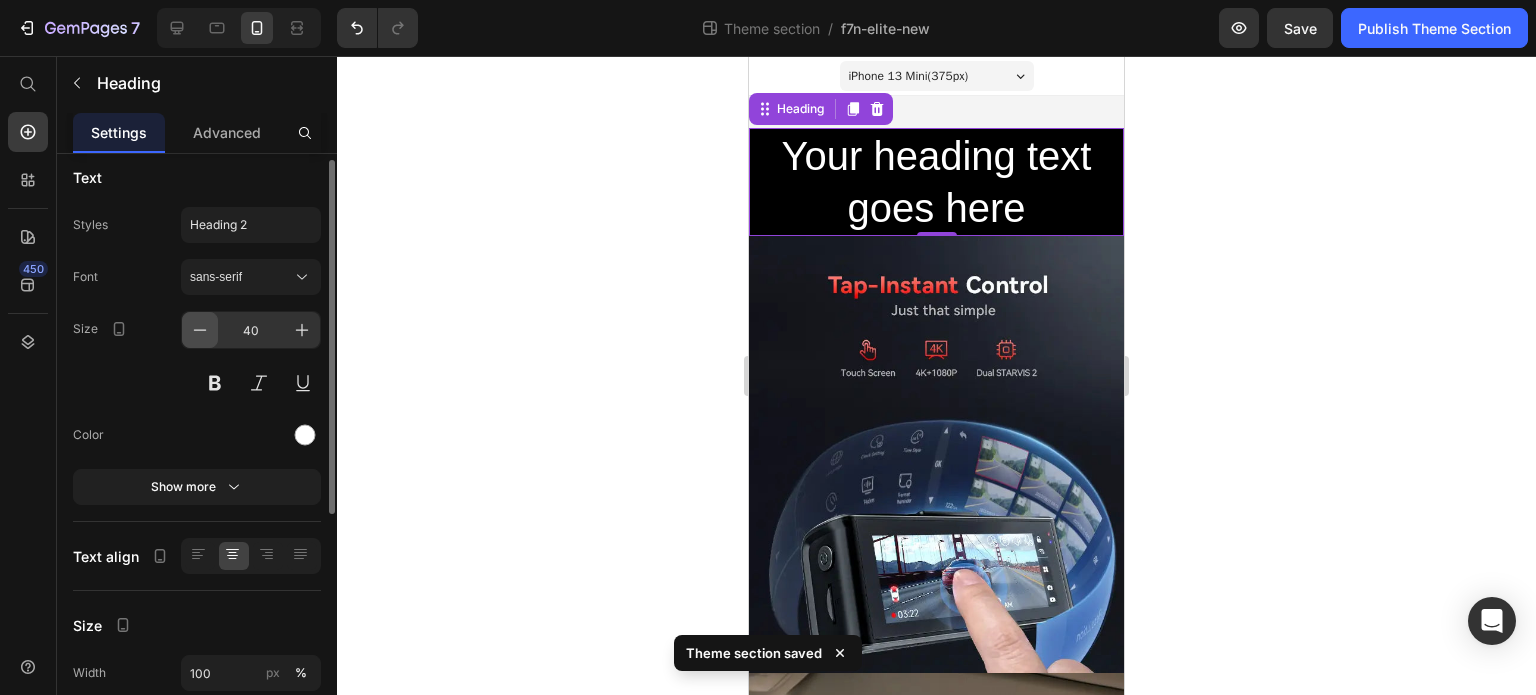 click 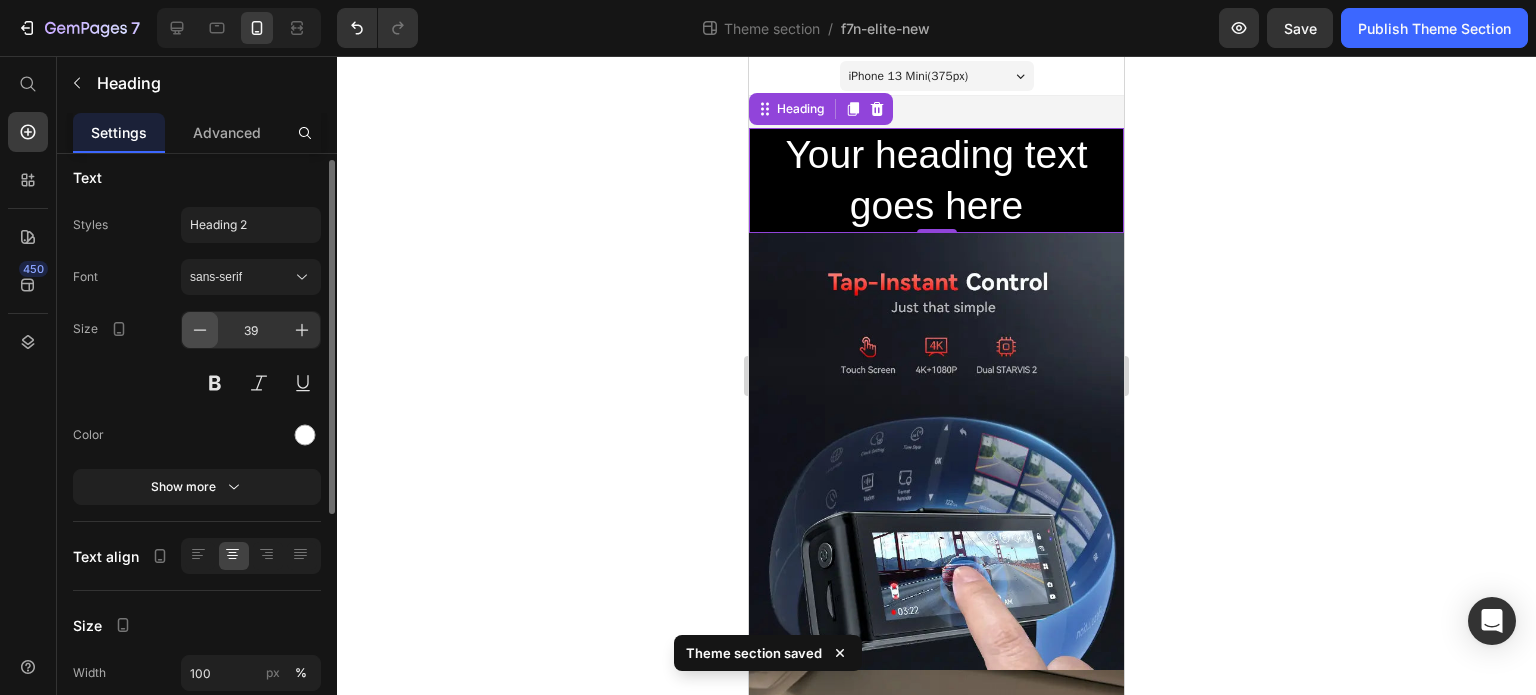 click 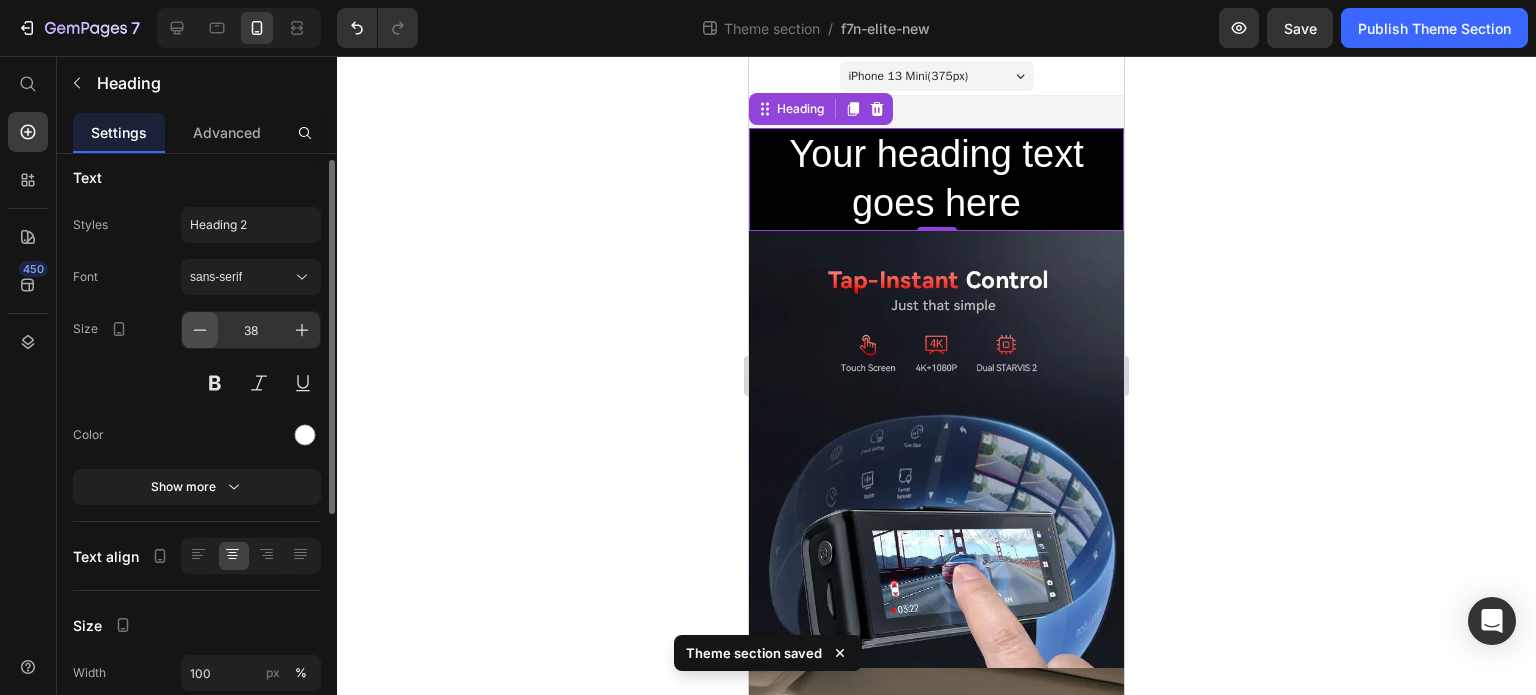 click 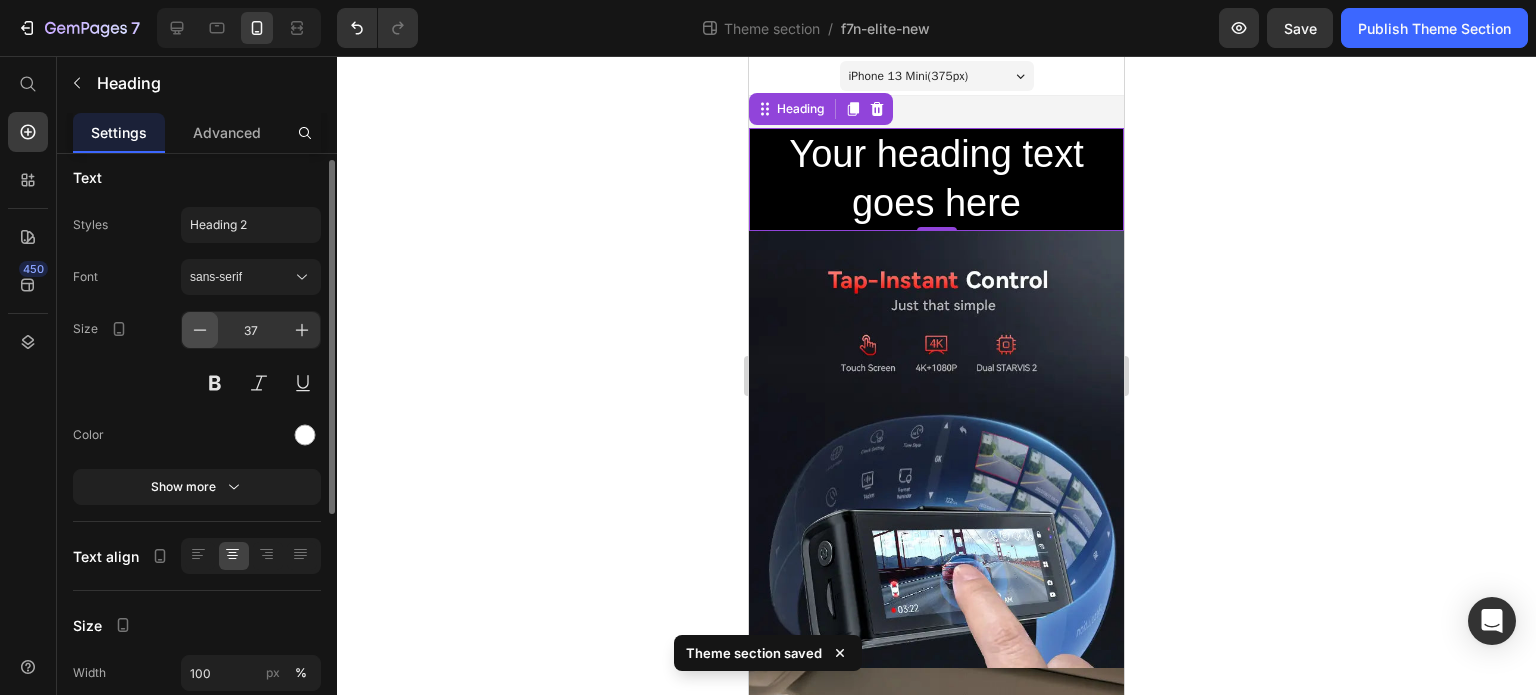 click 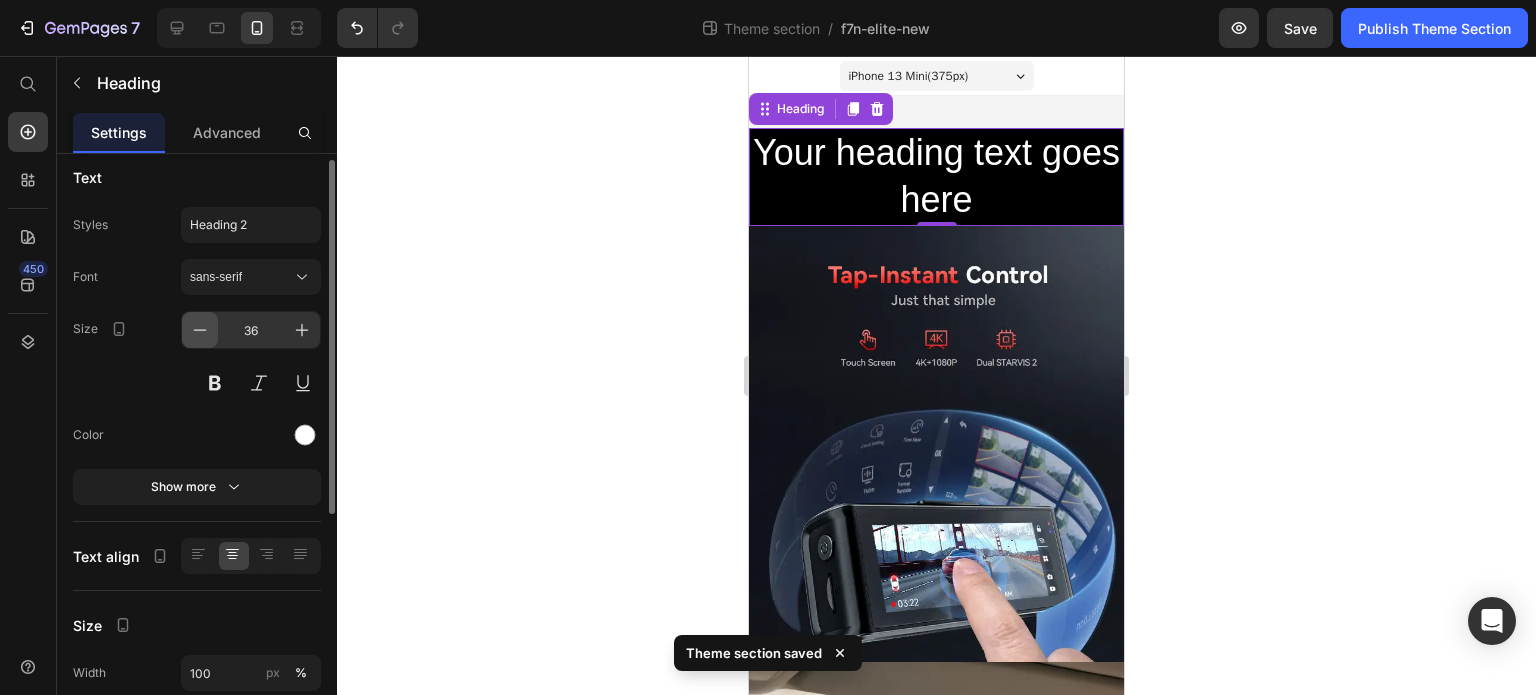 click 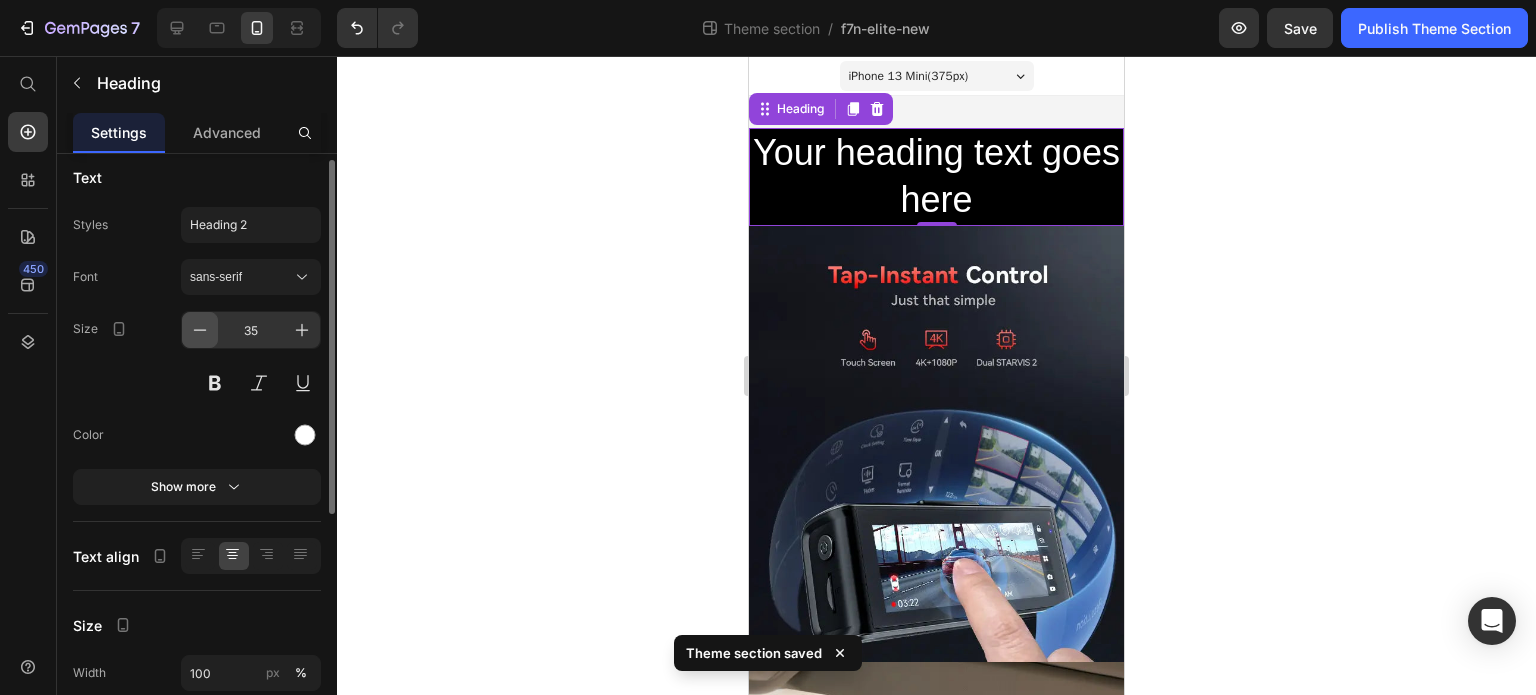 click 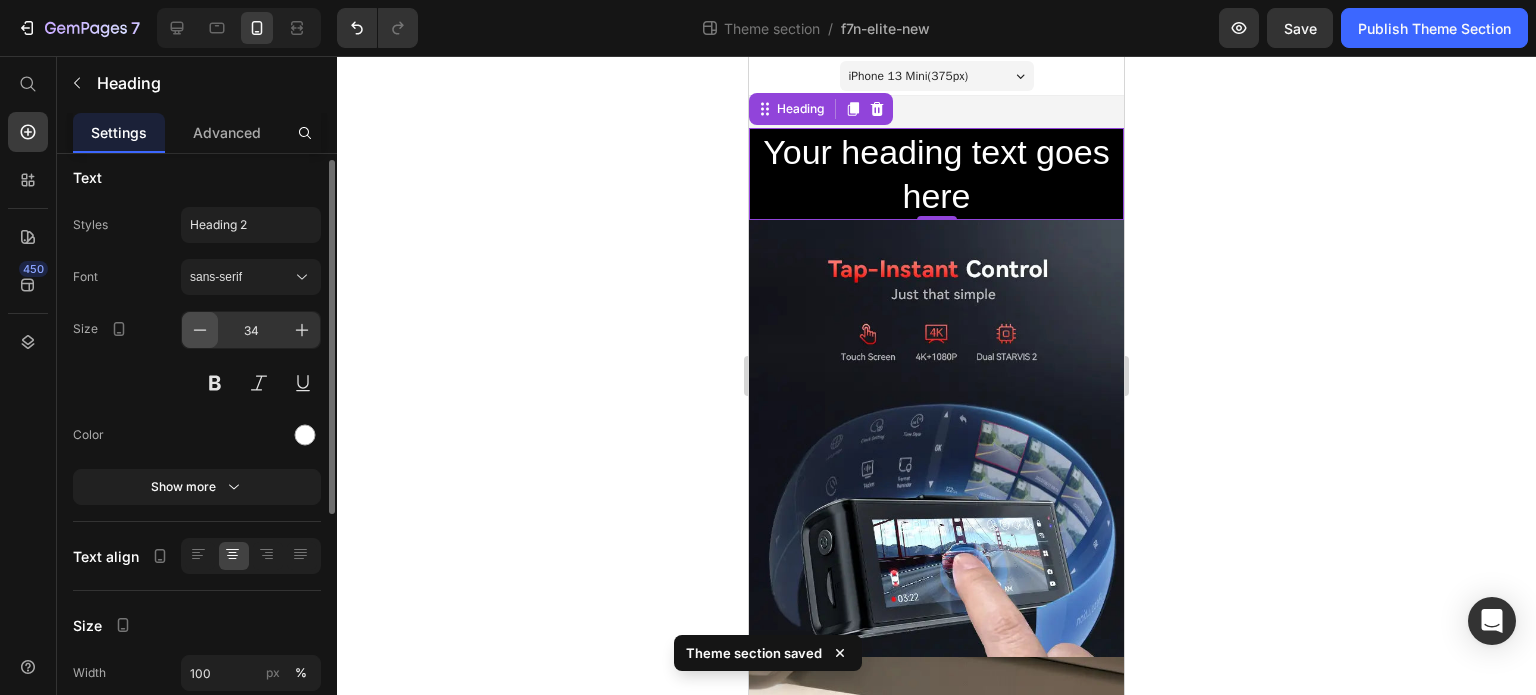click 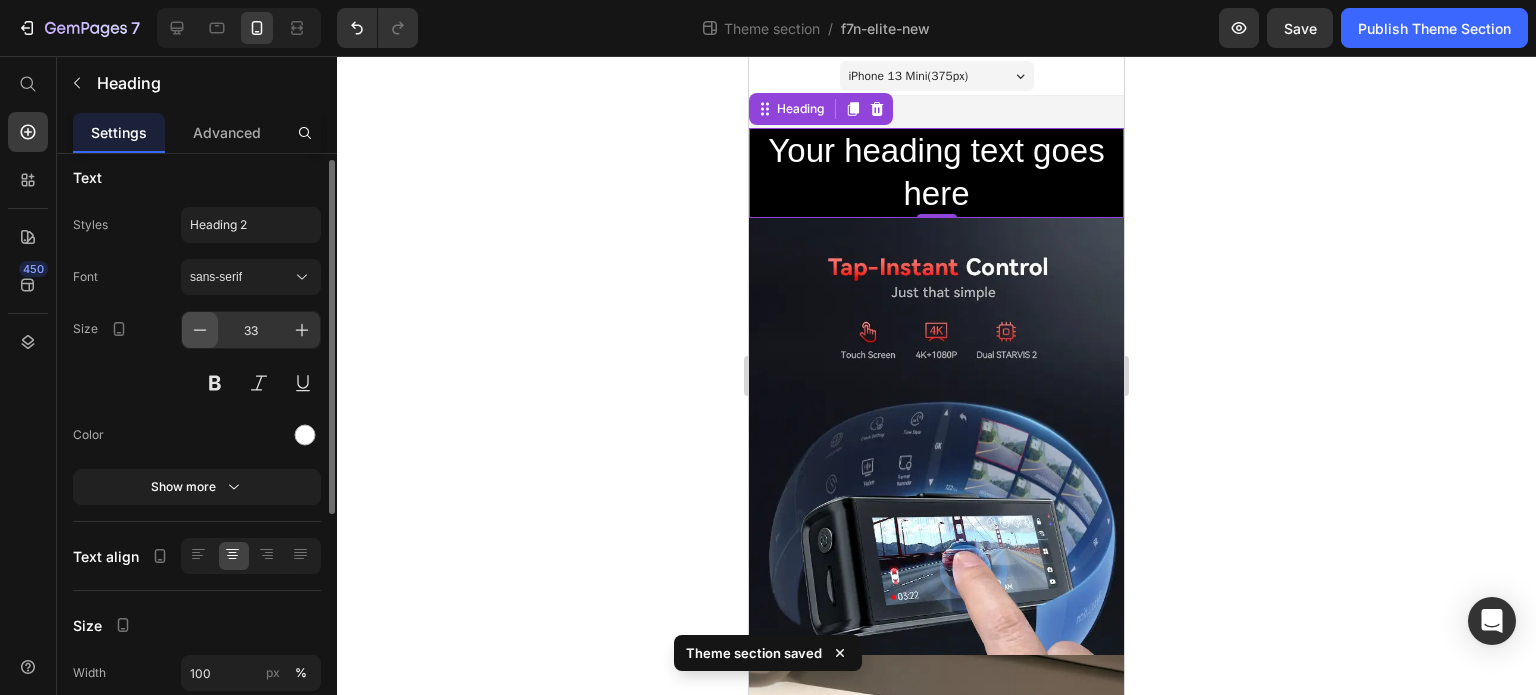 click 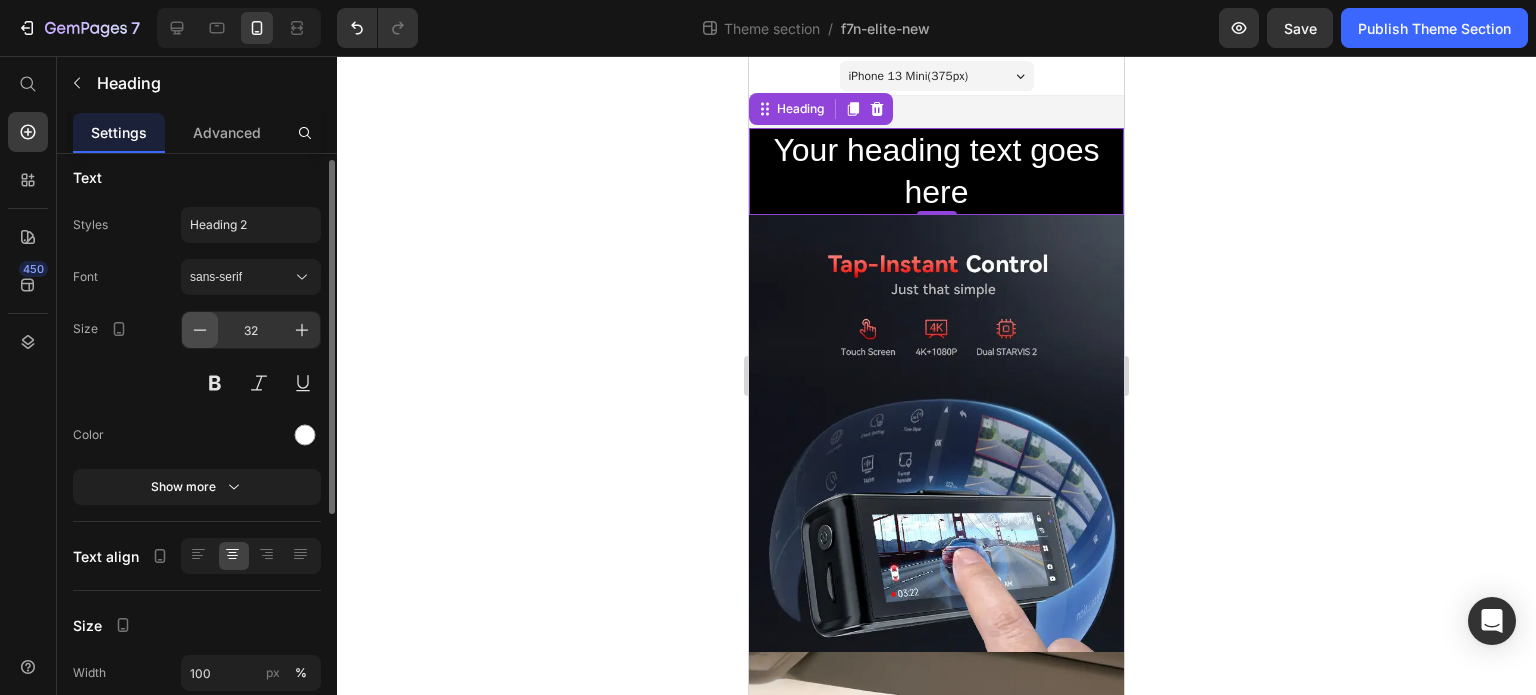 click 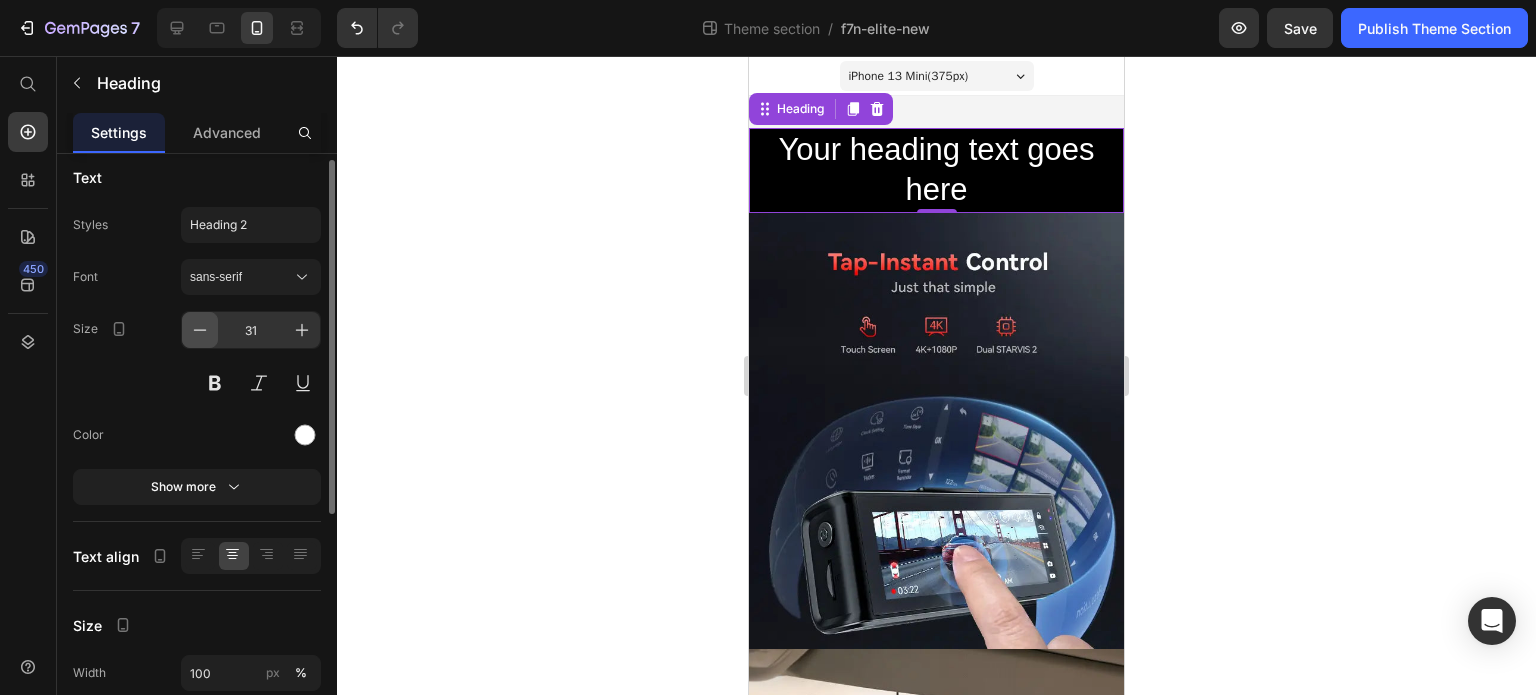 click 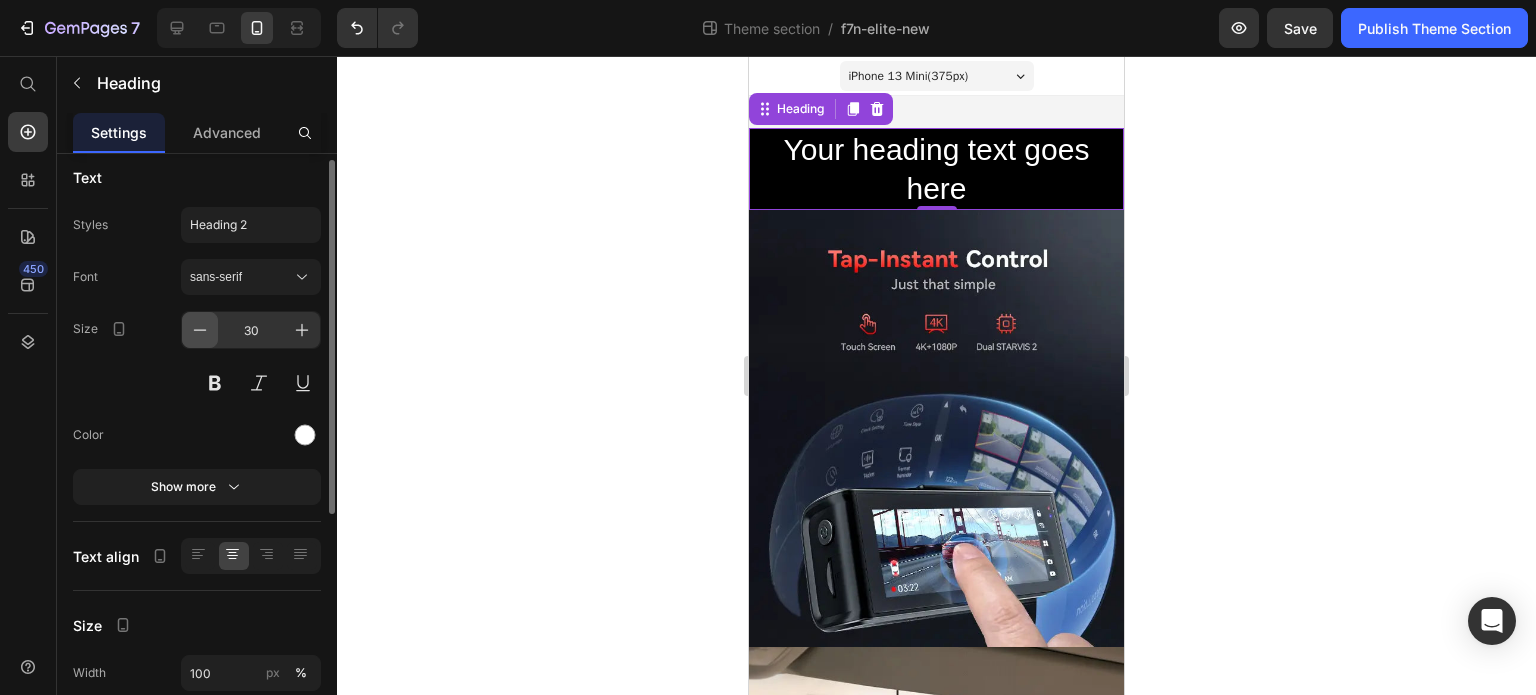 click 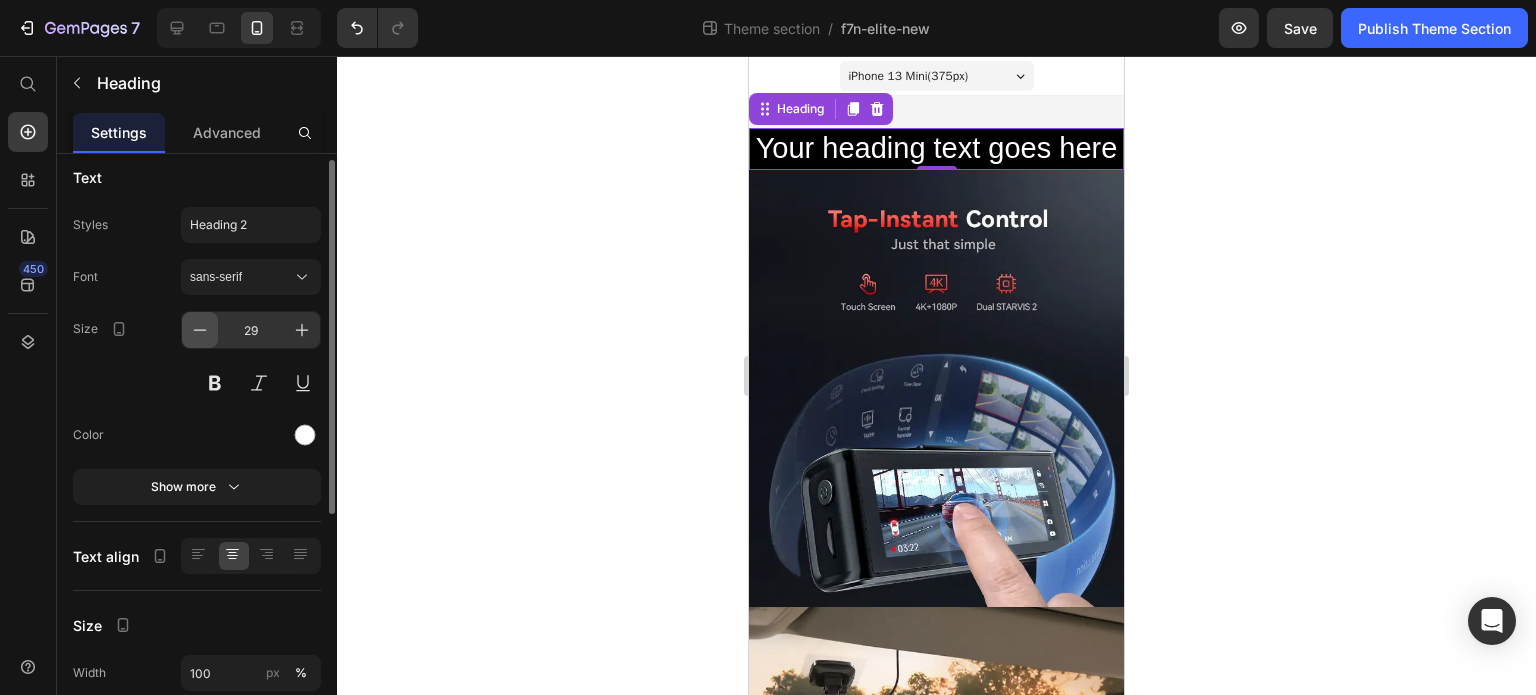 click 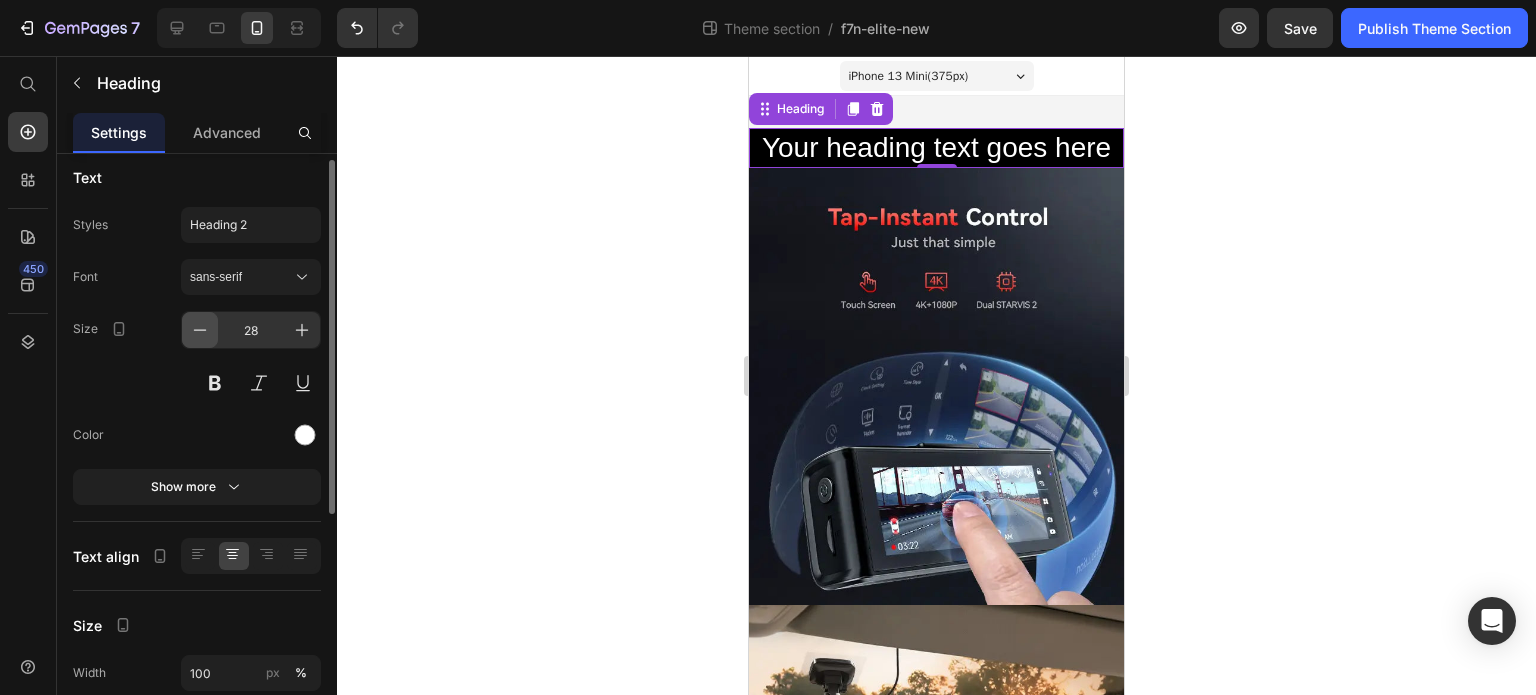 click 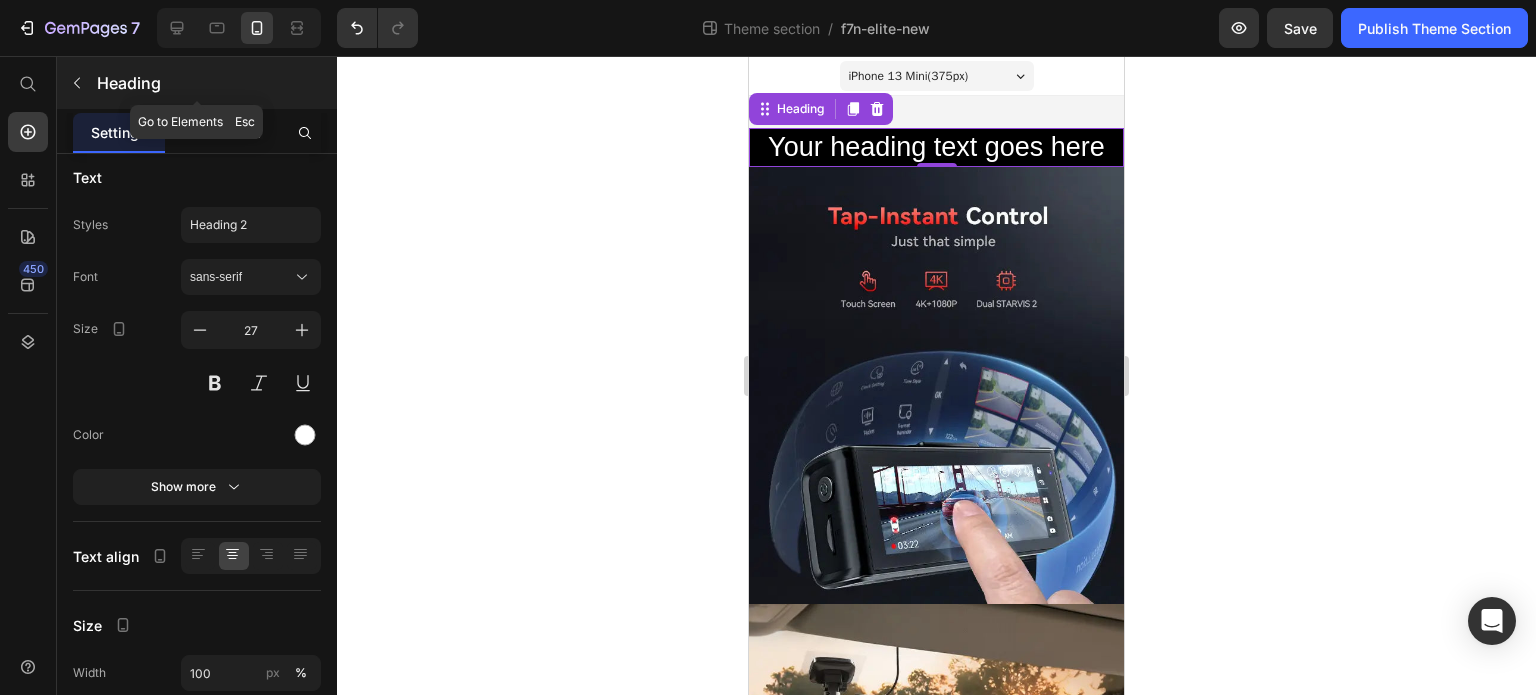 click 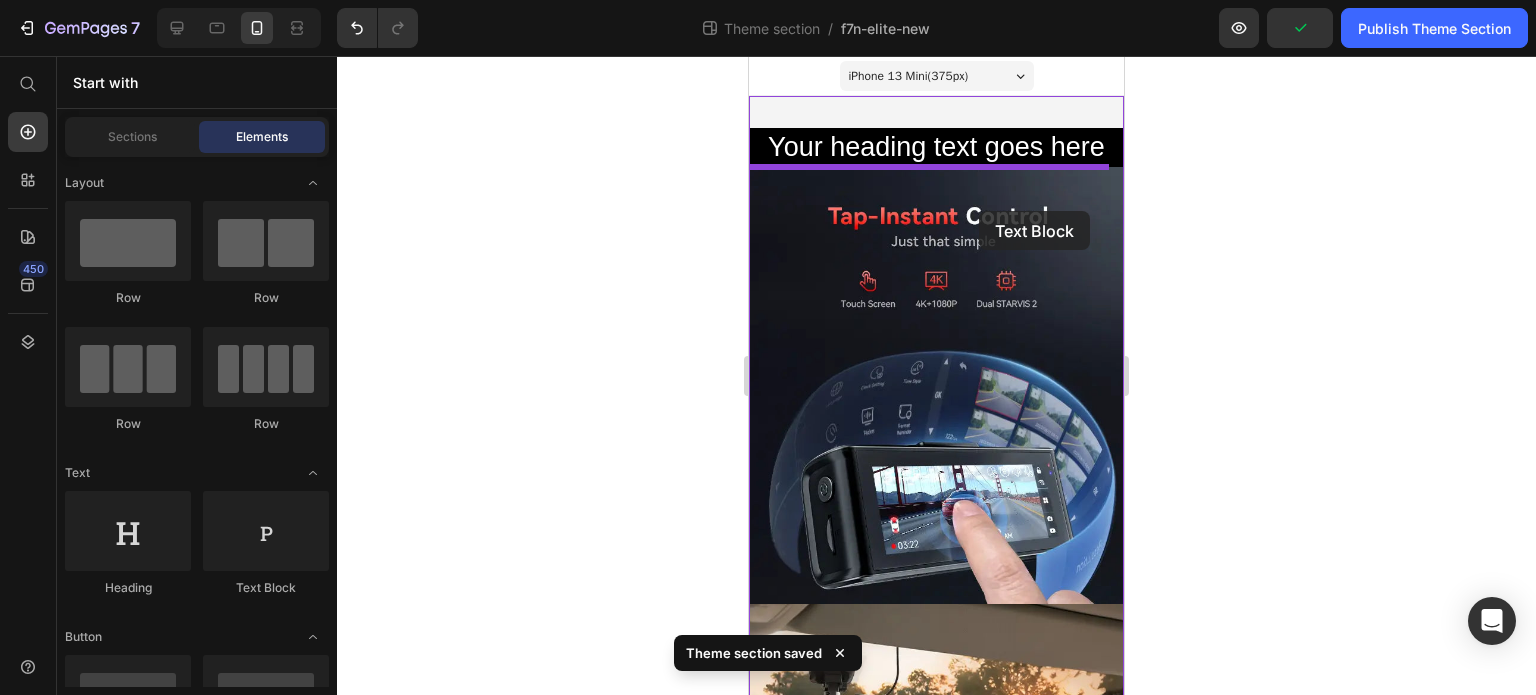 drag, startPoint x: 1056, startPoint y: 584, endPoint x: 979, endPoint y: 211, distance: 380.8648 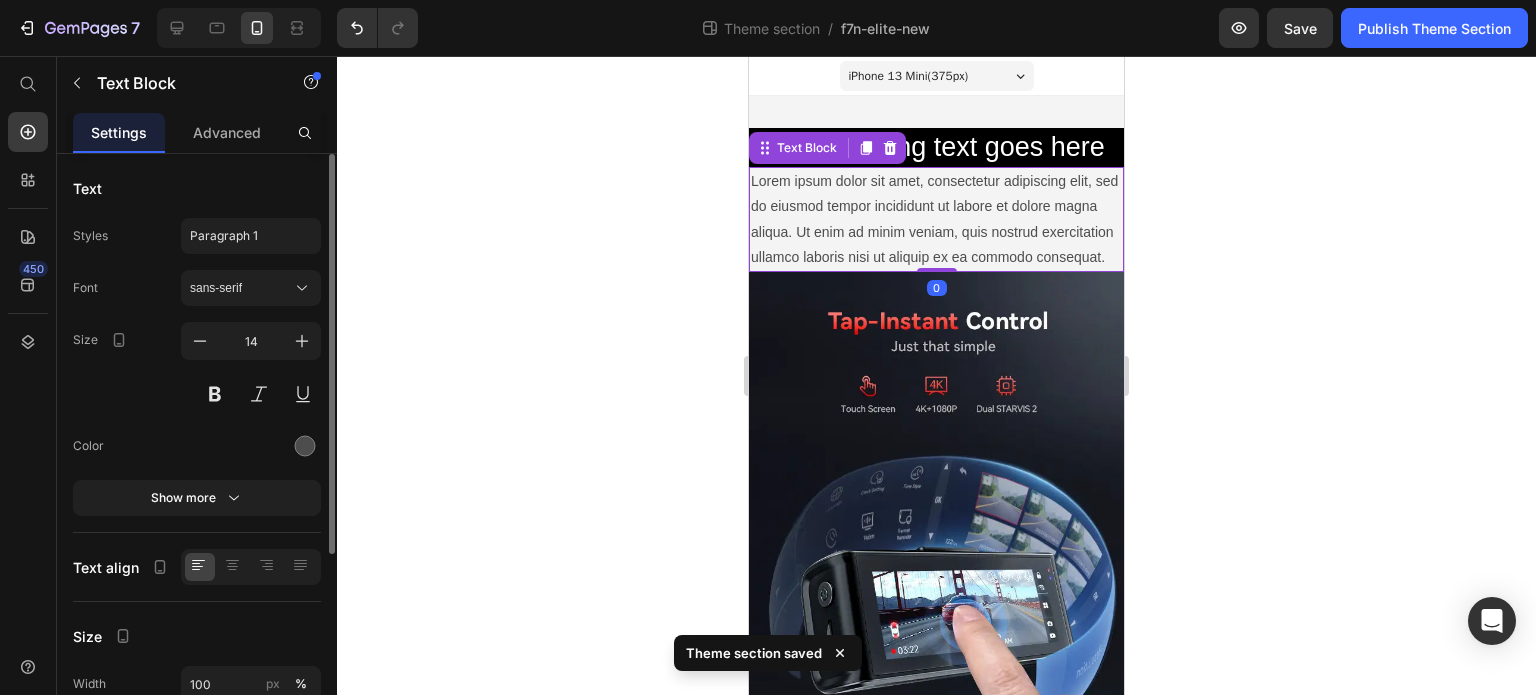 scroll, scrollTop: 294, scrollLeft: 0, axis: vertical 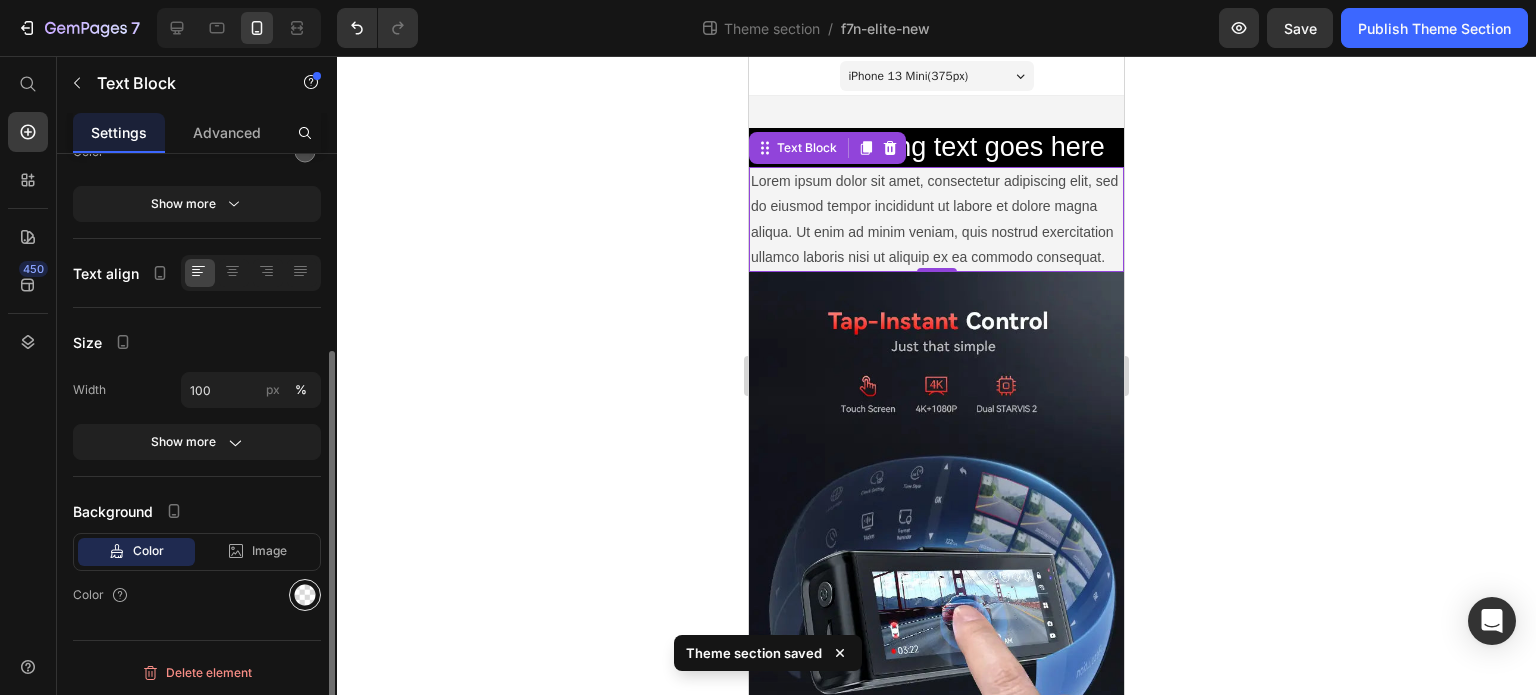 click at bounding box center (305, 595) 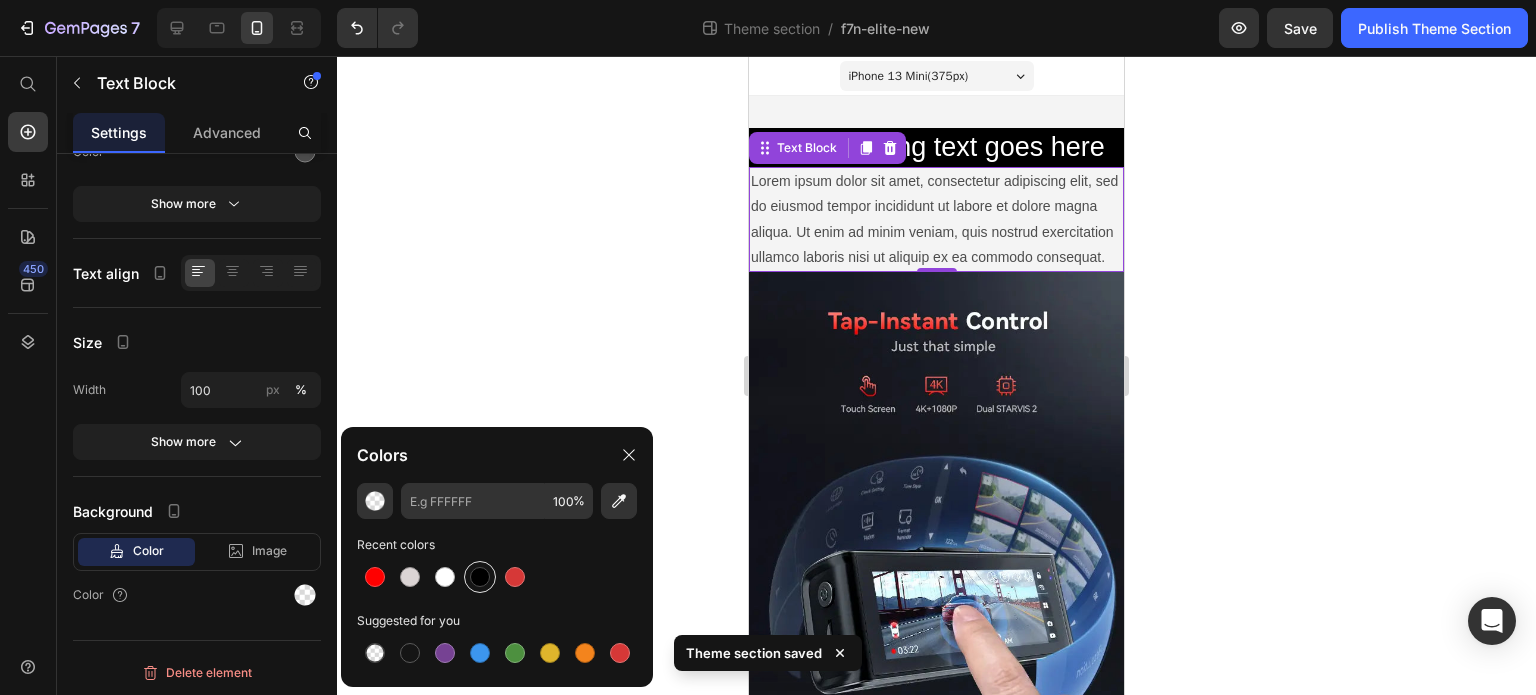 click at bounding box center [480, 577] 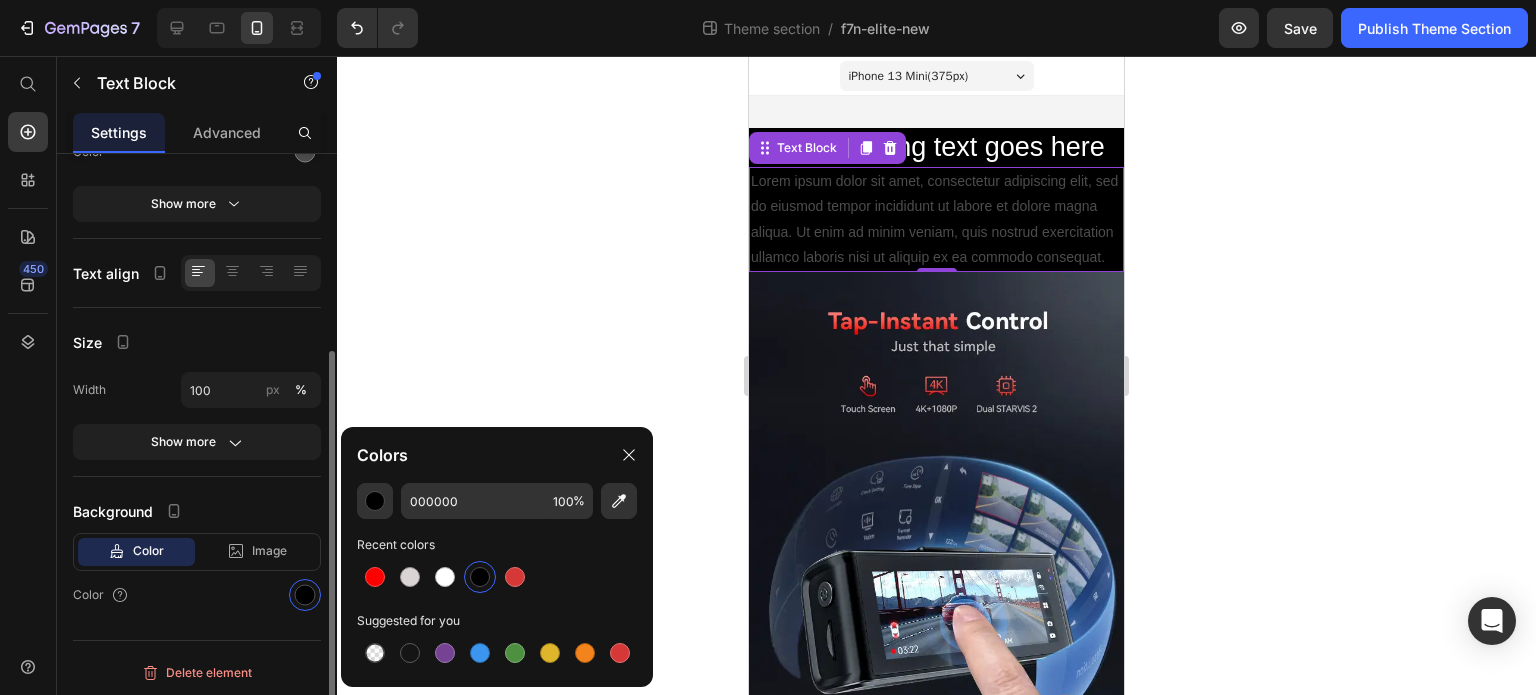 scroll, scrollTop: 94, scrollLeft: 0, axis: vertical 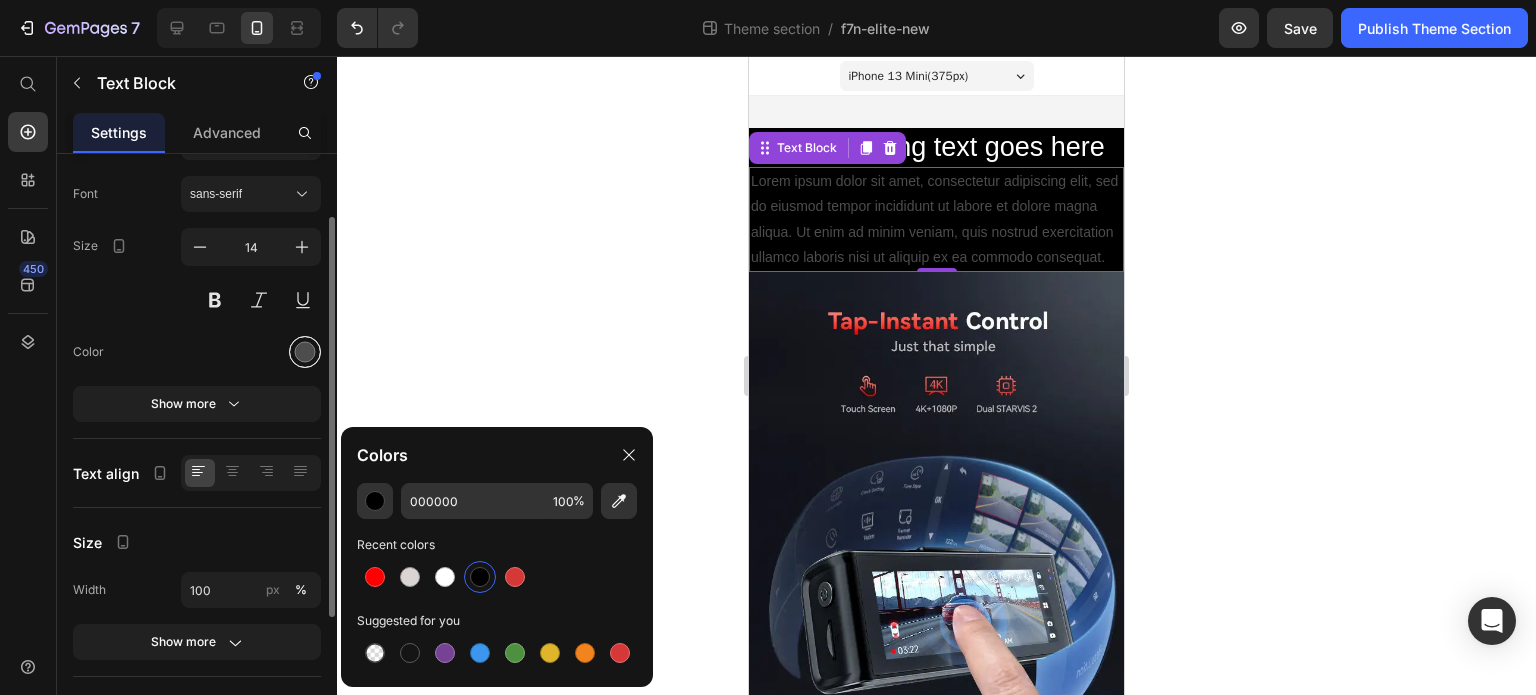click at bounding box center (305, 352) 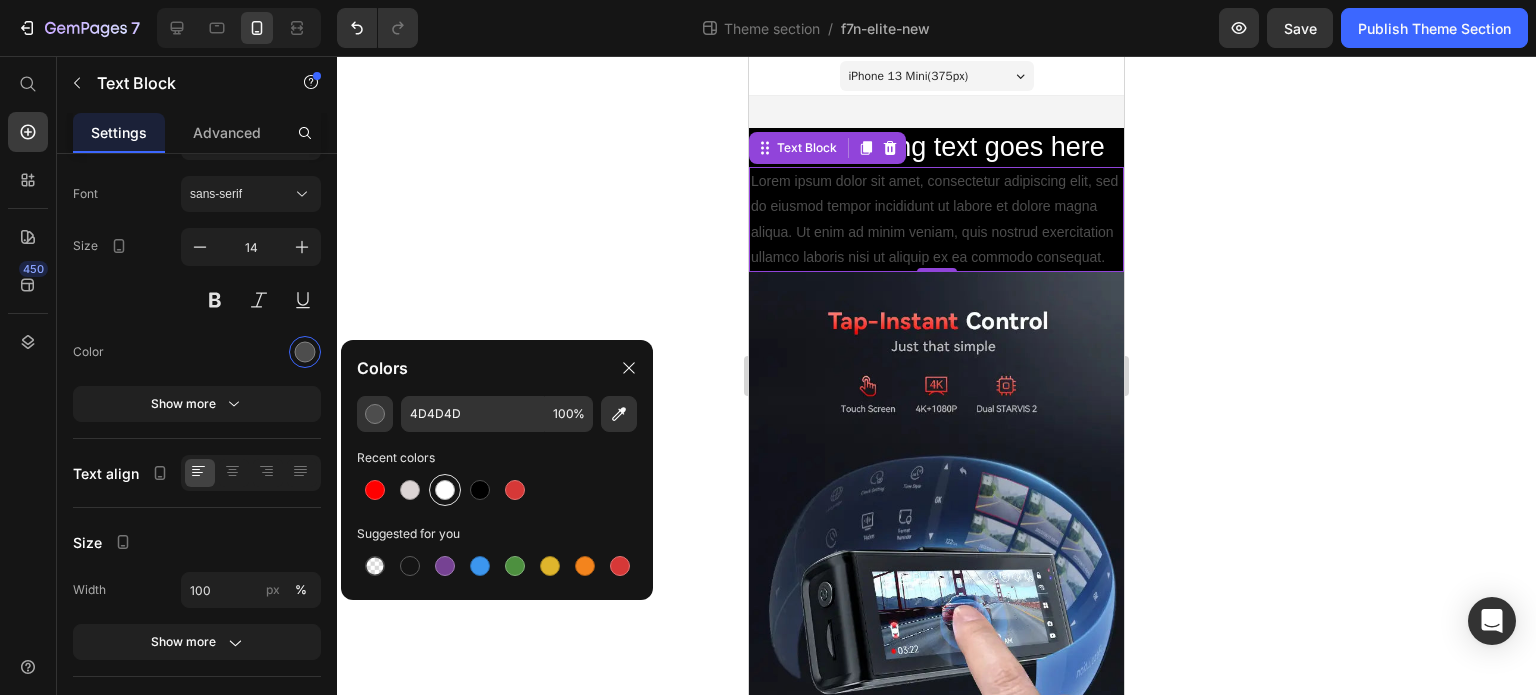 click at bounding box center (445, 490) 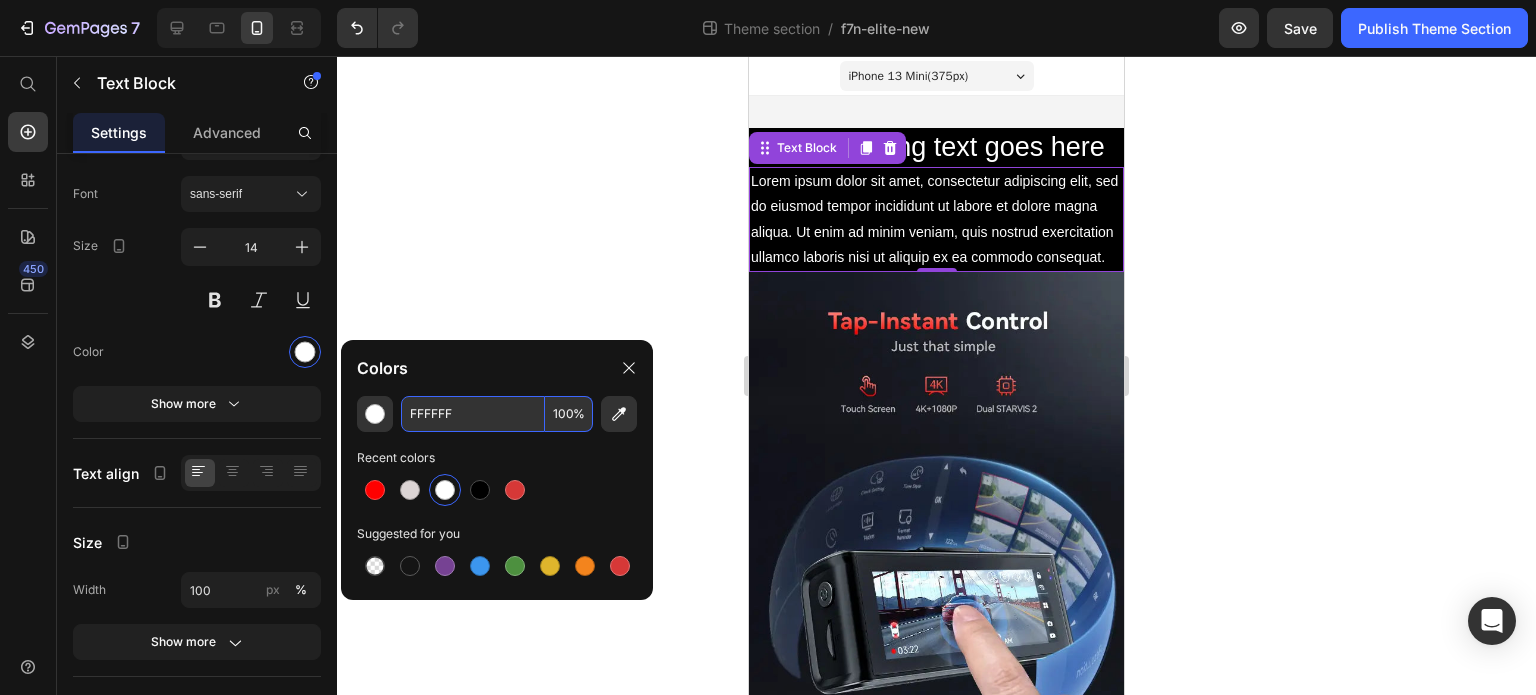 click 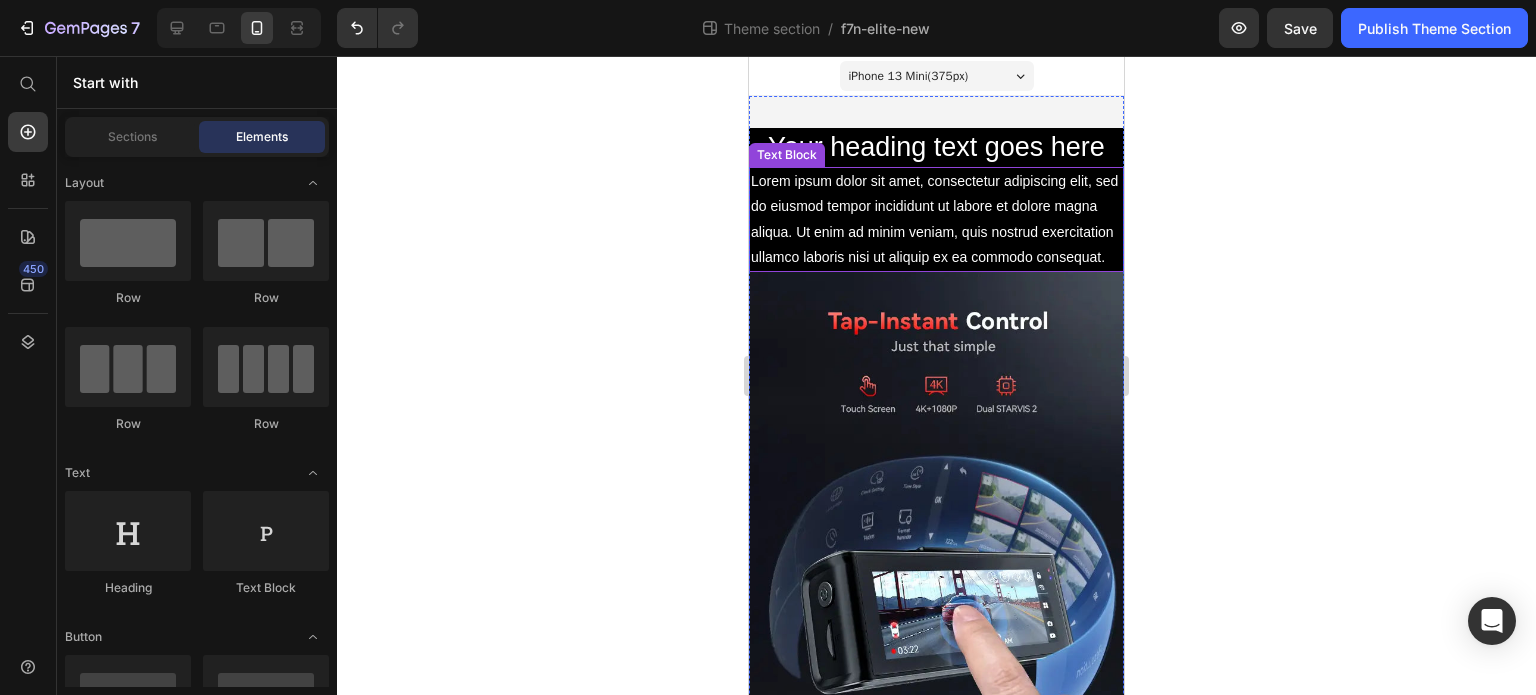 click on "Lorem ipsum dolor sit amet, consectetur adipiscing elit, sed do eiusmod tempor incididunt ut labore et dolore magna aliqua. Ut enim ad minim veniam, quis nostrud exercitation ullamco laboris nisi ut aliquip ex ea commodo consequat." at bounding box center [936, 219] 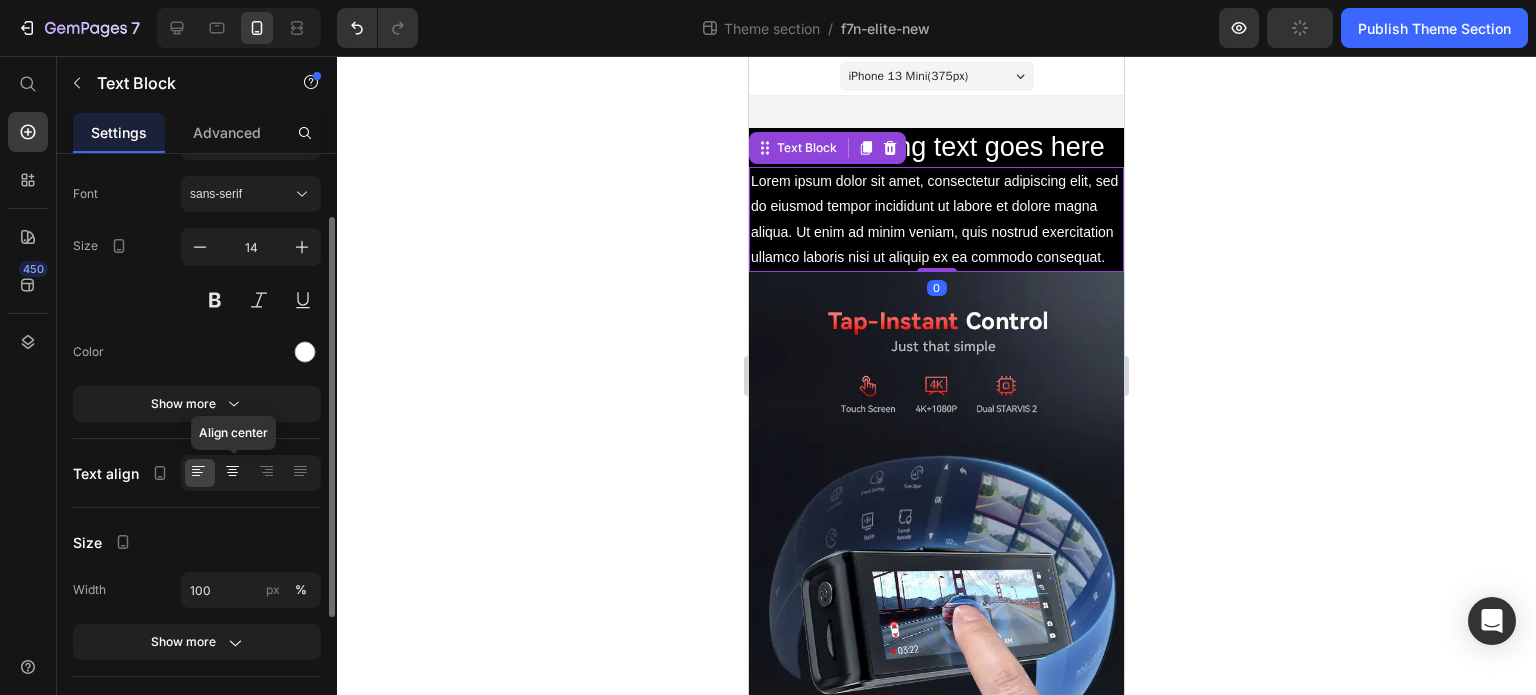 click 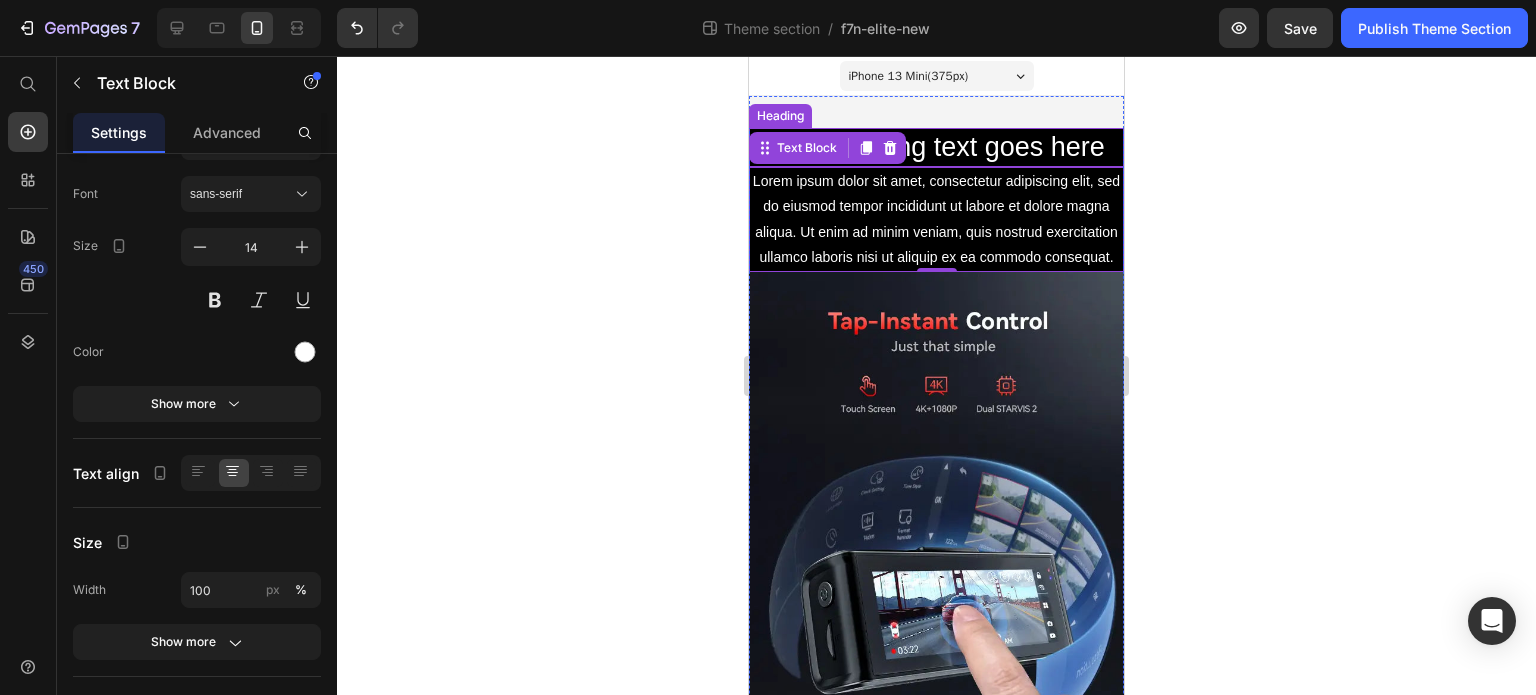click on "Your heading text goes here" at bounding box center [936, 147] 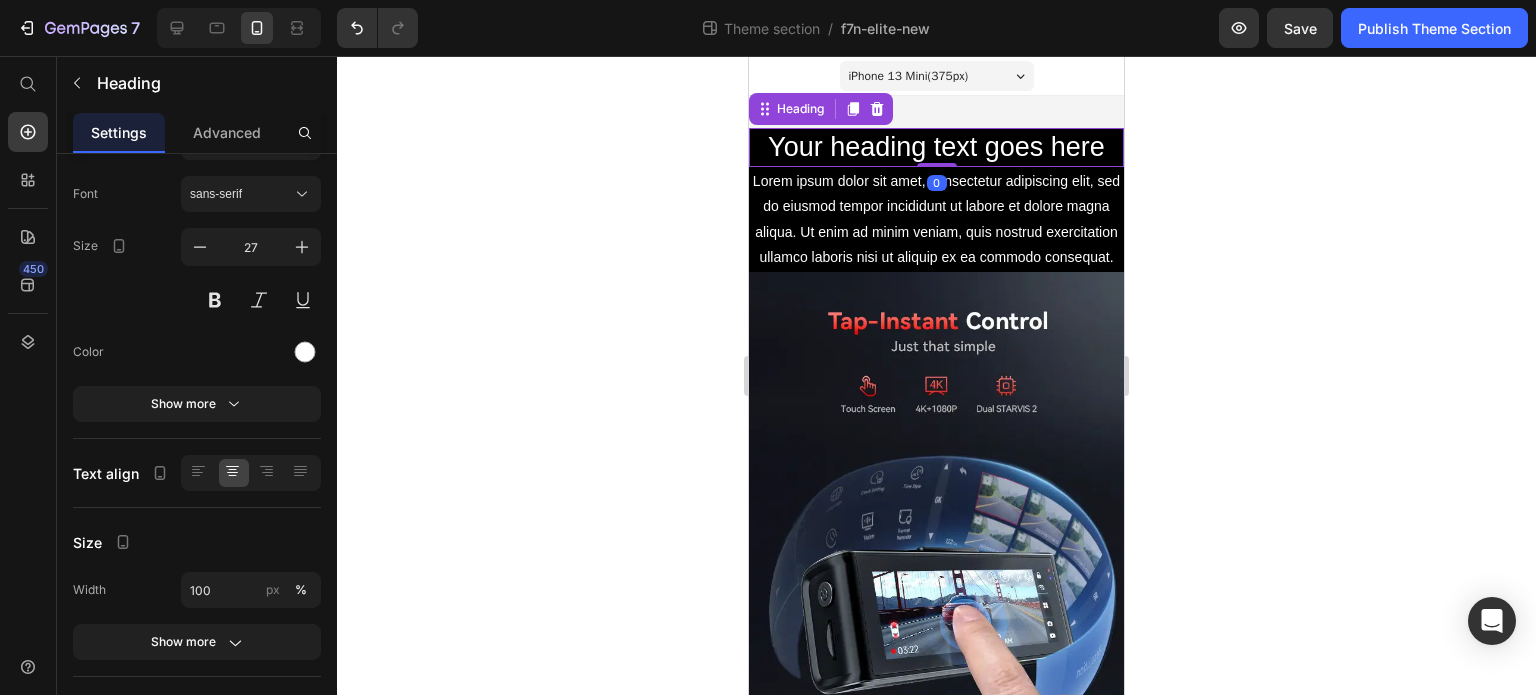 scroll, scrollTop: 0, scrollLeft: 0, axis: both 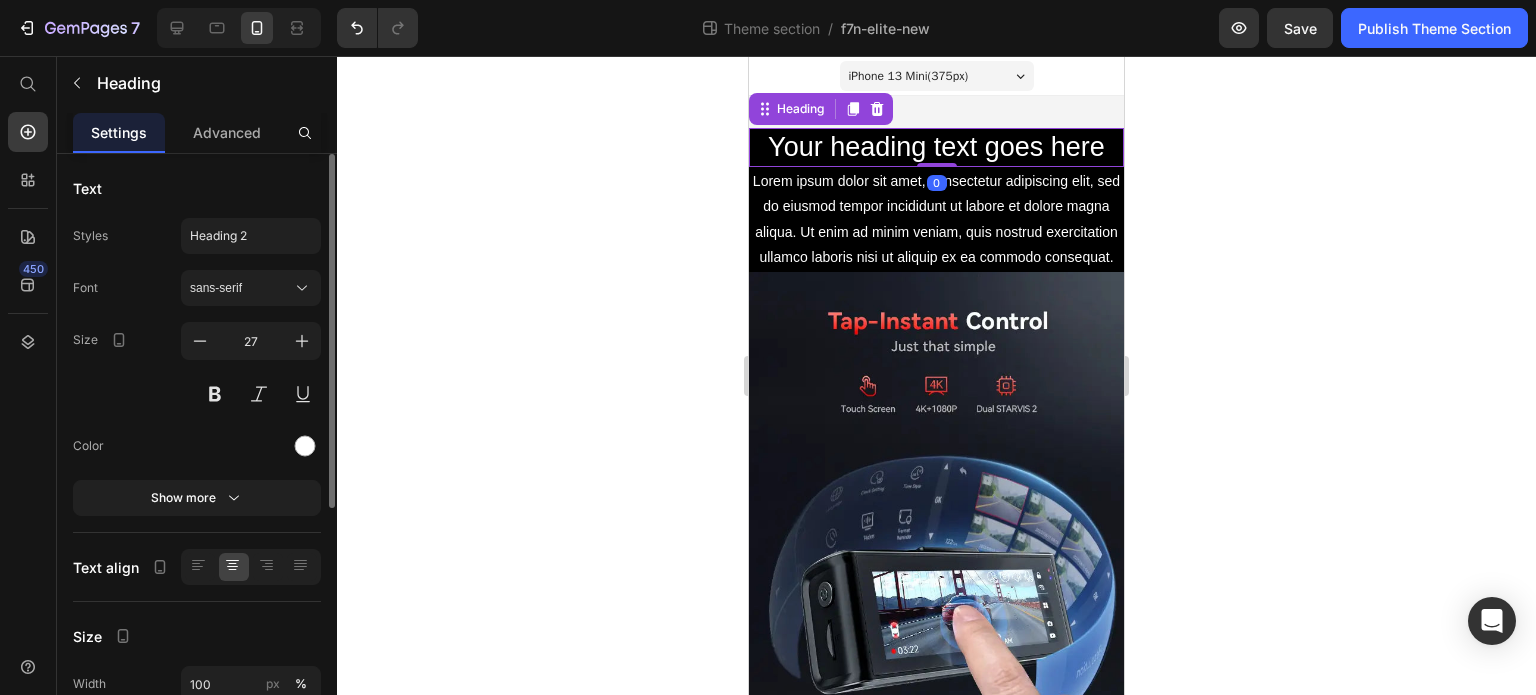 click on "Your heading text goes here" at bounding box center [936, 147] 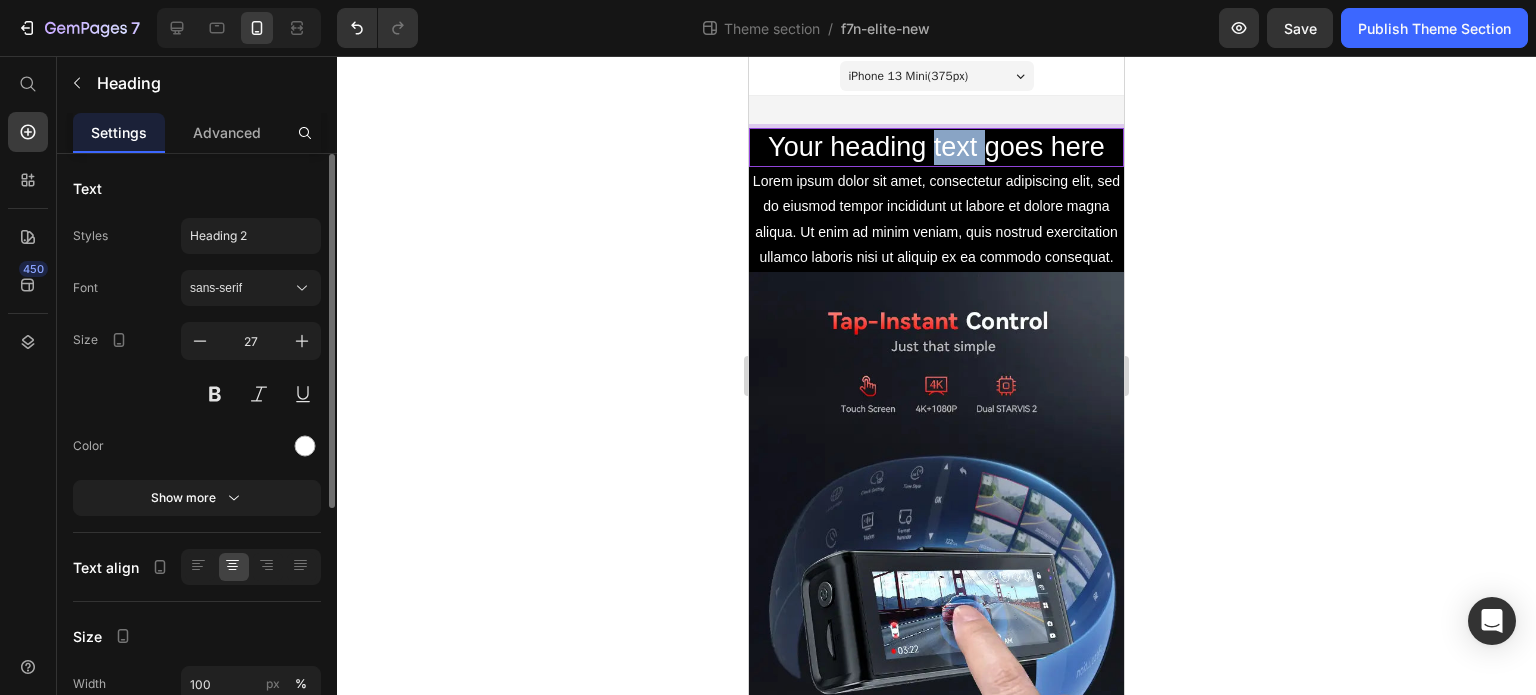 click on "Your heading text goes here" at bounding box center [936, 147] 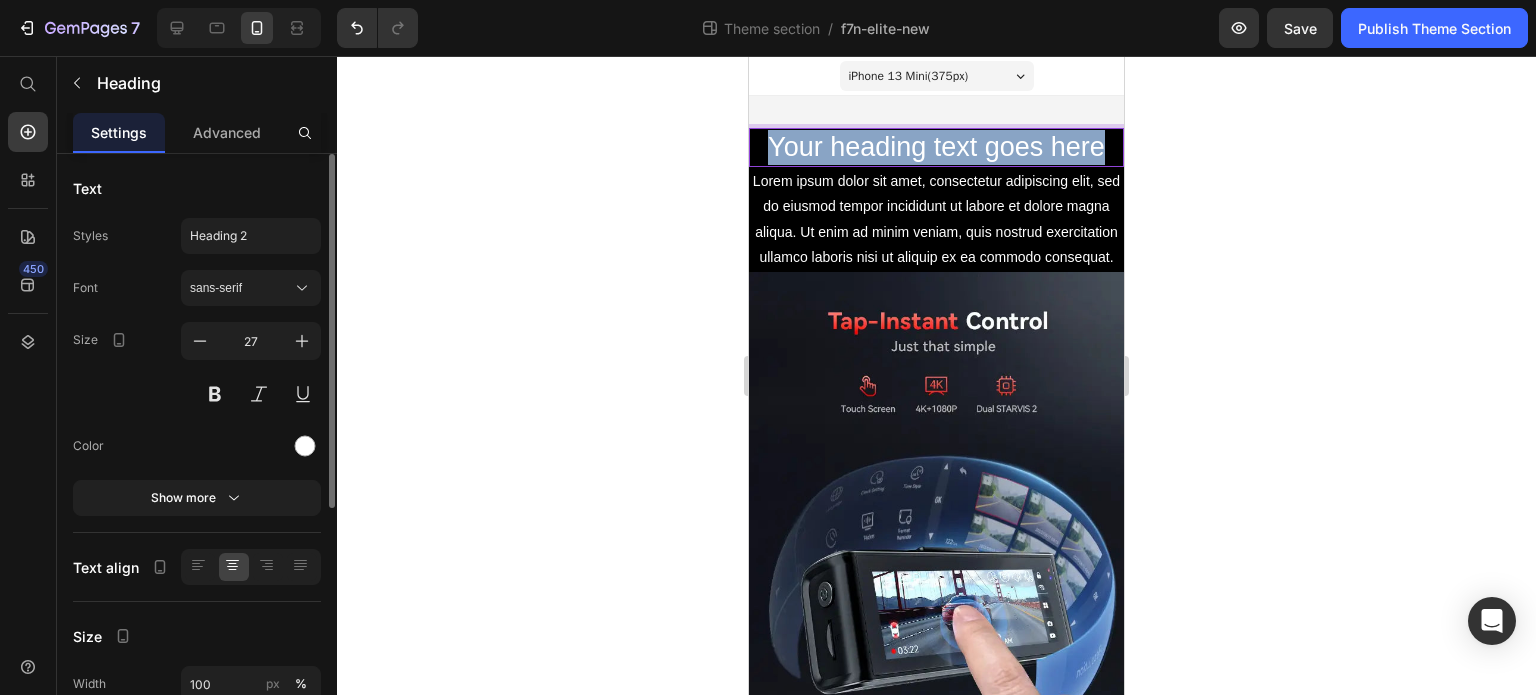 click on "Your heading text goes here" at bounding box center (936, 147) 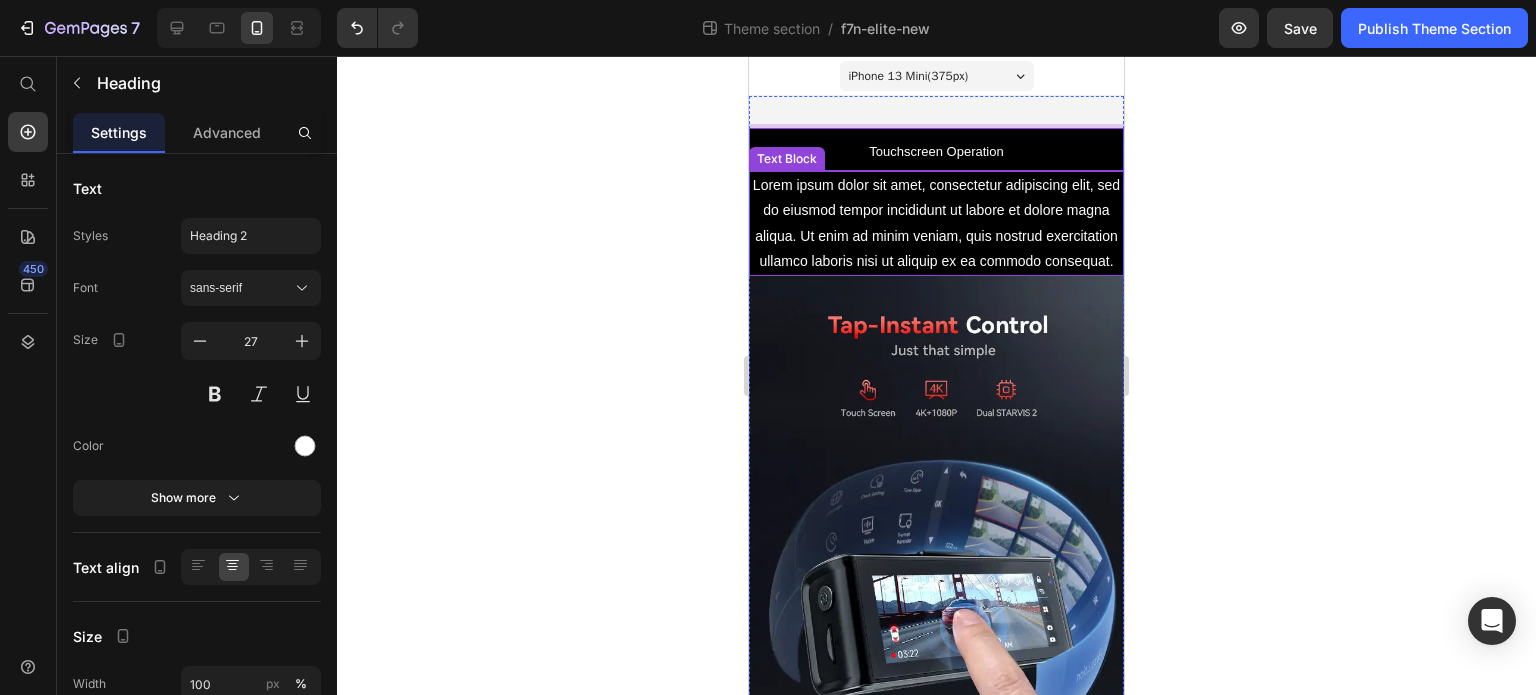 click on "Lorem ipsum dolor sit amet, consectetur adipiscing elit, sed do eiusmod tempor incididunt ut labore et dolore magna aliqua. Ut enim ad minim veniam, quis nostrud exercitation ullamco laboris nisi ut aliquip ex ea commodo consequat." at bounding box center (936, 223) 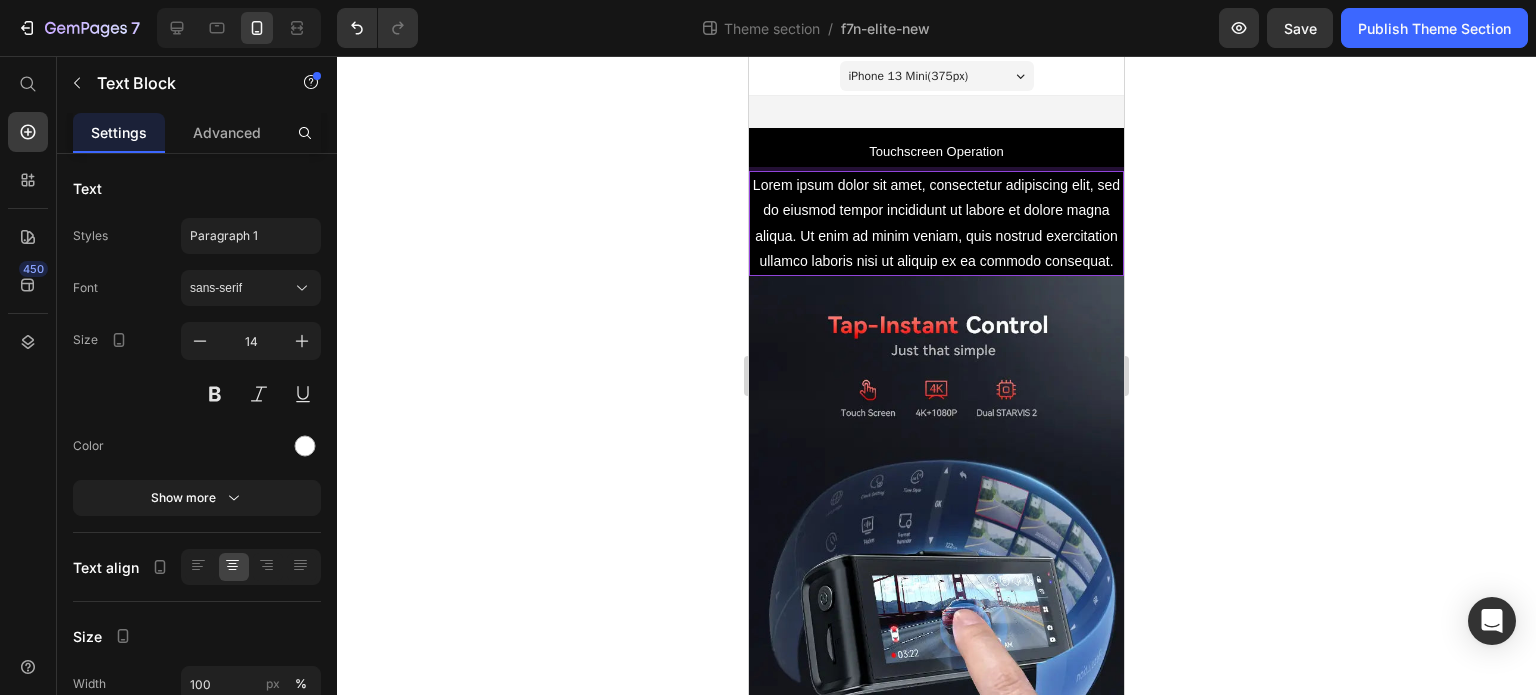 click on "Lorem ipsum dolor sit amet, consectetur adipiscing elit, sed do eiusmod tempor incididunt ut labore et dolore magna aliqua. Ut enim ad minim veniam, quis nostrud exercitation ullamco laboris nisi ut aliquip ex ea commodo consequat." at bounding box center (936, 223) 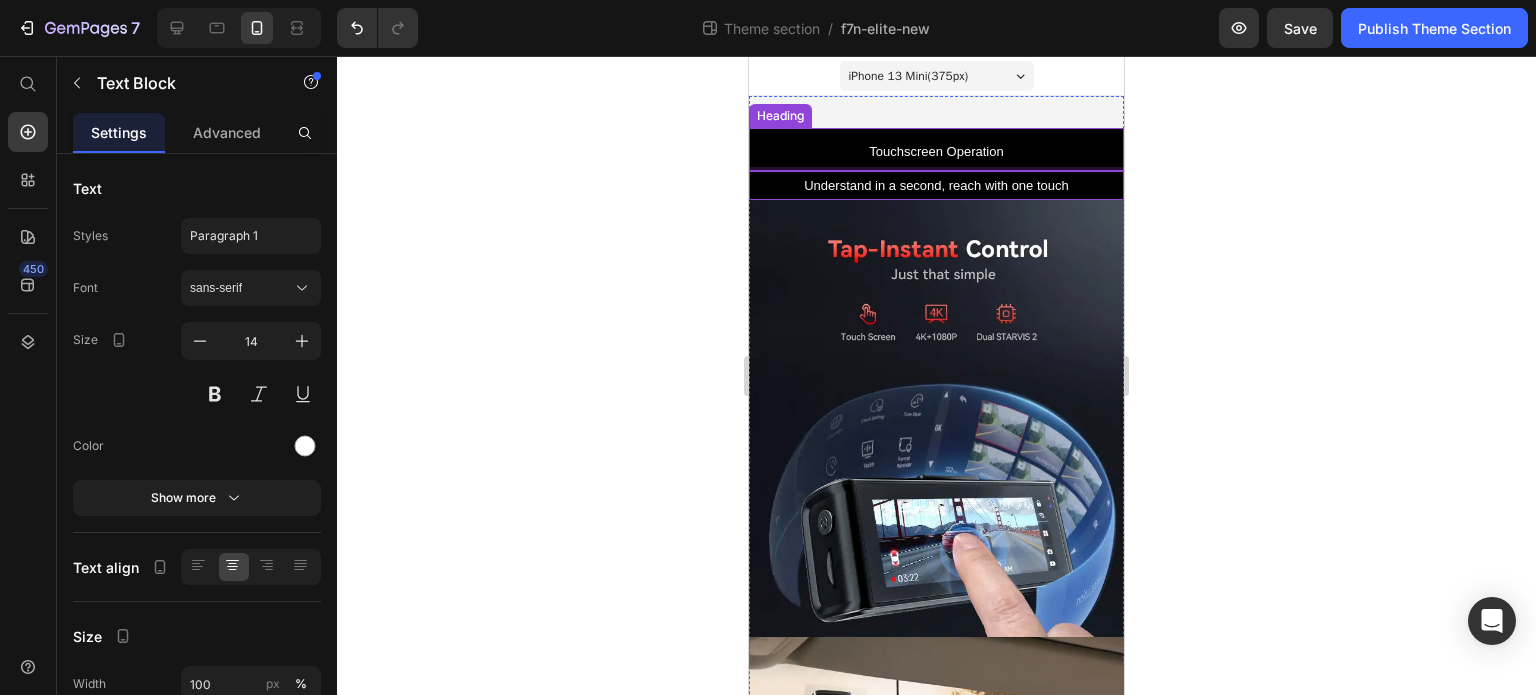 click on "Touchscreen Operation" at bounding box center [936, 151] 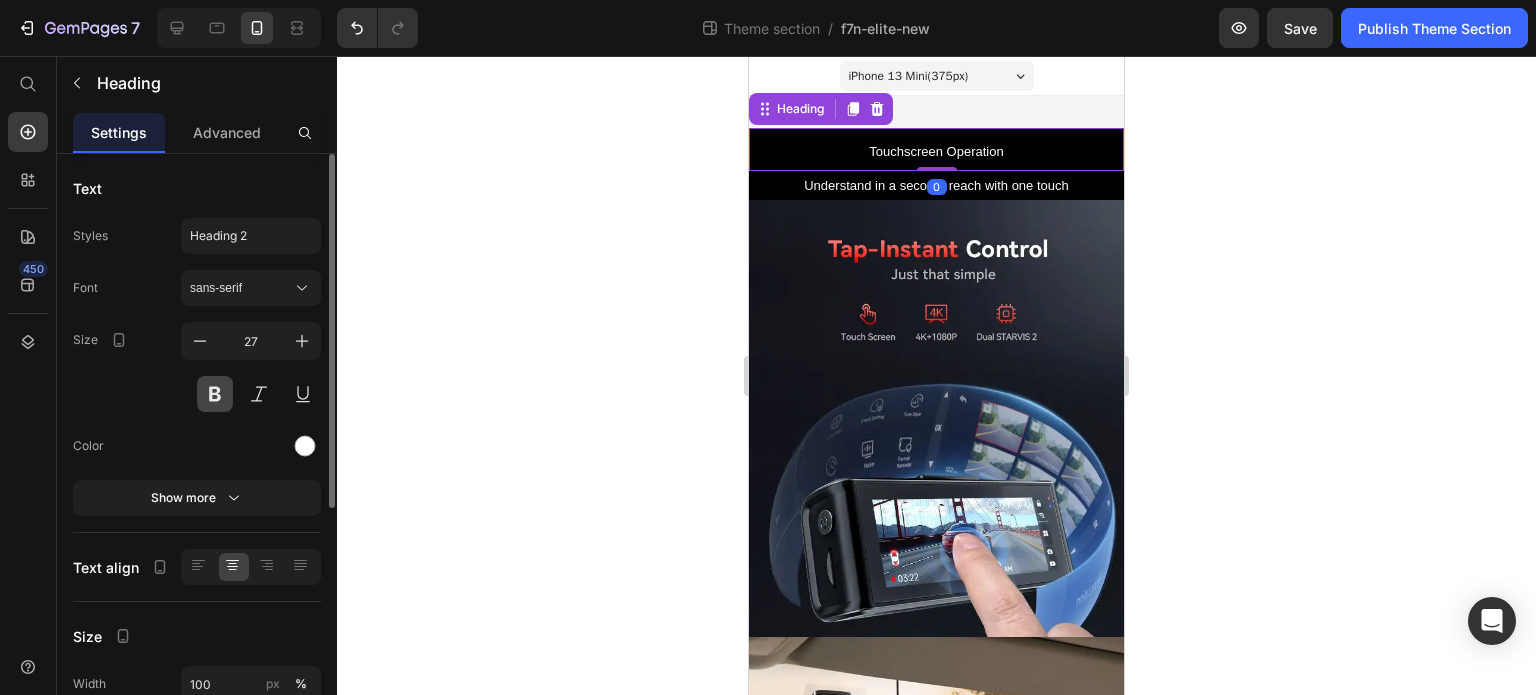click at bounding box center [215, 394] 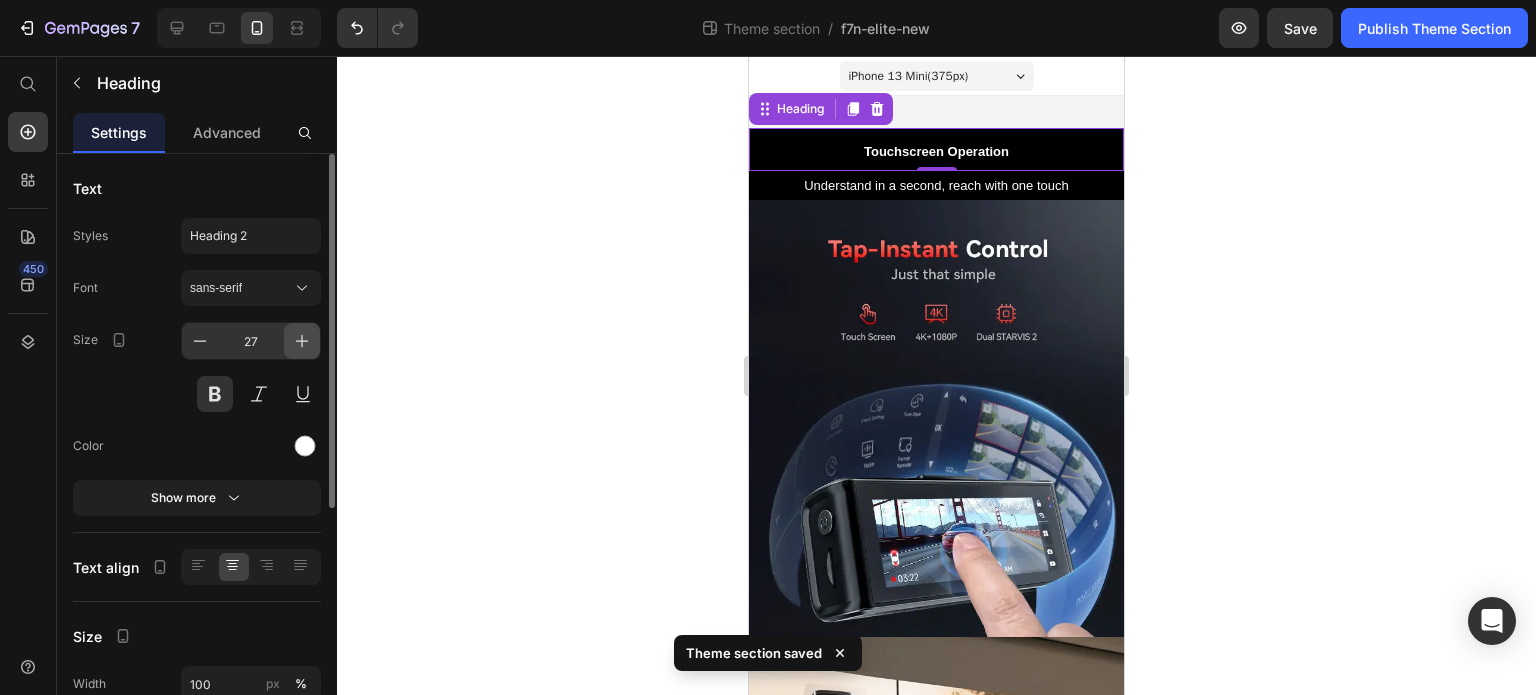 click 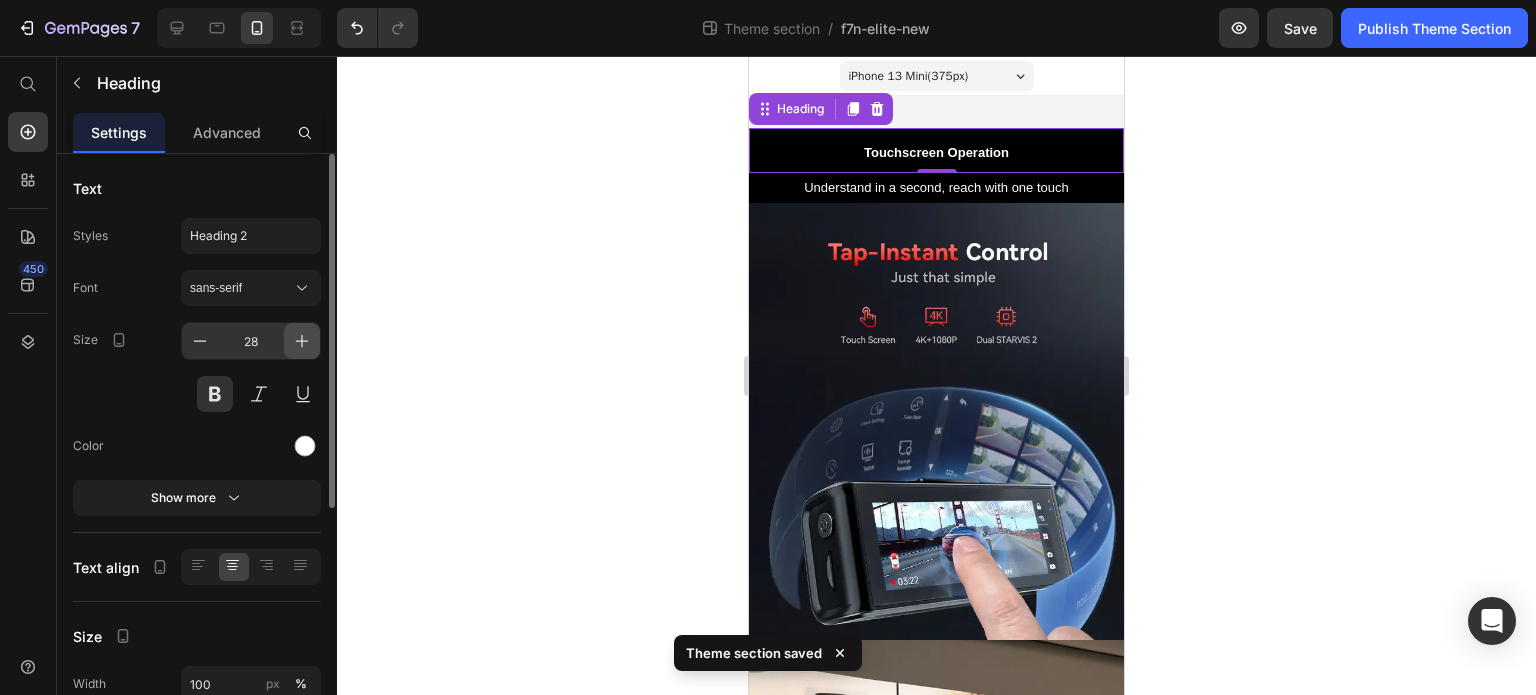 click 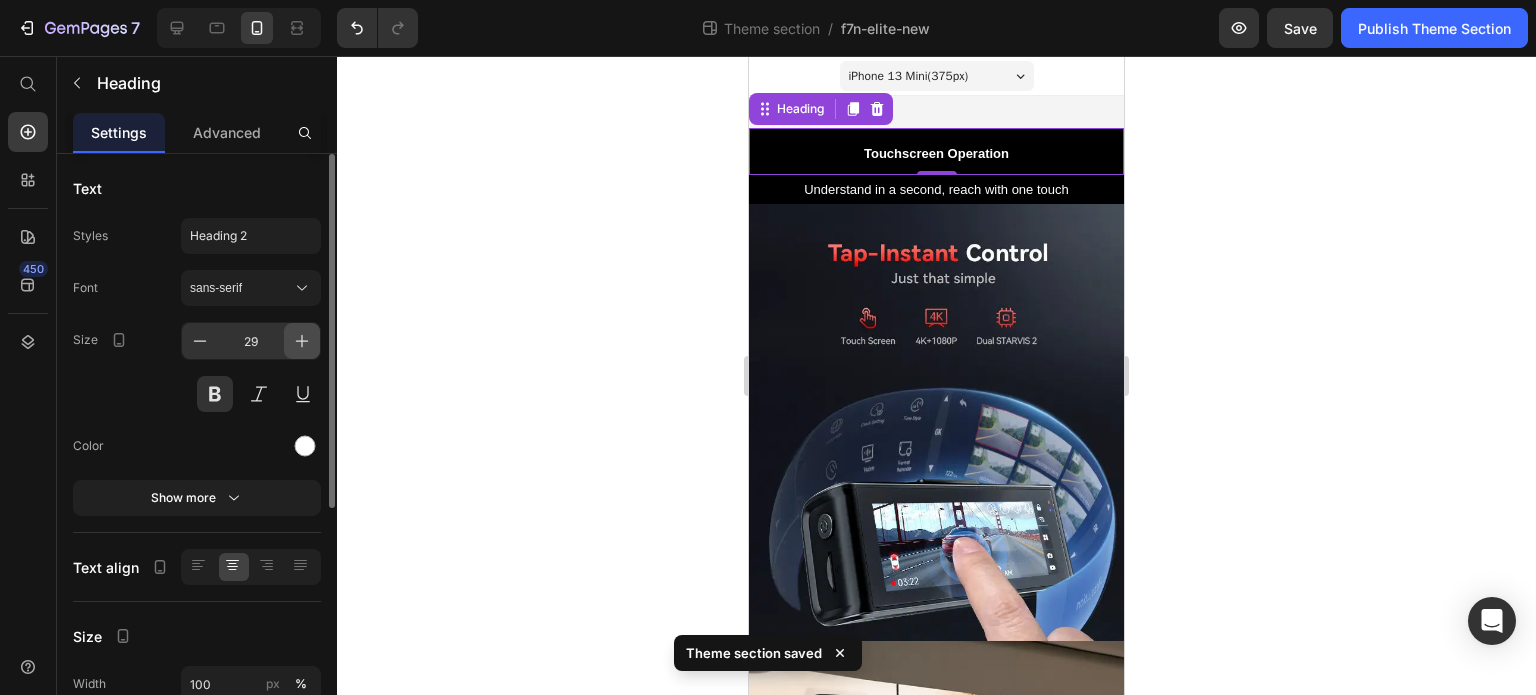click 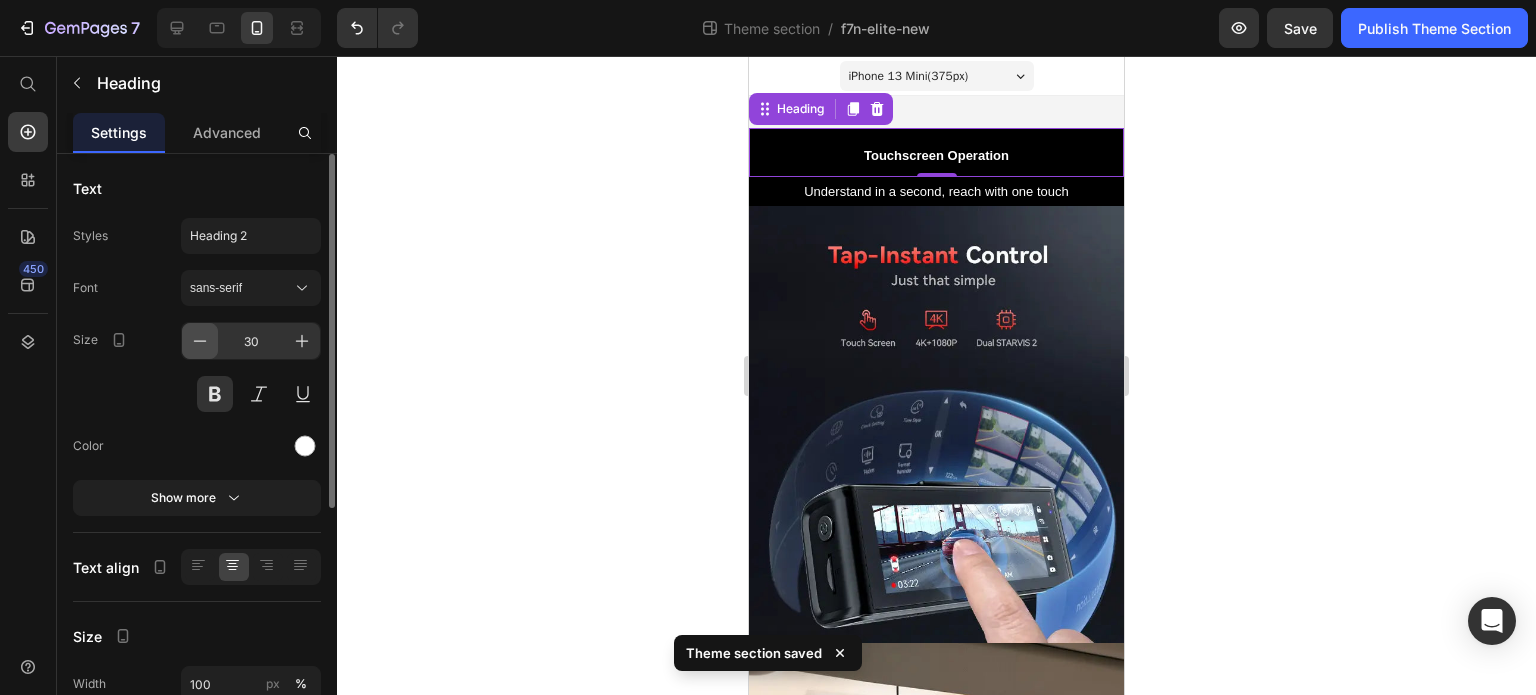 click 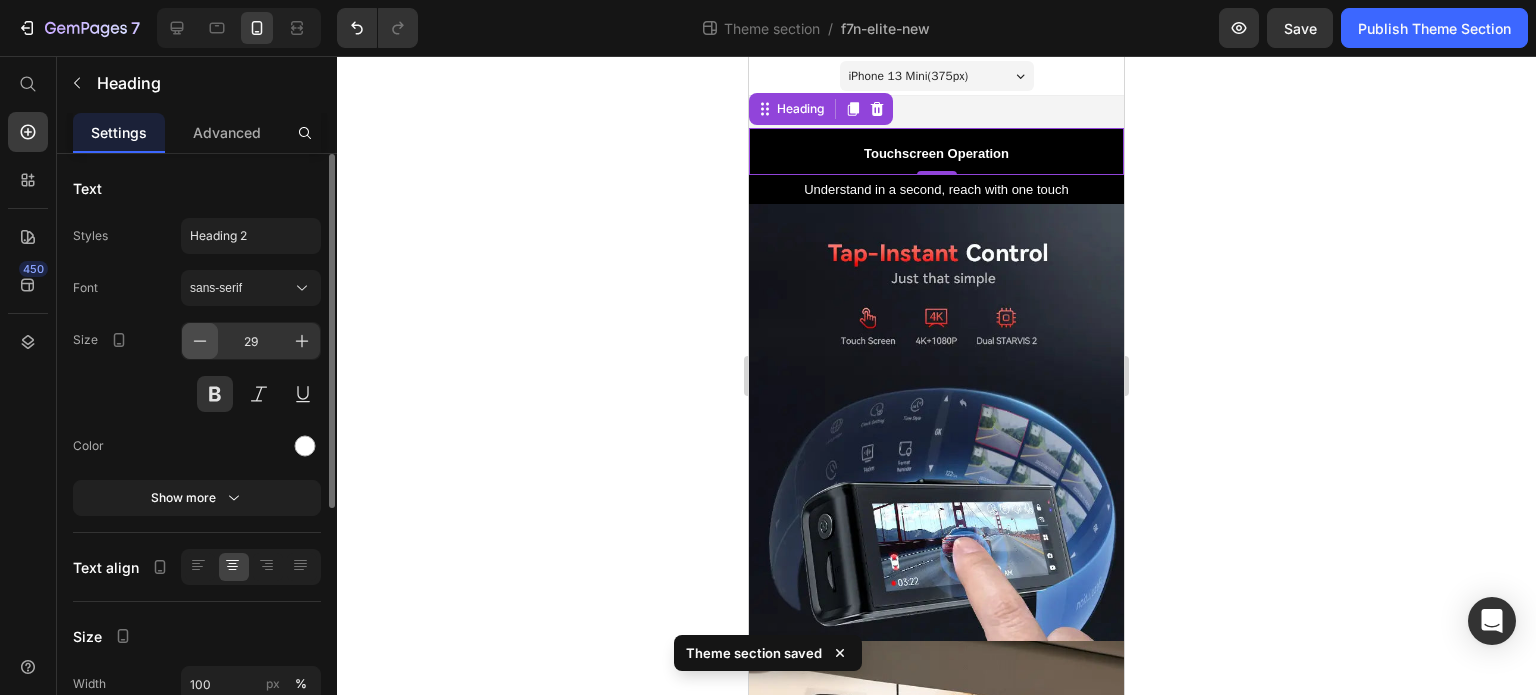 click 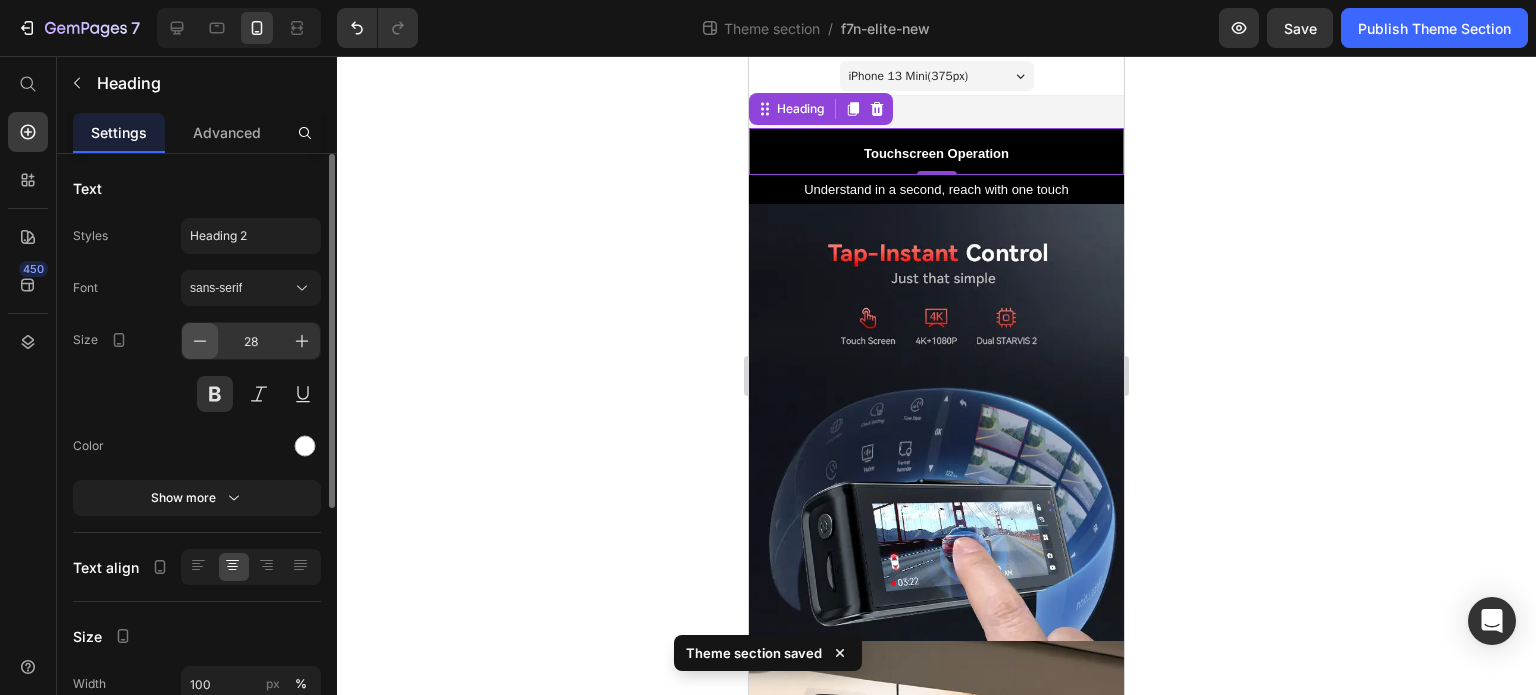 click 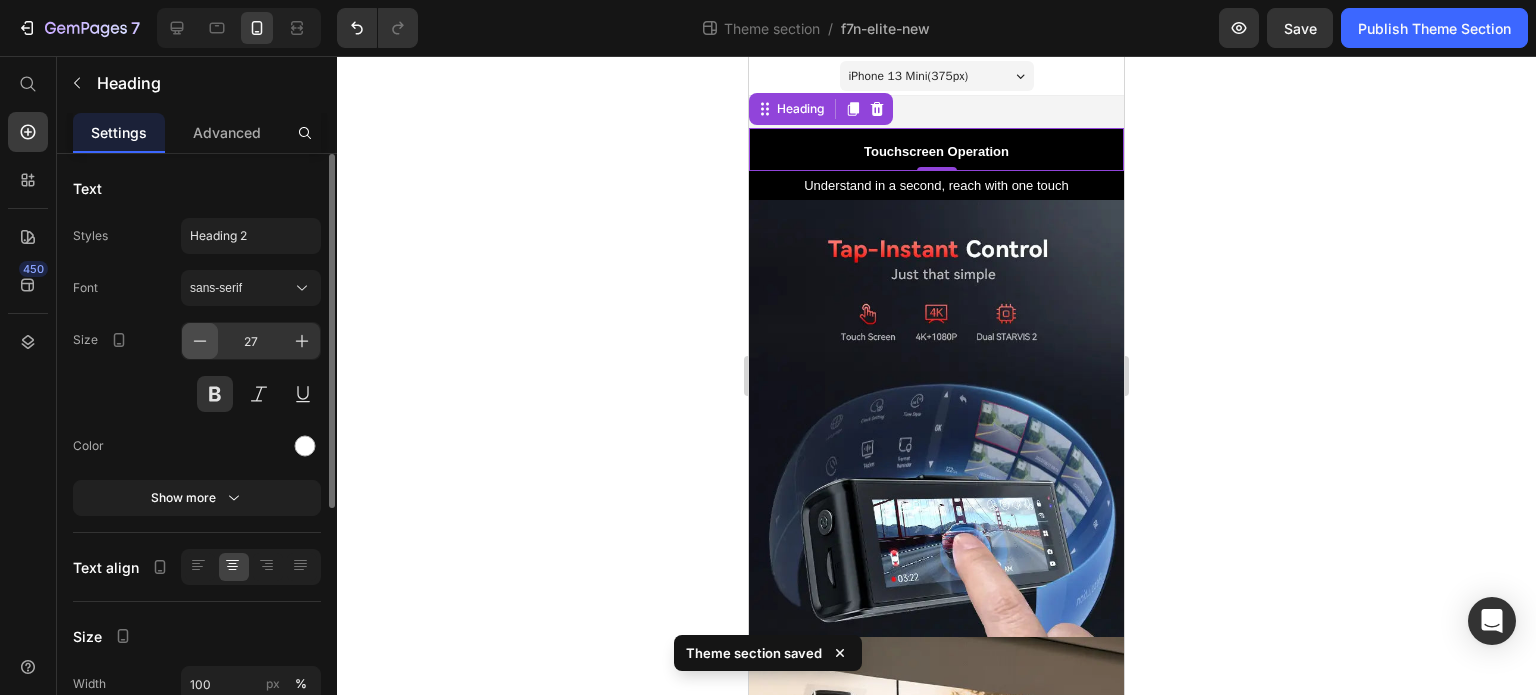 click 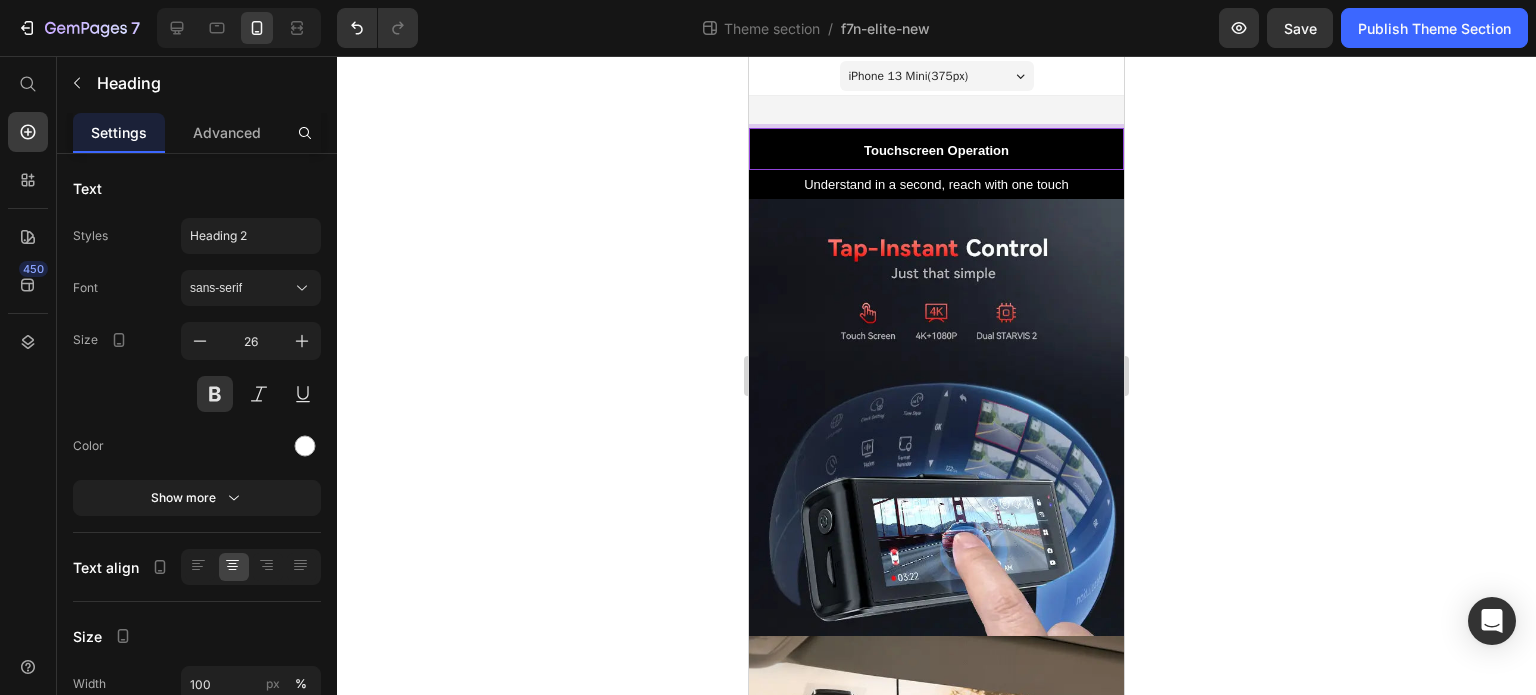 click on "Touchscreen Operation" at bounding box center (936, 150) 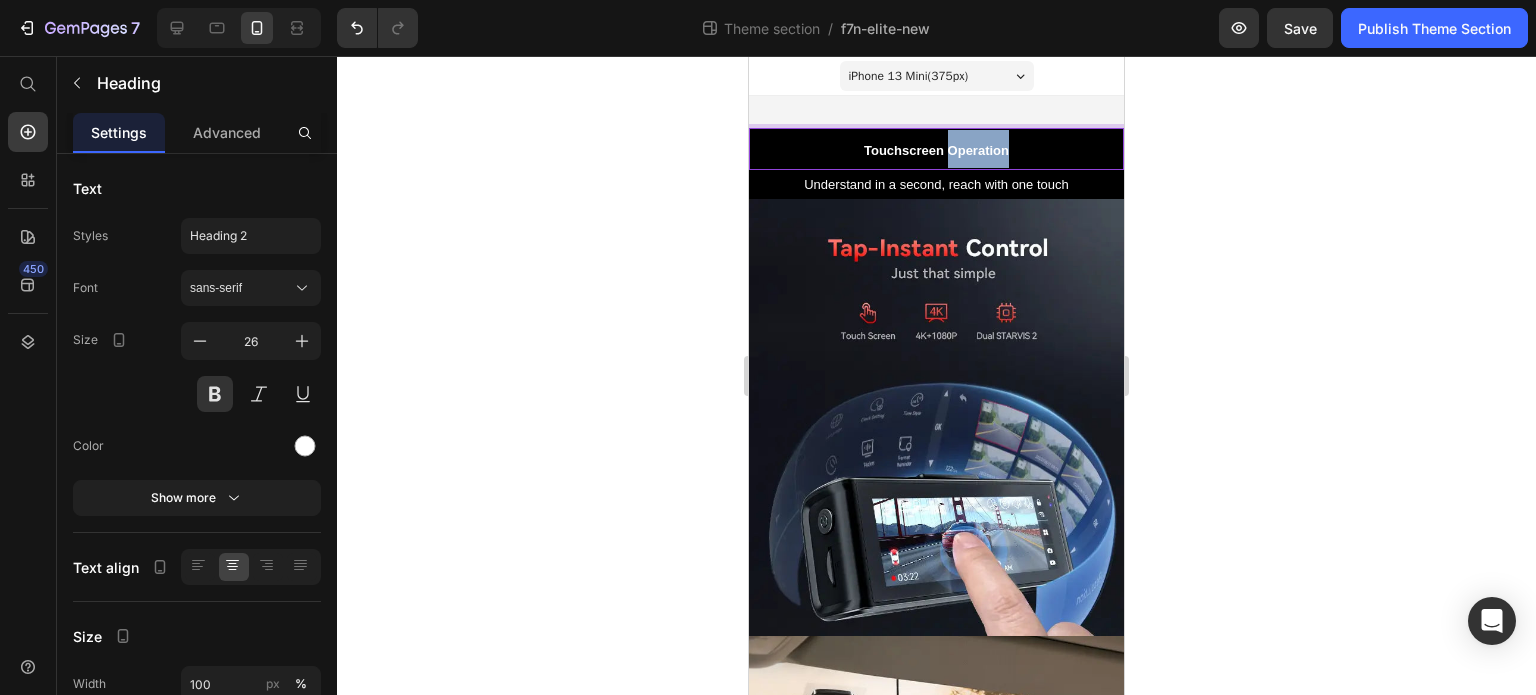 click on "Touchscreen Operation" at bounding box center [936, 150] 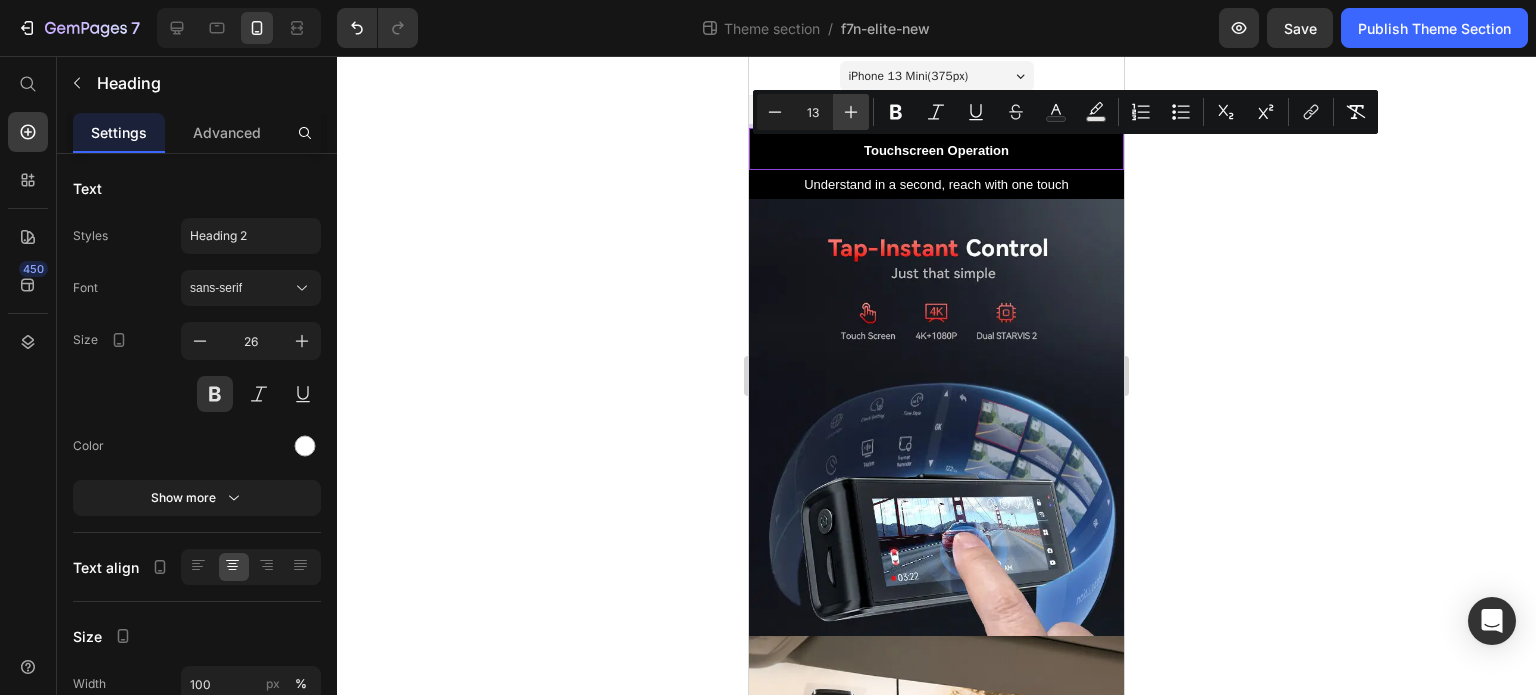 click on "Plus" at bounding box center [851, 112] 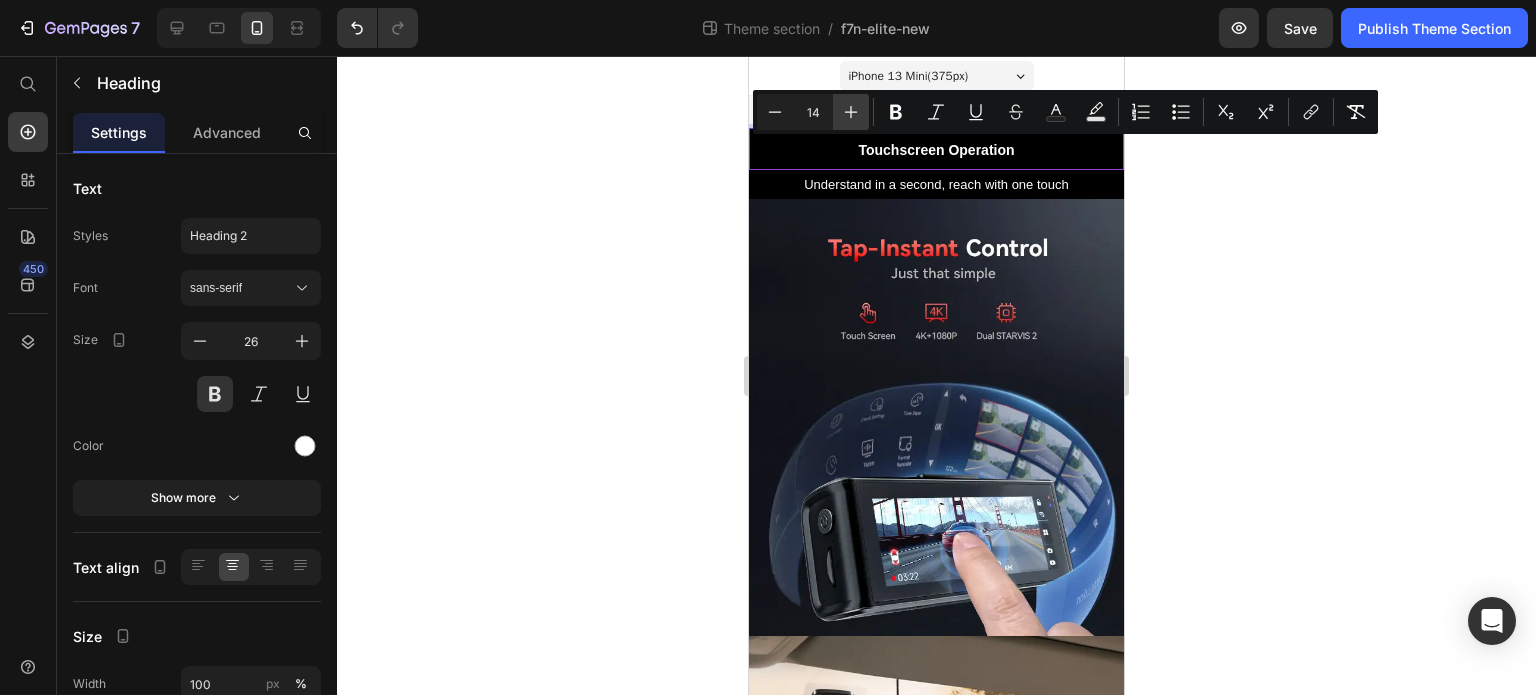click on "Plus" at bounding box center [851, 112] 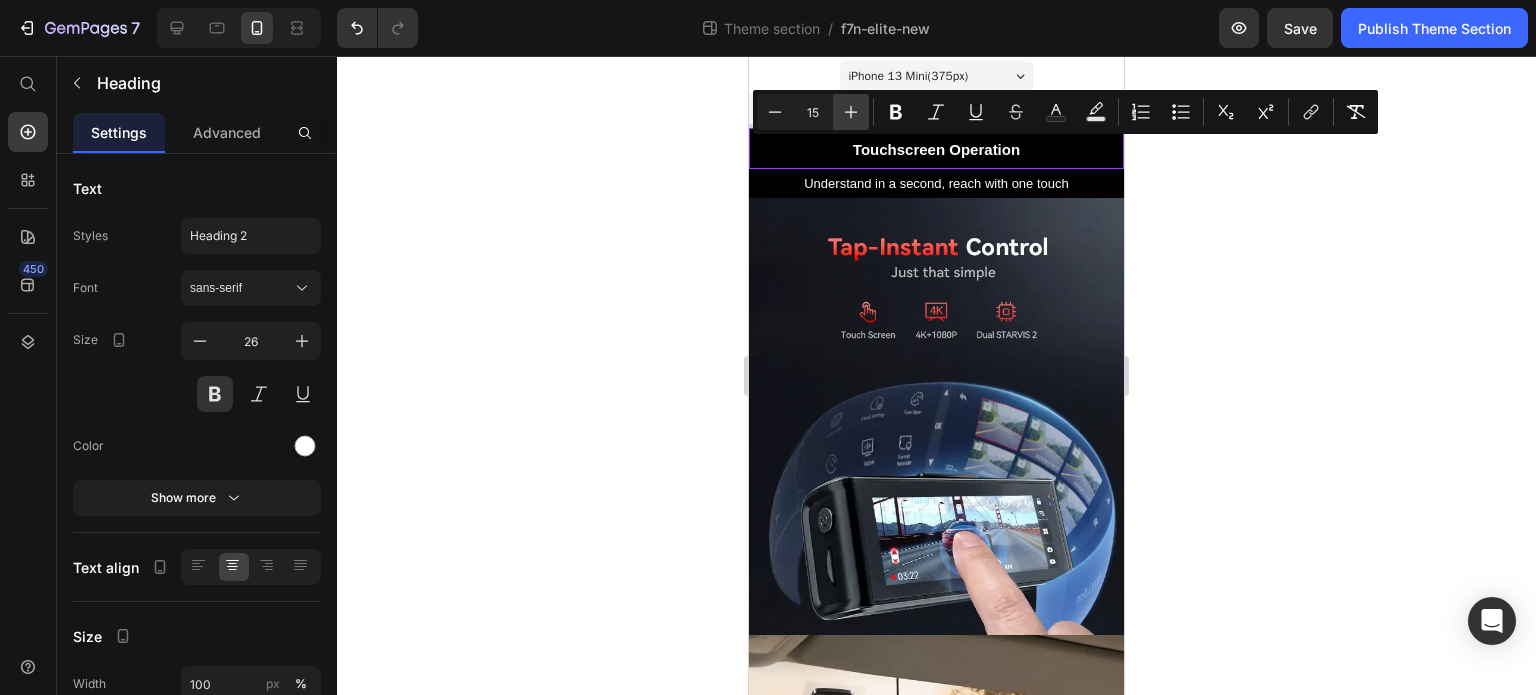 click on "Plus" at bounding box center [851, 112] 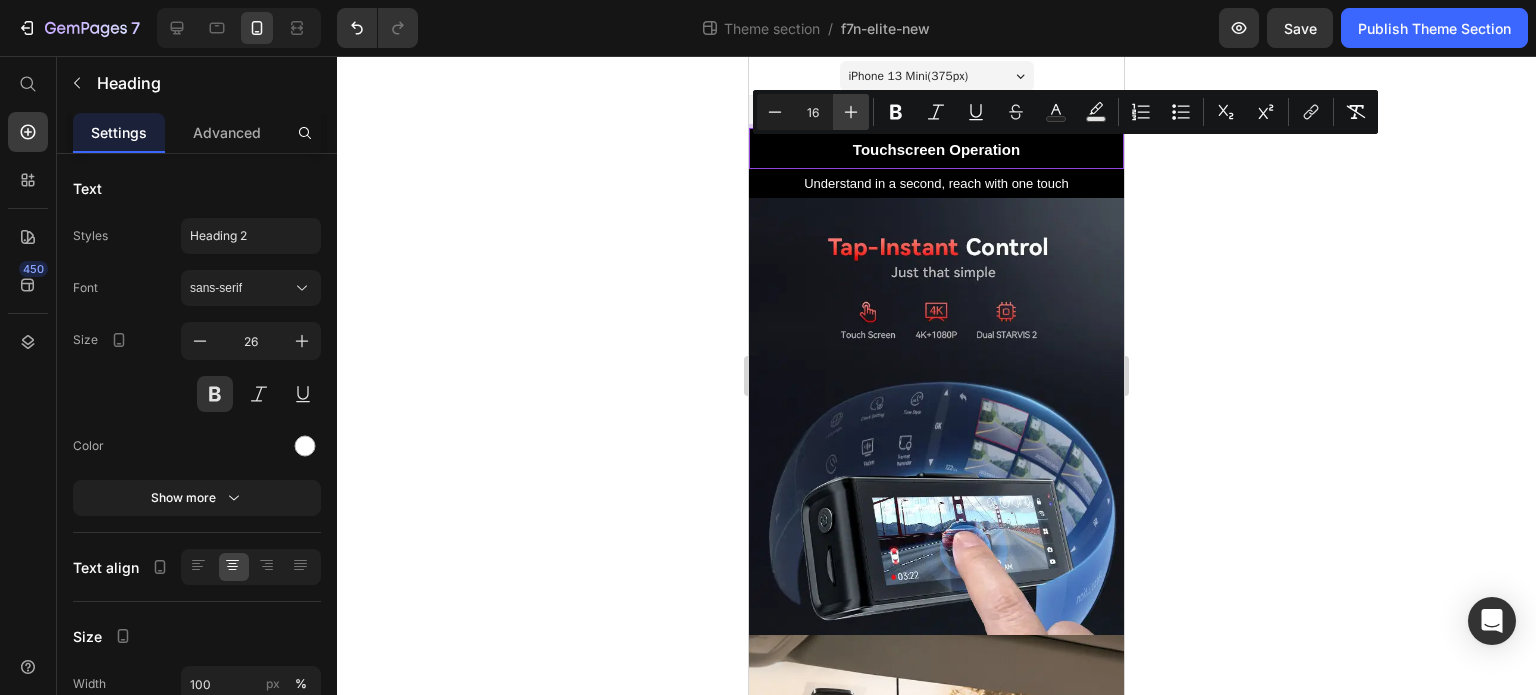 click on "Plus" at bounding box center (851, 112) 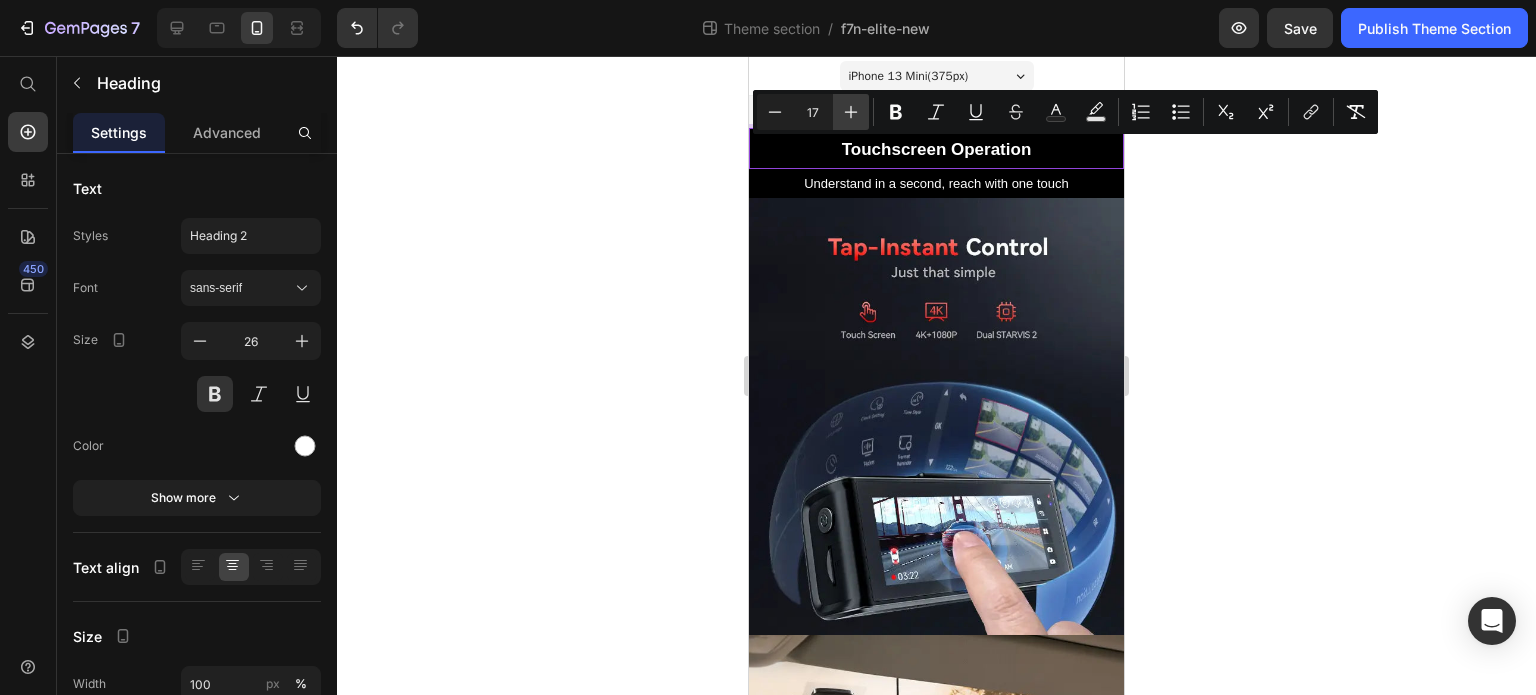 click on "Plus" at bounding box center (851, 112) 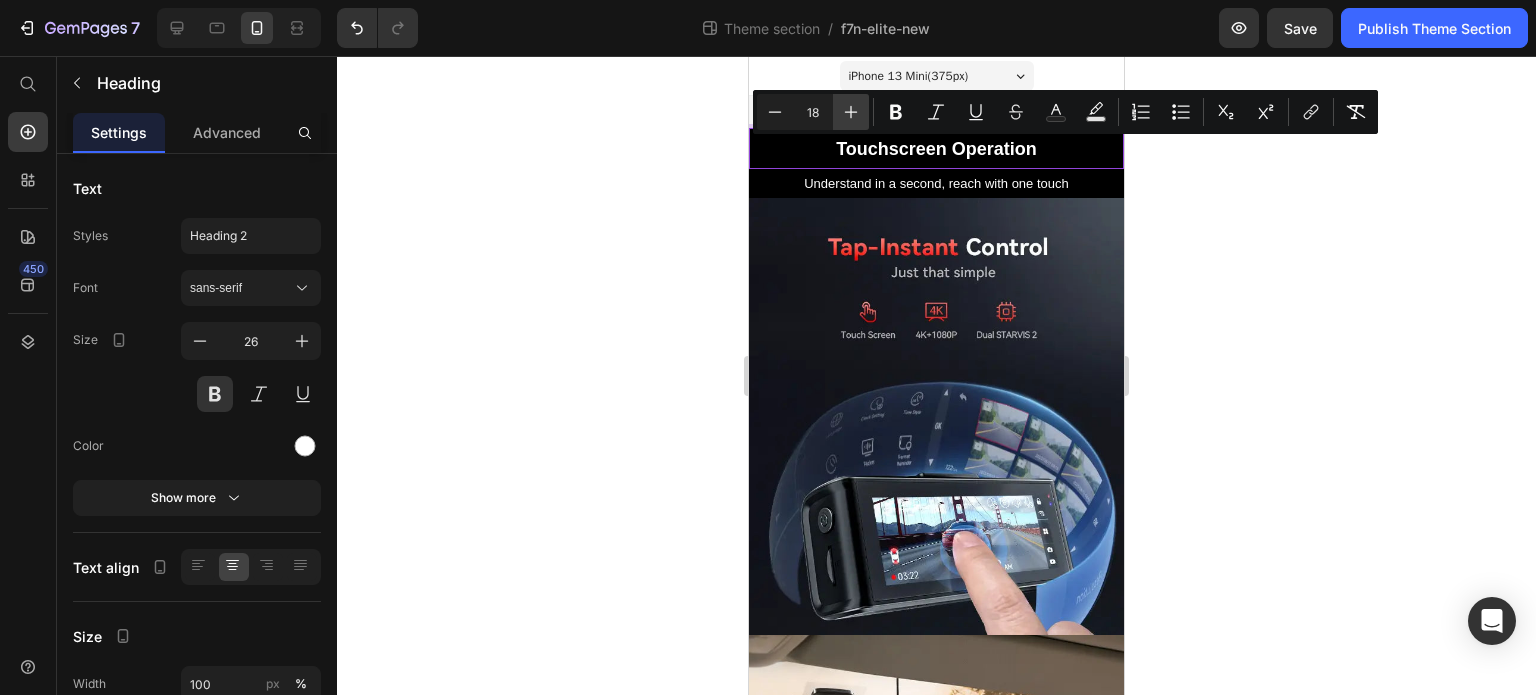 click on "Plus" at bounding box center (851, 112) 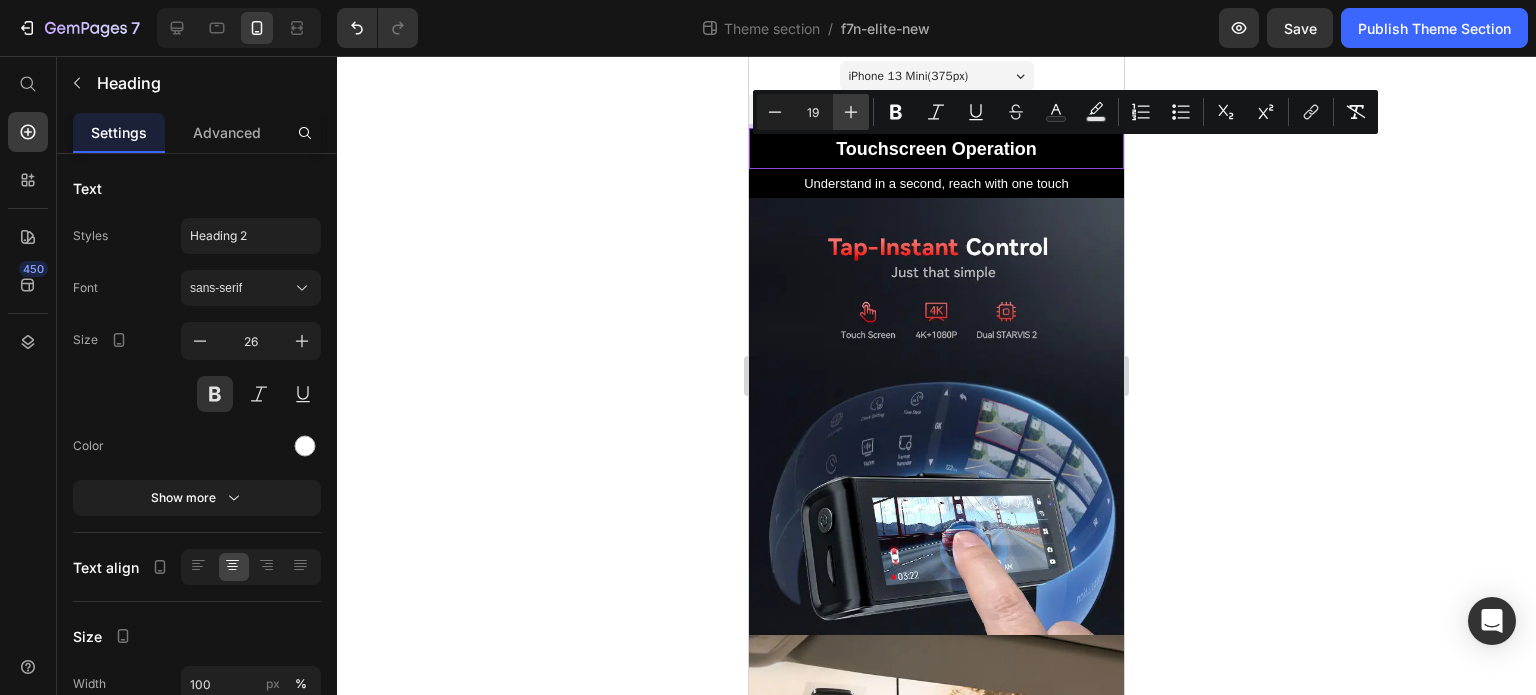 click on "Plus" at bounding box center (851, 112) 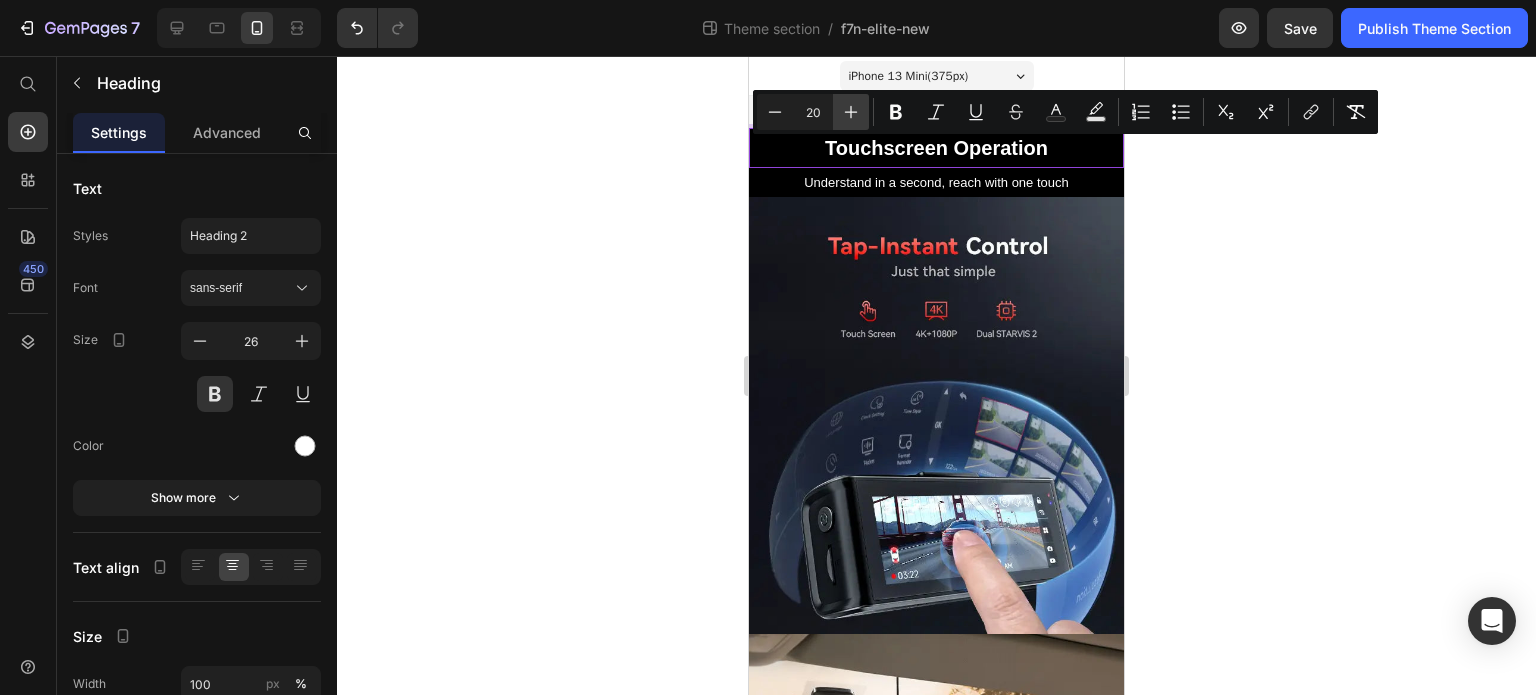 click on "Plus" at bounding box center (851, 112) 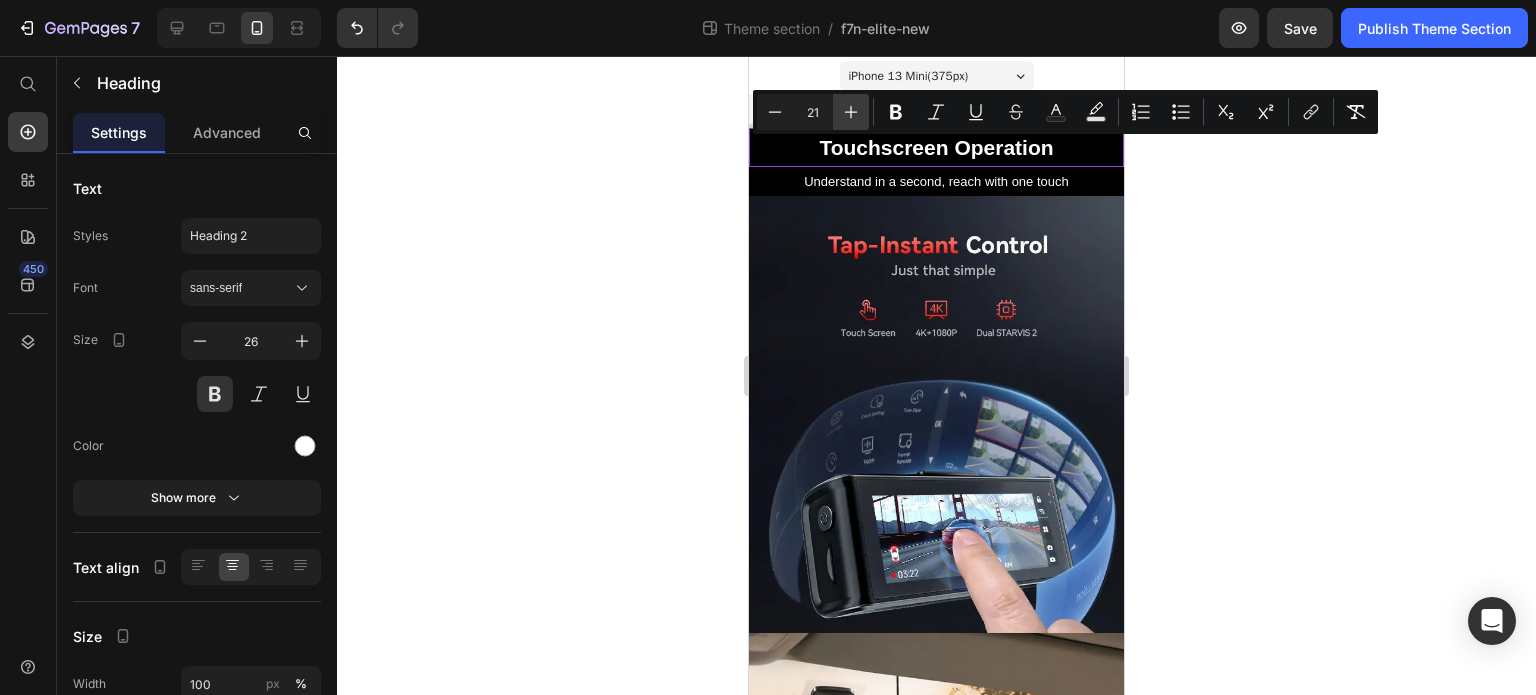 click on "Plus" at bounding box center (851, 112) 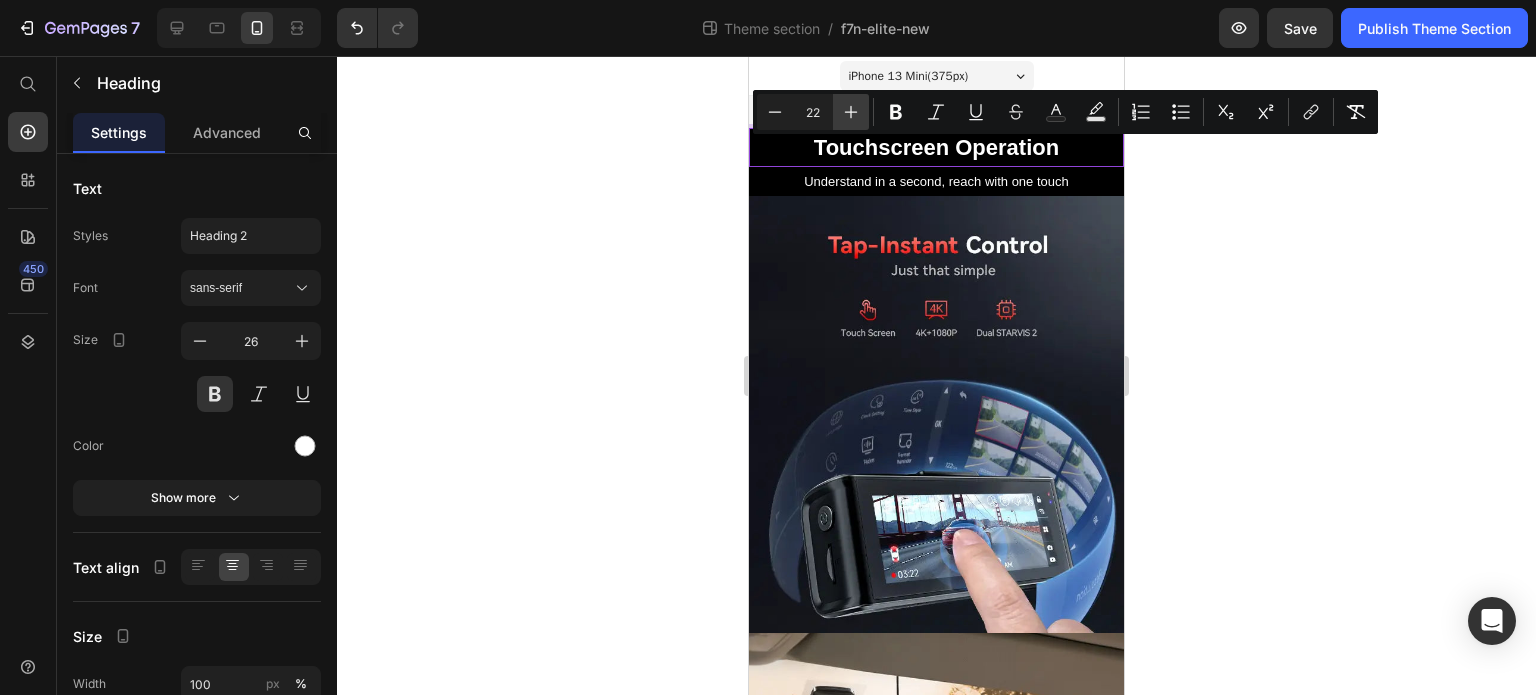 click on "Plus" at bounding box center (851, 112) 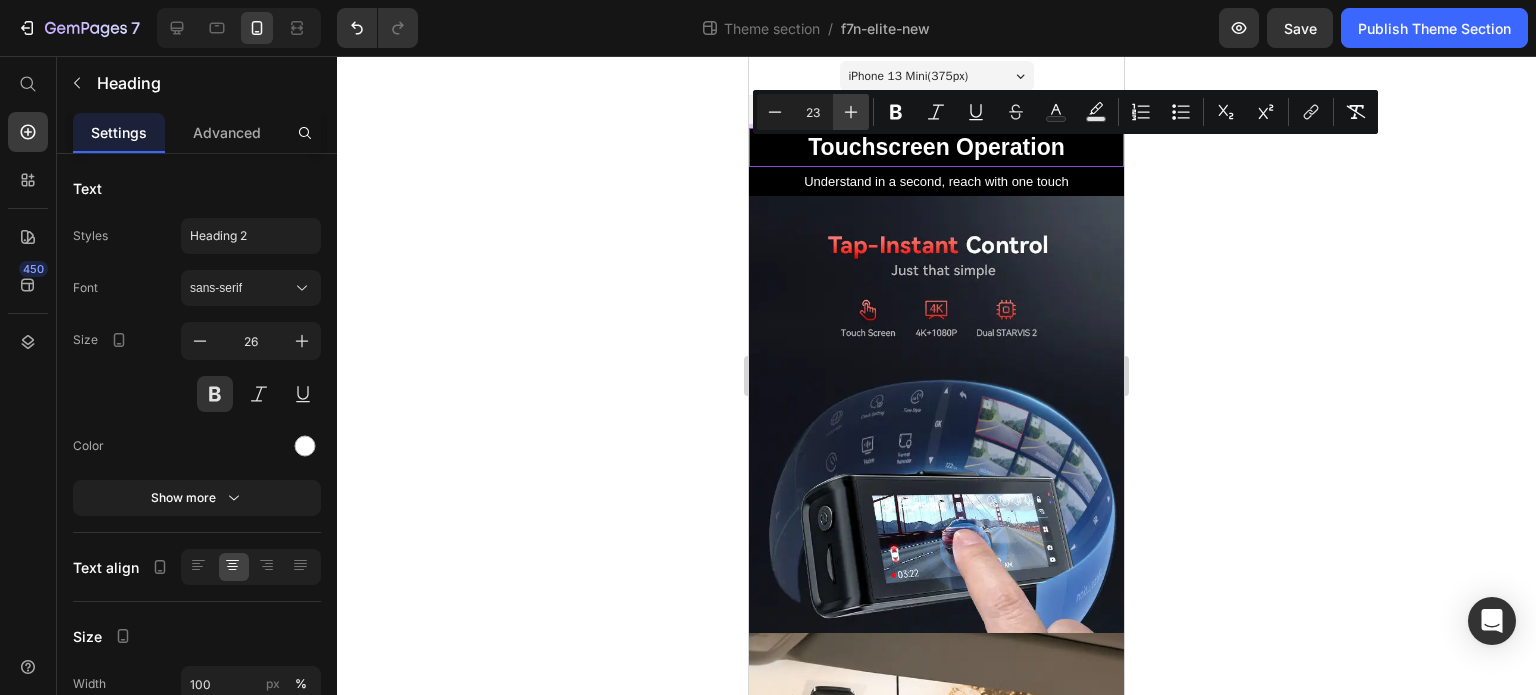 click on "Plus" at bounding box center (851, 112) 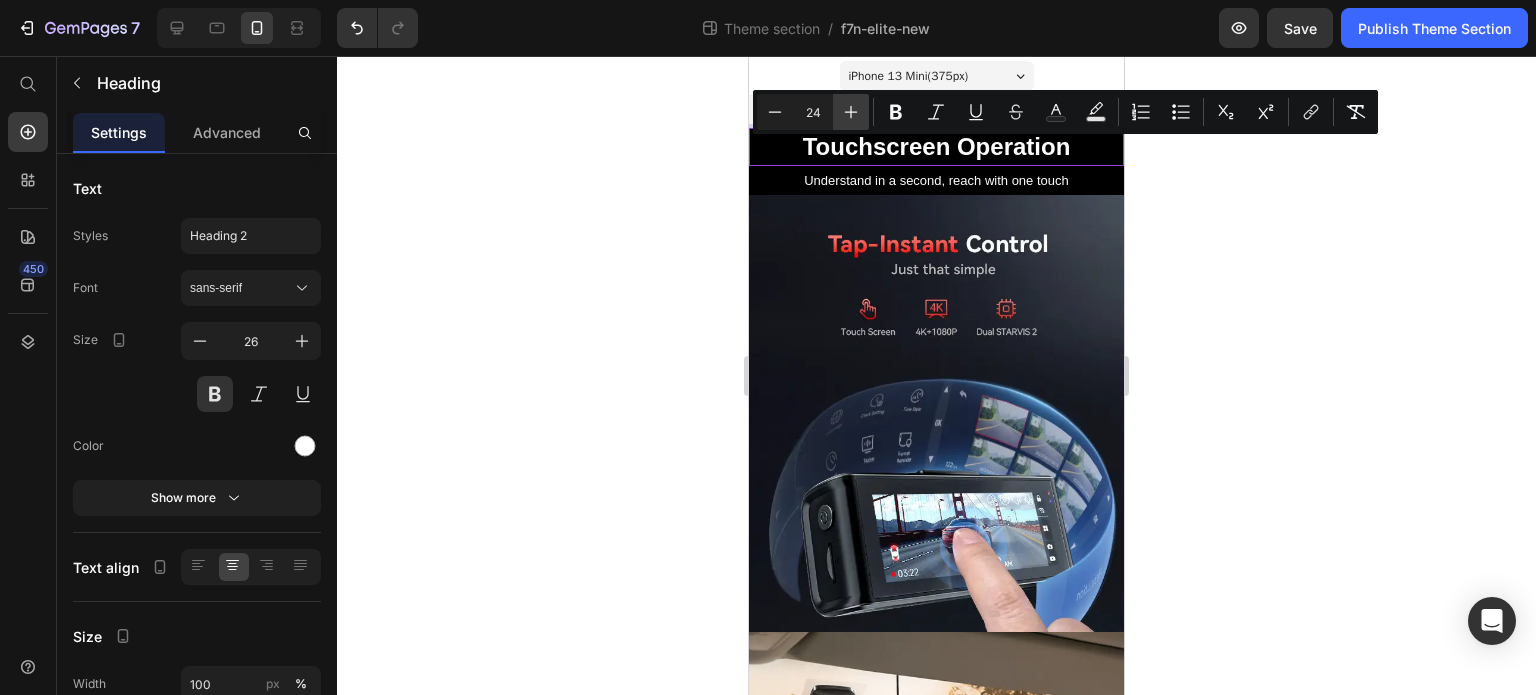 click on "Plus" at bounding box center (851, 112) 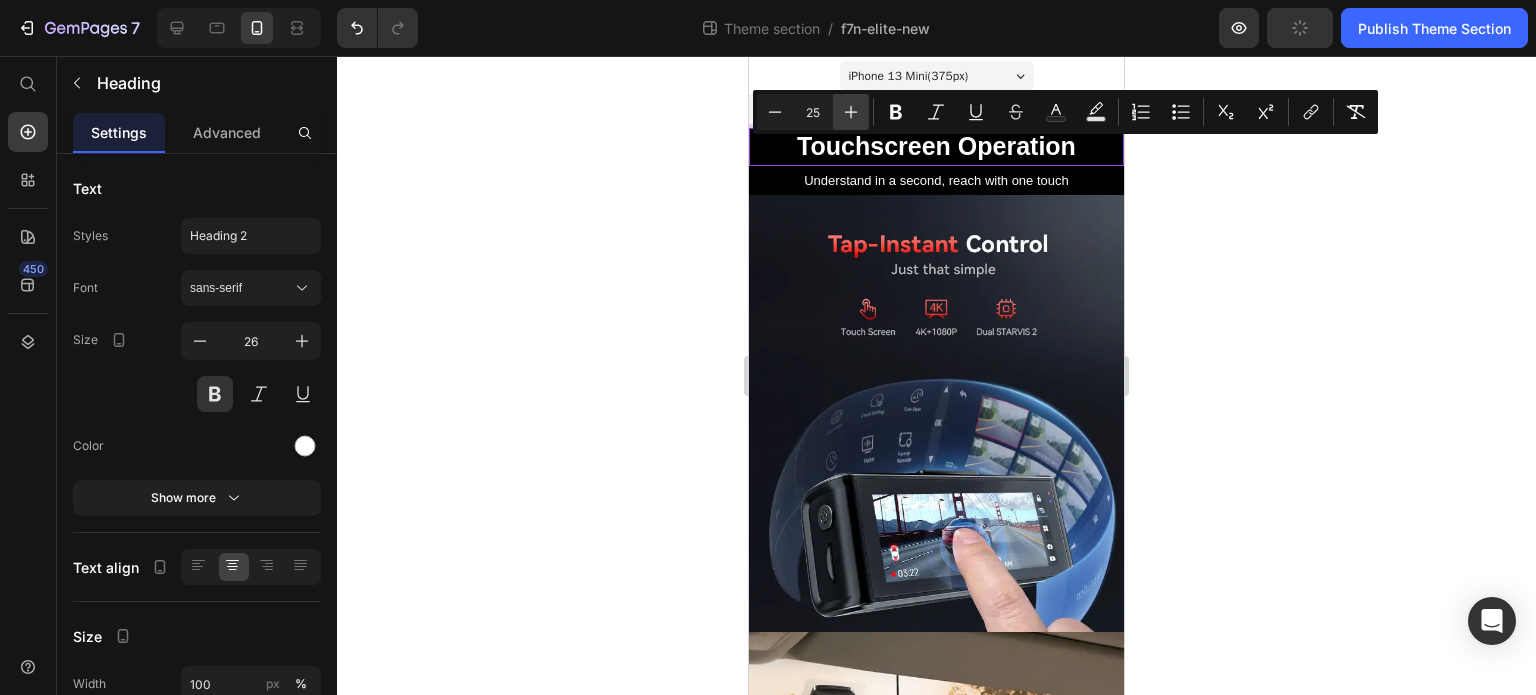 click on "Plus" at bounding box center (851, 112) 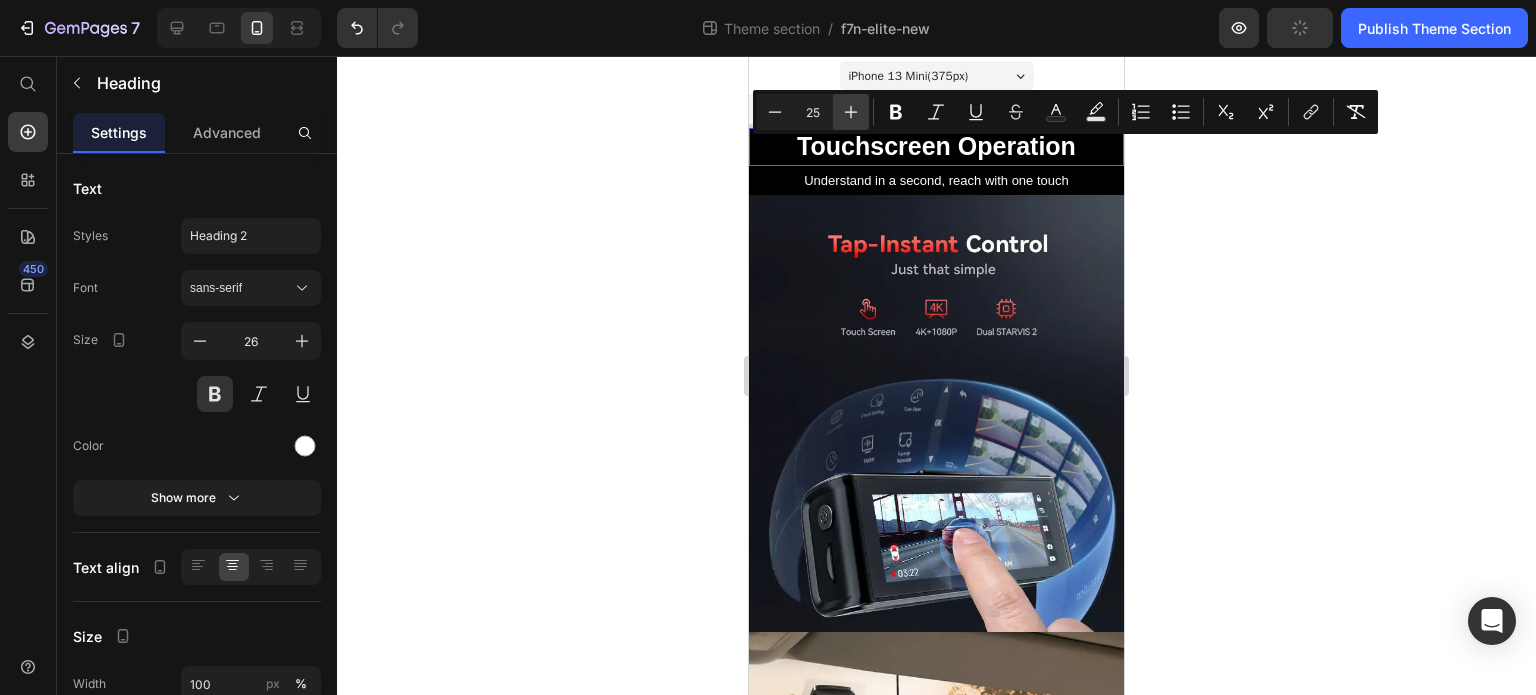 type on "26" 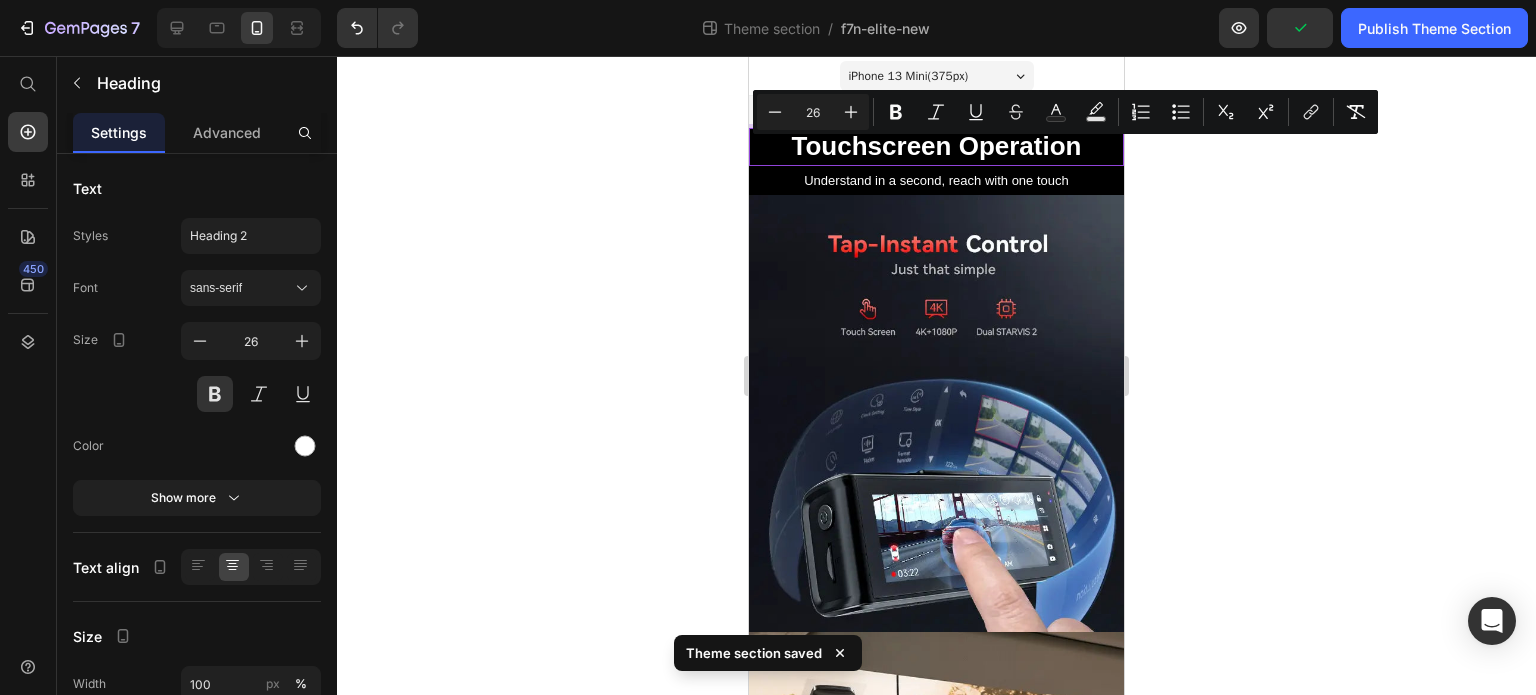 click 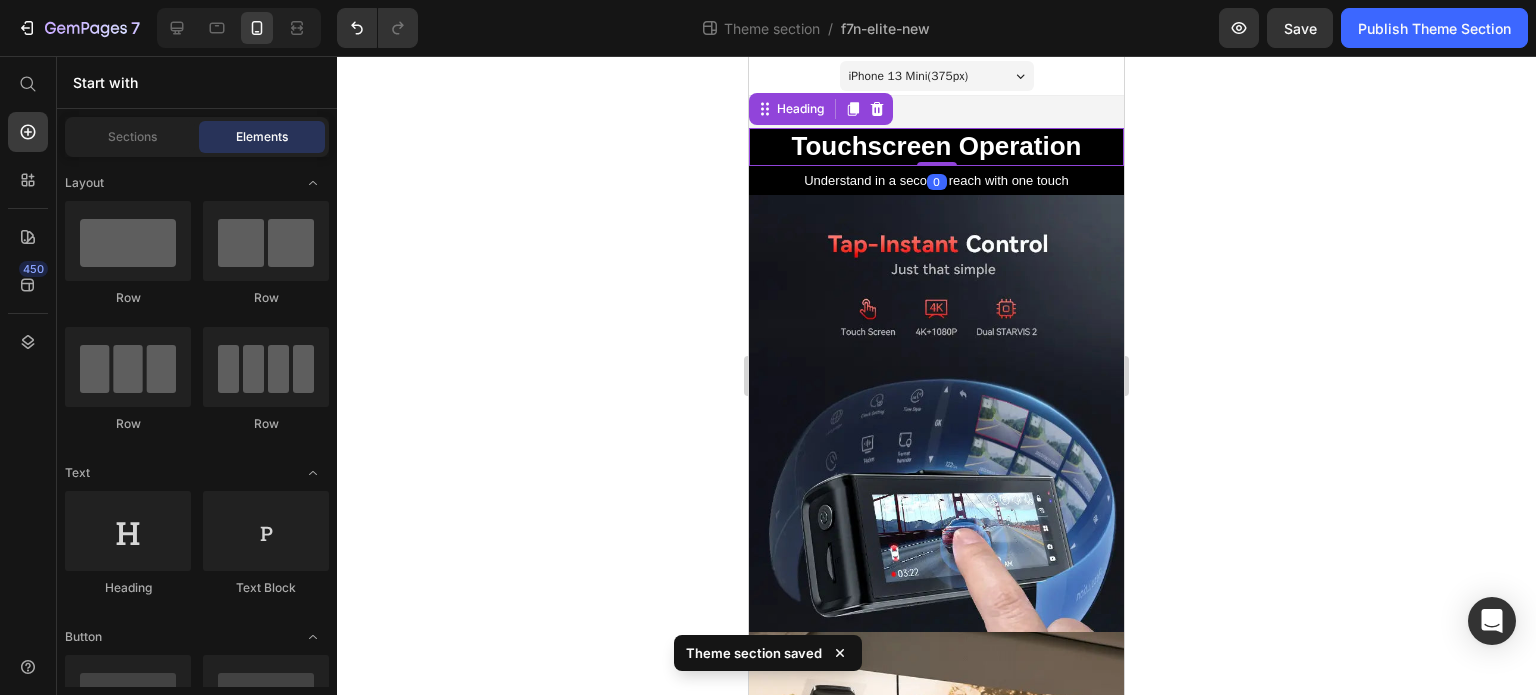click on "Touchscreen Operation" at bounding box center [937, 146] 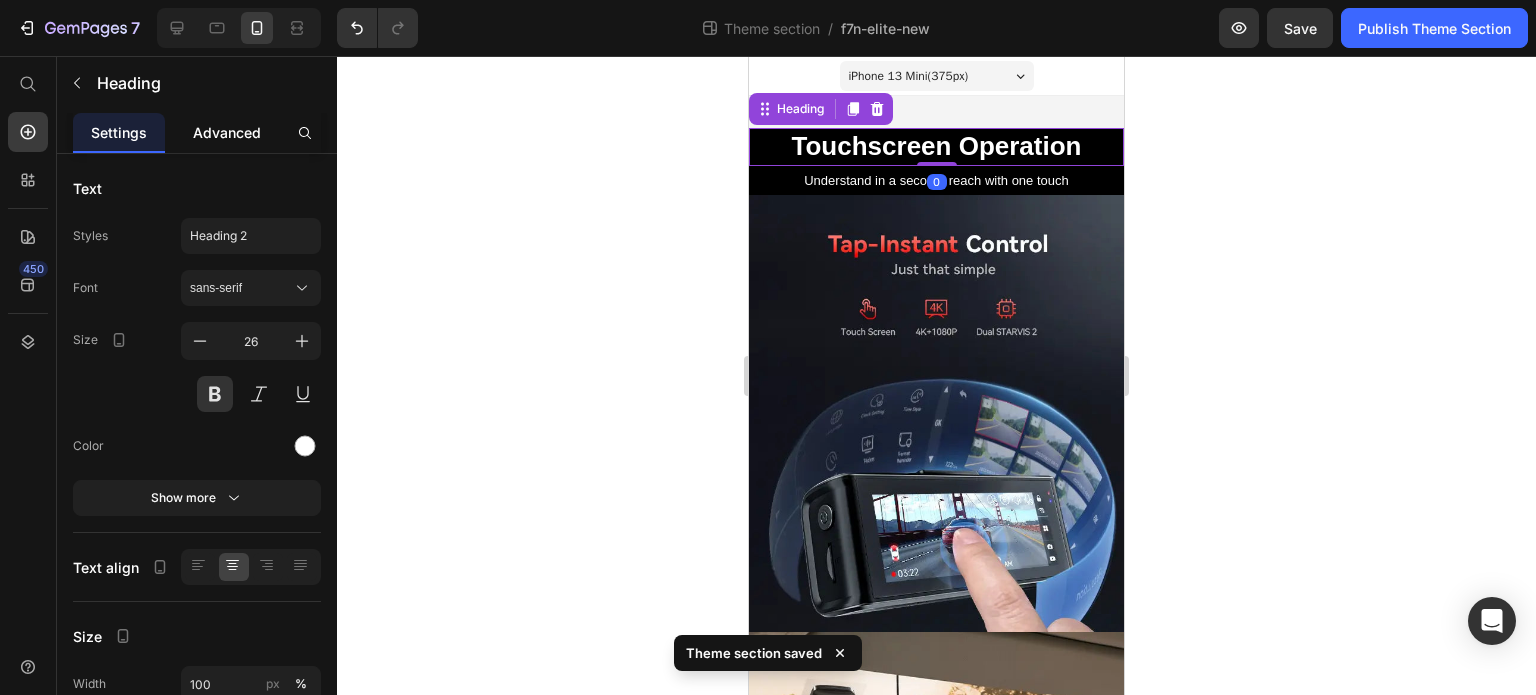 click on "Advanced" at bounding box center [227, 132] 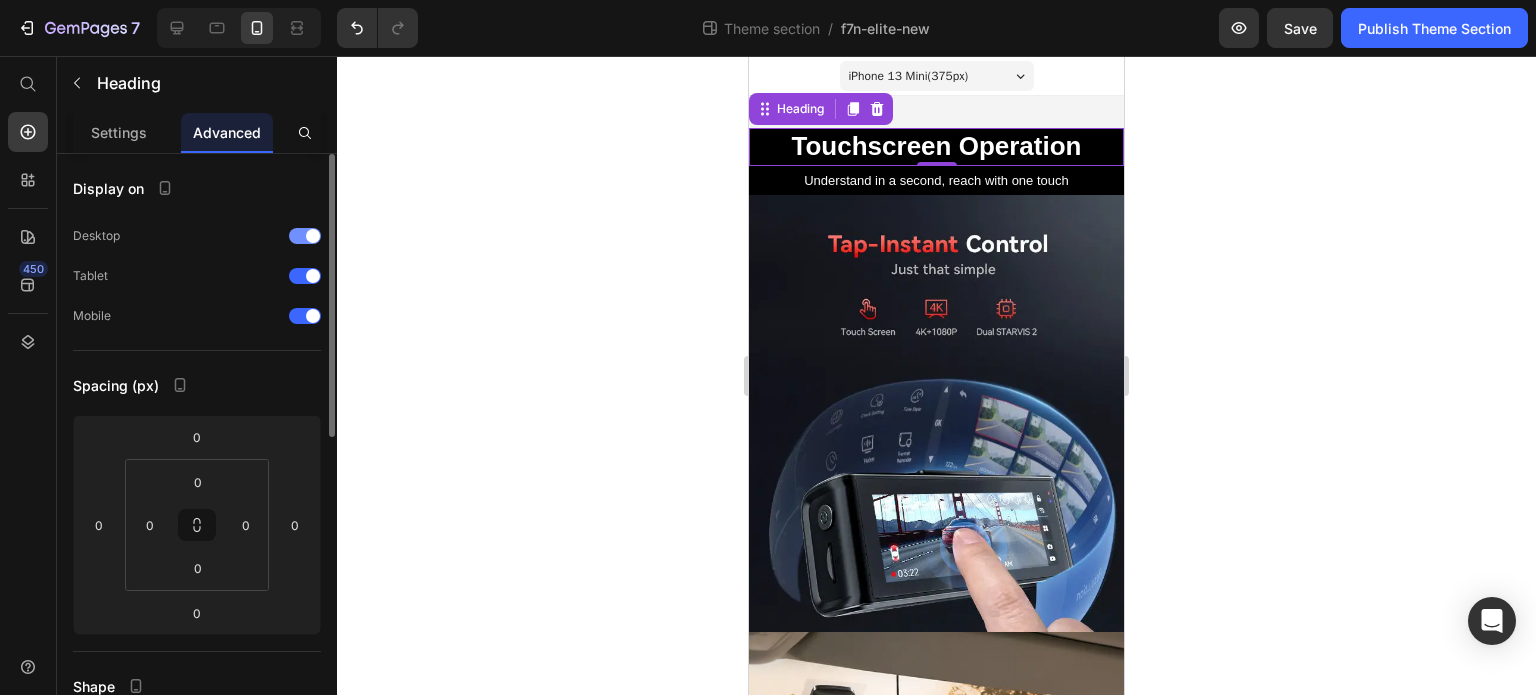 click on "Desktop" at bounding box center [197, 236] 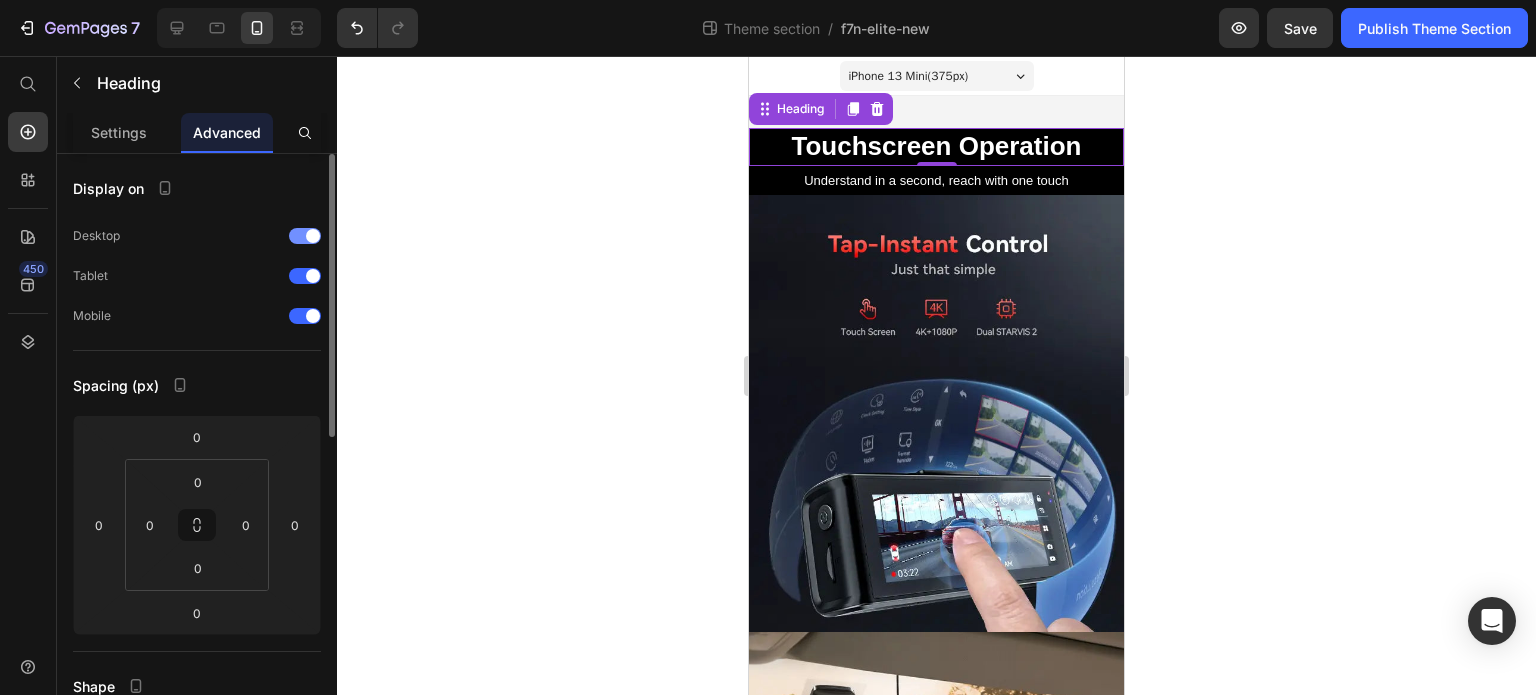 click at bounding box center [305, 236] 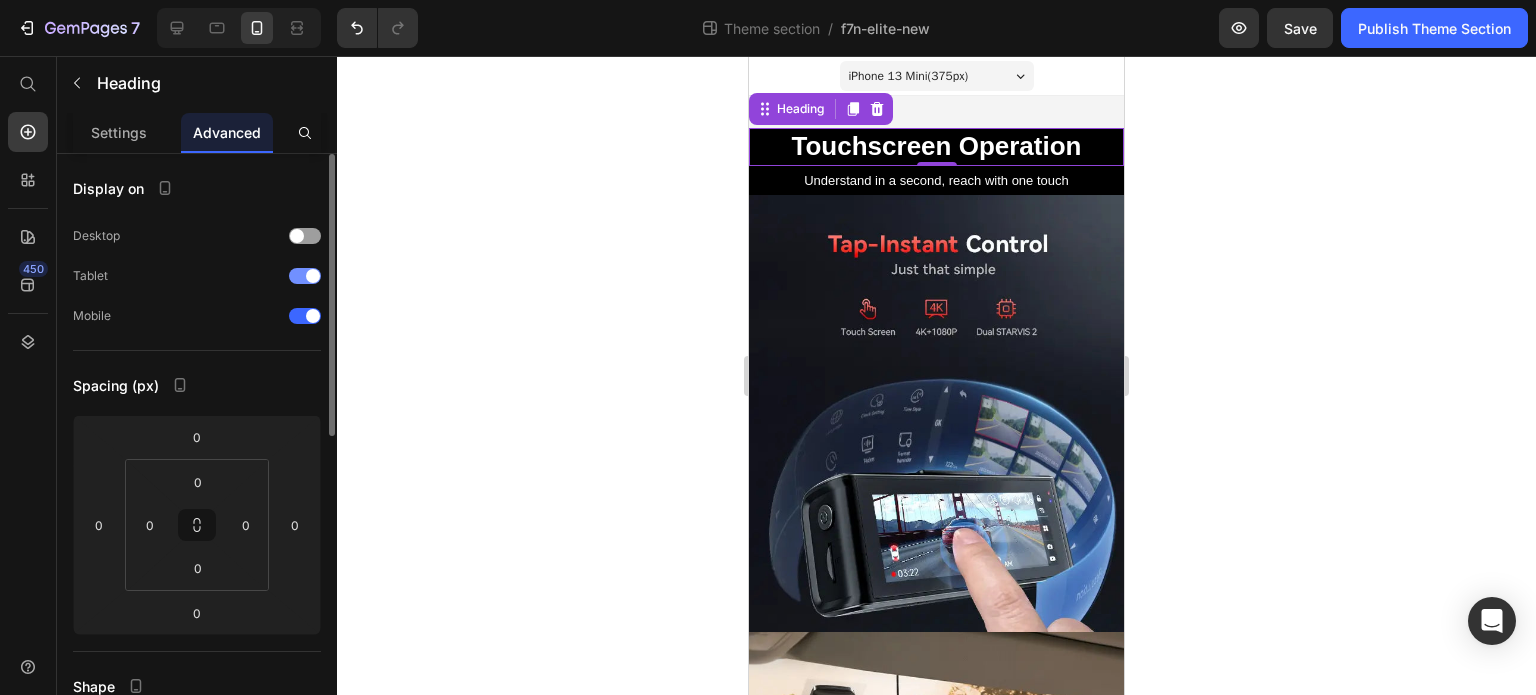 click at bounding box center (305, 276) 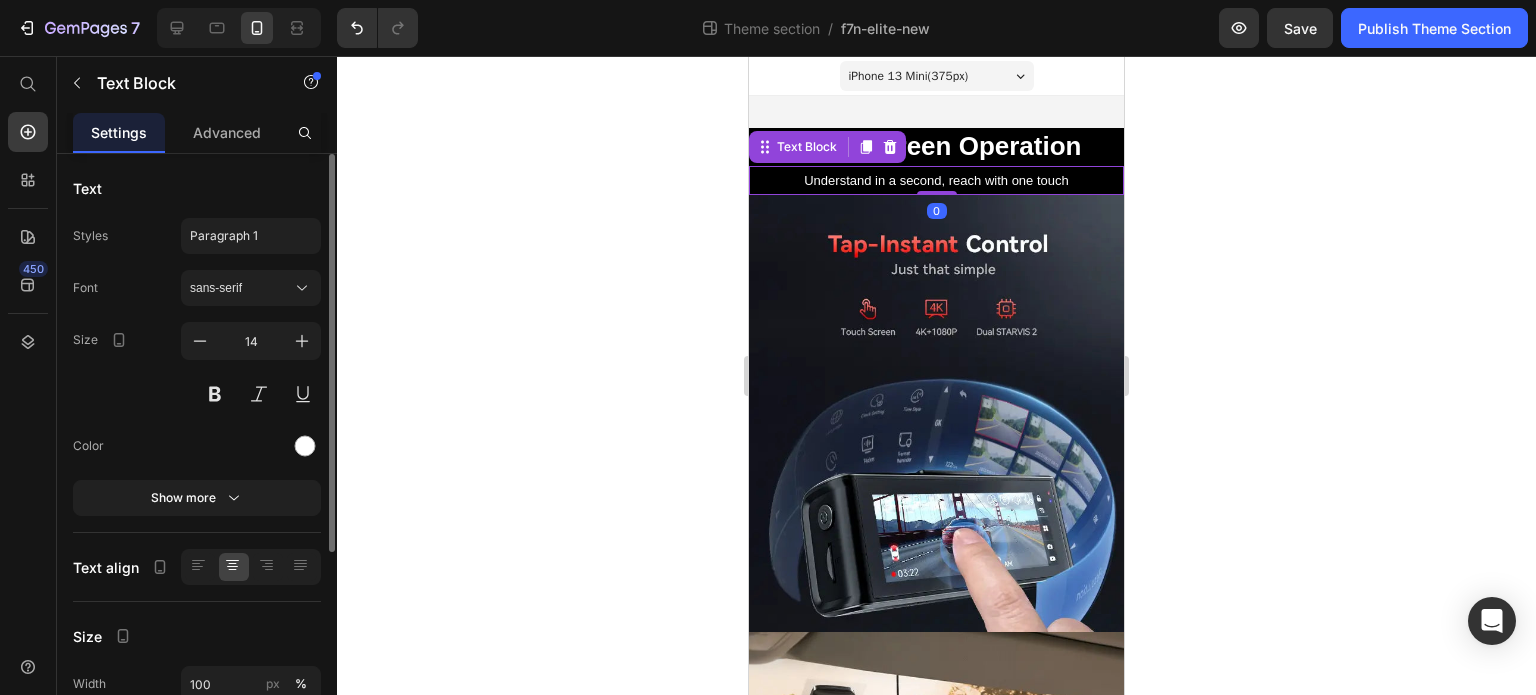 click on "Understand in a second, reach with one touch" at bounding box center [936, 180] 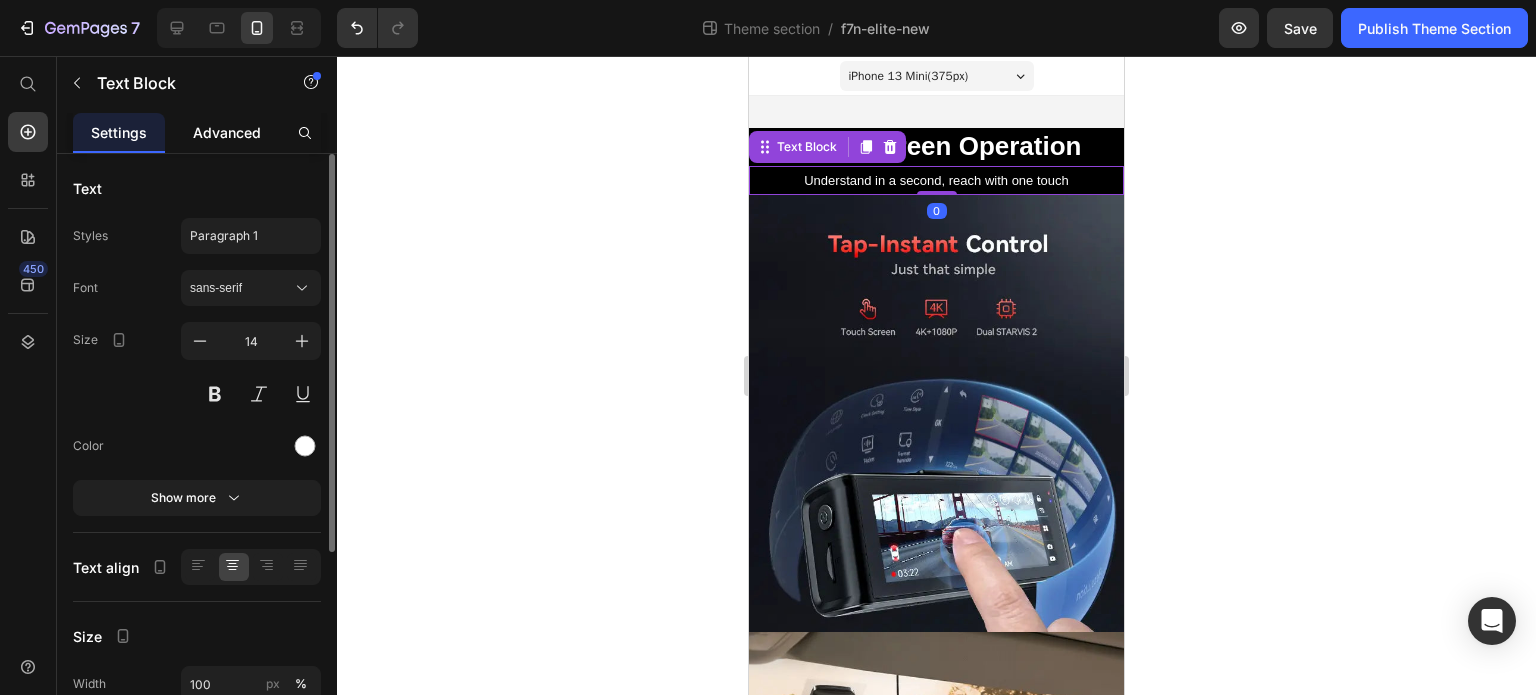 click on "Advanced" at bounding box center [227, 132] 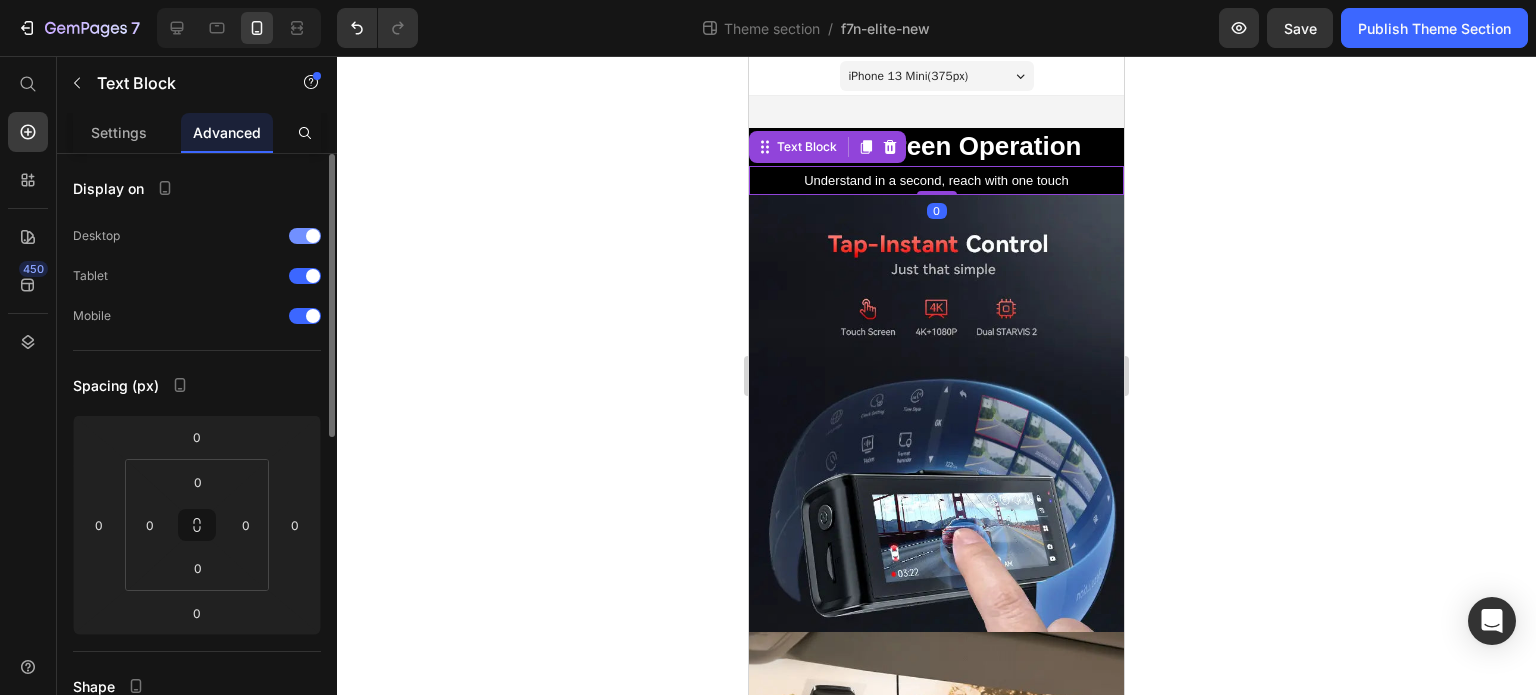 click at bounding box center (305, 236) 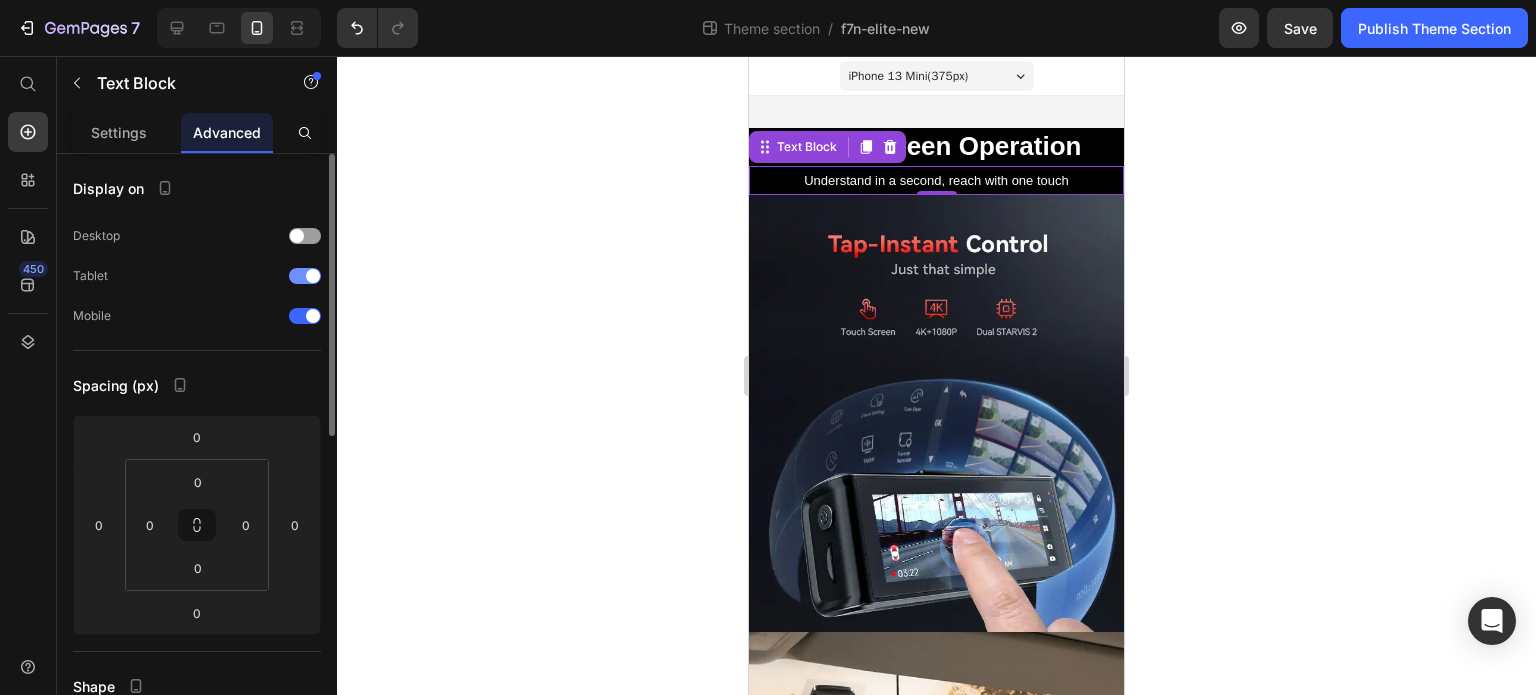 click at bounding box center (313, 276) 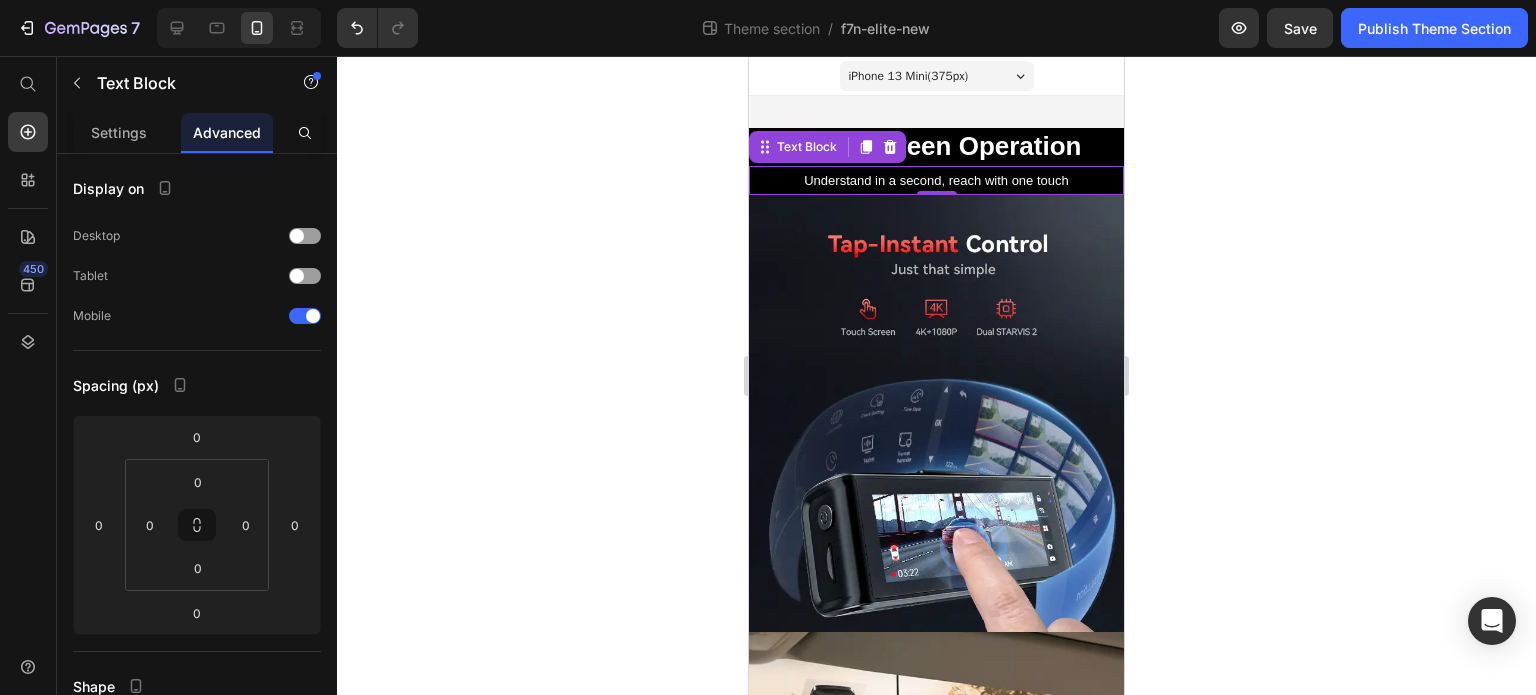 click 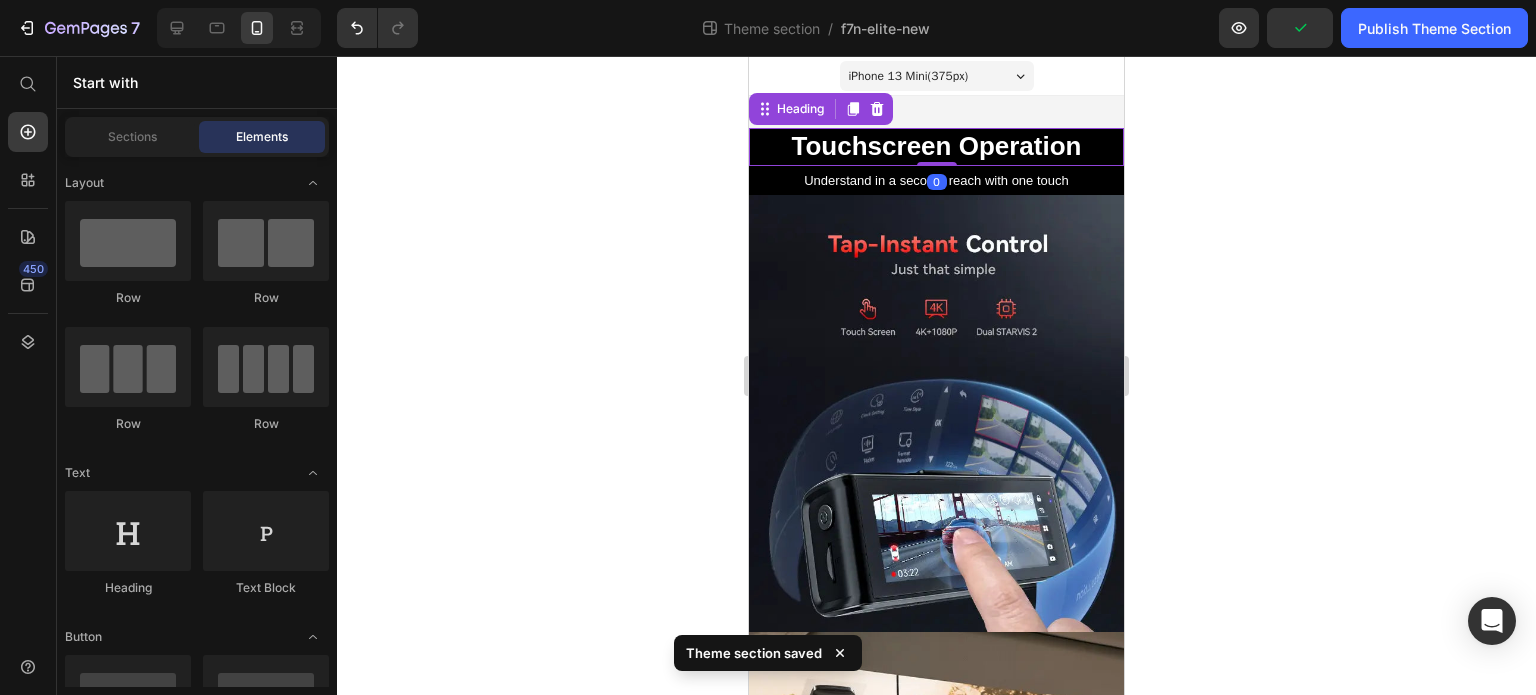 click on "Touchscreen Operation" at bounding box center (937, 146) 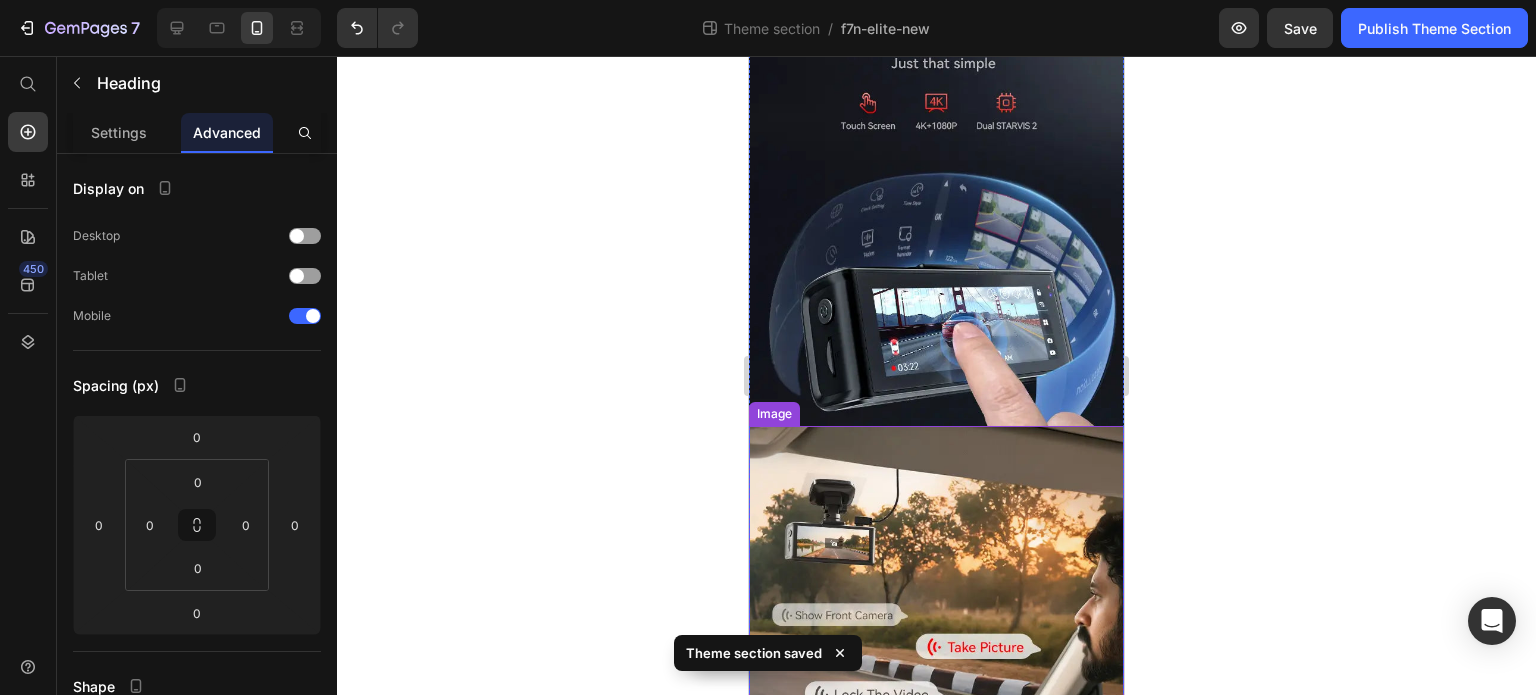 scroll, scrollTop: 300, scrollLeft: 0, axis: vertical 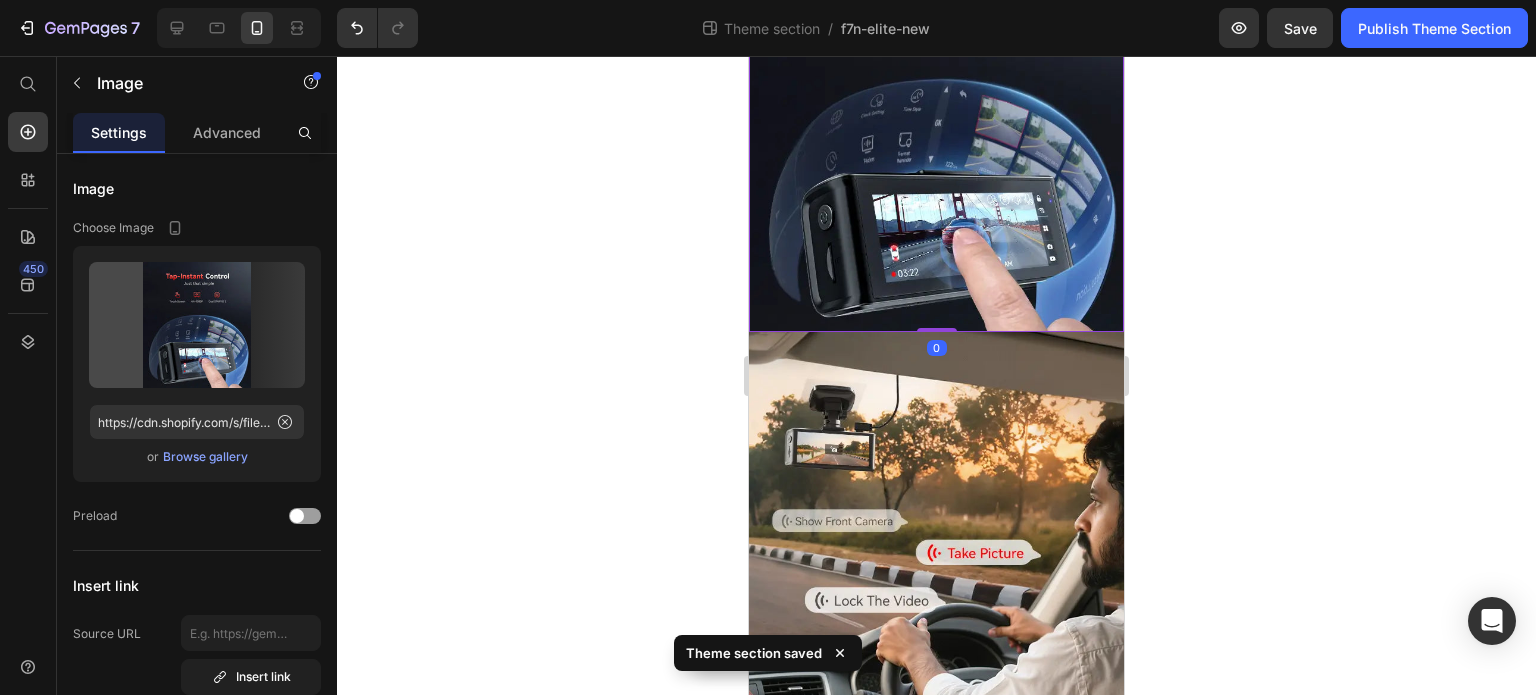 click at bounding box center [936, 113] 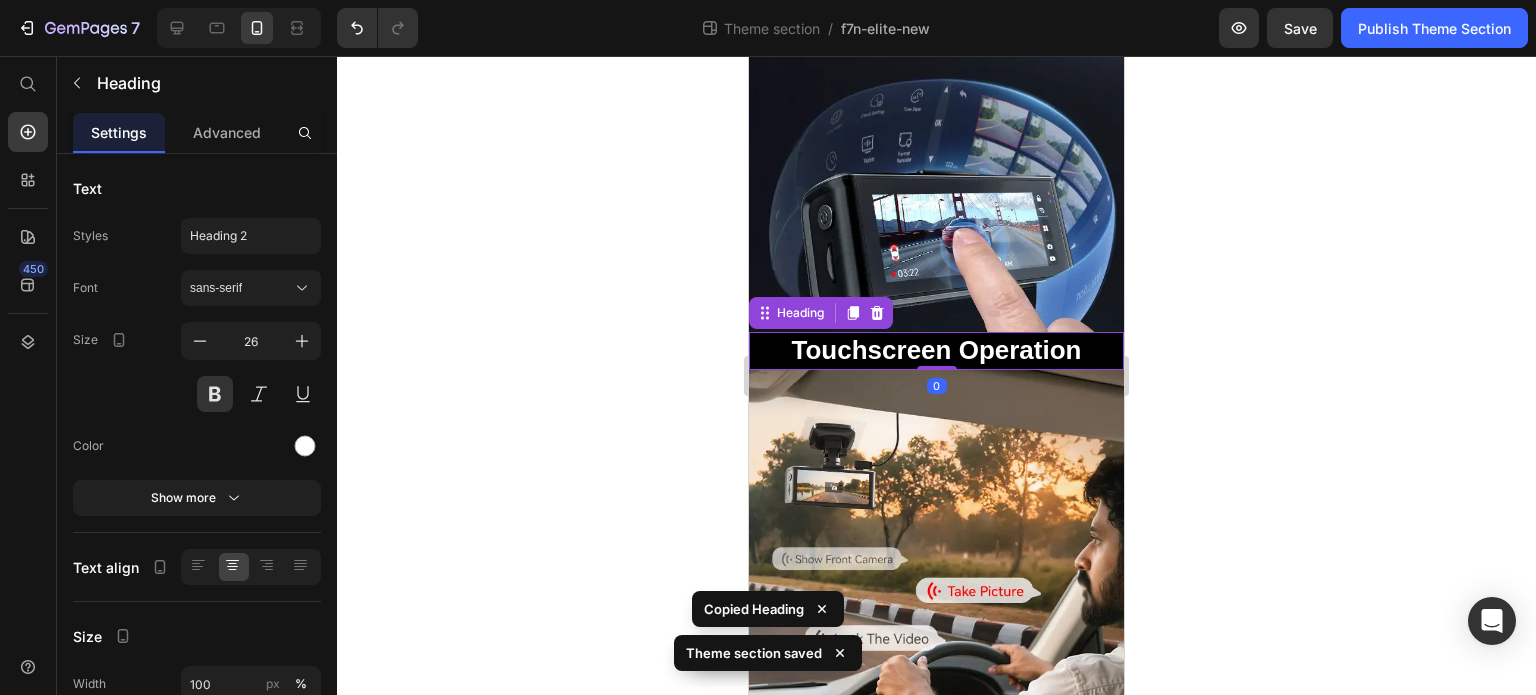 scroll, scrollTop: 0, scrollLeft: 0, axis: both 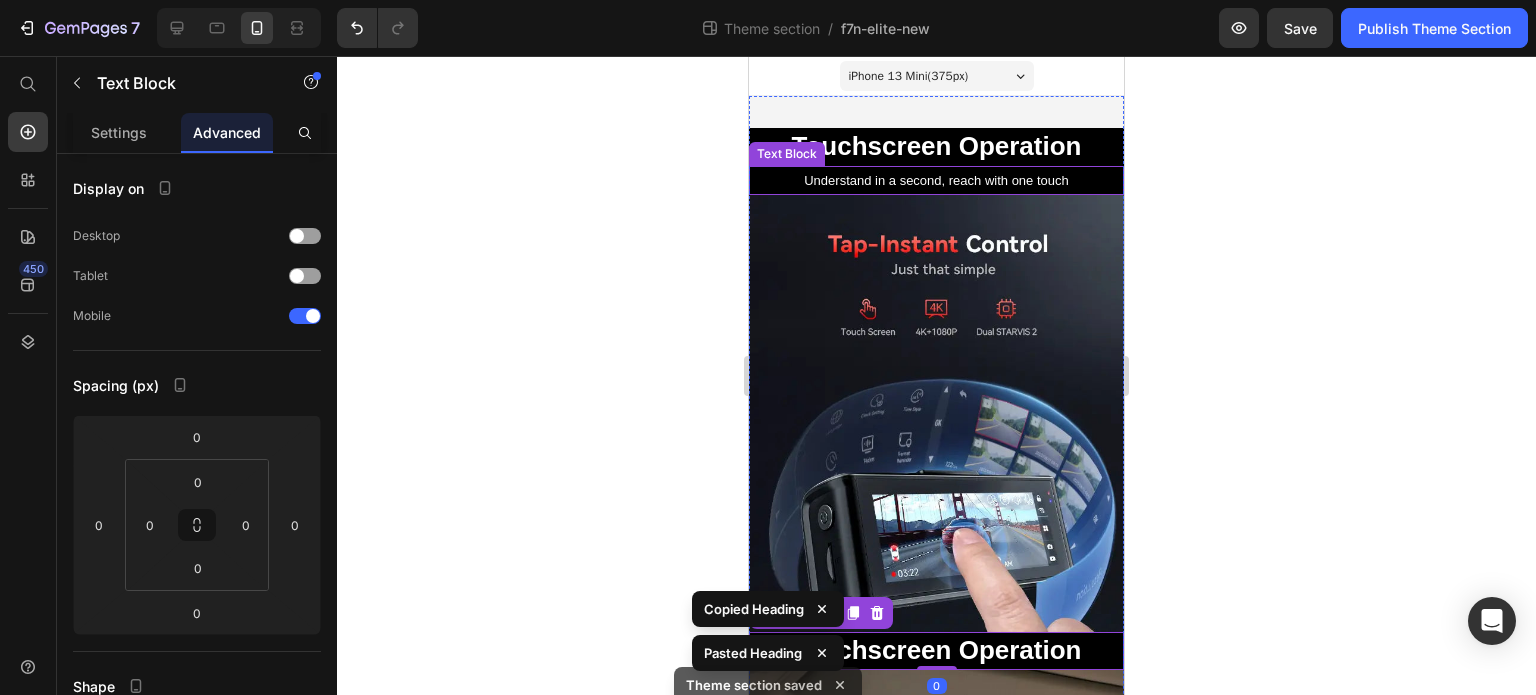 click on "Understand in a second, reach with one touch" at bounding box center (936, 180) 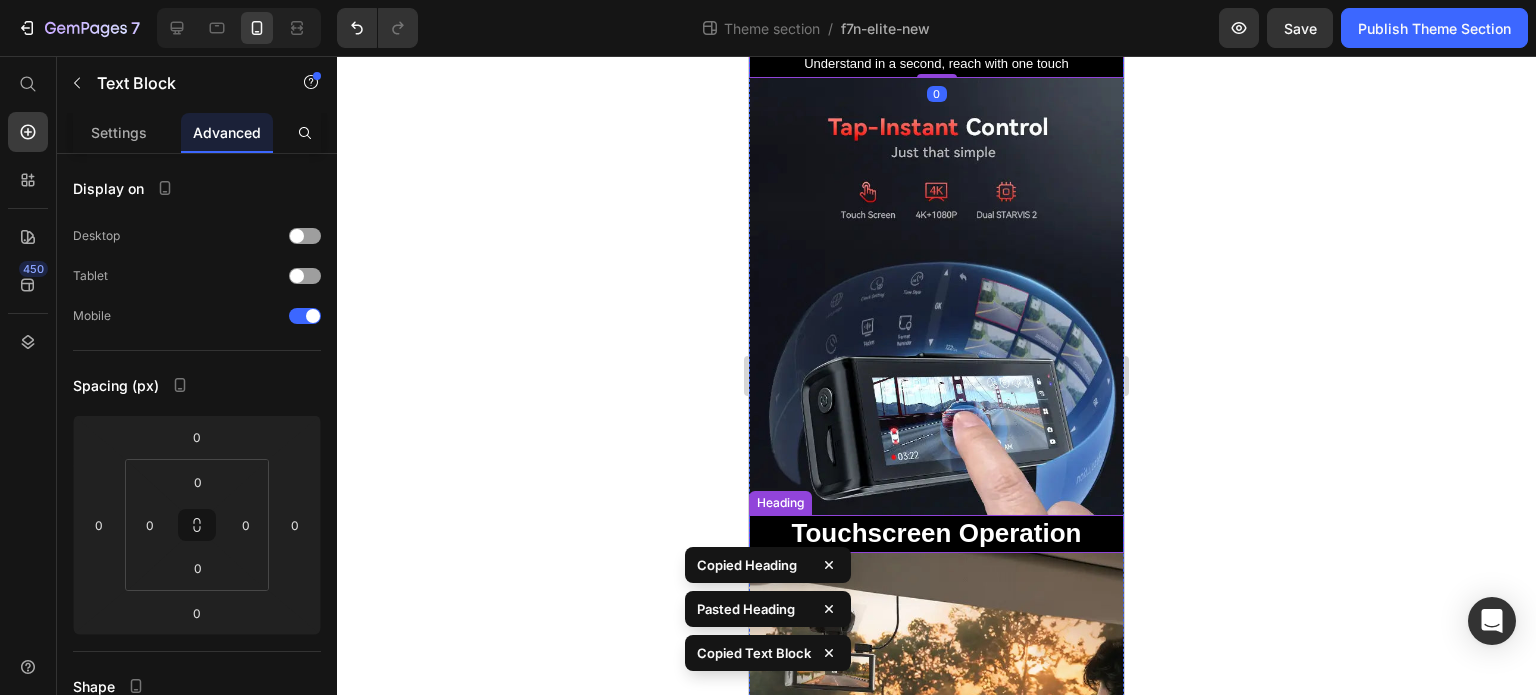 scroll, scrollTop: 300, scrollLeft: 0, axis: vertical 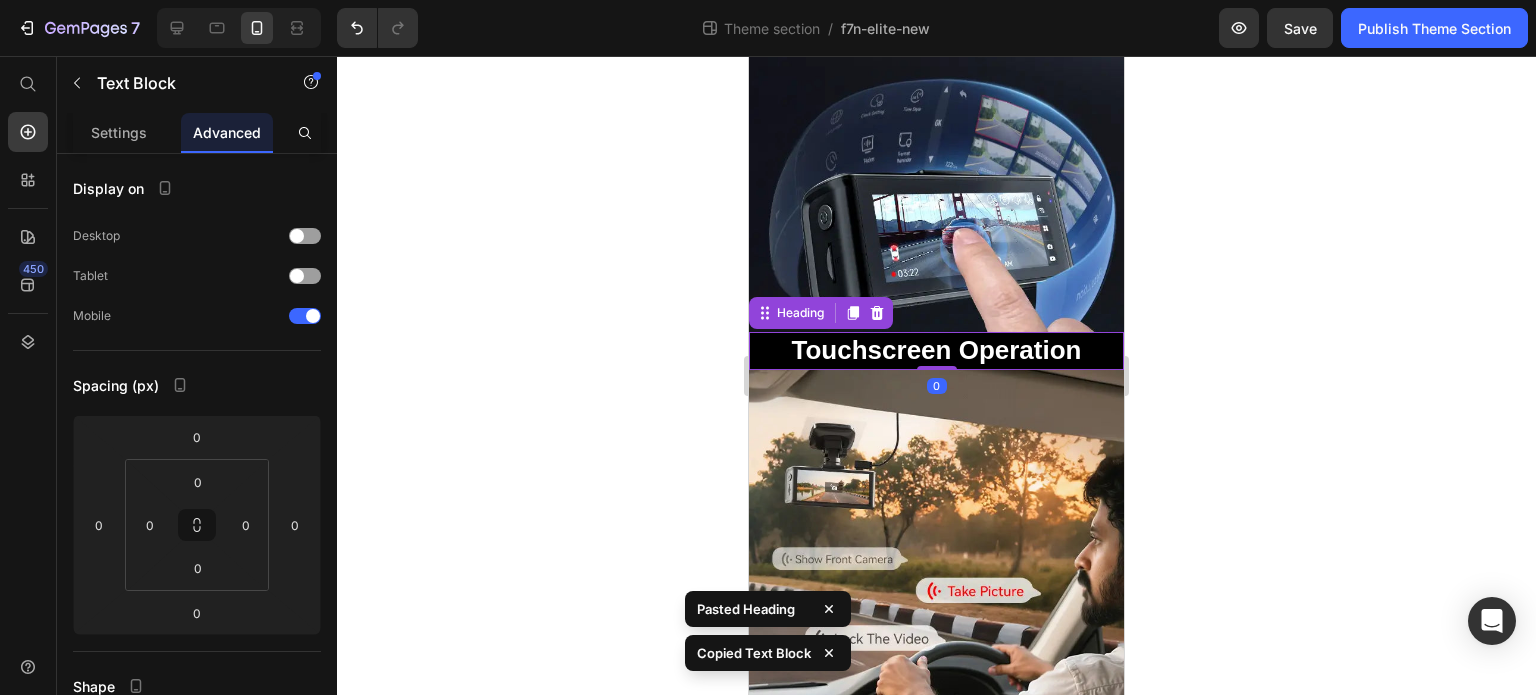 click on "Touchscreen Operation" at bounding box center (937, 350) 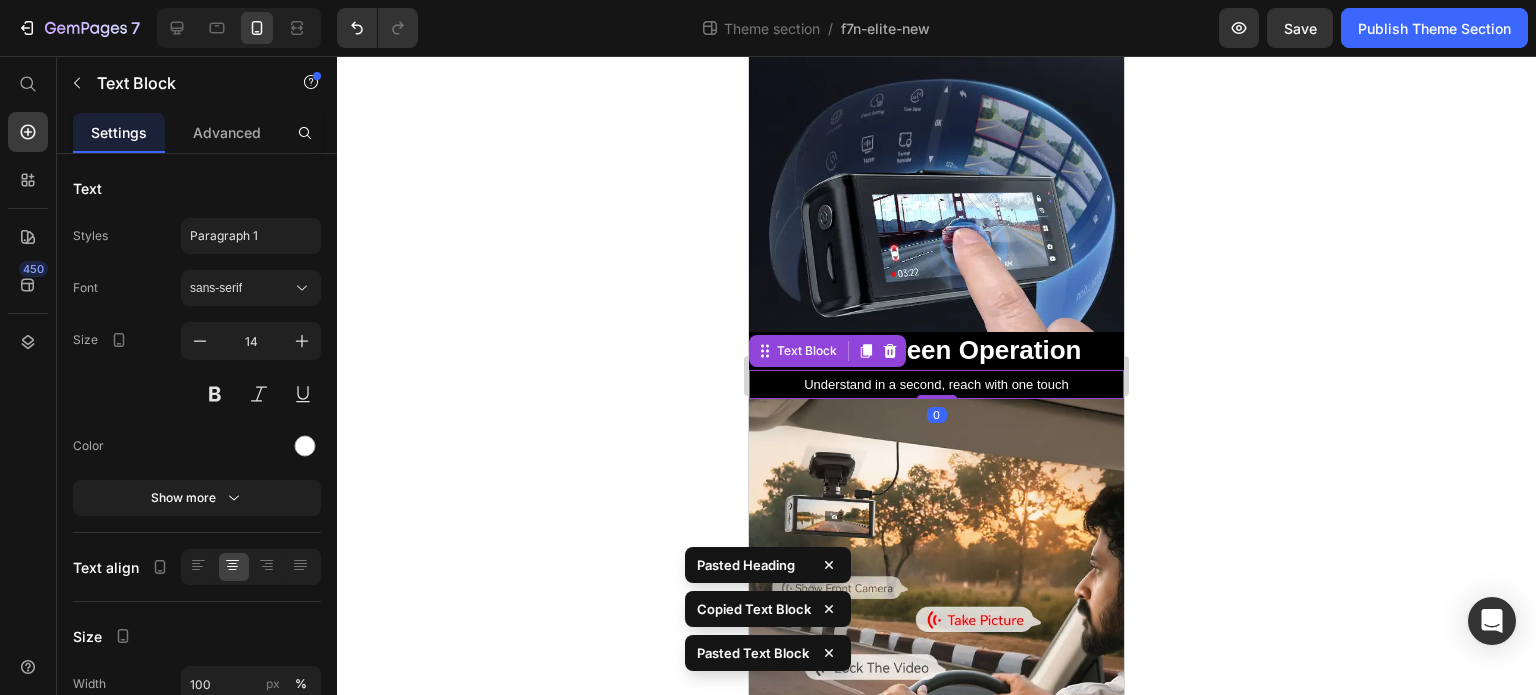 click on "Touchscreen Operation" at bounding box center (937, 350) 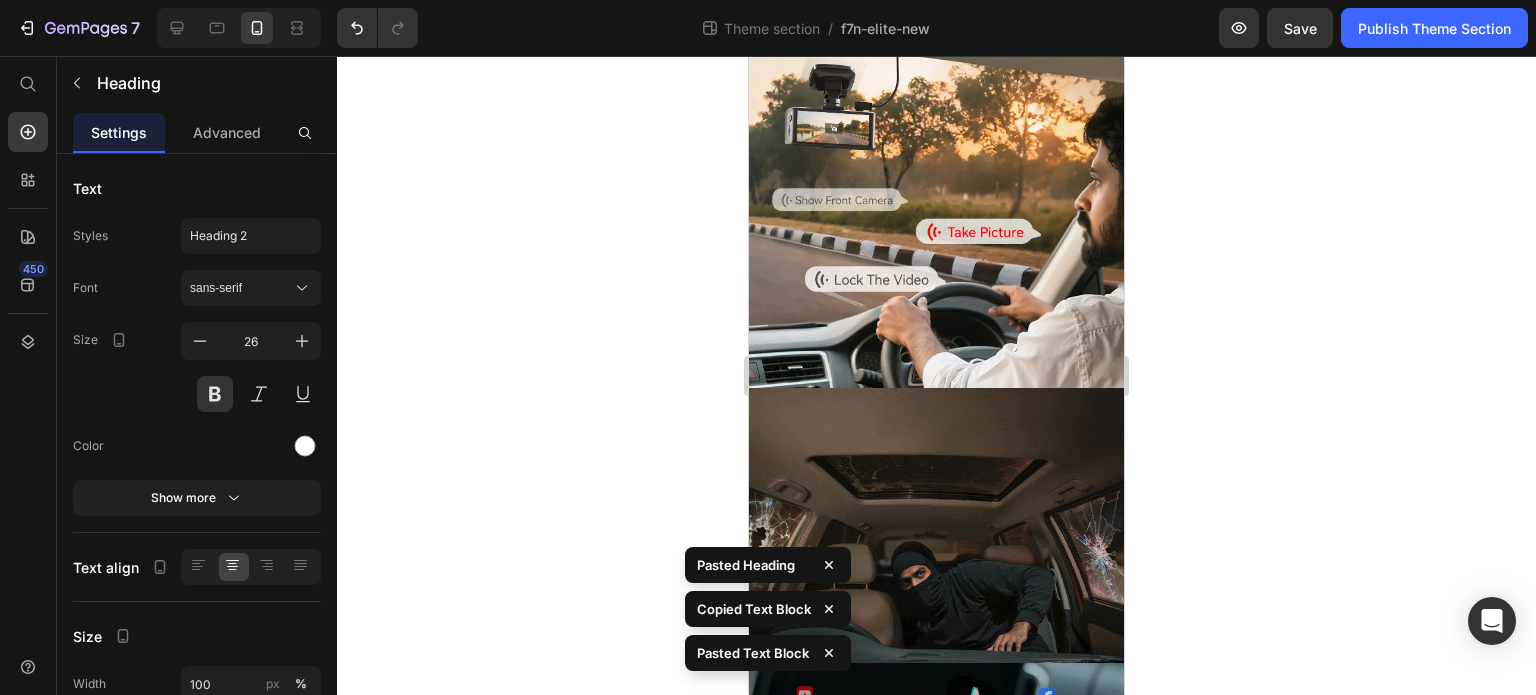 scroll, scrollTop: 700, scrollLeft: 0, axis: vertical 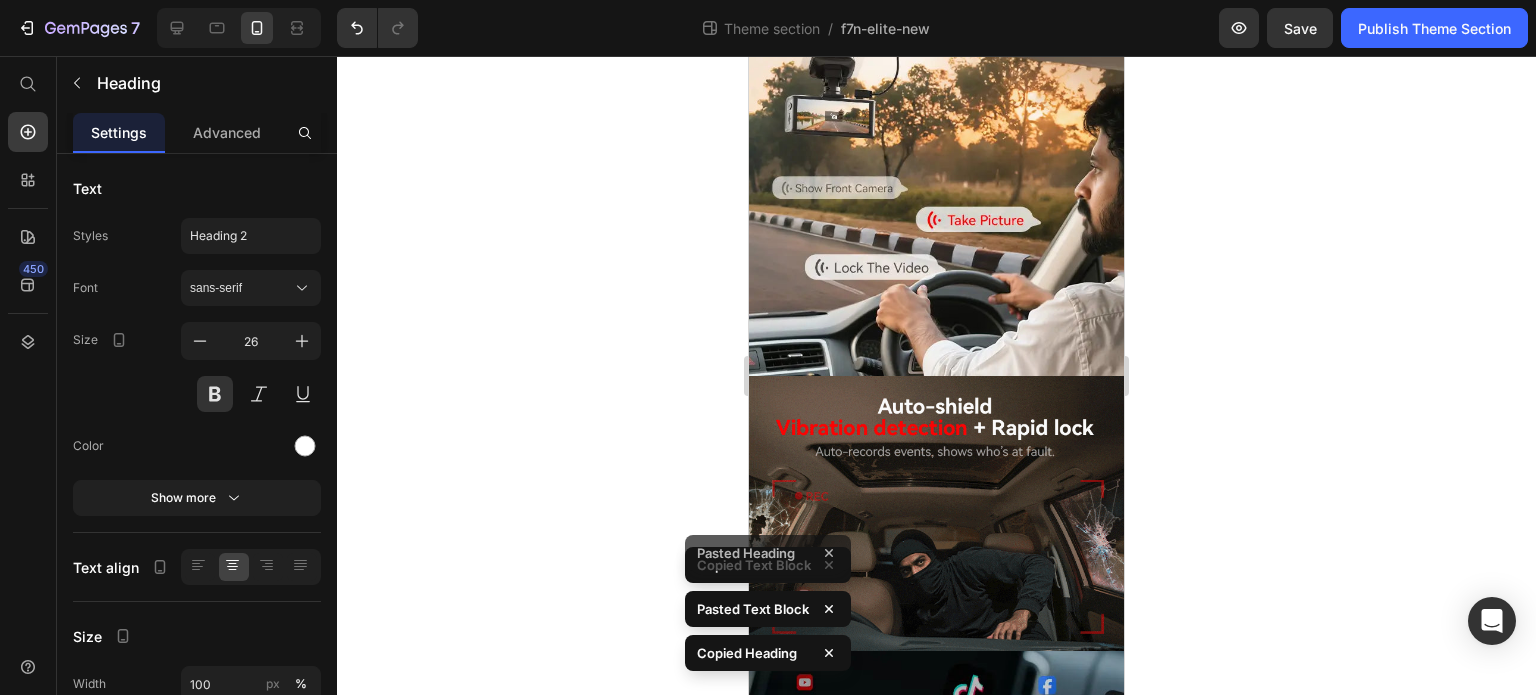 click at bounding box center [936, 187] 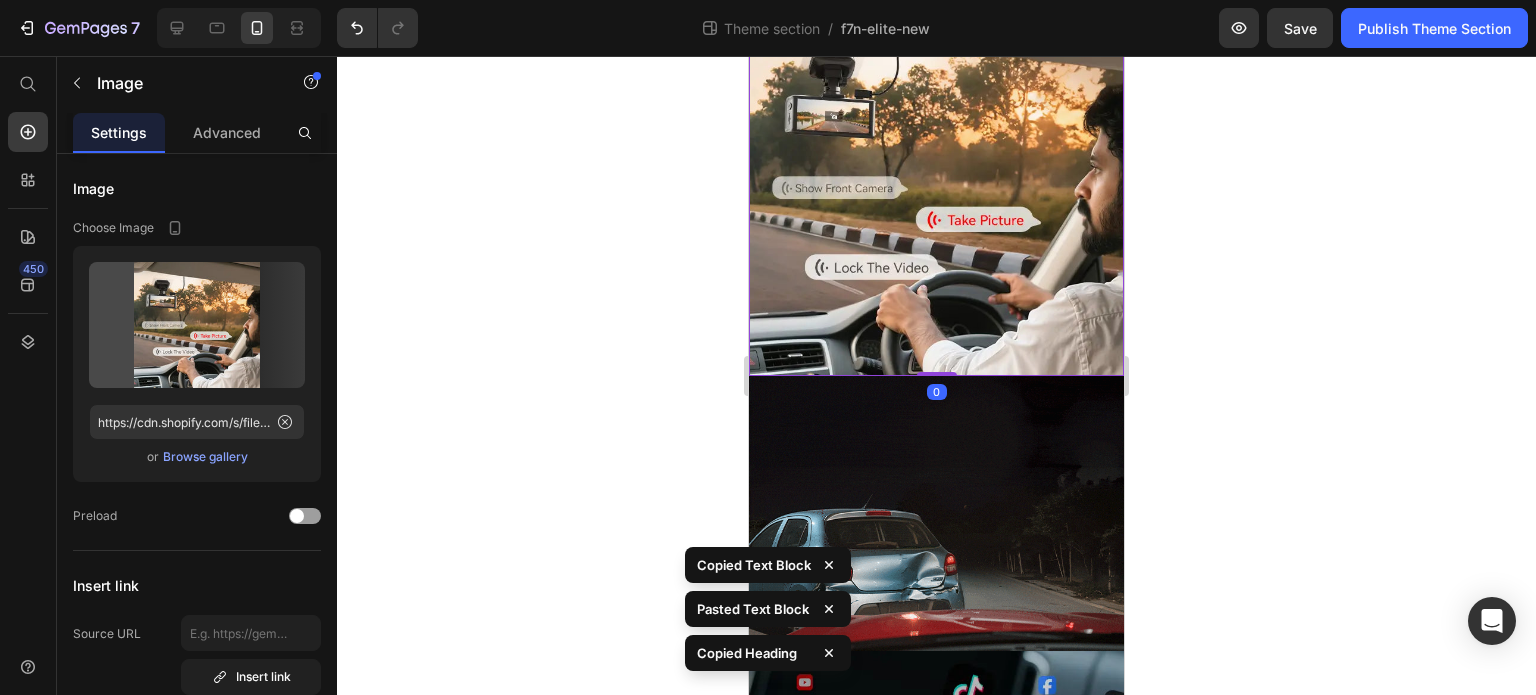 click at bounding box center [936, 187] 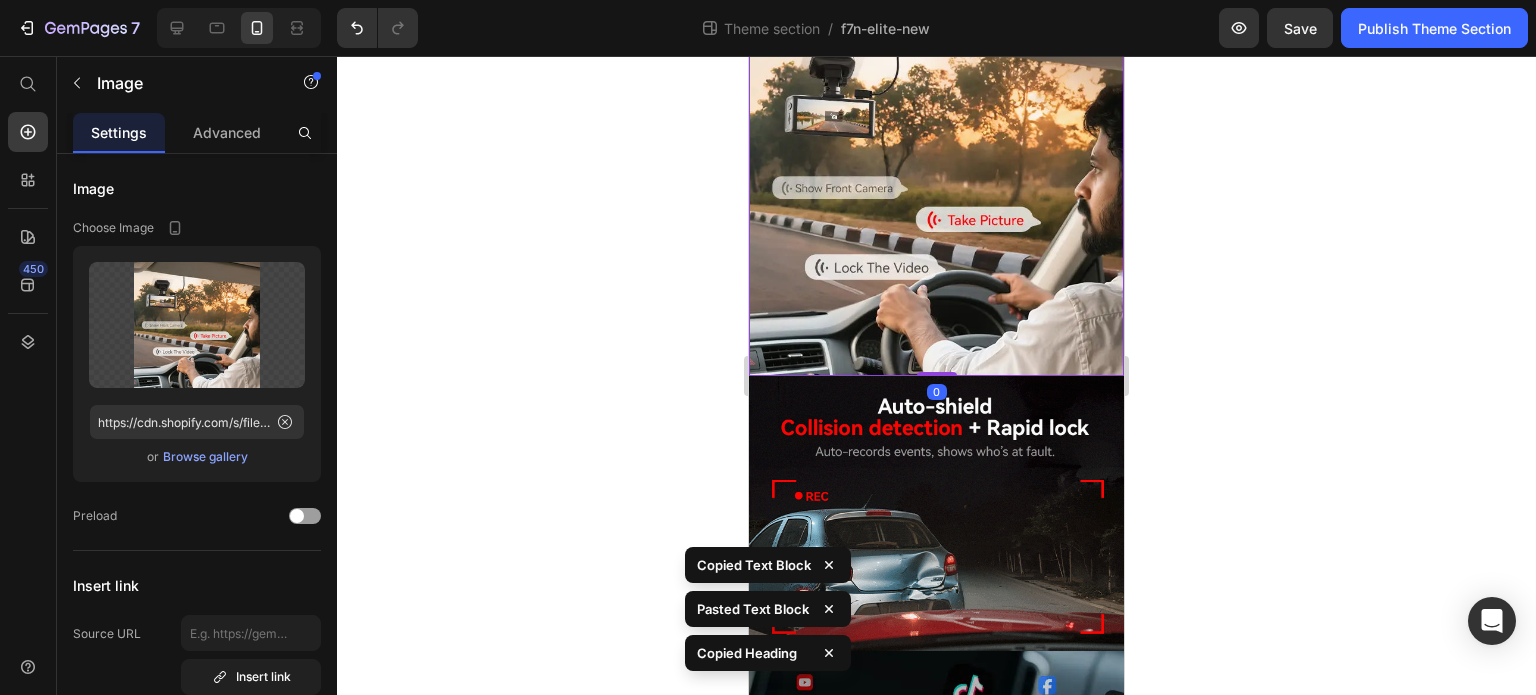 click at bounding box center (936, 187) 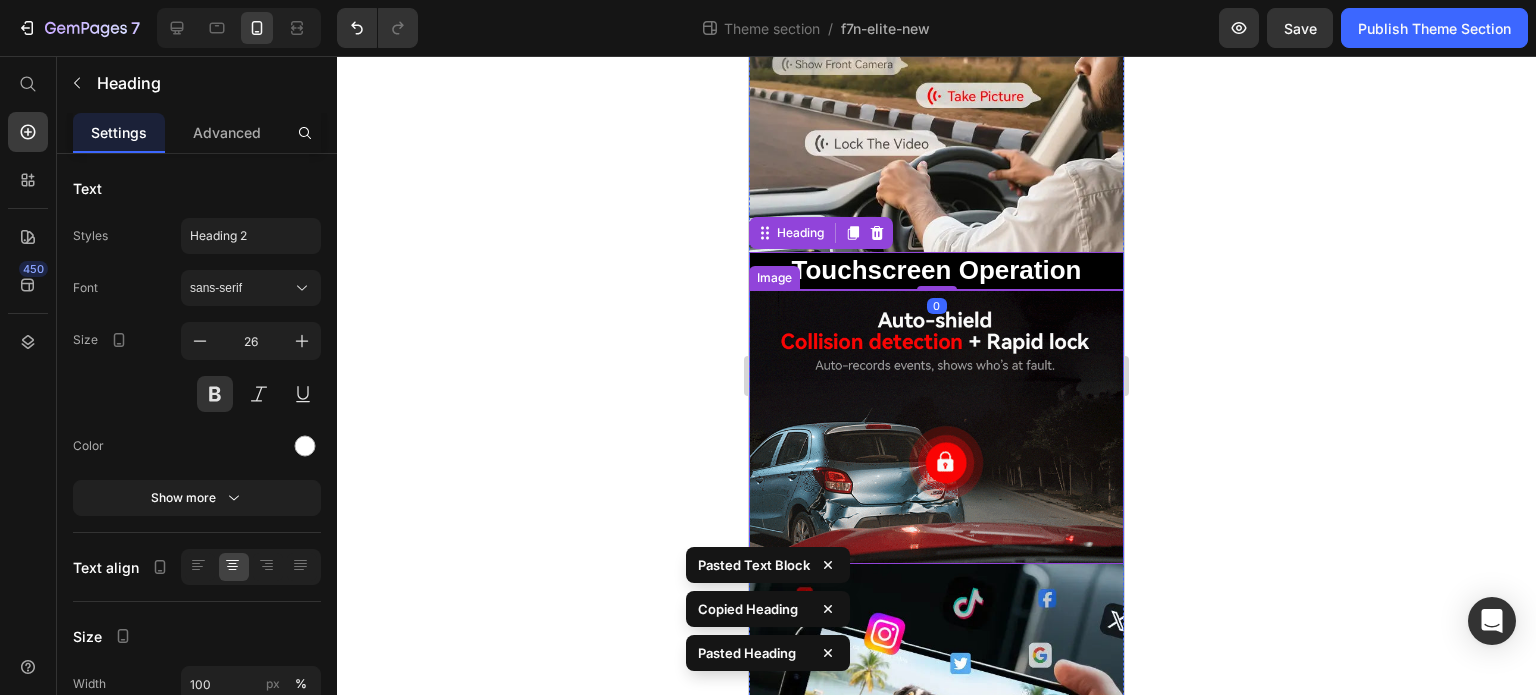 scroll, scrollTop: 900, scrollLeft: 0, axis: vertical 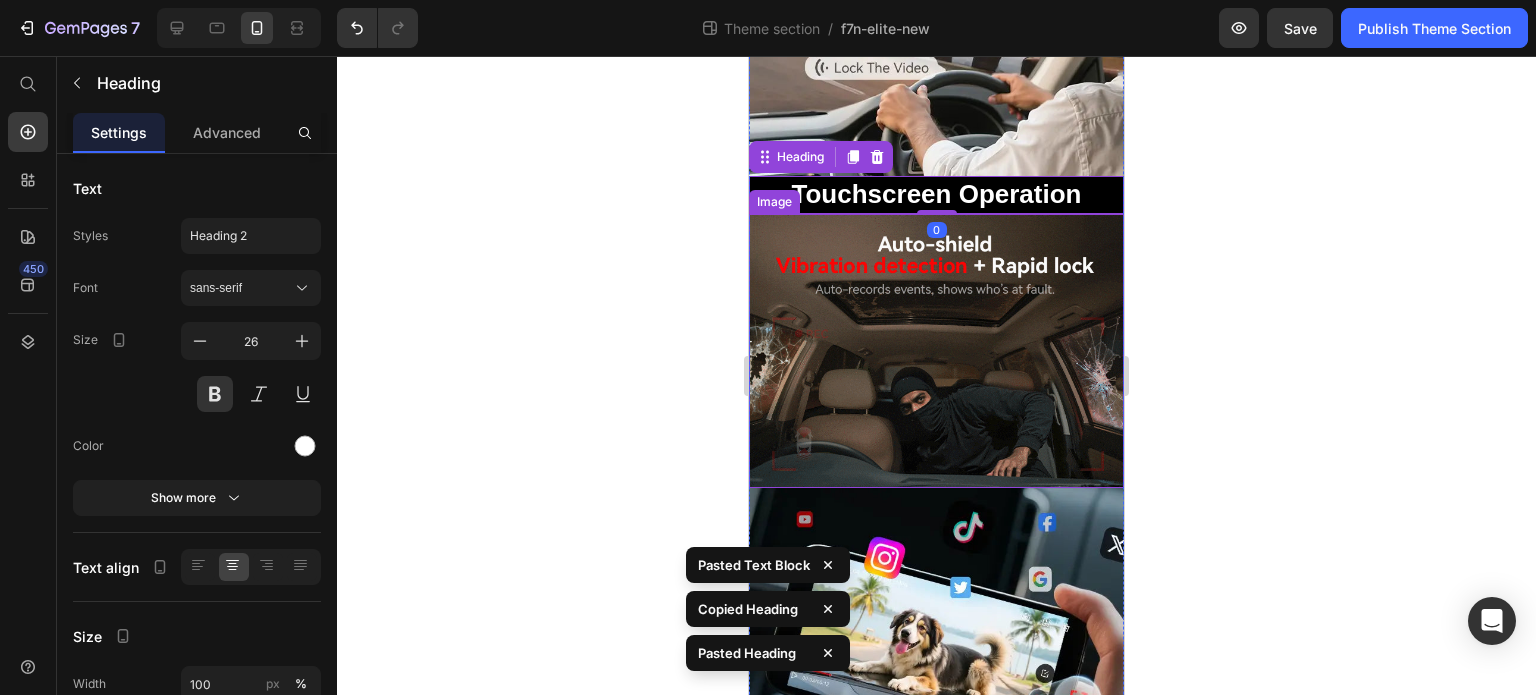 click at bounding box center (936, 351) 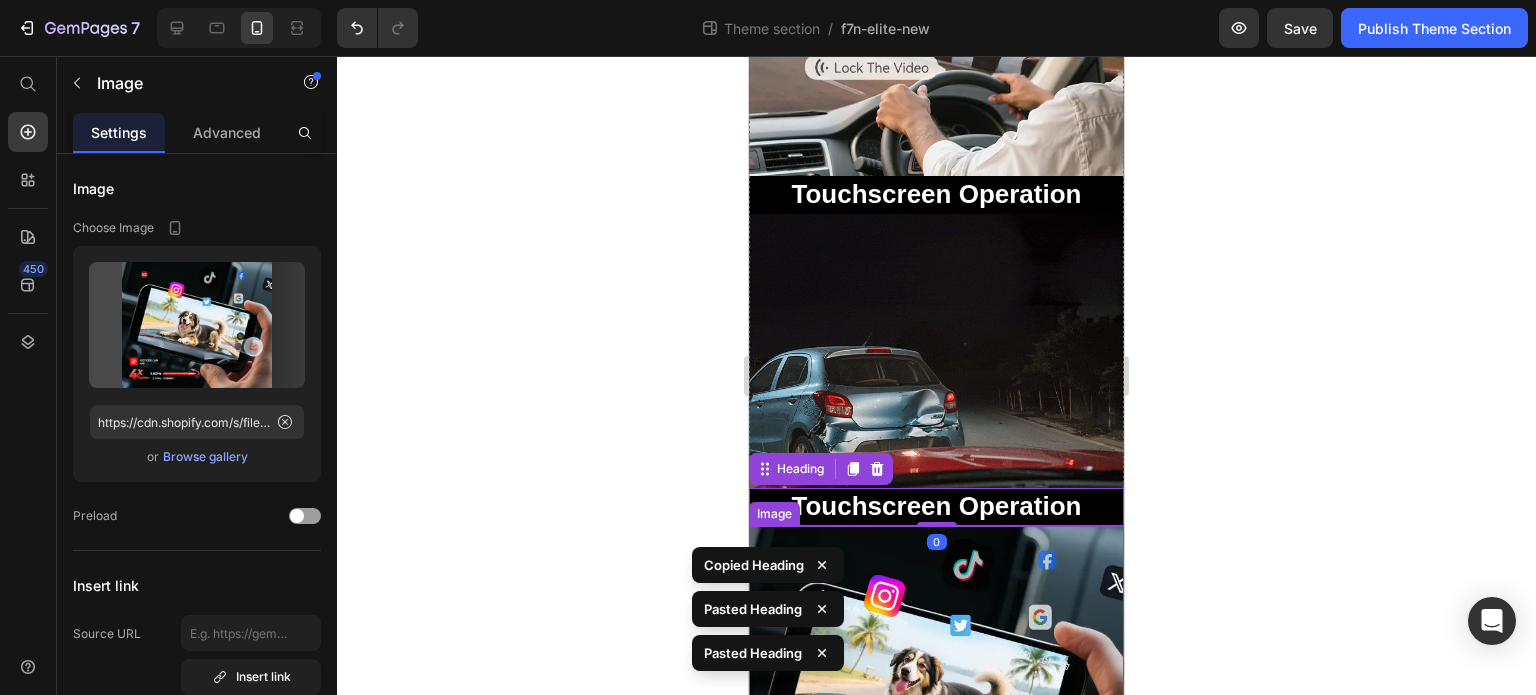 click at bounding box center [936, 683] 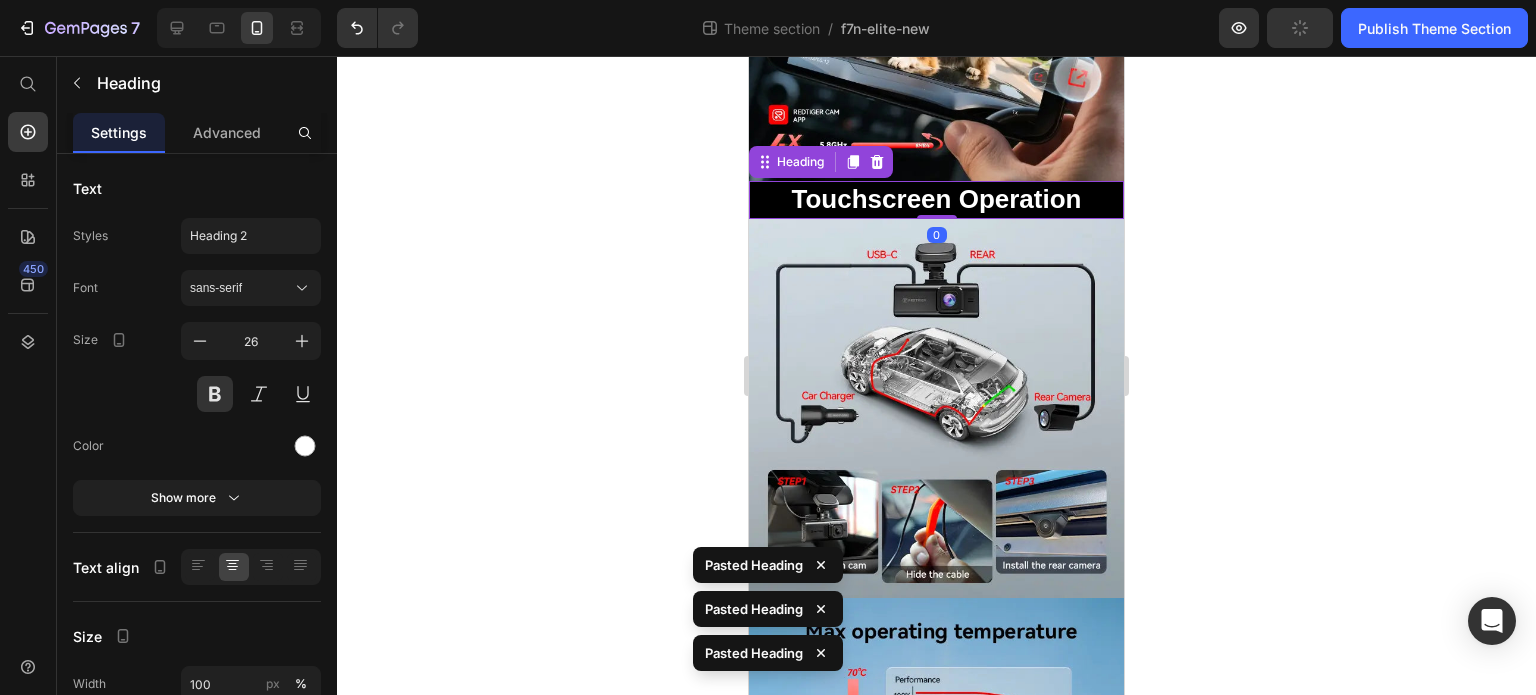 scroll, scrollTop: 1560, scrollLeft: 0, axis: vertical 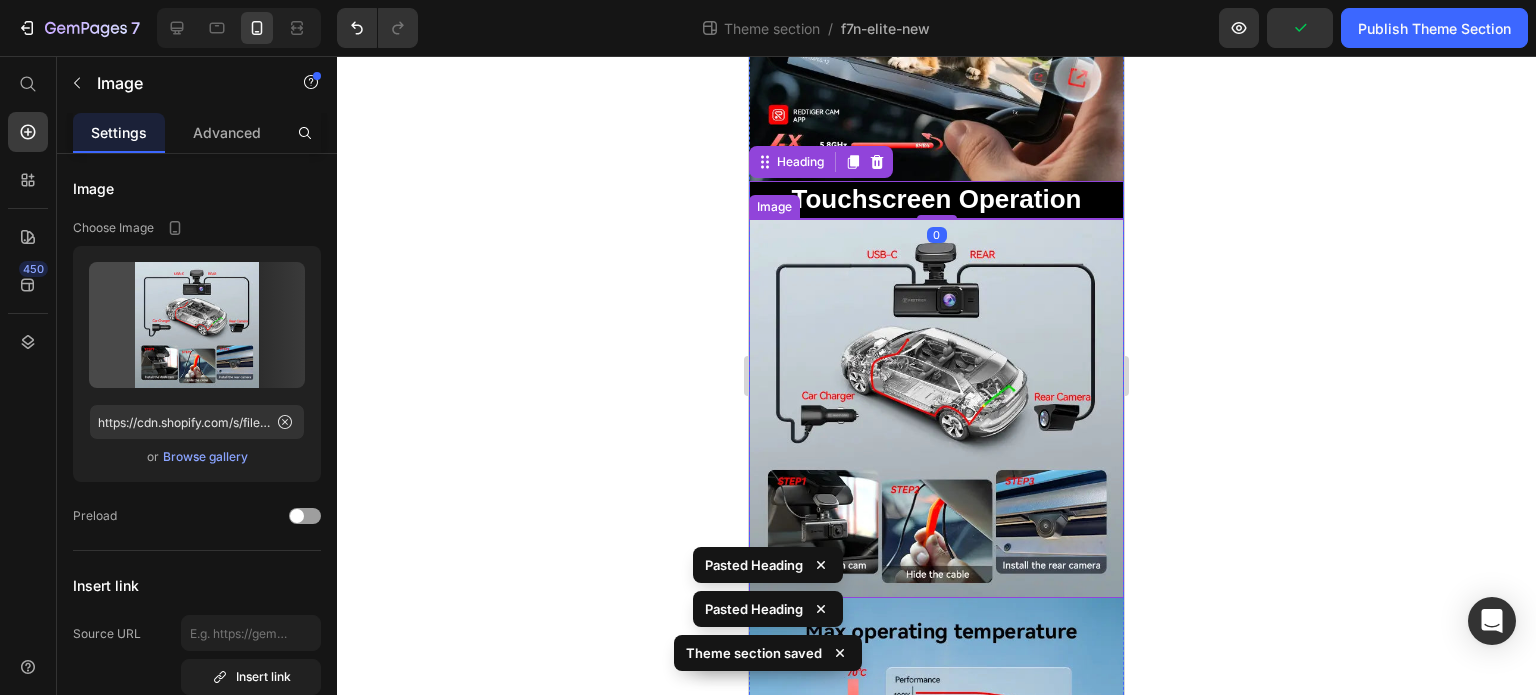 click at bounding box center (936, 408) 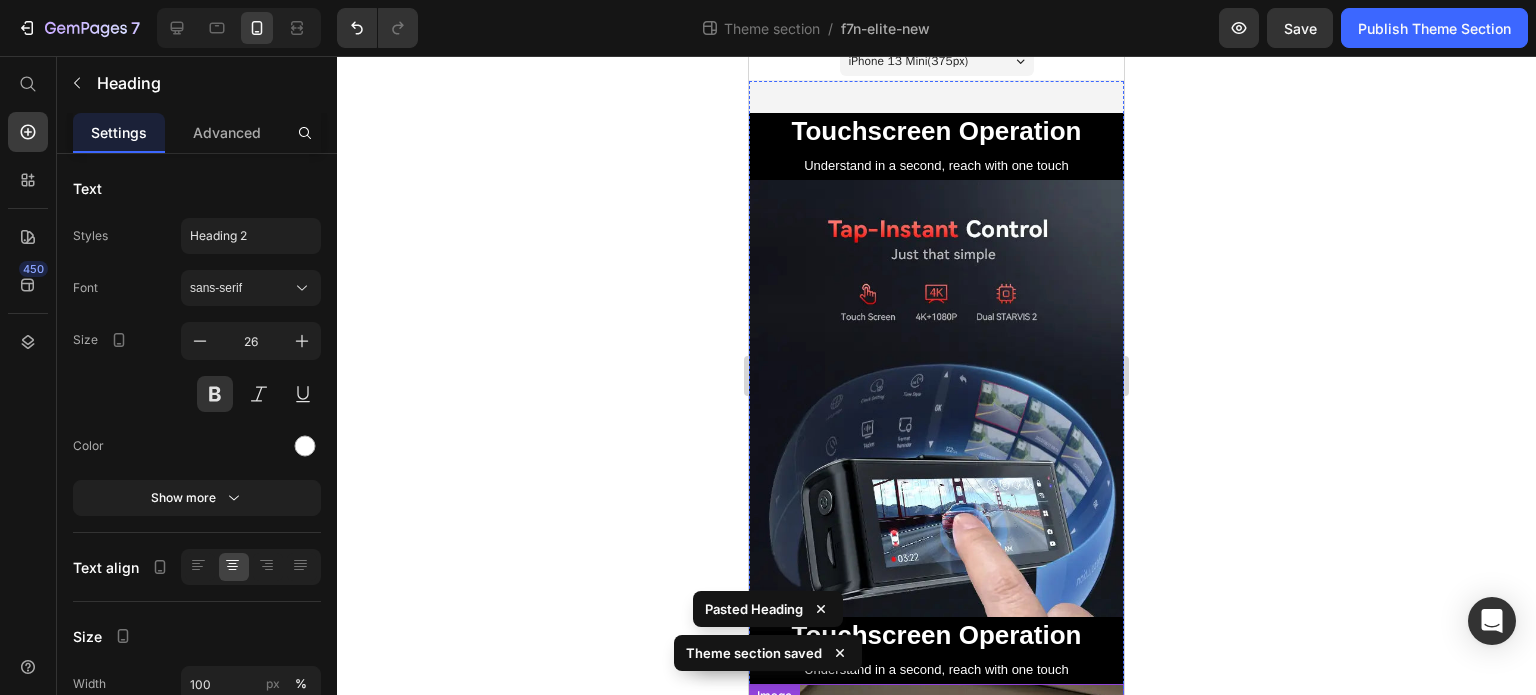 scroll, scrollTop: 0, scrollLeft: 0, axis: both 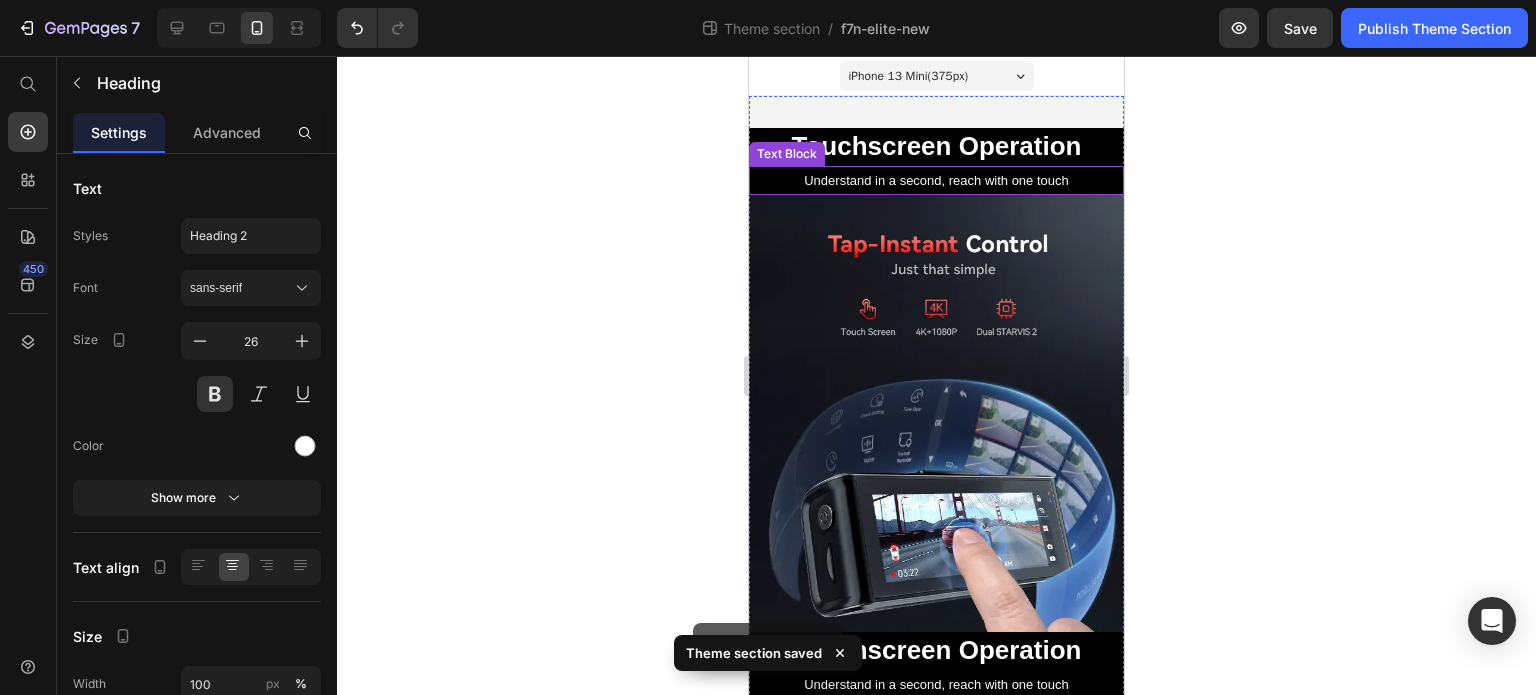click on "Understand in a second, reach with one touch" at bounding box center (936, 180) 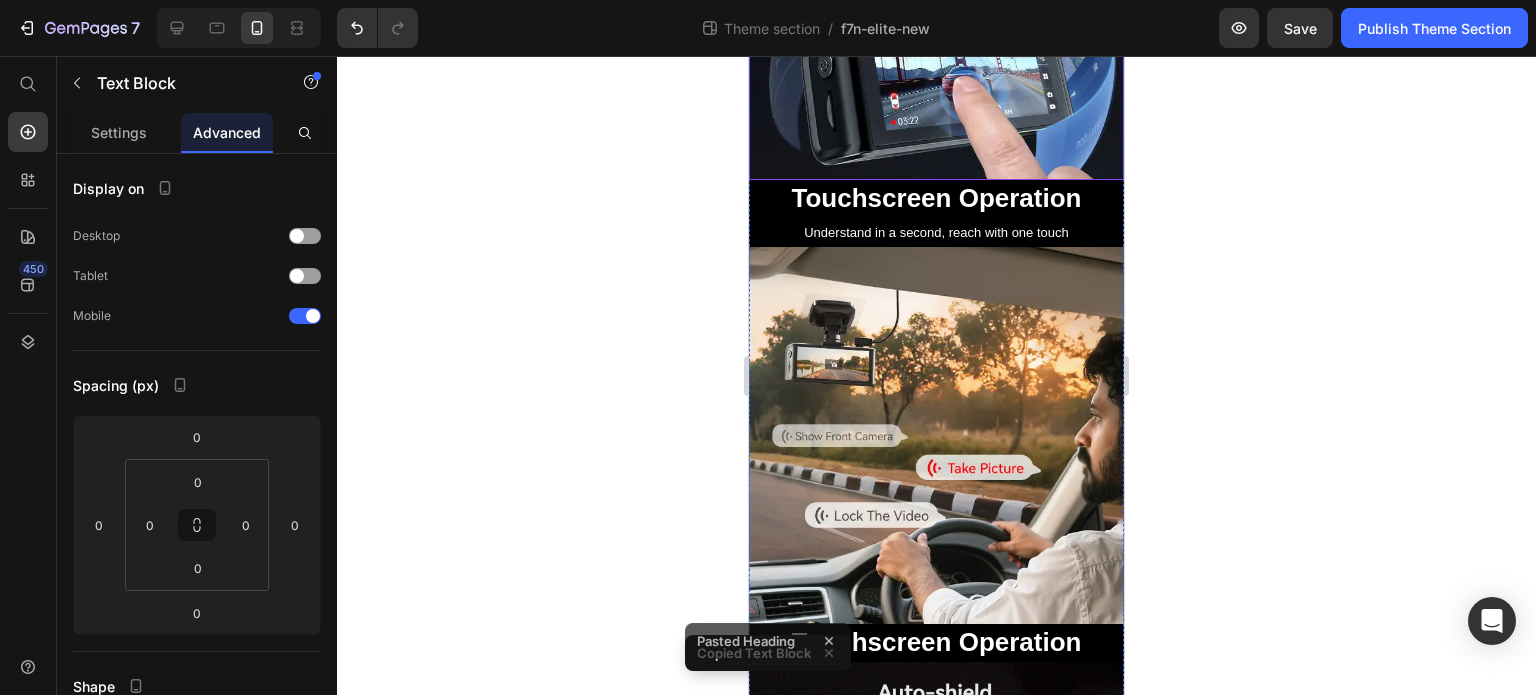 scroll, scrollTop: 500, scrollLeft: 0, axis: vertical 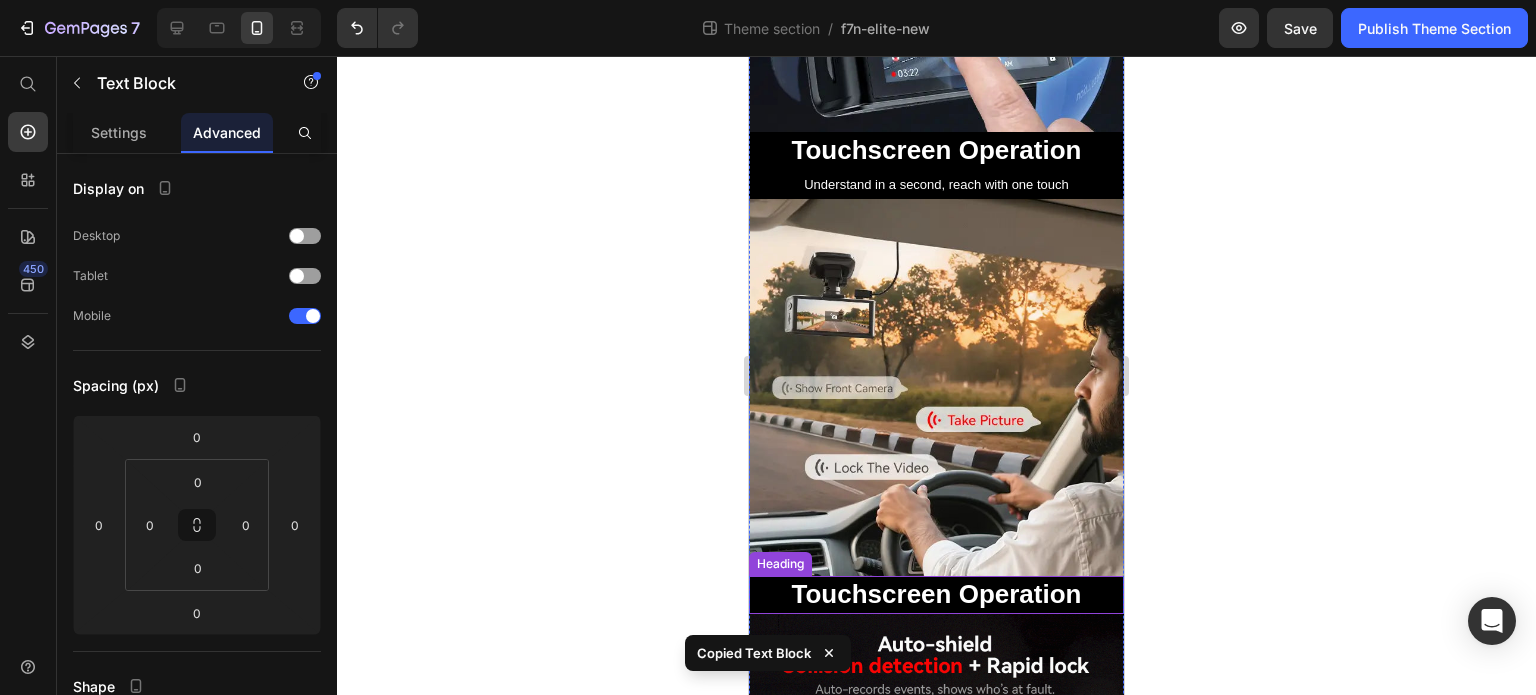 click on "Touchscreen Operation" at bounding box center [937, 594] 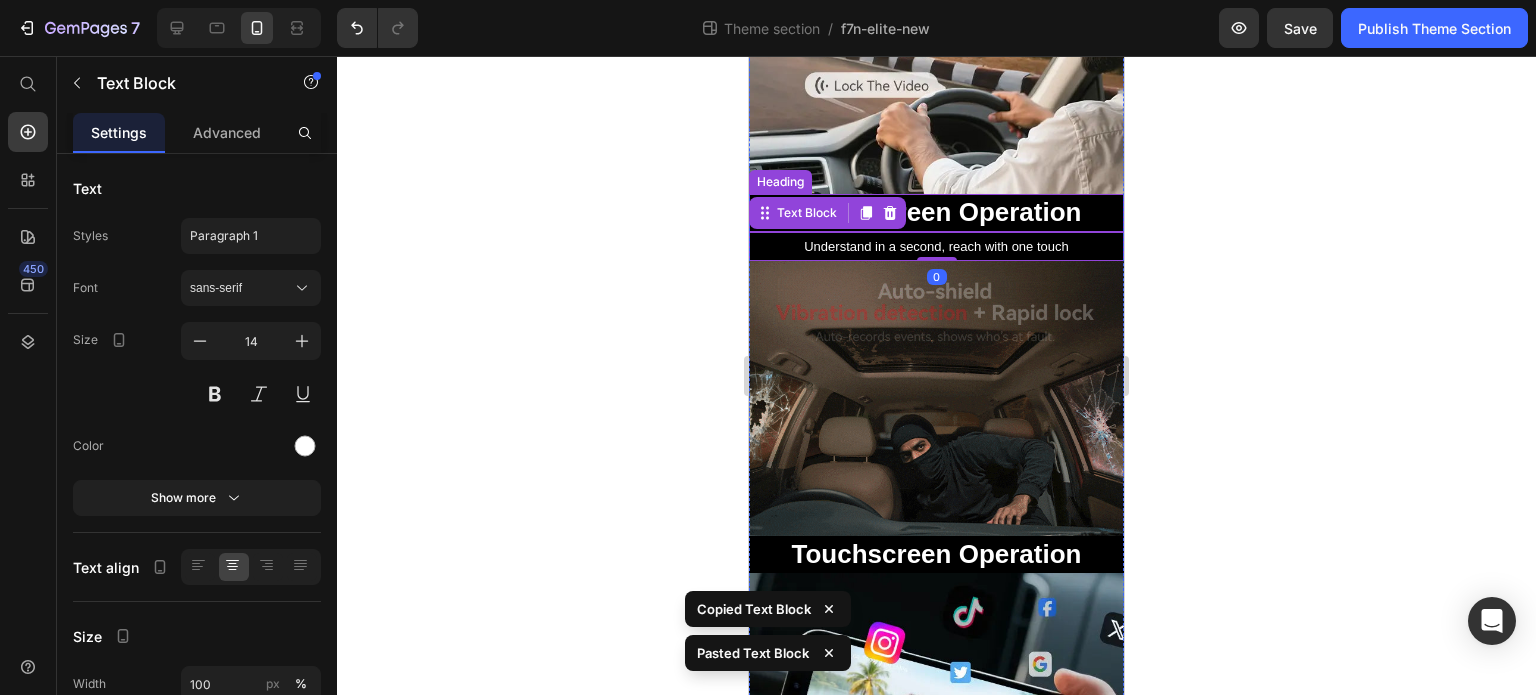 scroll, scrollTop: 900, scrollLeft: 0, axis: vertical 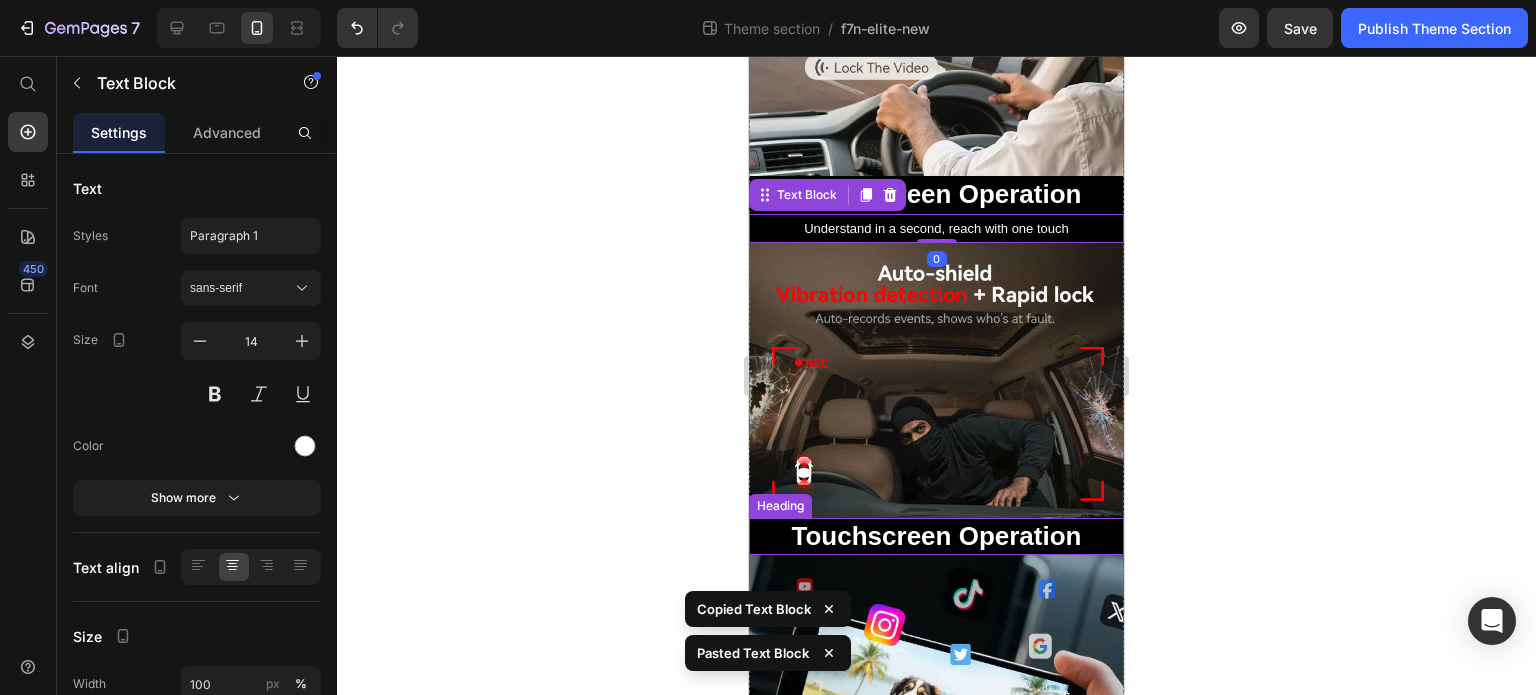 click on "Touchscreen Operation" at bounding box center [937, 536] 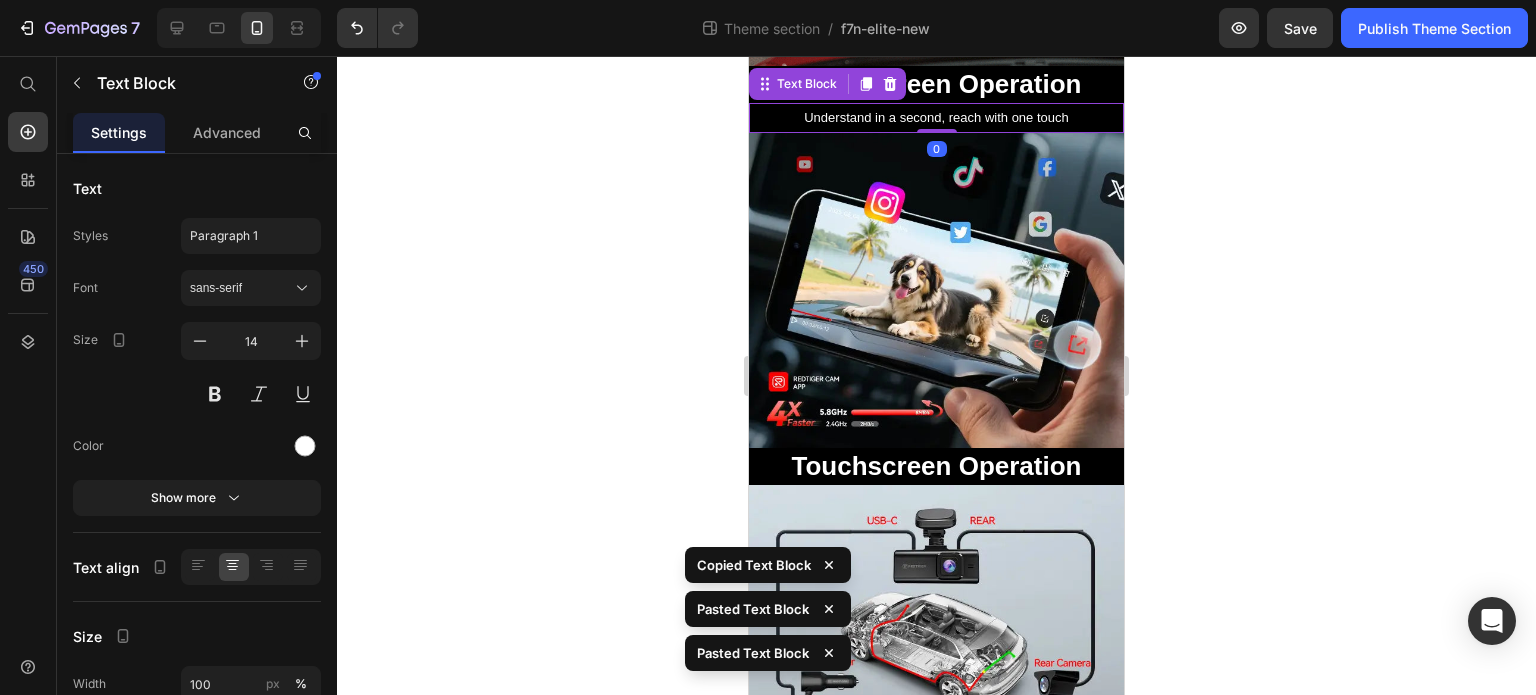 scroll, scrollTop: 1400, scrollLeft: 0, axis: vertical 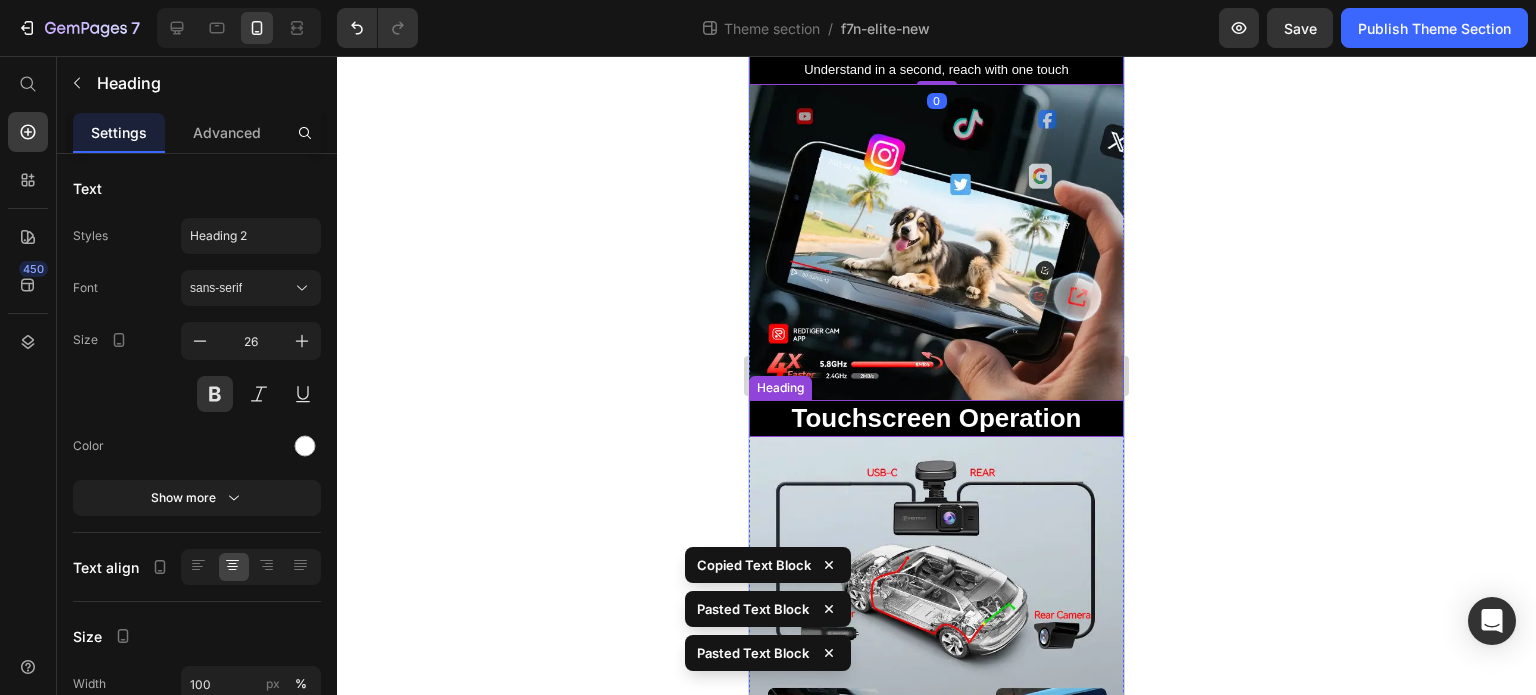 click on "Touchscreen Operation" at bounding box center (937, 418) 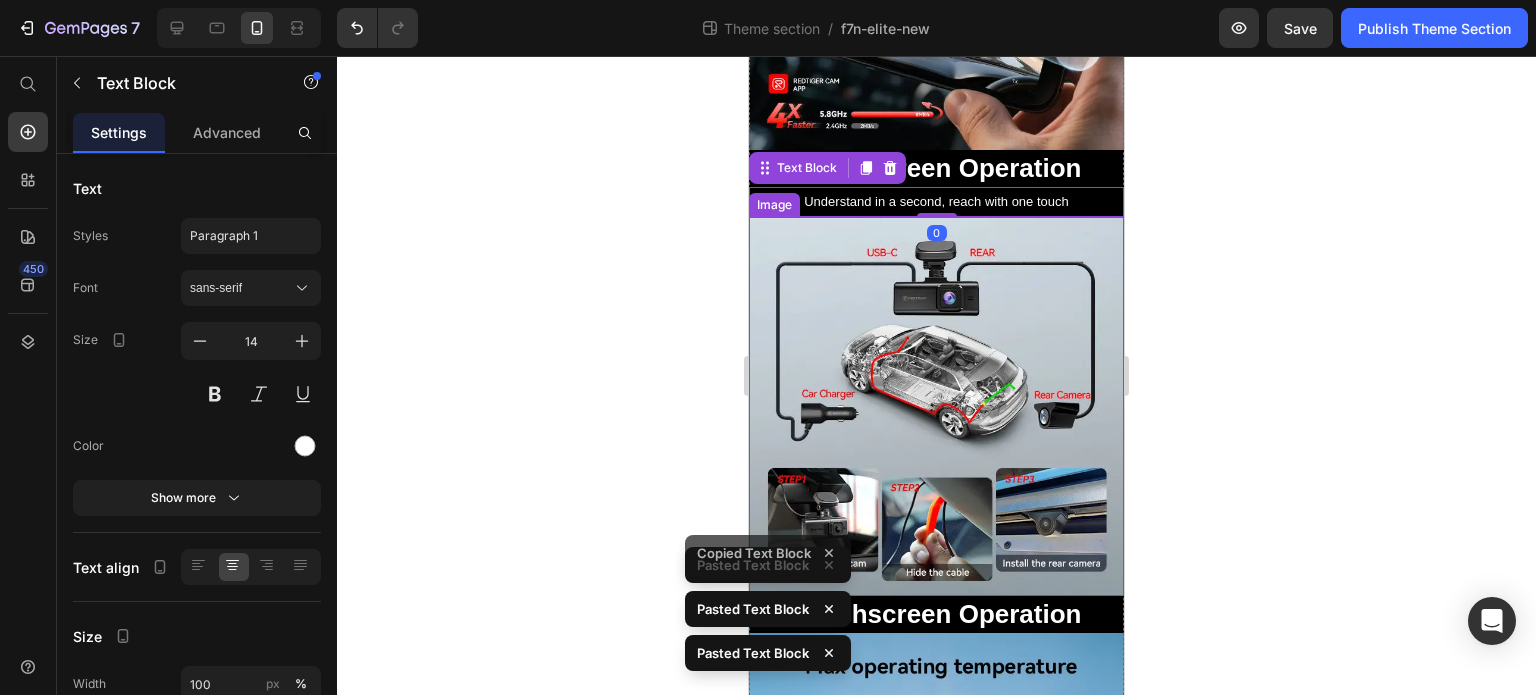 scroll, scrollTop: 1800, scrollLeft: 0, axis: vertical 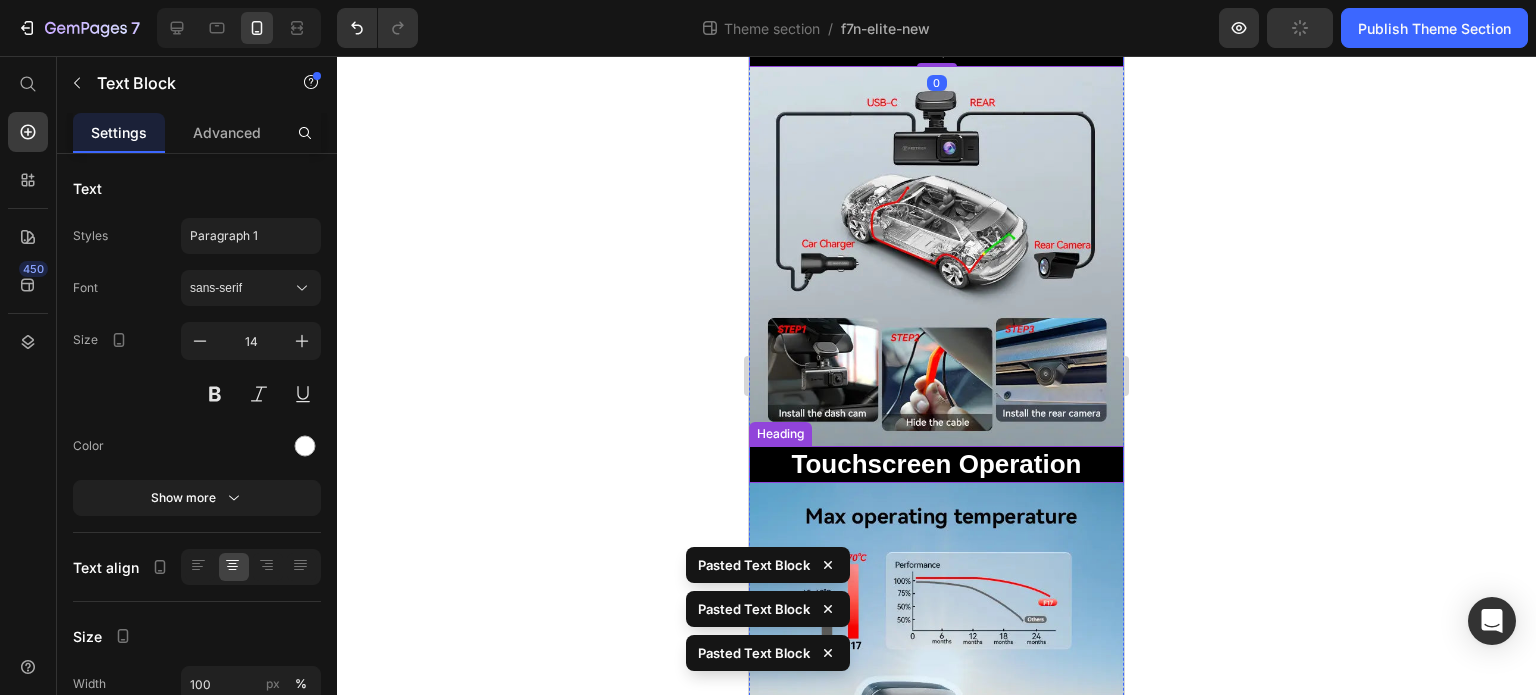 click on "Touchscreen Operation" at bounding box center (937, 464) 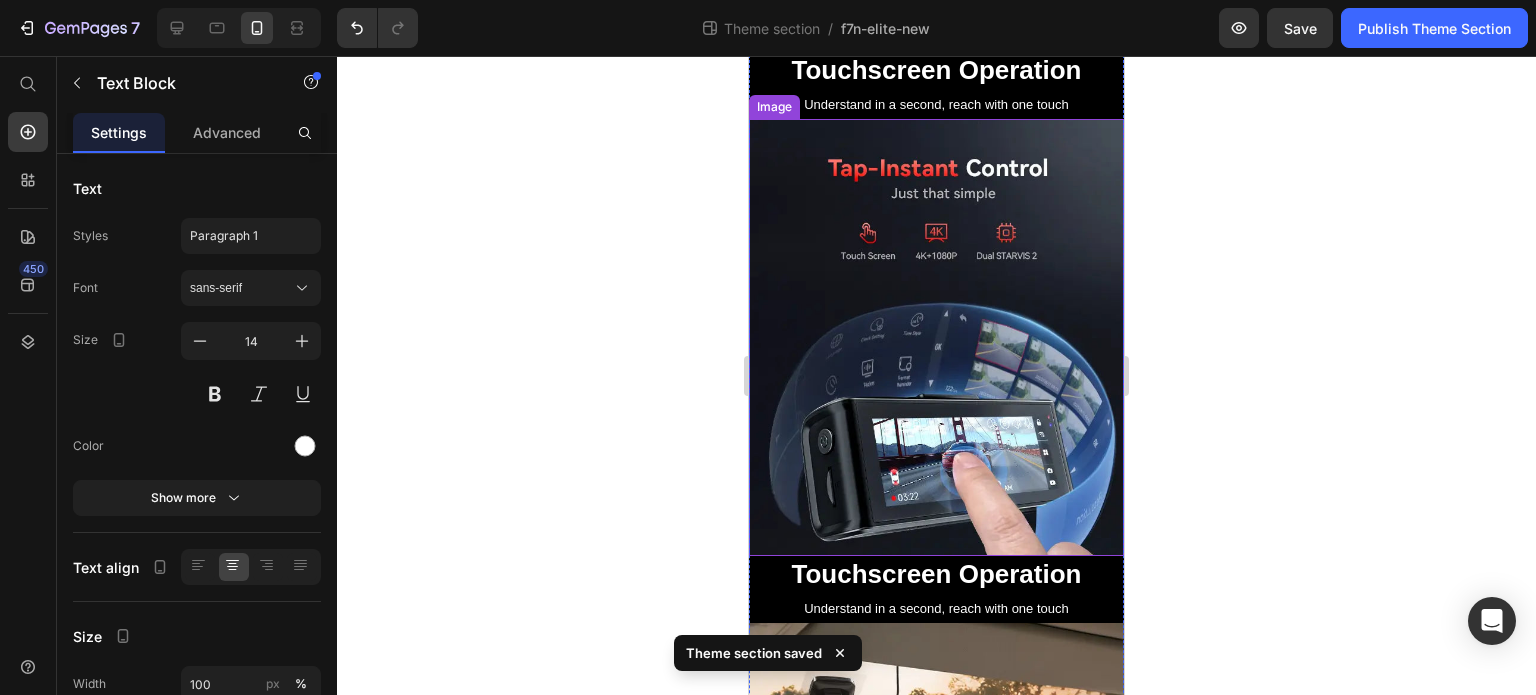 scroll, scrollTop: 200, scrollLeft: 0, axis: vertical 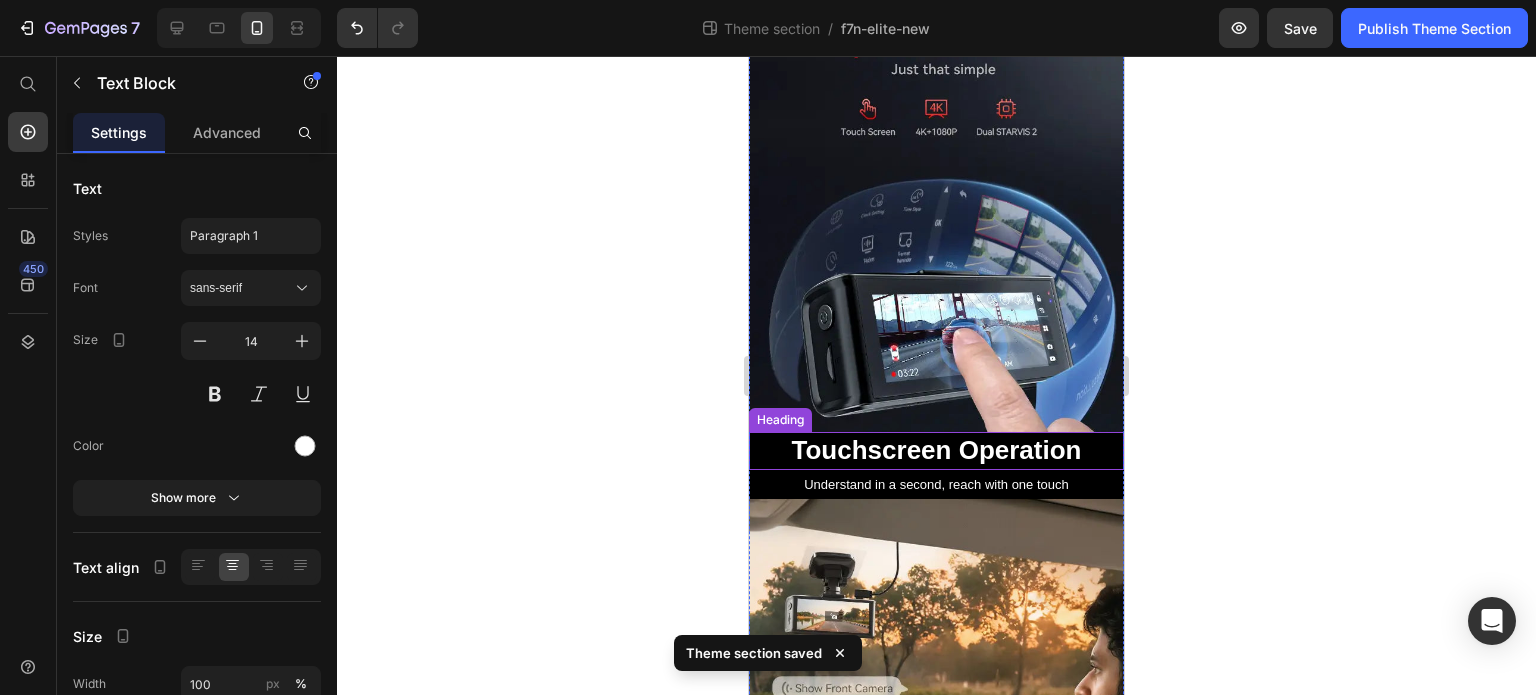 click on "Touchscreen Operation" at bounding box center (937, 450) 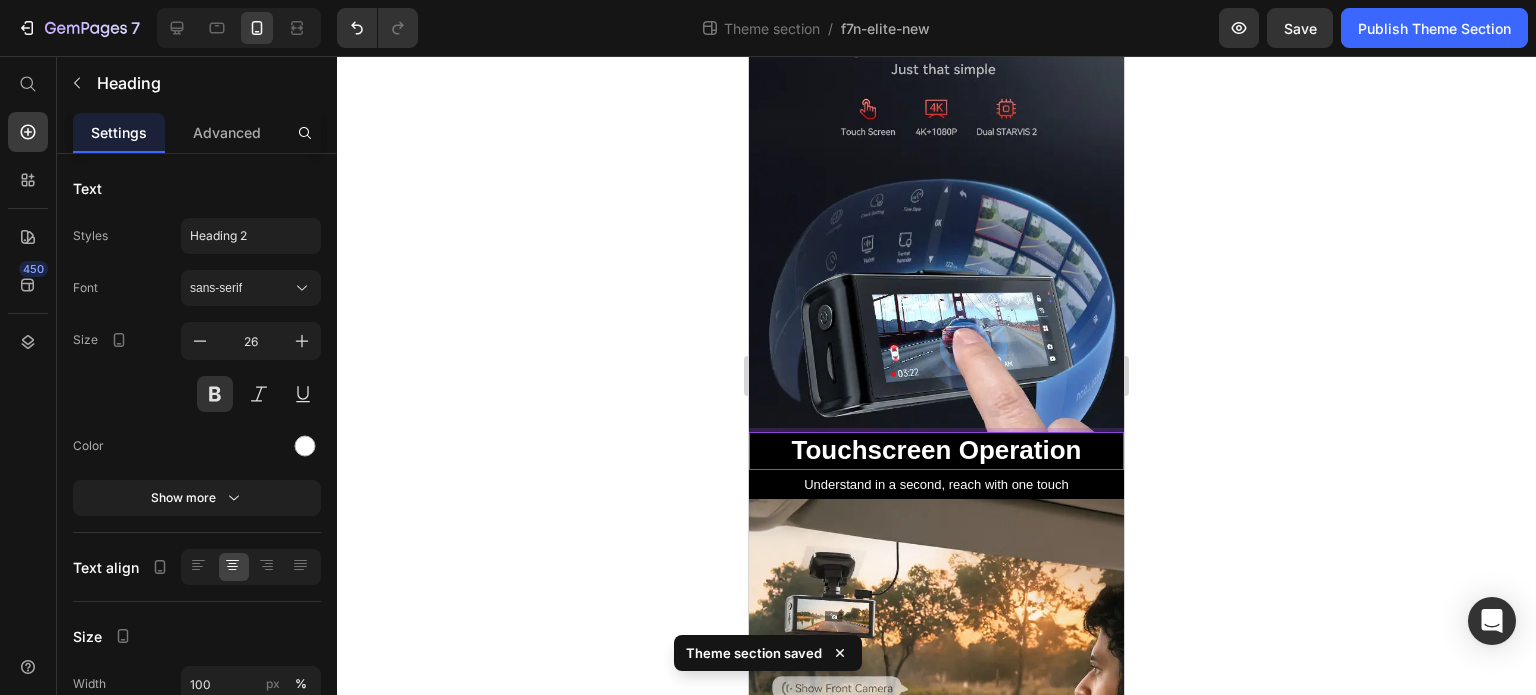 click on "Touchscreen Operation" at bounding box center (937, 450) 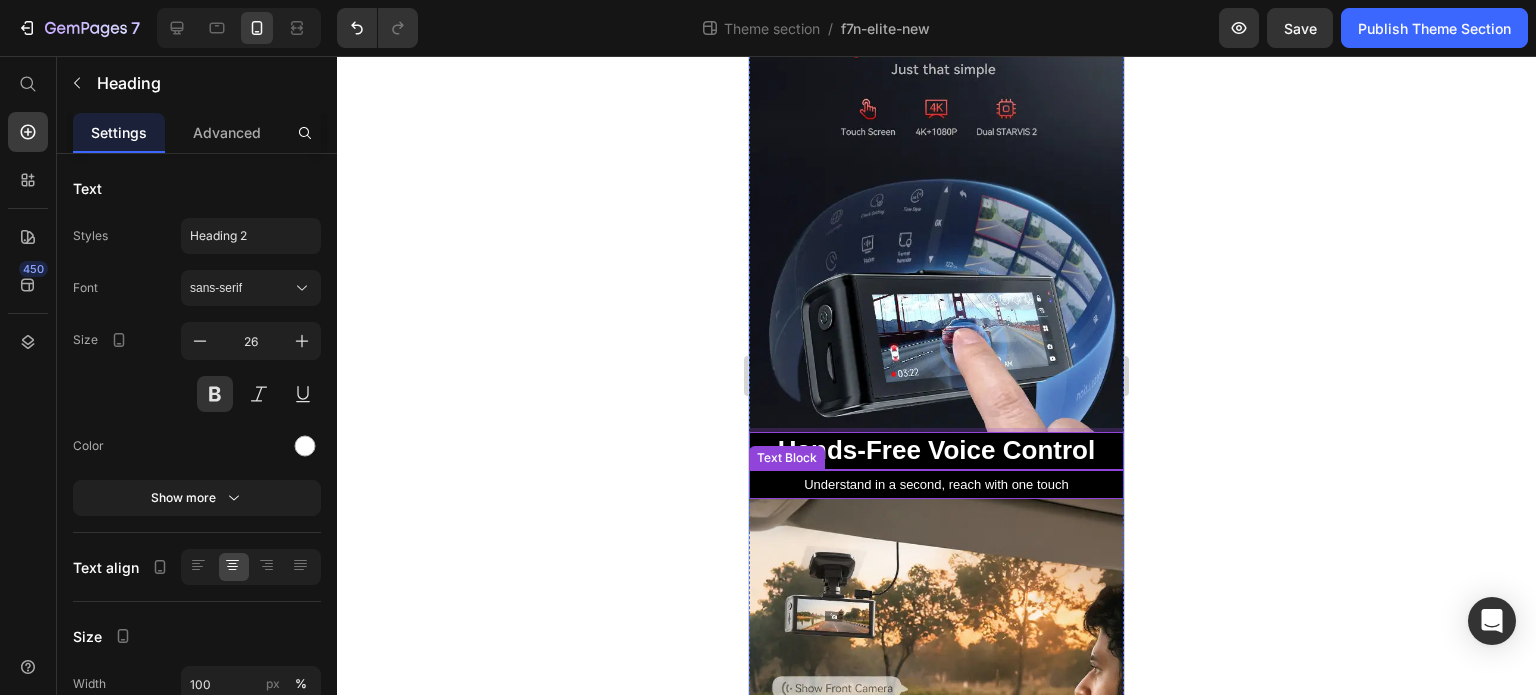 click on "Understand in a second, reach with one touch" at bounding box center (936, 484) 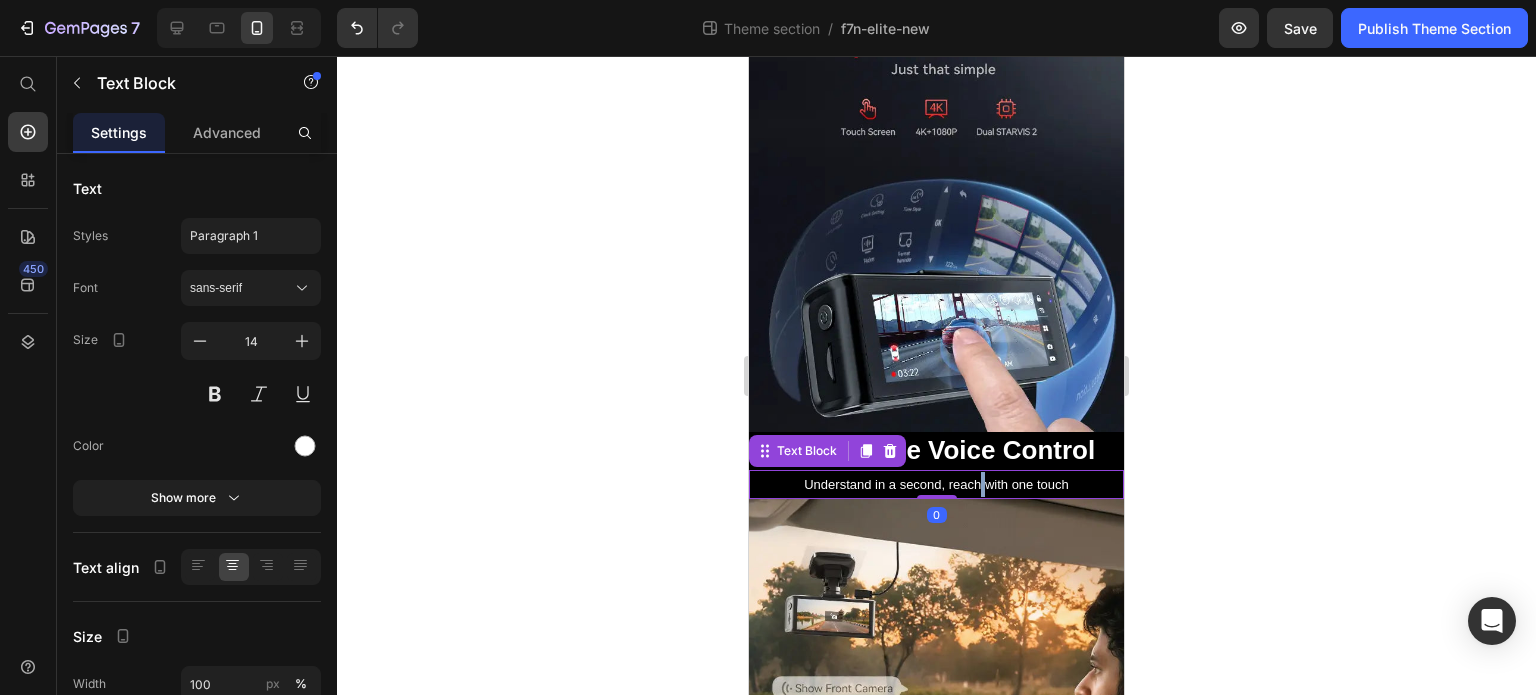 click on "Understand in a second, reach with one touch" at bounding box center (936, 484) 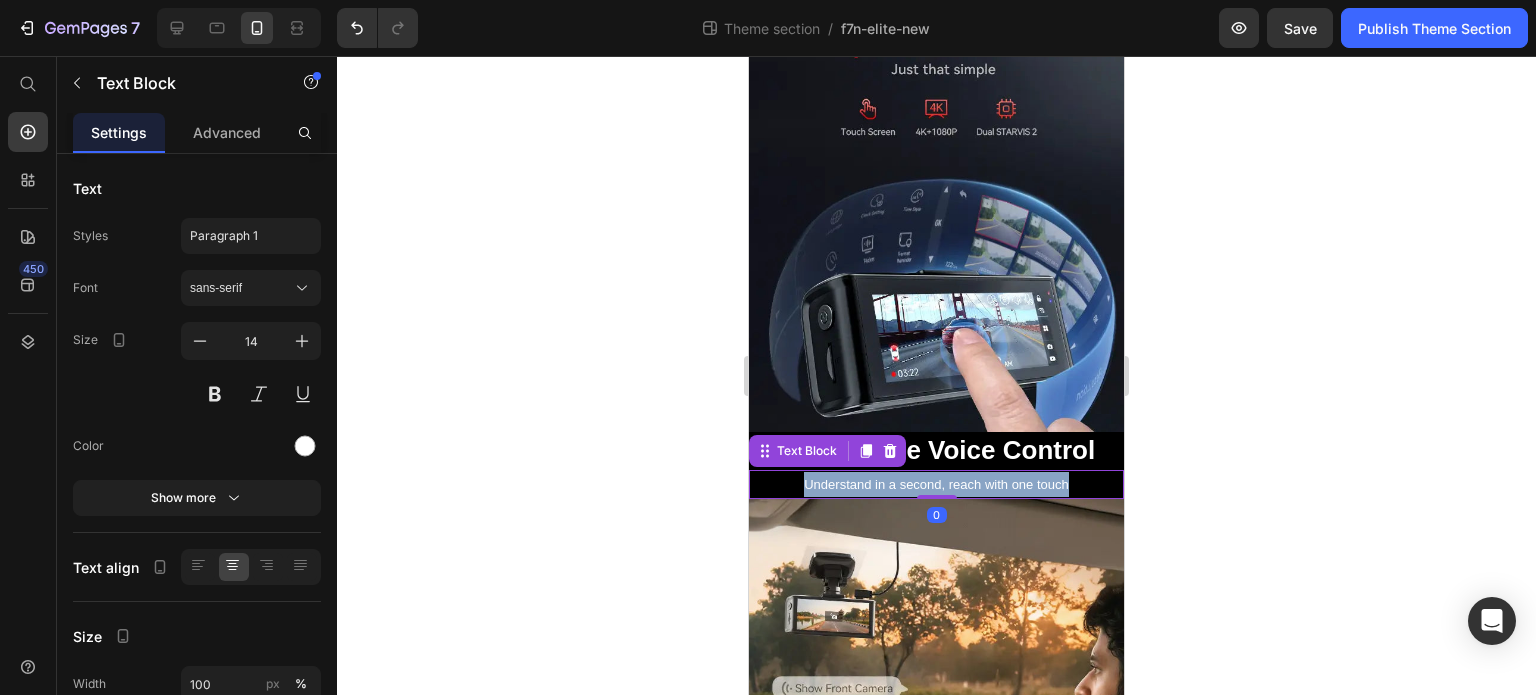 click on "Understand in a second, reach with one touch" at bounding box center [936, 484] 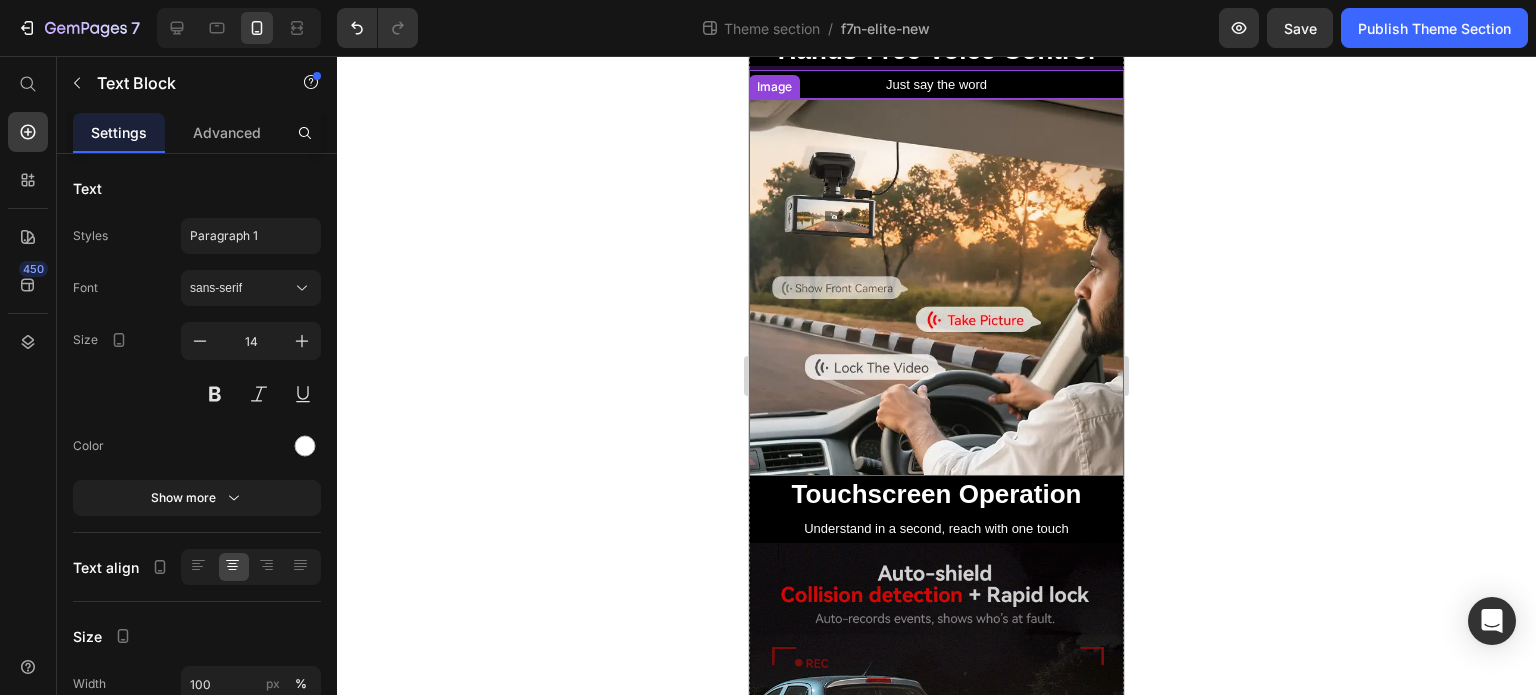 scroll, scrollTop: 800, scrollLeft: 0, axis: vertical 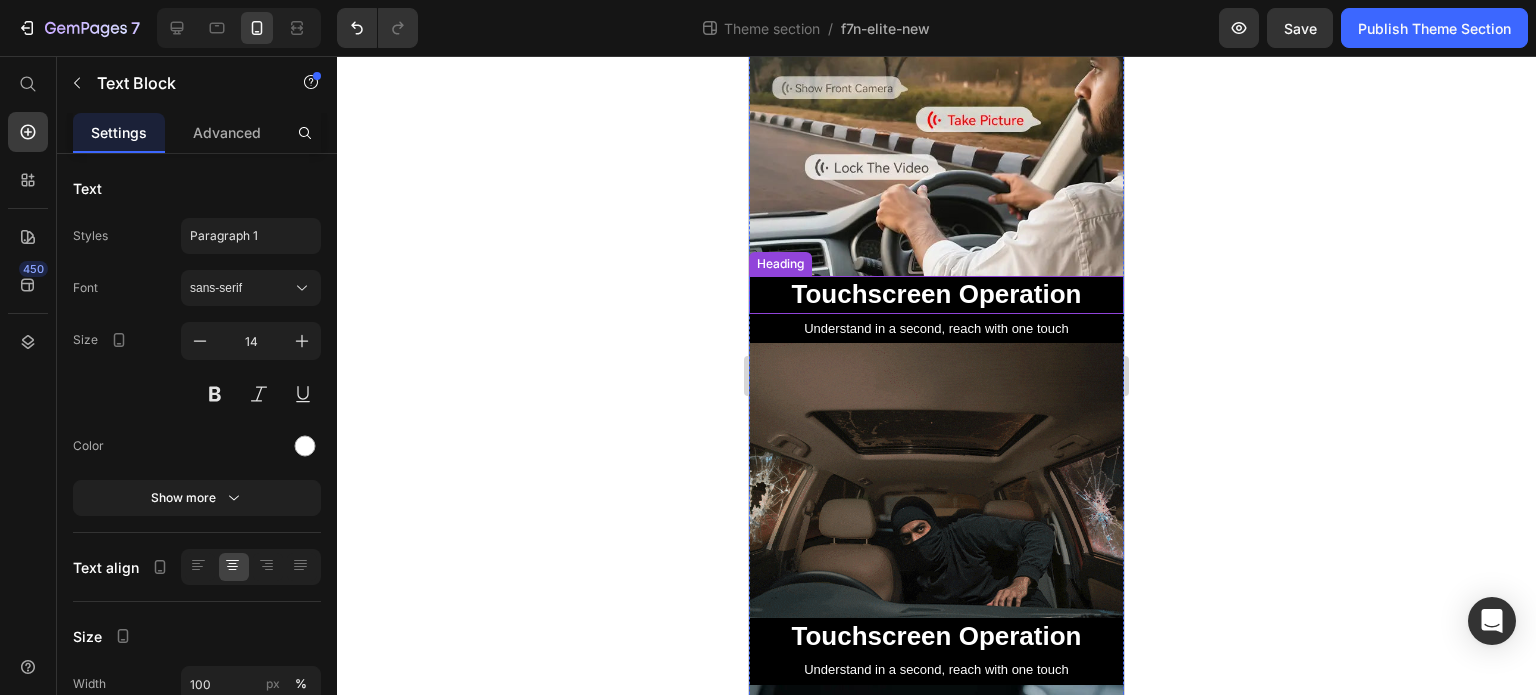 click on "Touchscreen Operation" at bounding box center (937, 294) 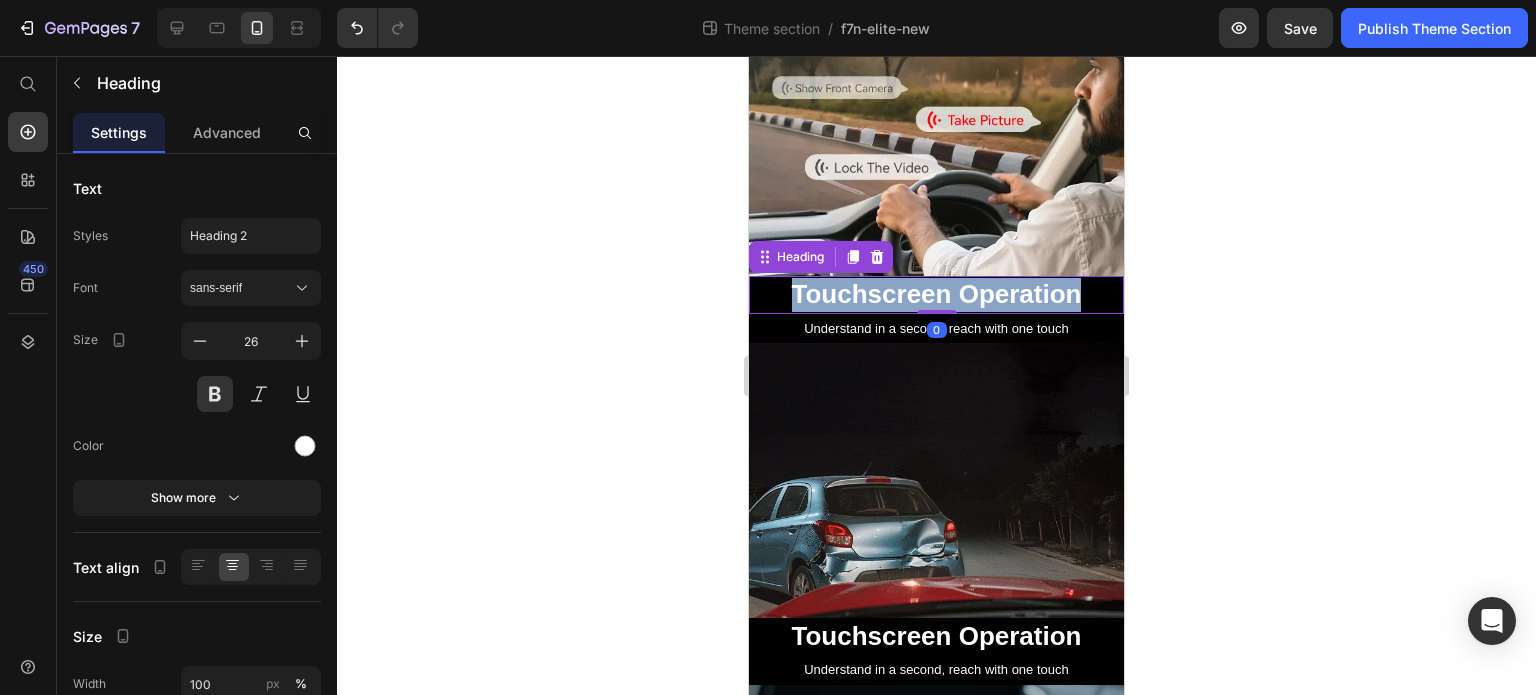 click on "Touchscreen Operation" at bounding box center (937, 294) 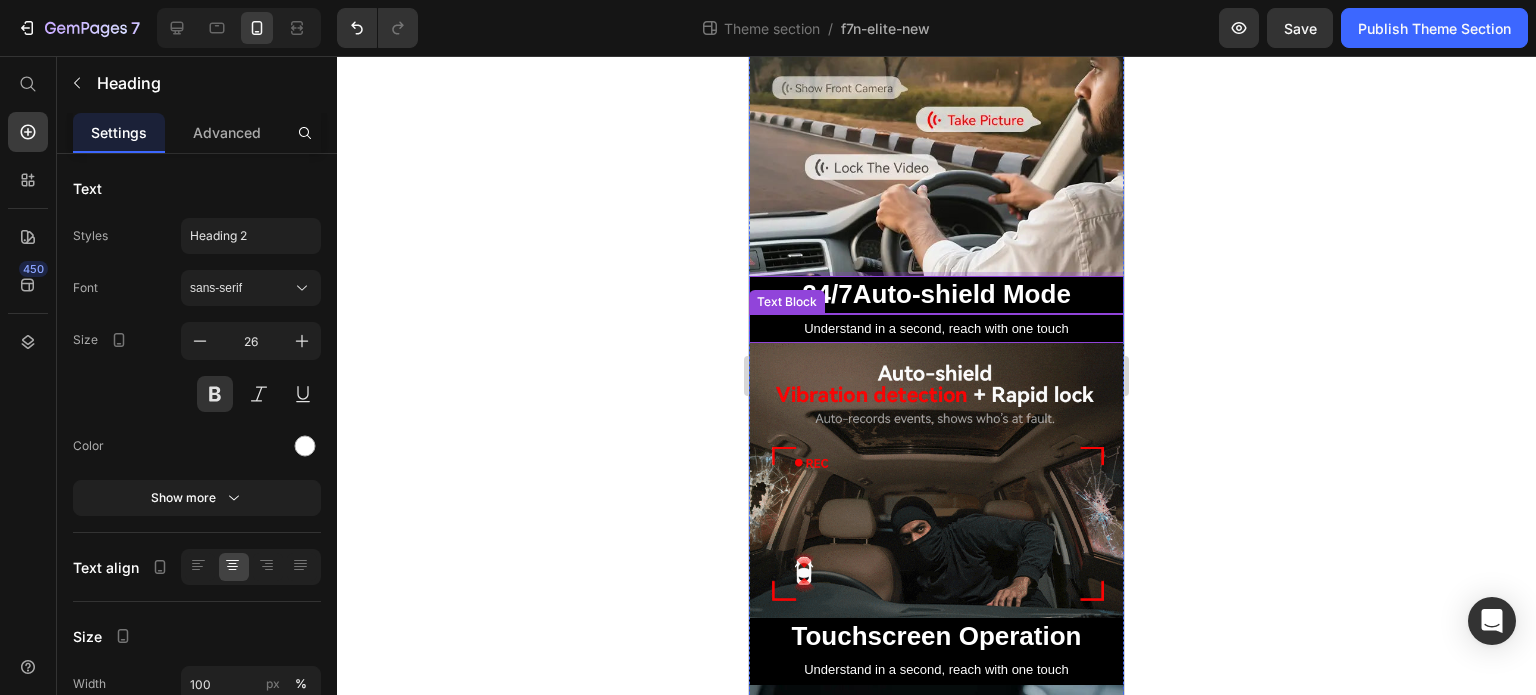 click on "Understand in a second, reach with one touch" at bounding box center [936, 328] 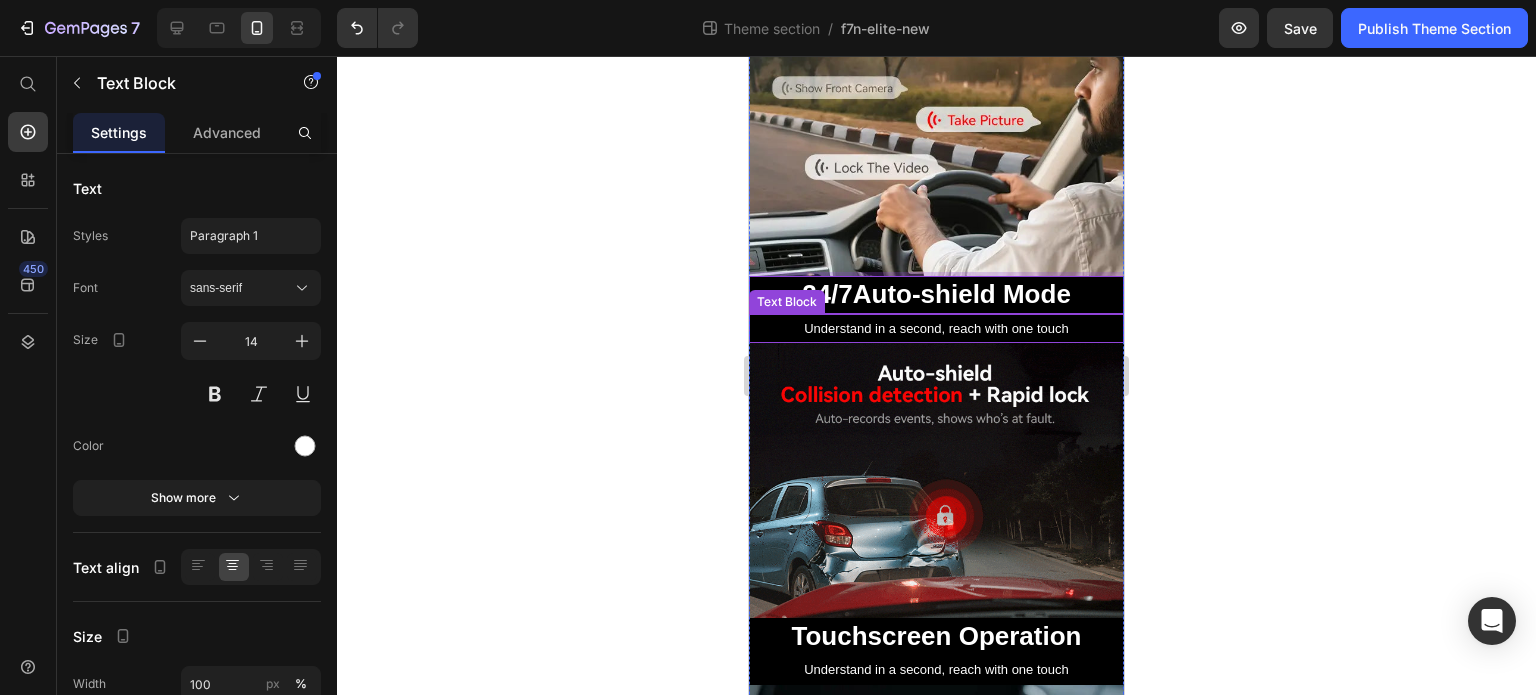 click on "Understand in a second, reach with one touch" at bounding box center [936, 328] 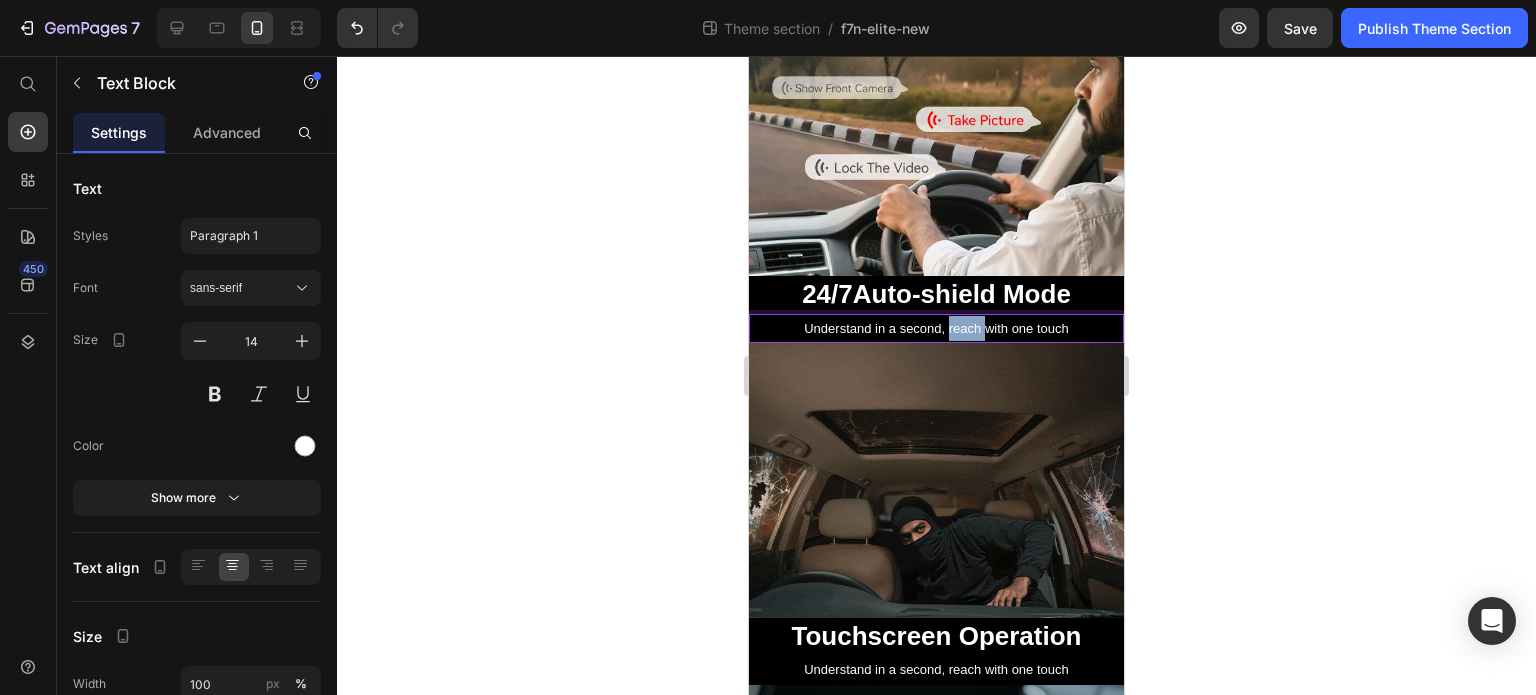 click on "Understand in a second, reach with one touch" at bounding box center [936, 328] 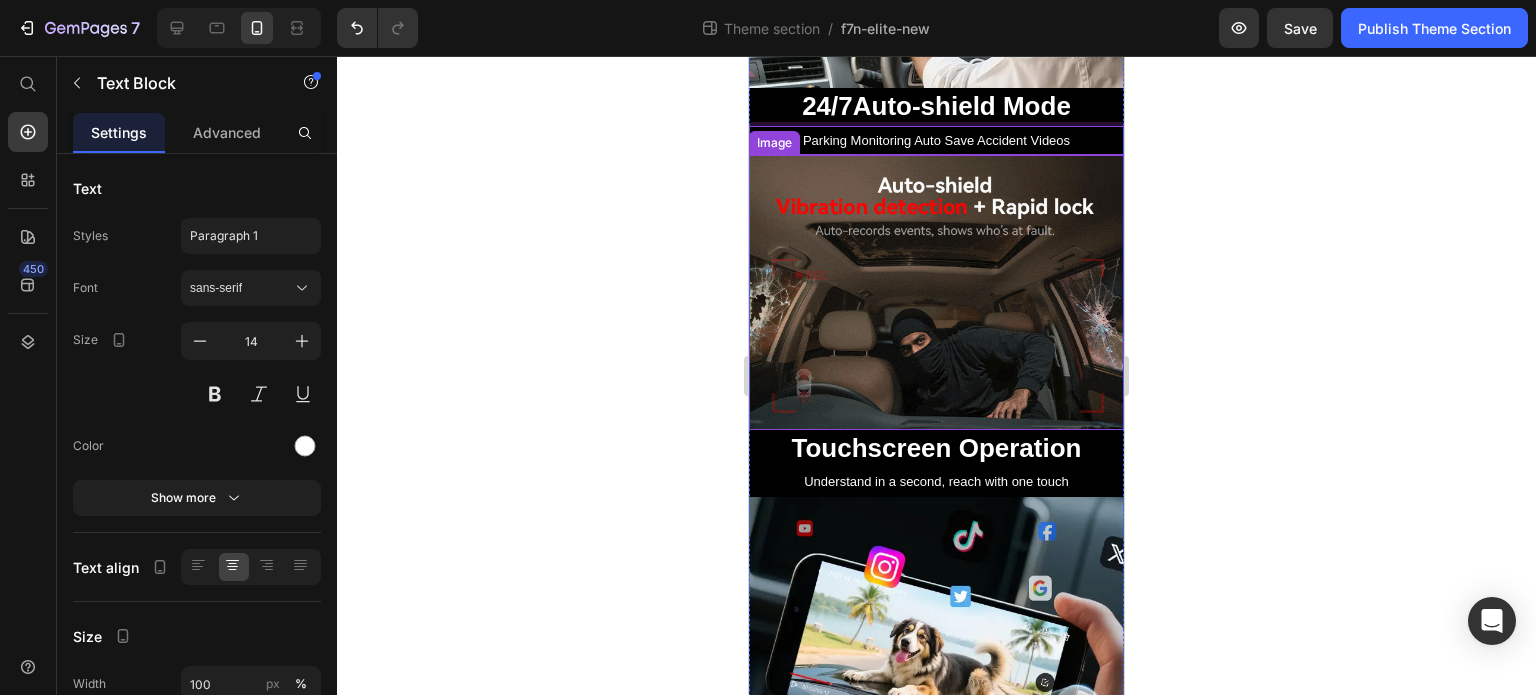 scroll, scrollTop: 1000, scrollLeft: 0, axis: vertical 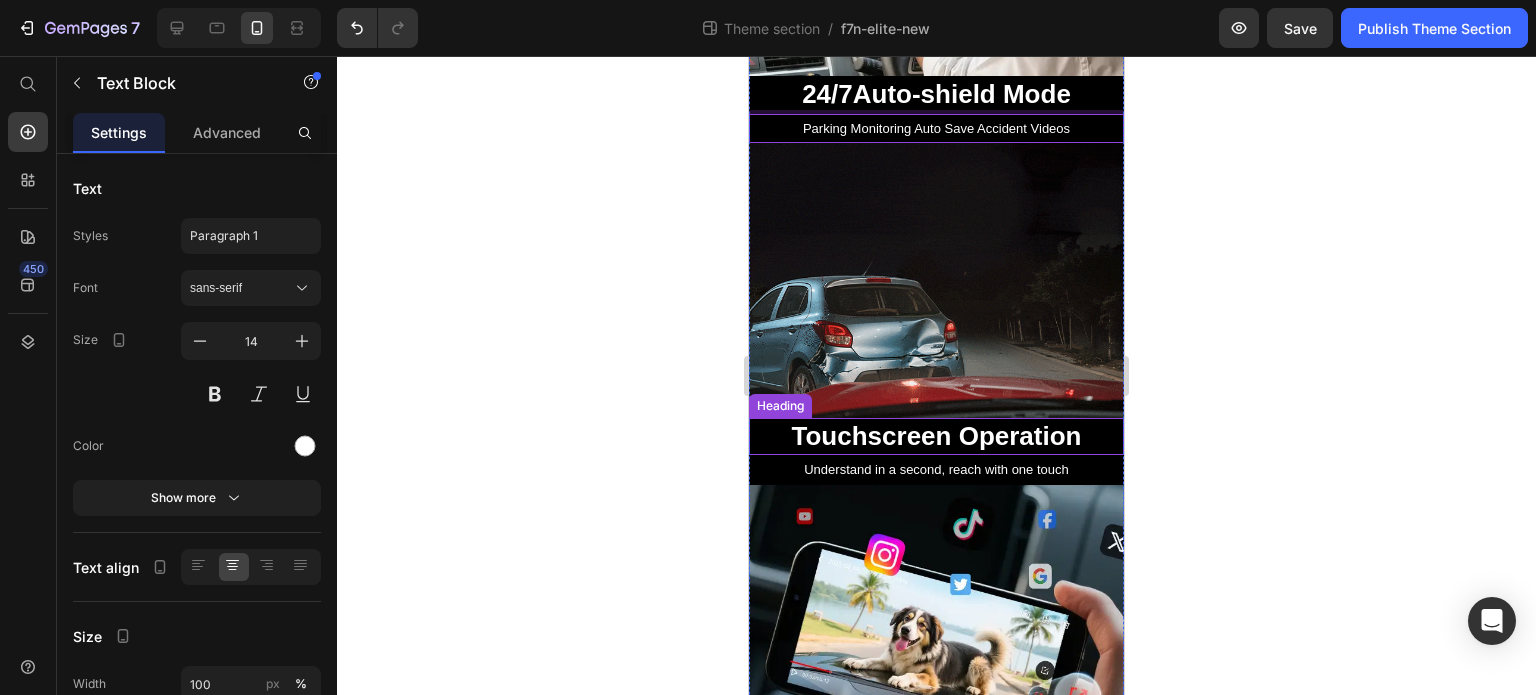 click on "Touchscreen Operation" at bounding box center (937, 436) 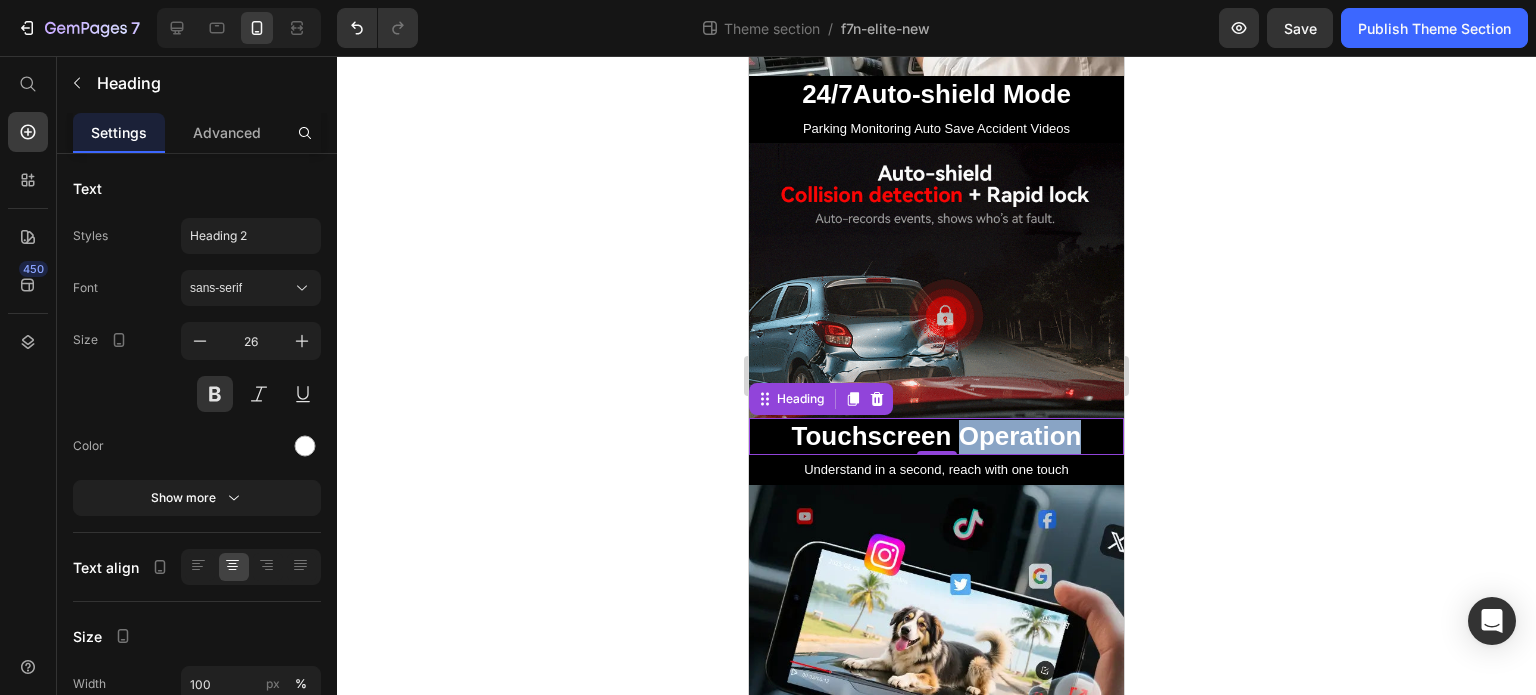 click on "Touchscreen Operation" at bounding box center (937, 436) 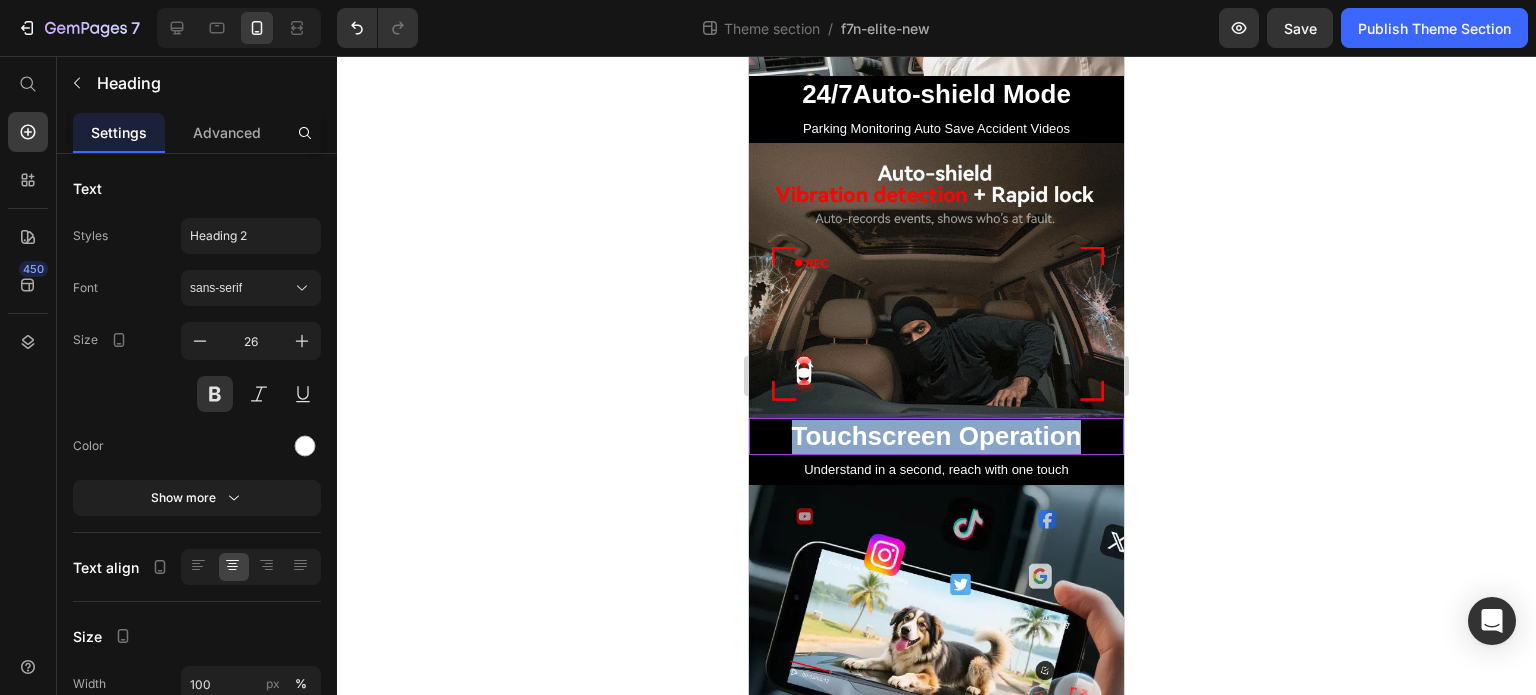 click on "Touchscreen Operation" at bounding box center (937, 436) 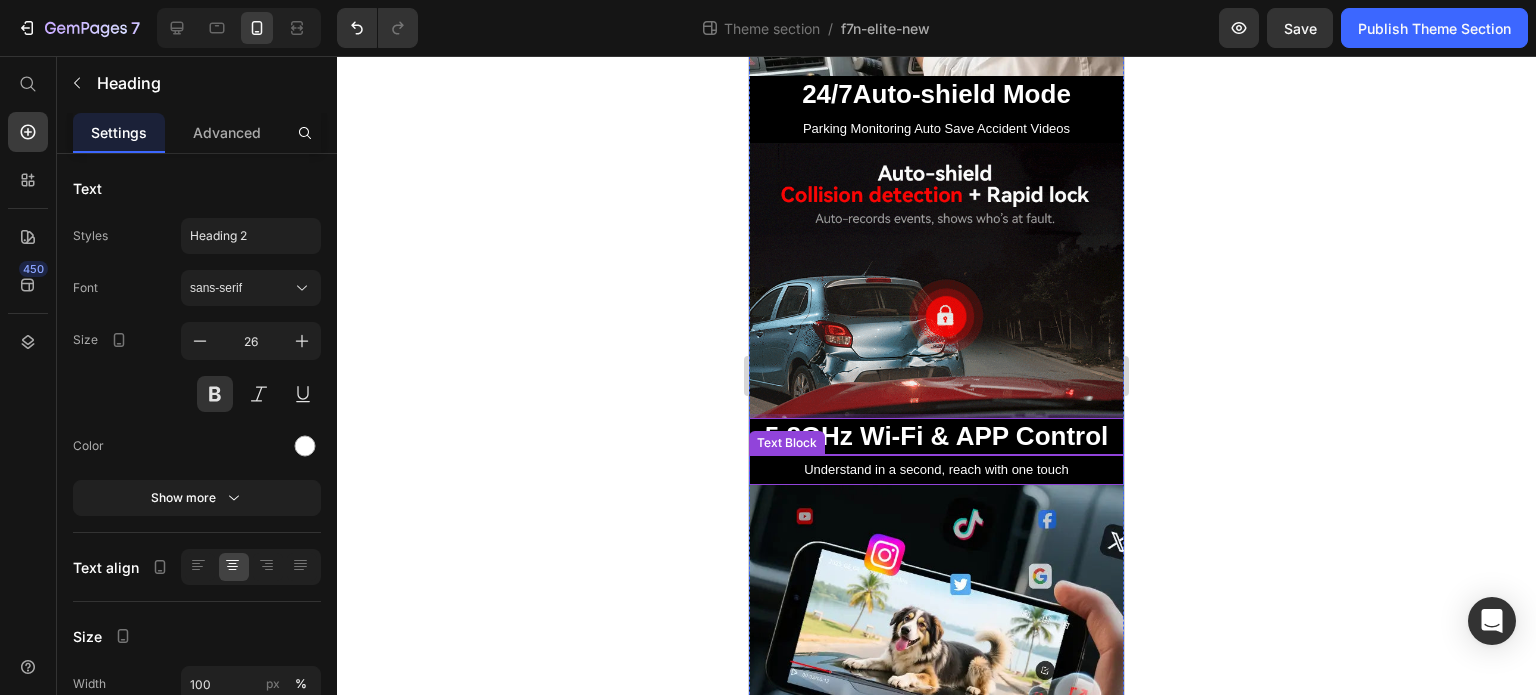click on "Understand in a second, reach with one touch" at bounding box center (936, 469) 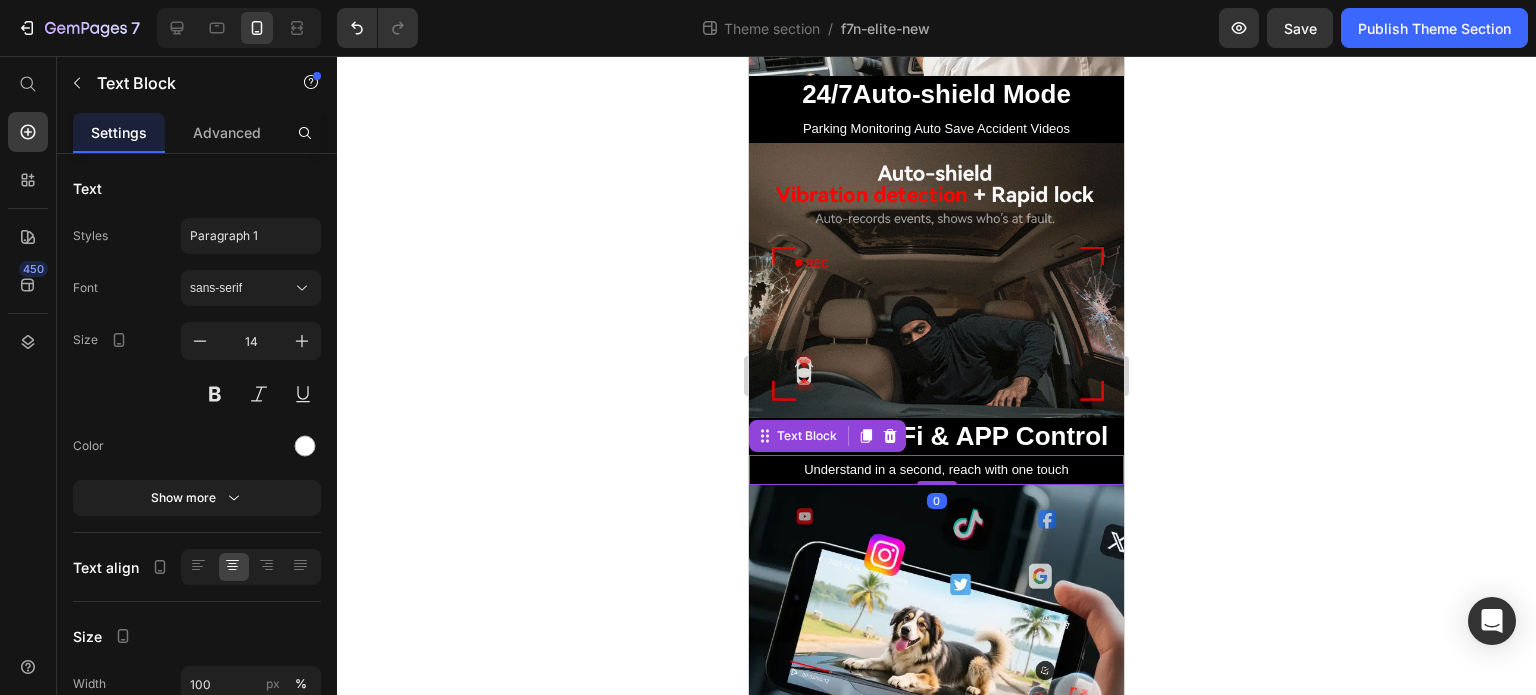 click on "Understand in a second, reach with one touch" at bounding box center (936, 469) 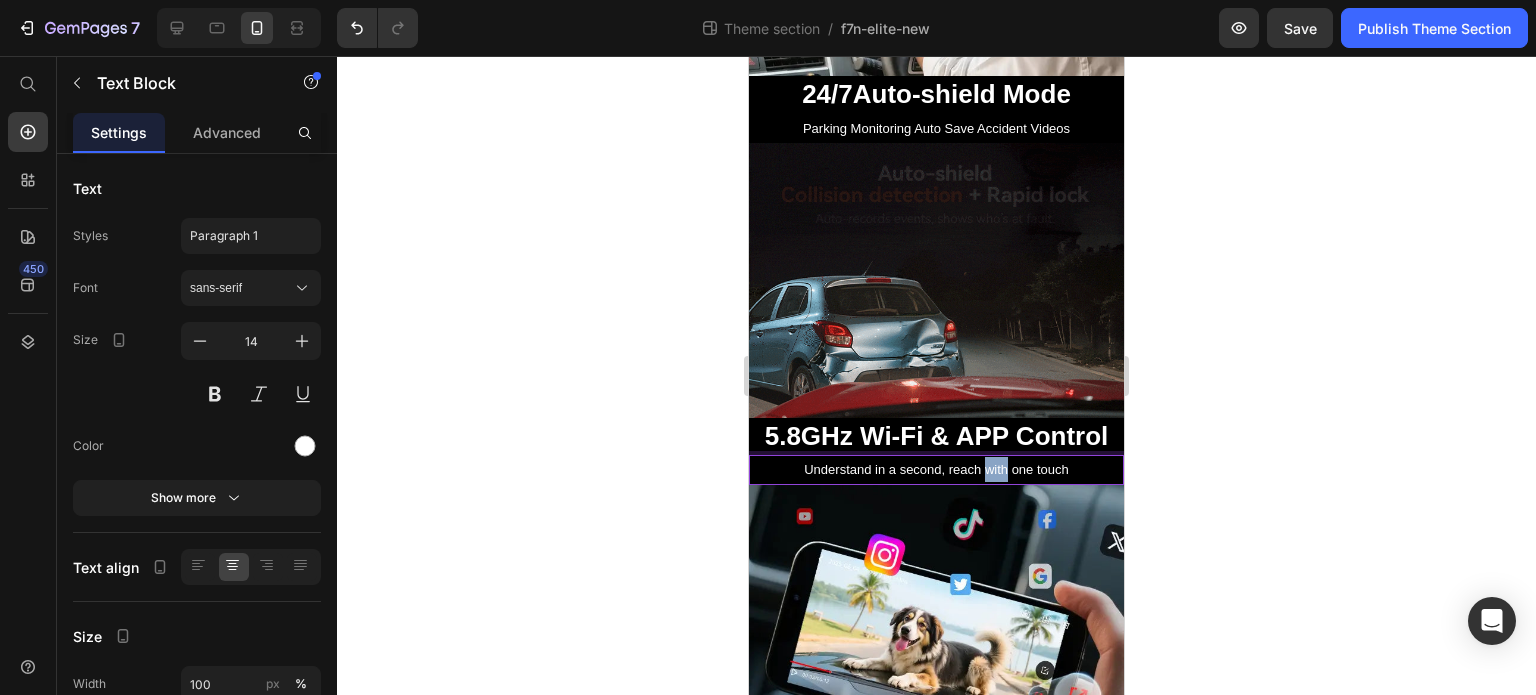 click on "Understand in a second, reach with one touch" at bounding box center [936, 469] 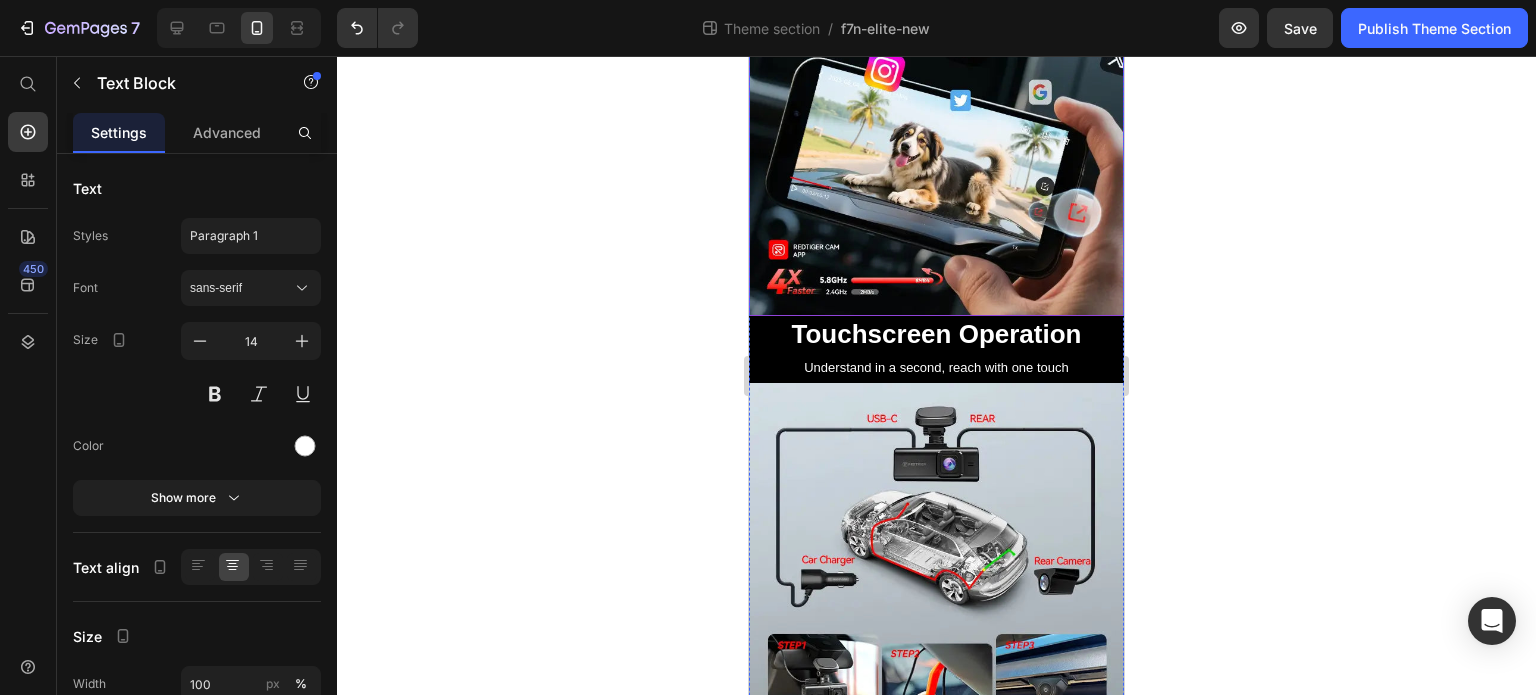 scroll, scrollTop: 1500, scrollLeft: 0, axis: vertical 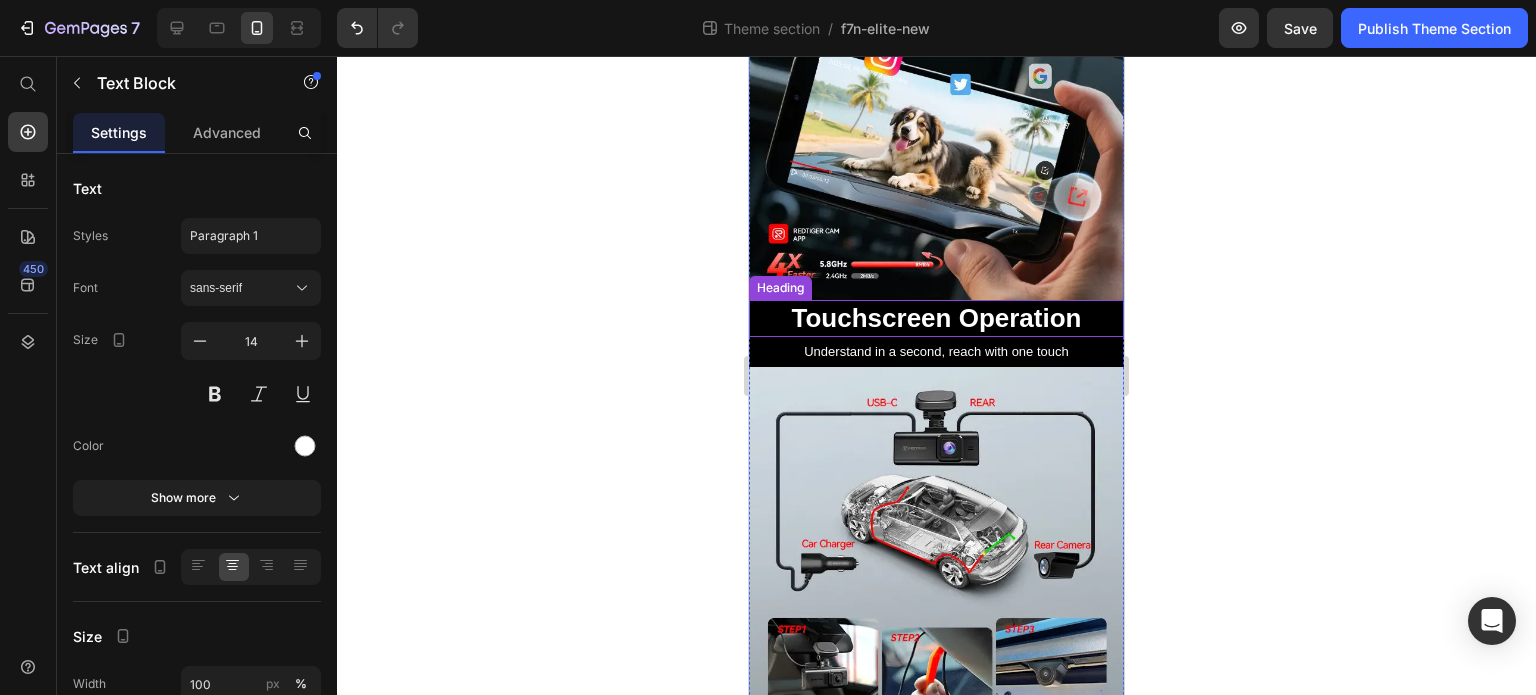 click on "Touchscreen Operation" at bounding box center [937, 318] 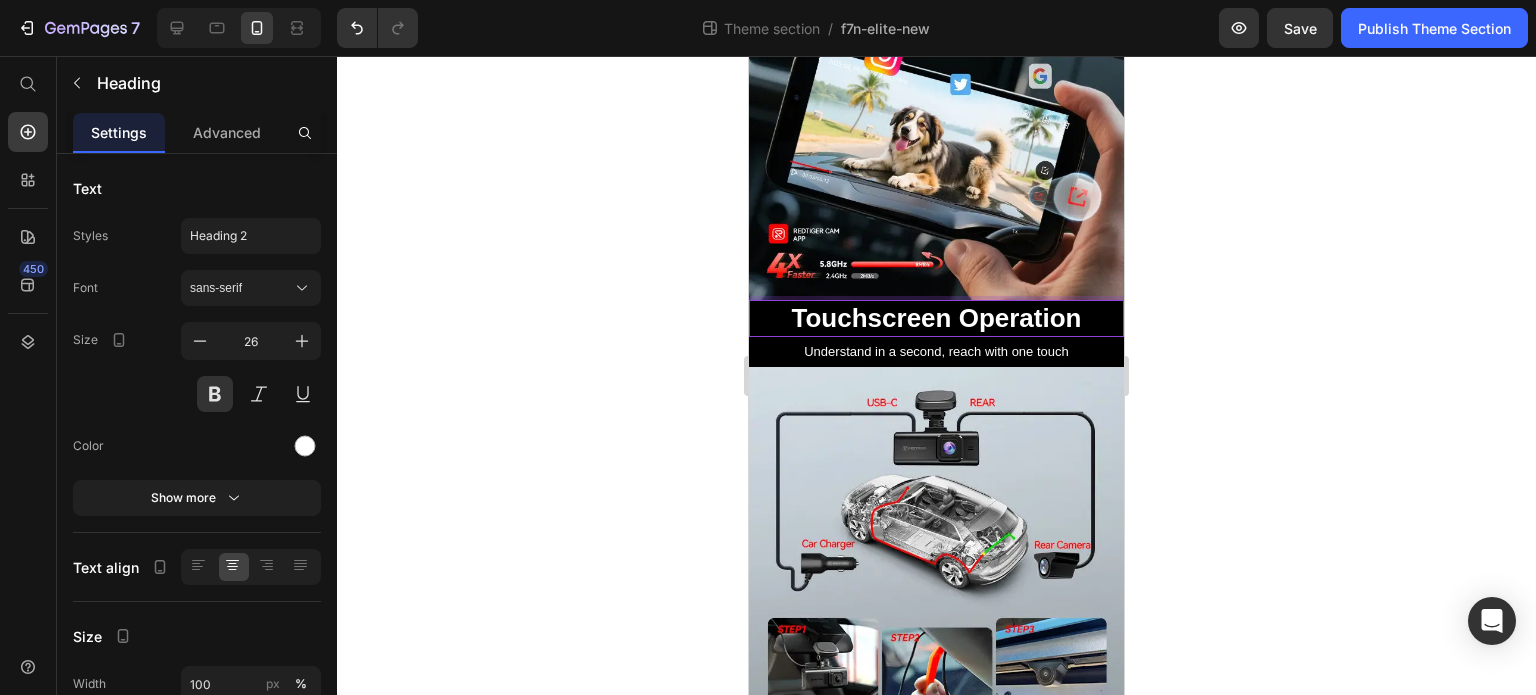 click on "Touchscreen Operation" at bounding box center (937, 318) 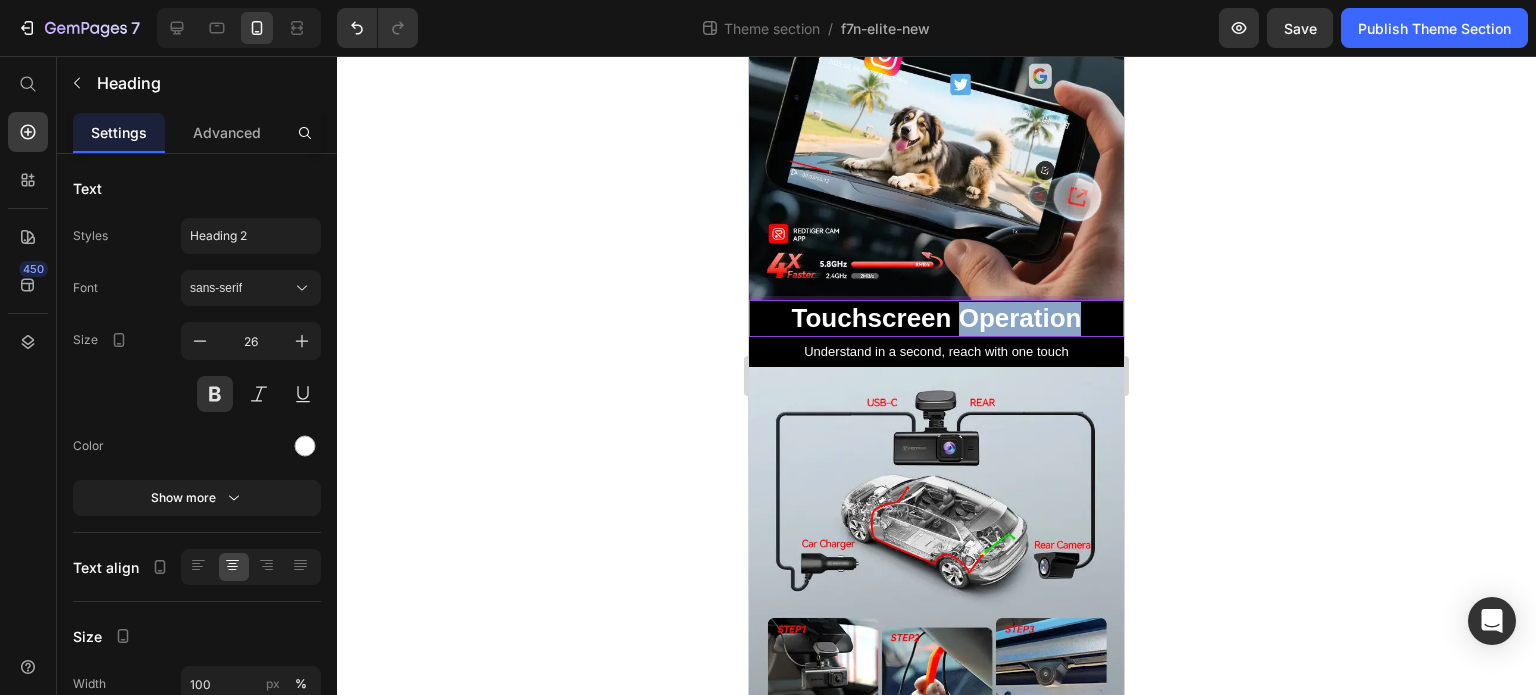 click on "Touchscreen Operation" at bounding box center (937, 318) 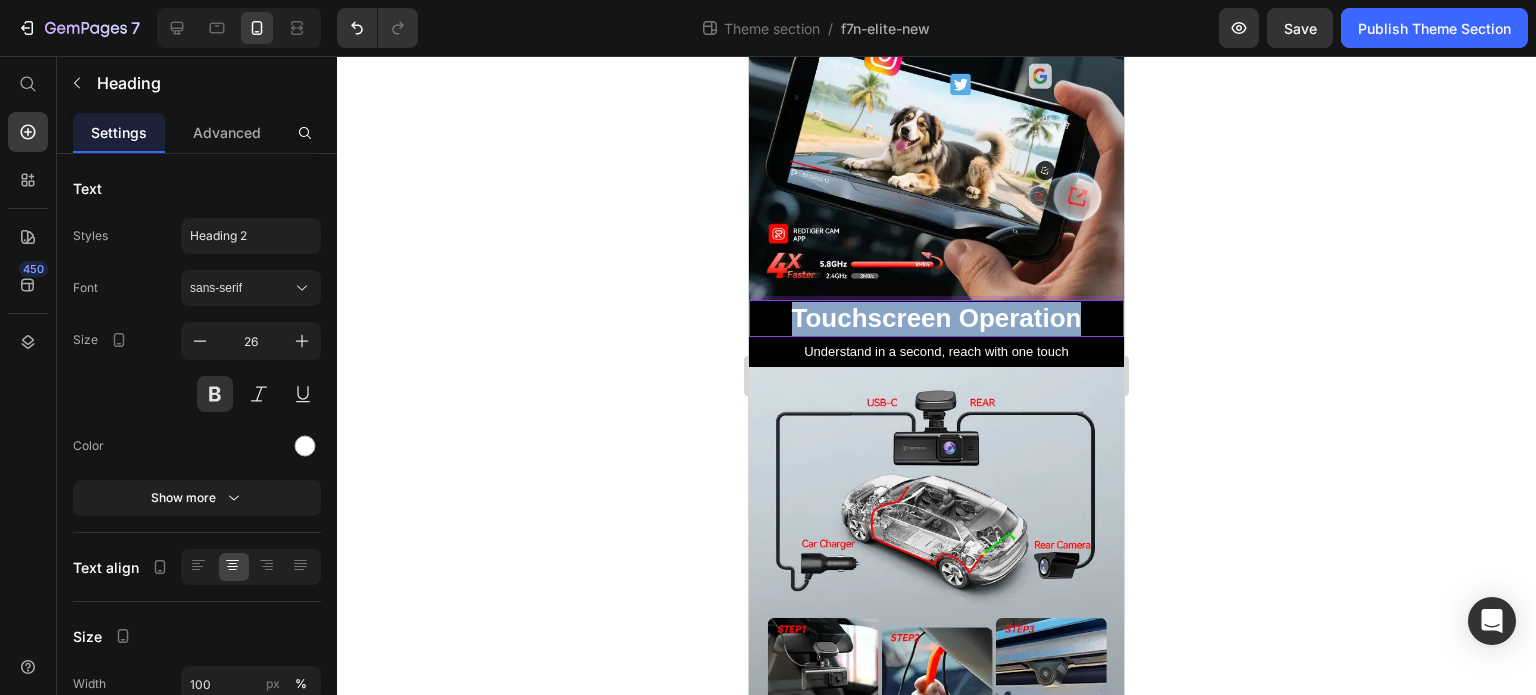 click on "Touchscreen Operation" at bounding box center [937, 318] 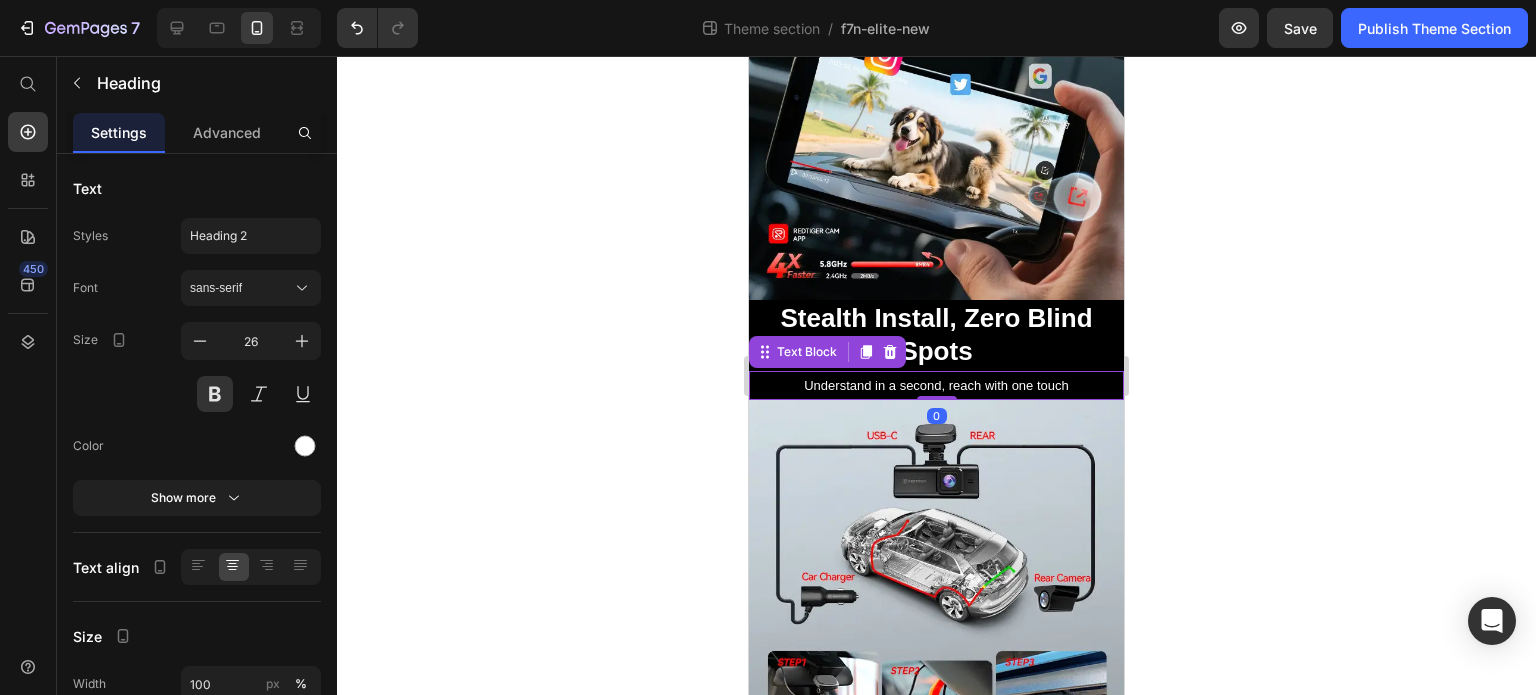 click on "Understand in a second, reach with one touch" at bounding box center [936, 385] 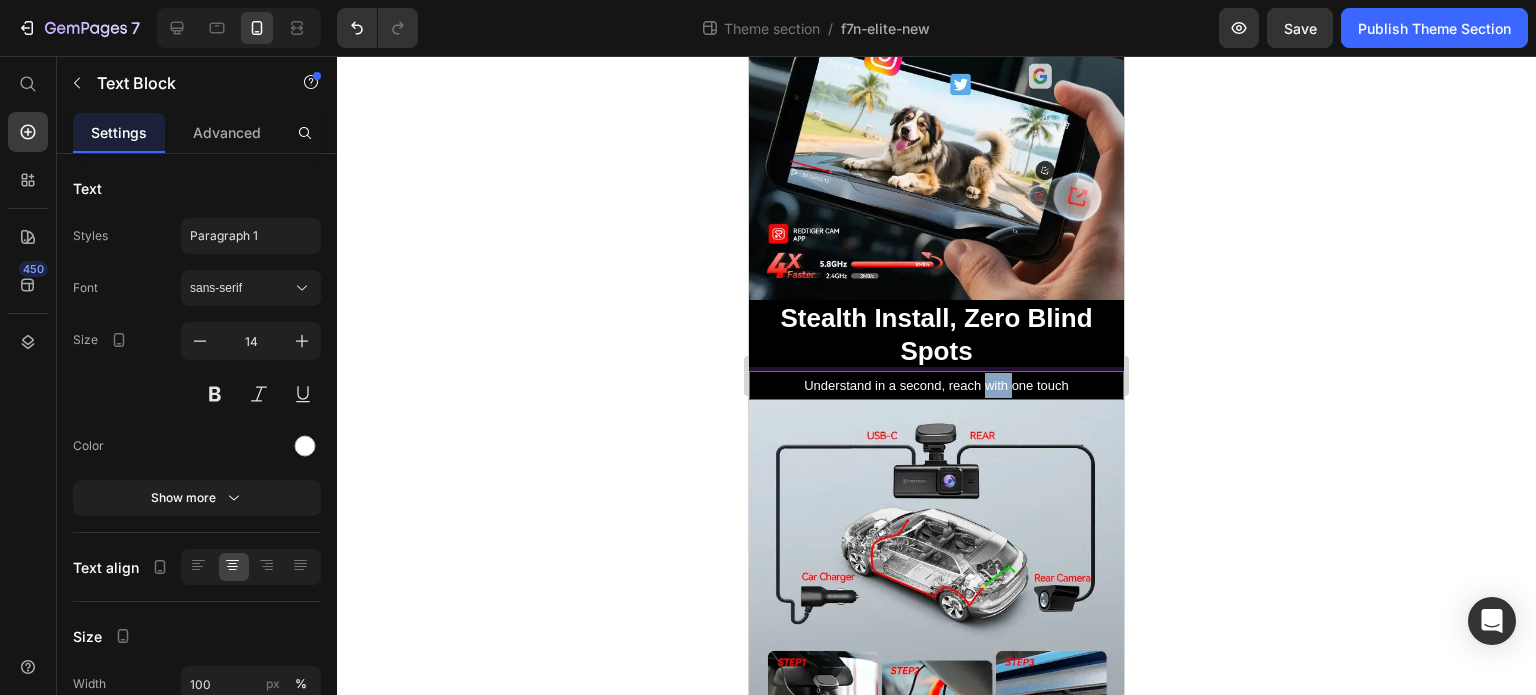 click on "Understand in a second, reach with one touch" at bounding box center (936, 385) 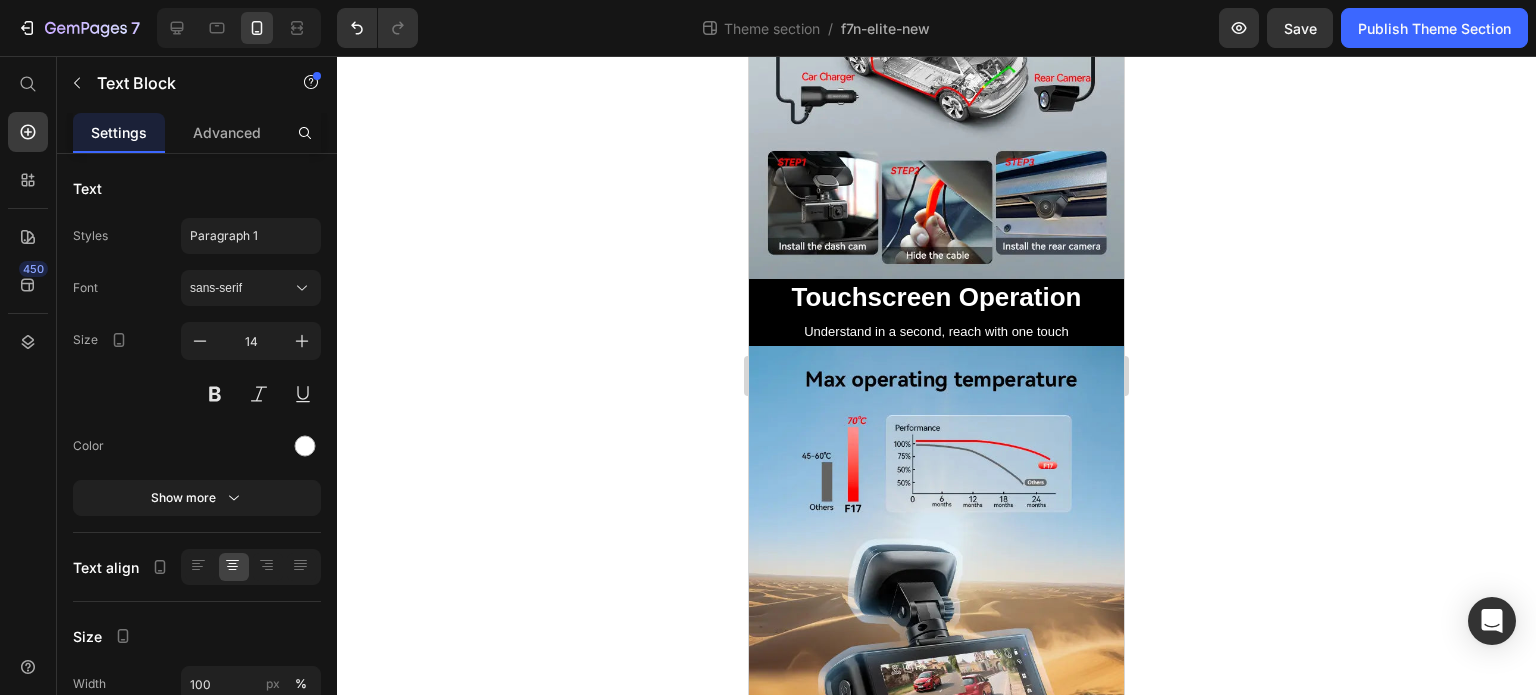scroll, scrollTop: 2077, scrollLeft: 0, axis: vertical 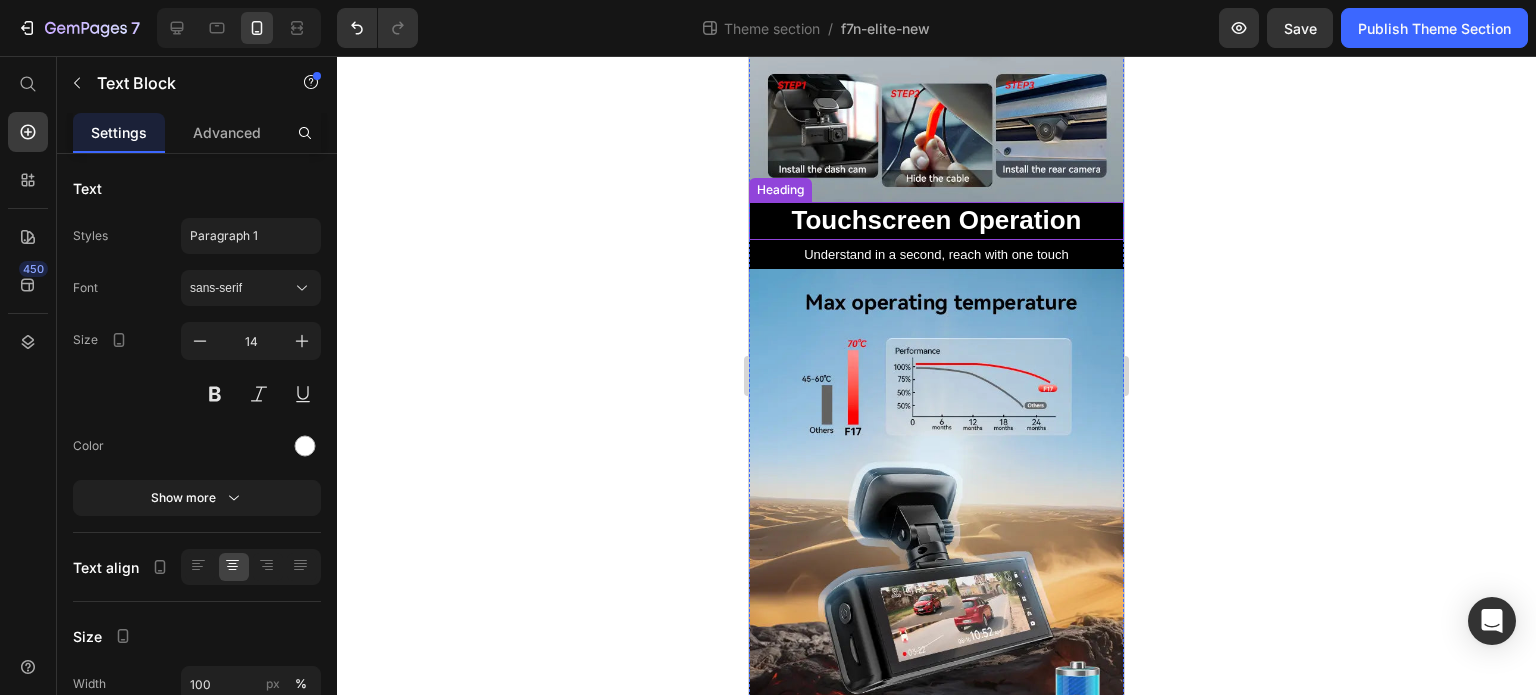 click on "Touchscreen Operation" at bounding box center (937, 220) 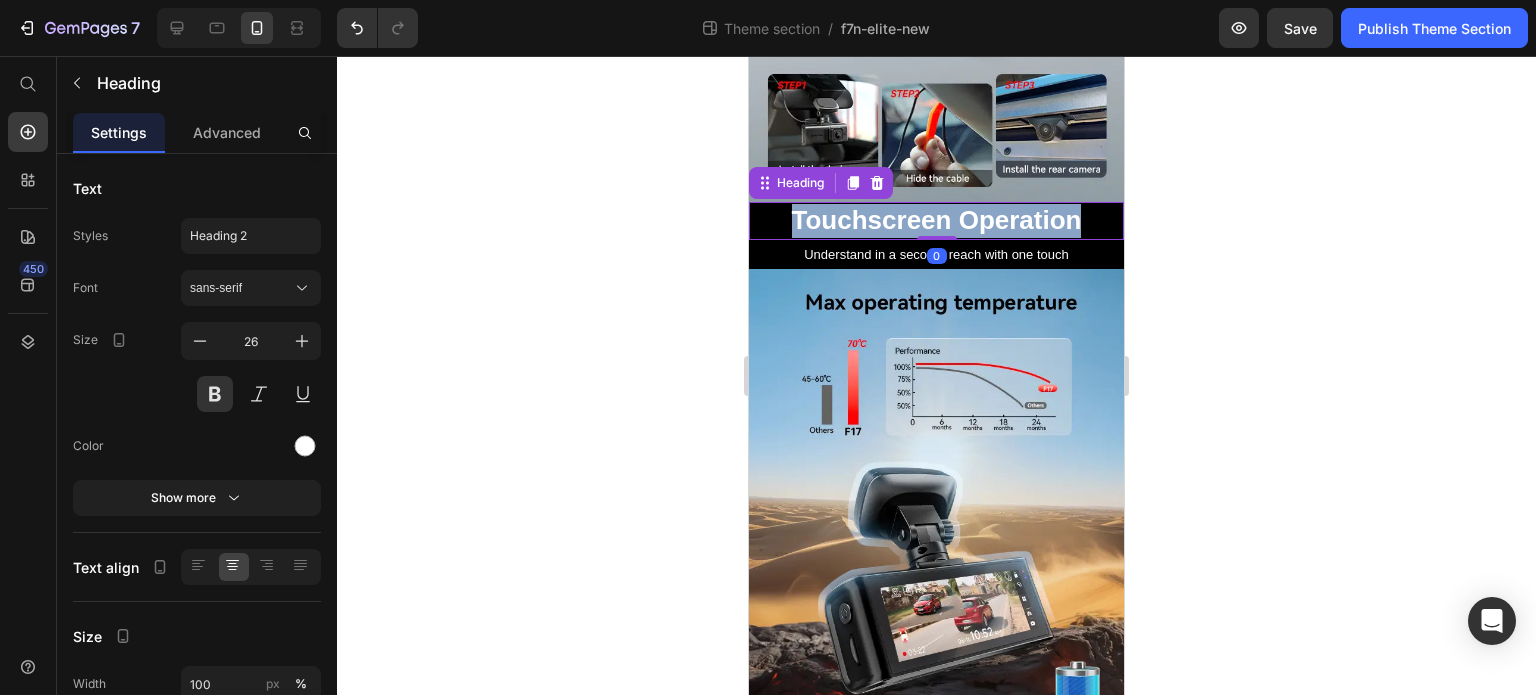 click on "Touchscreen Operation" at bounding box center [937, 220] 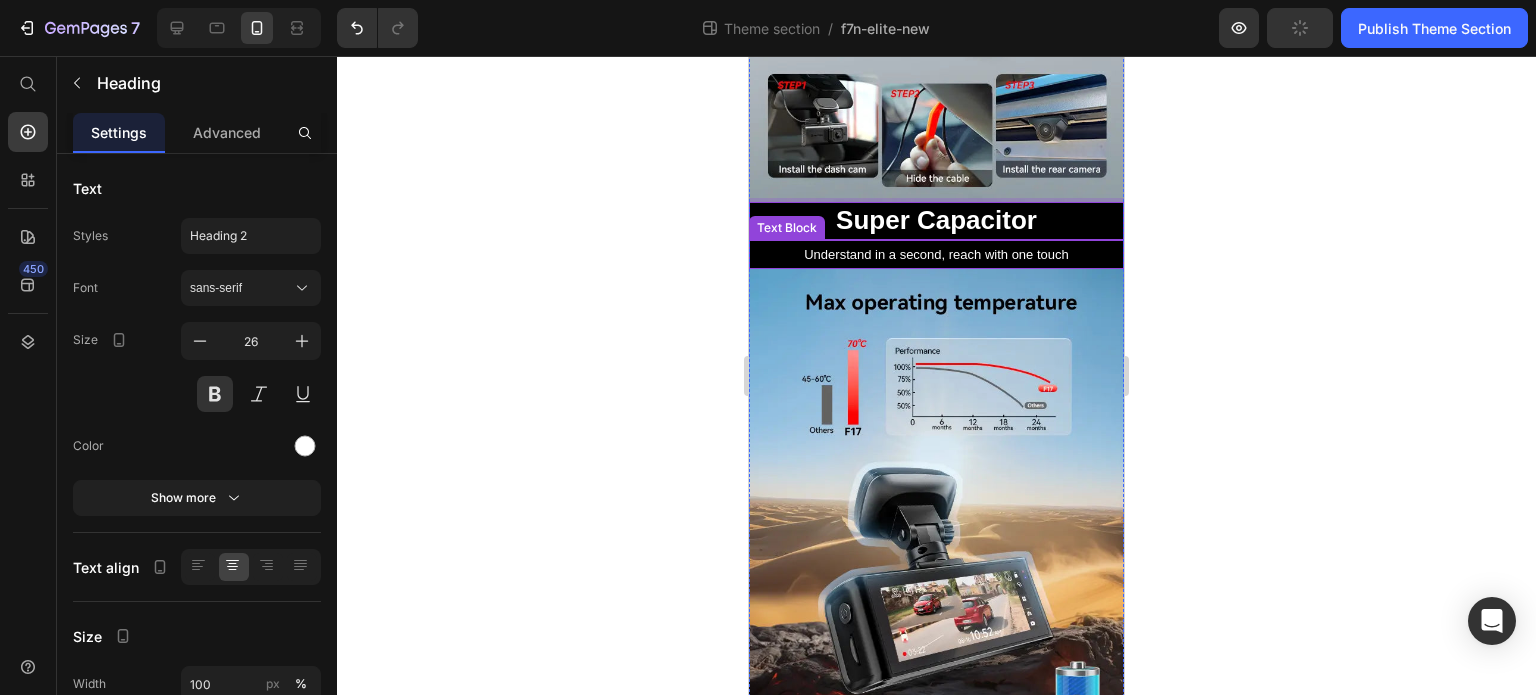 click on "Understand in a second, reach with one touch" at bounding box center [936, 254] 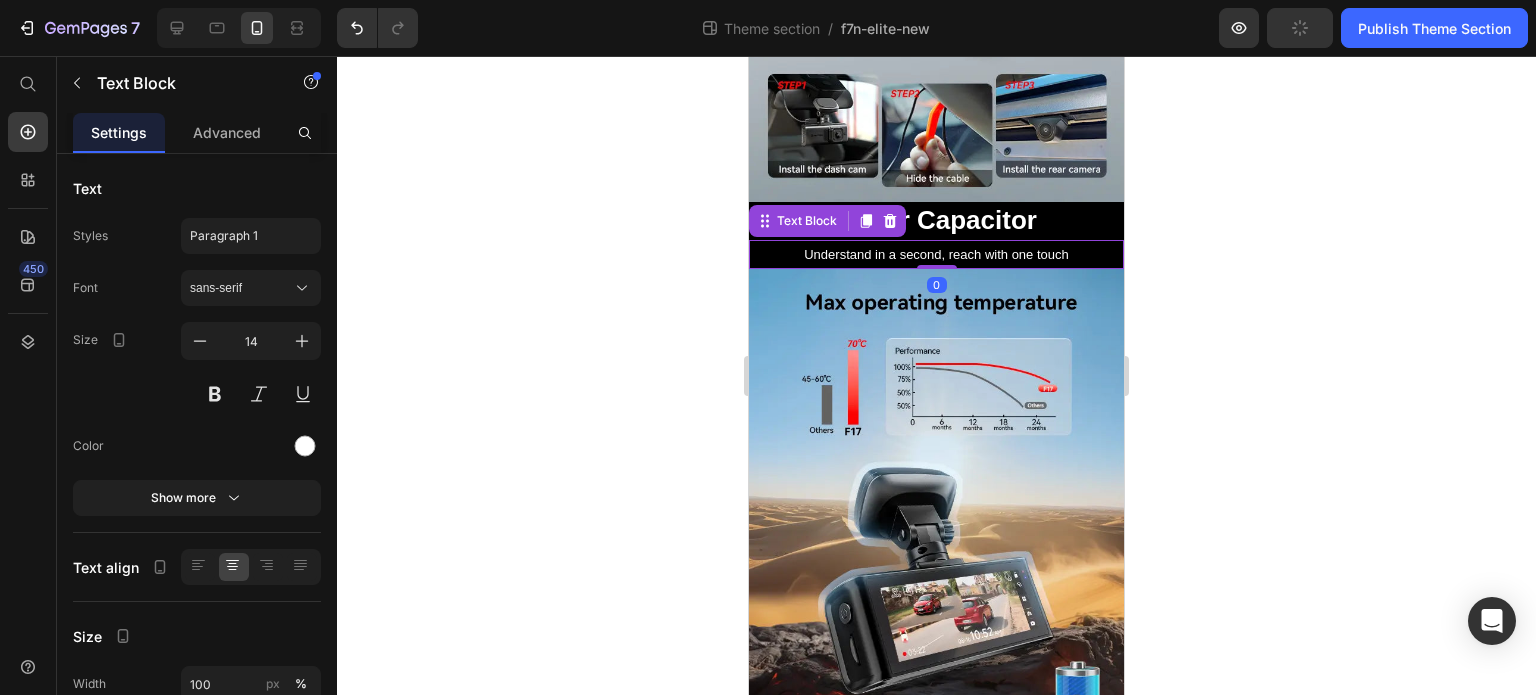 click on "Understand in a second, reach with one touch" at bounding box center (936, 254) 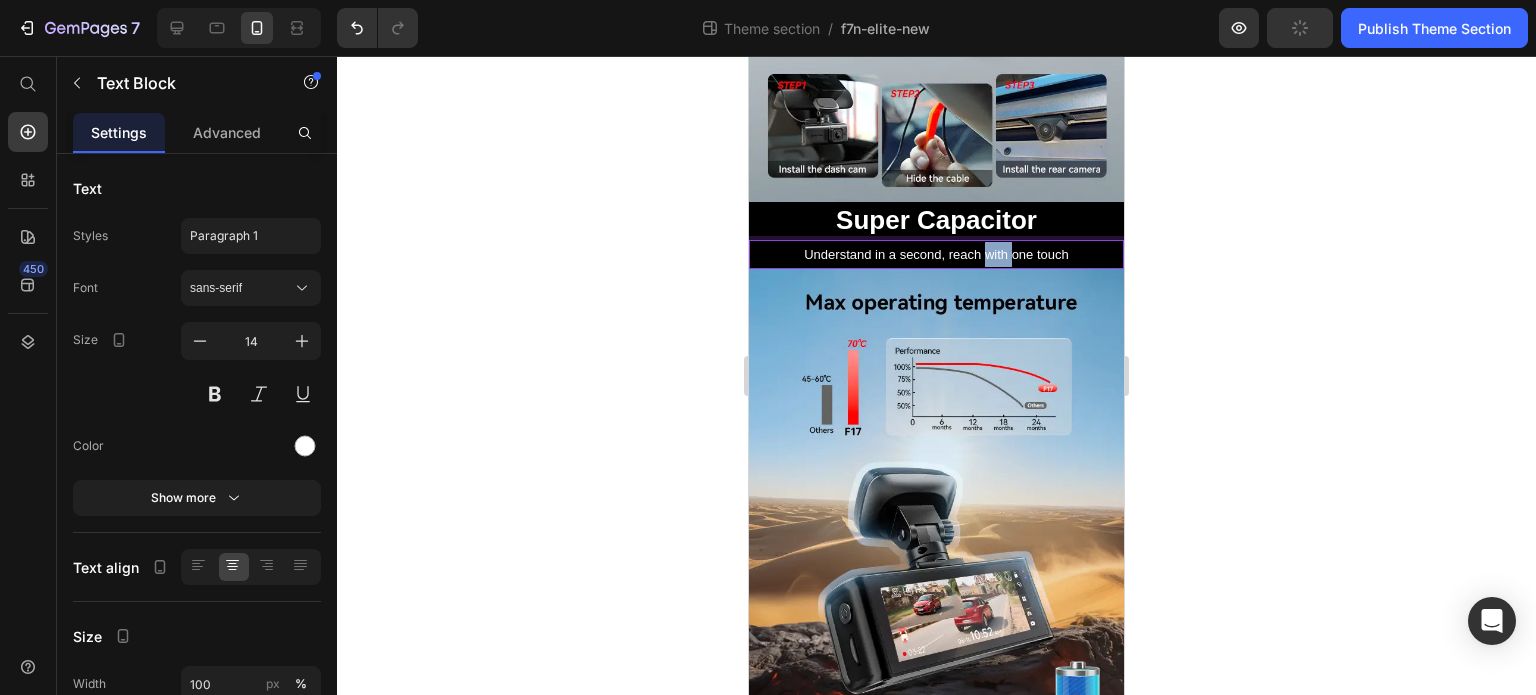 click on "Understand in a second, reach with one touch" at bounding box center (936, 254) 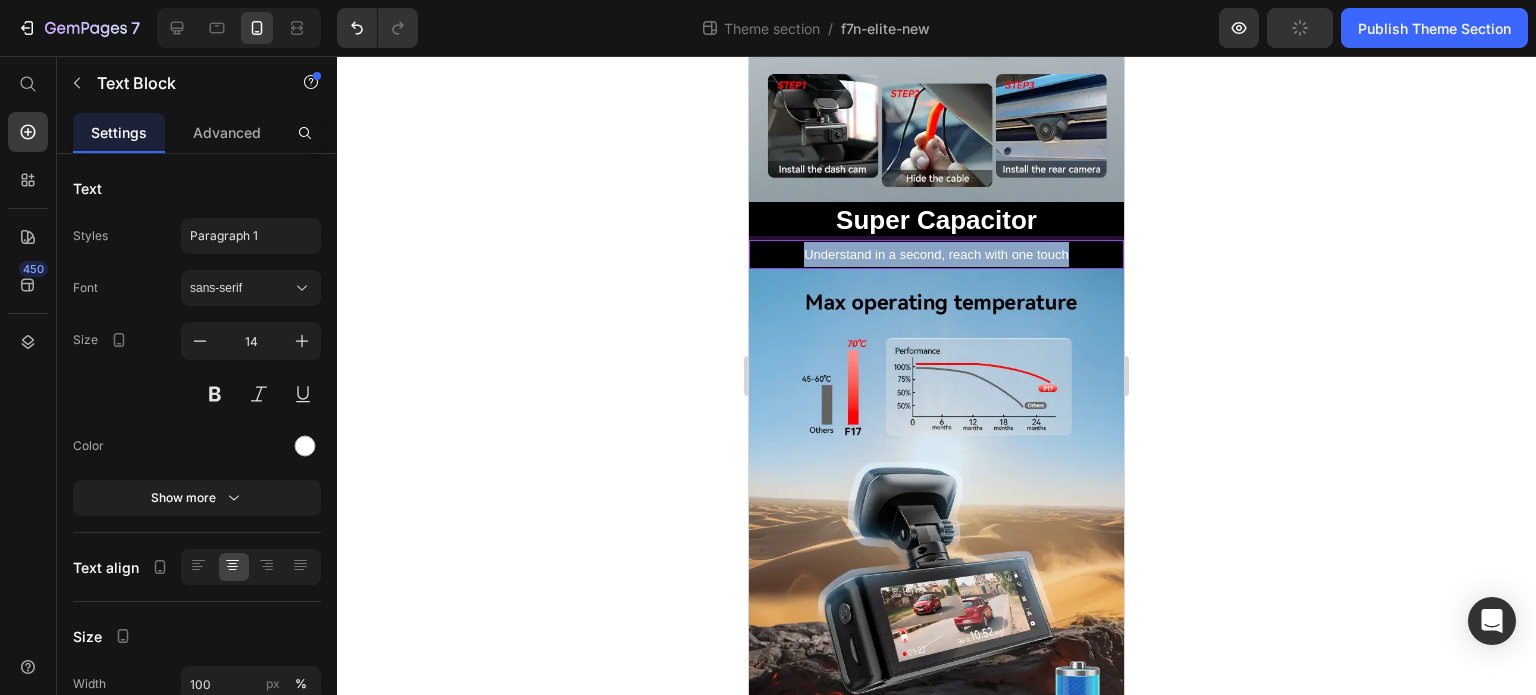 click on "Understand in a second, reach with one touch" at bounding box center (936, 254) 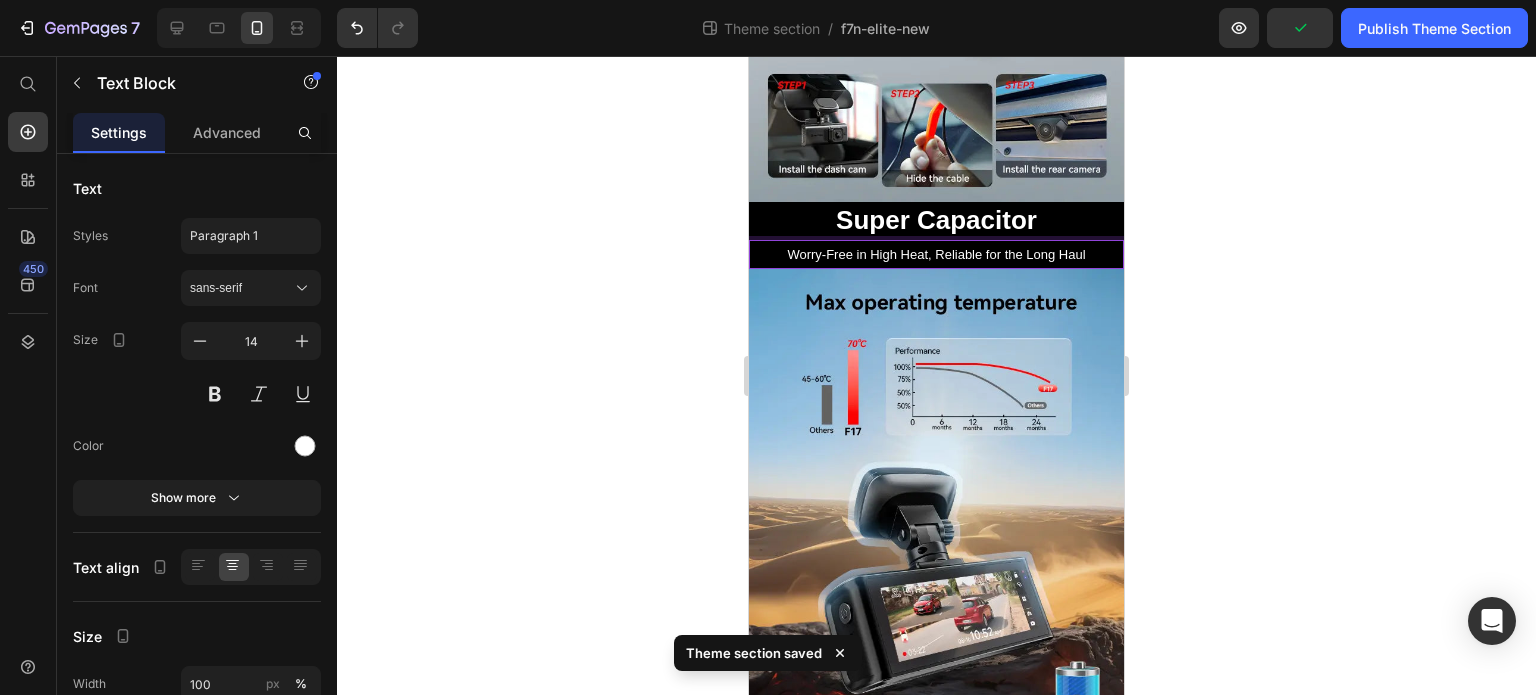 click on "Worry-Free in High Heat, Reliable for the Long Haul" at bounding box center [936, 254] 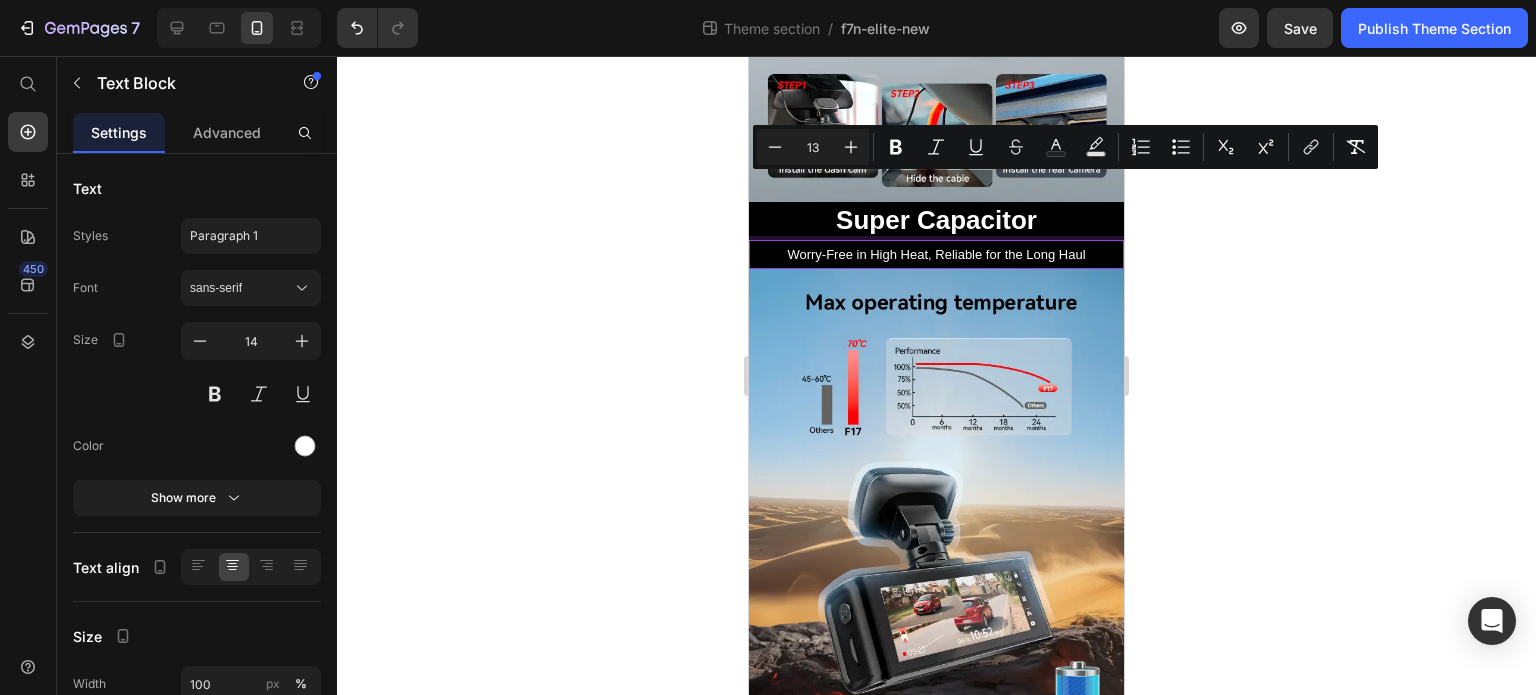 click 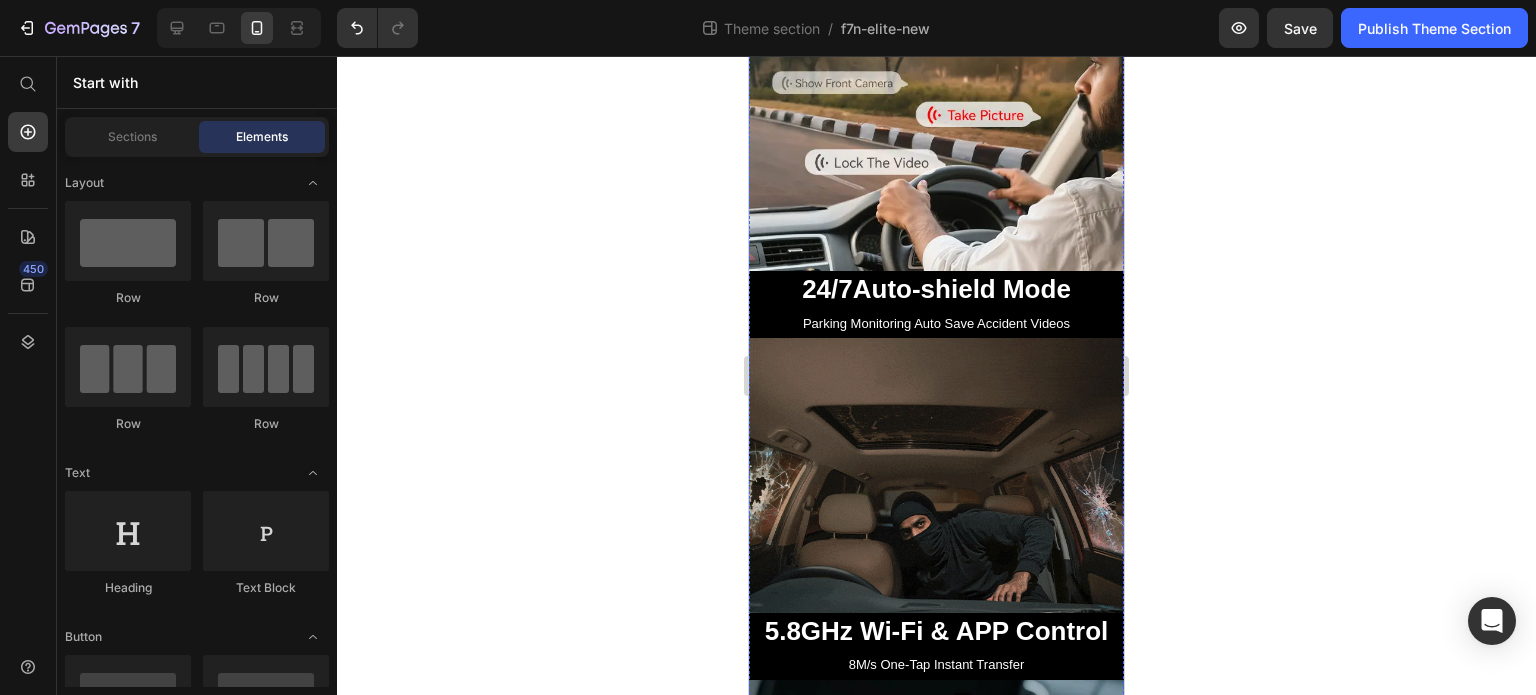 scroll, scrollTop: 1077, scrollLeft: 0, axis: vertical 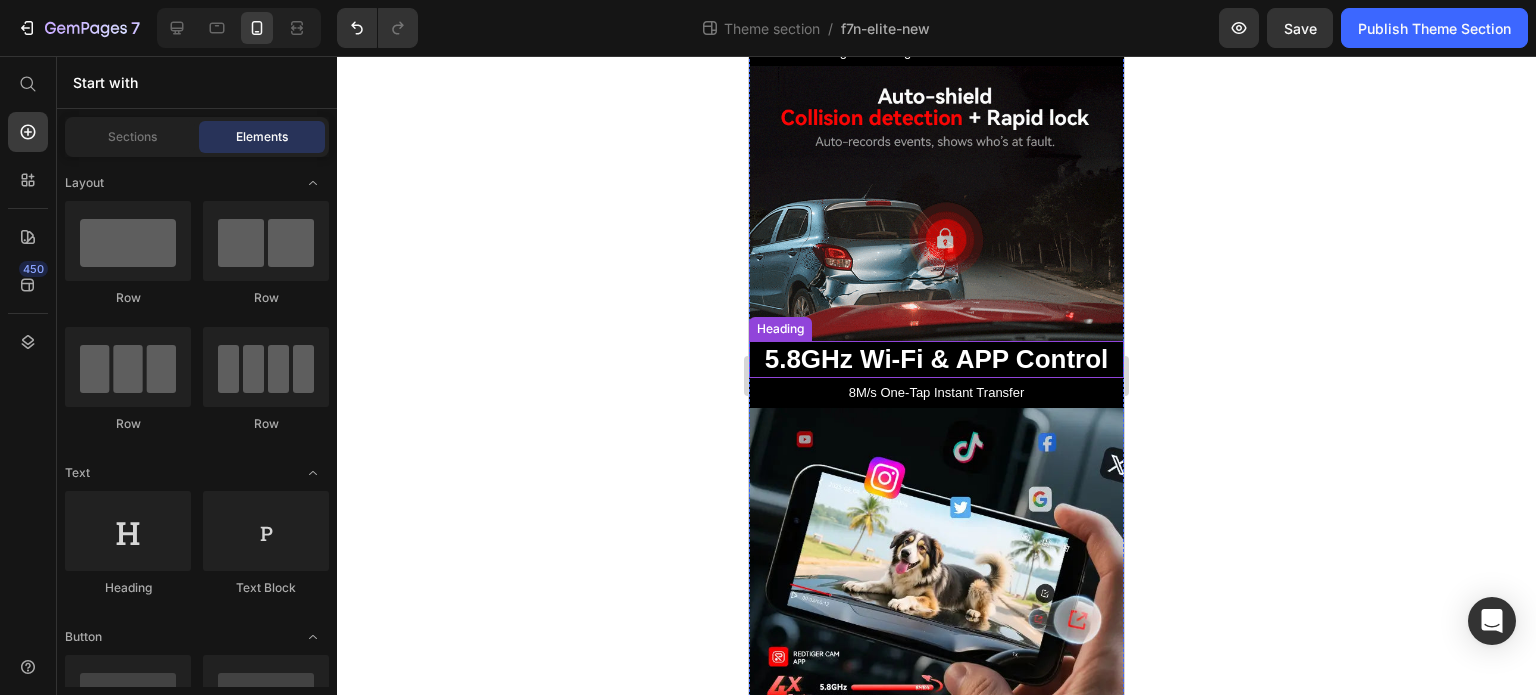 click on "5.8GHz Wi-Fi & APP Control" at bounding box center (937, 359) 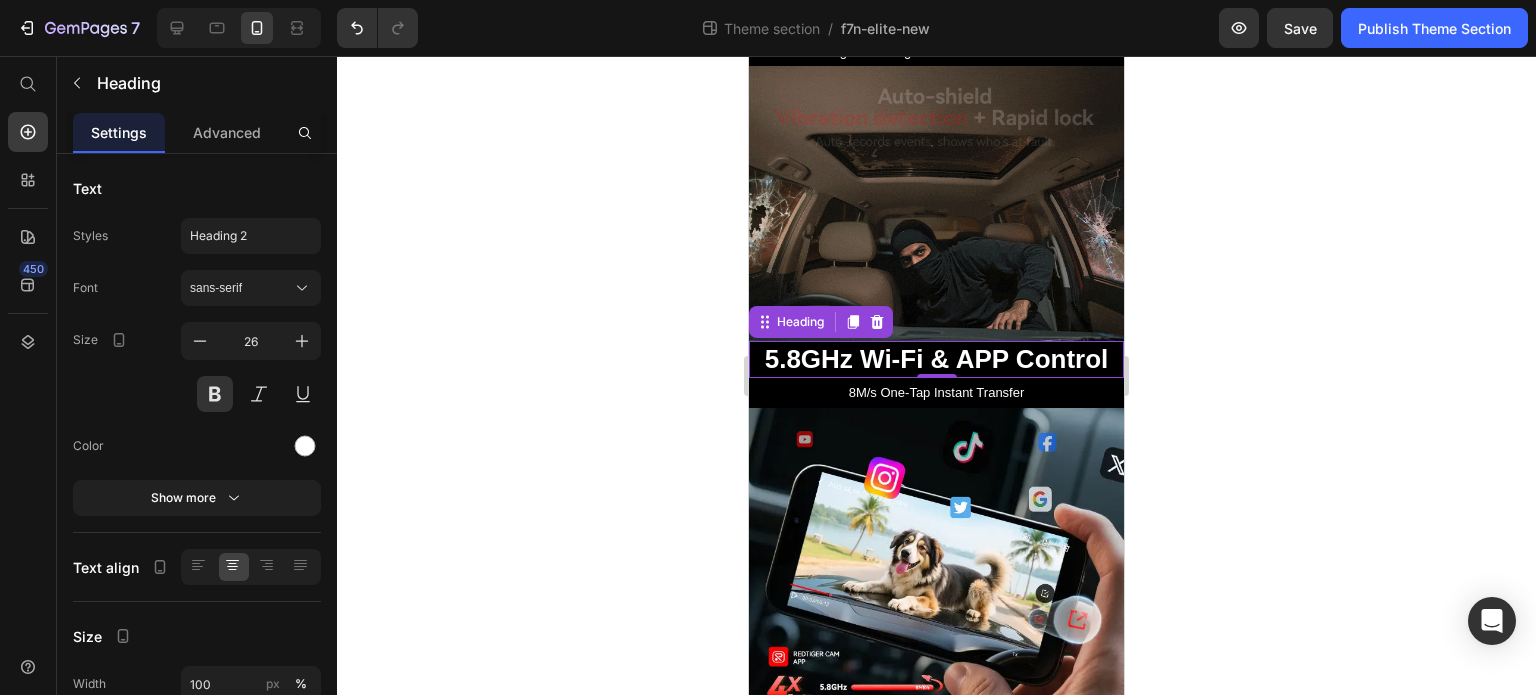 click on "5.8GHz Wi-Fi & APP Control" at bounding box center [937, 359] 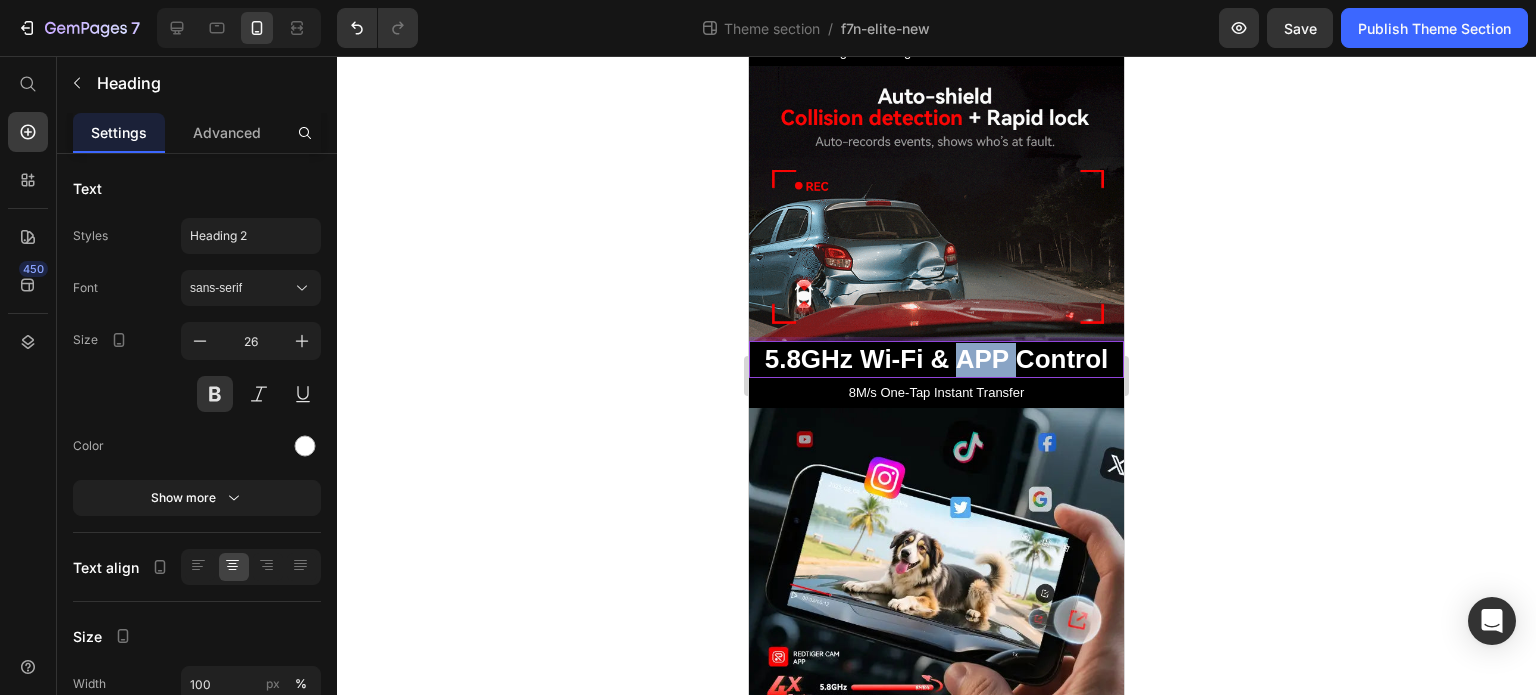 click on "5.8GHz Wi-Fi & APP Control" at bounding box center [937, 359] 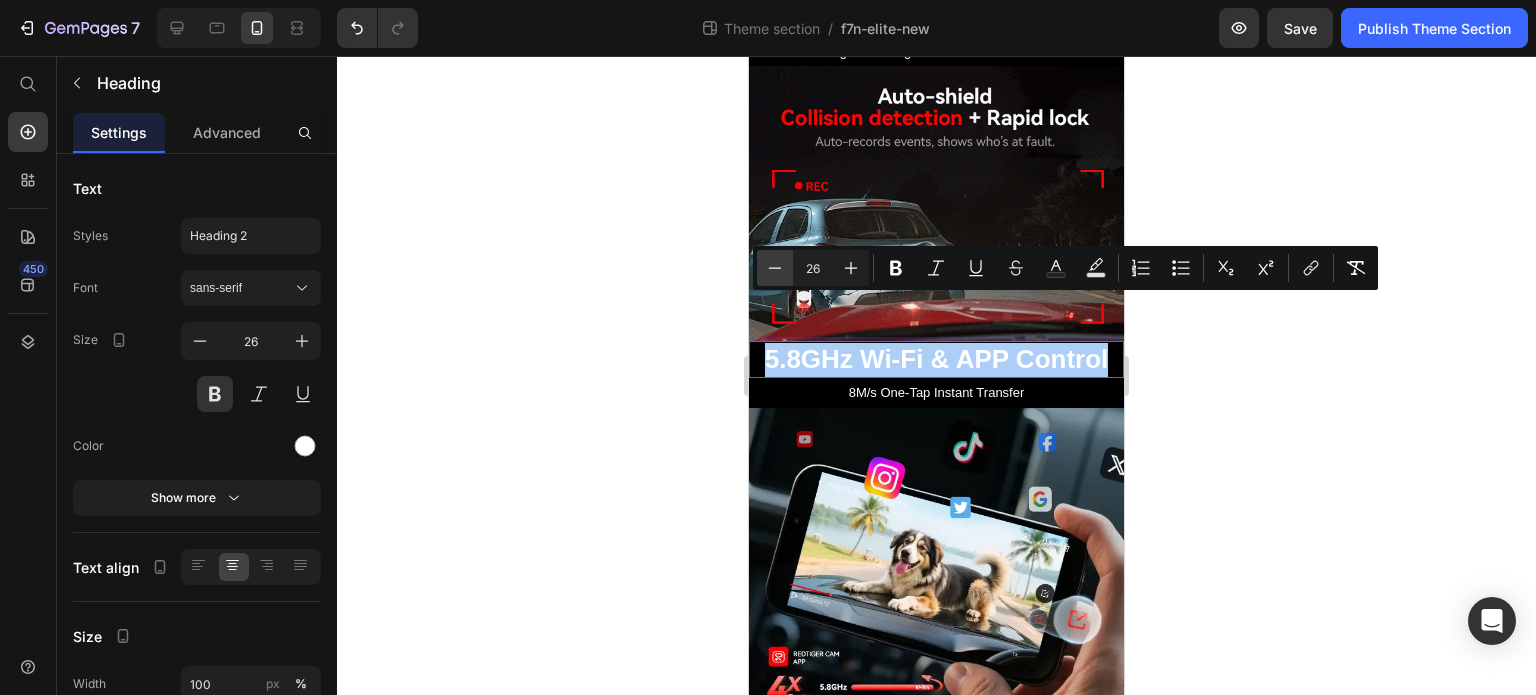 click 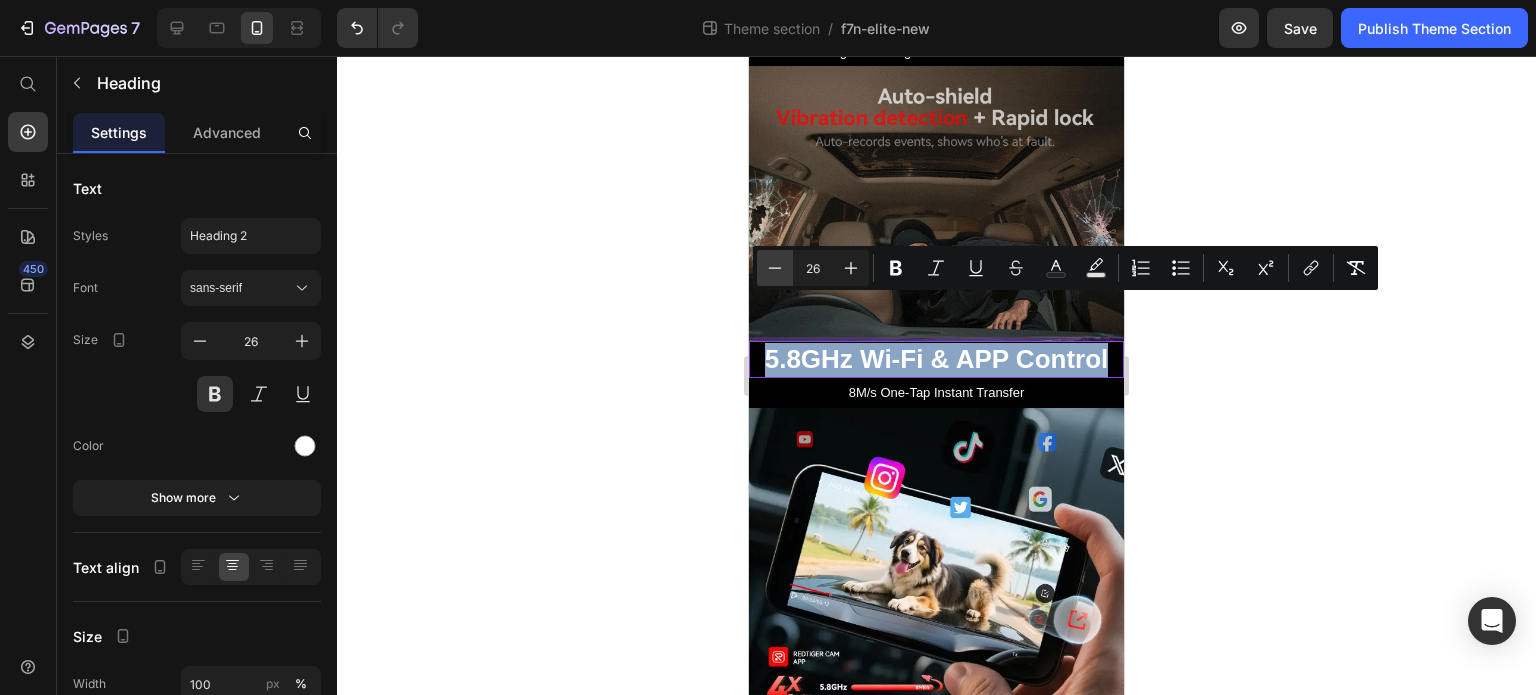 type on "25" 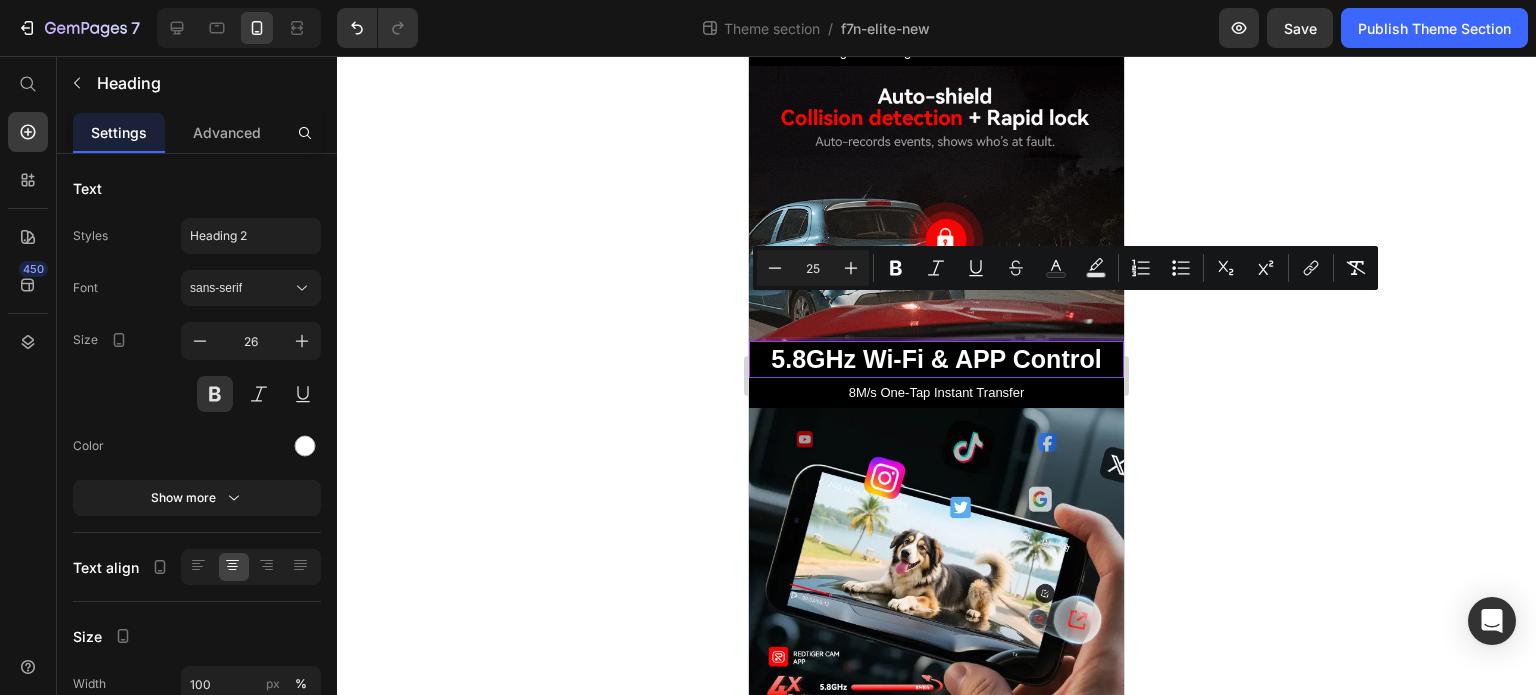 click 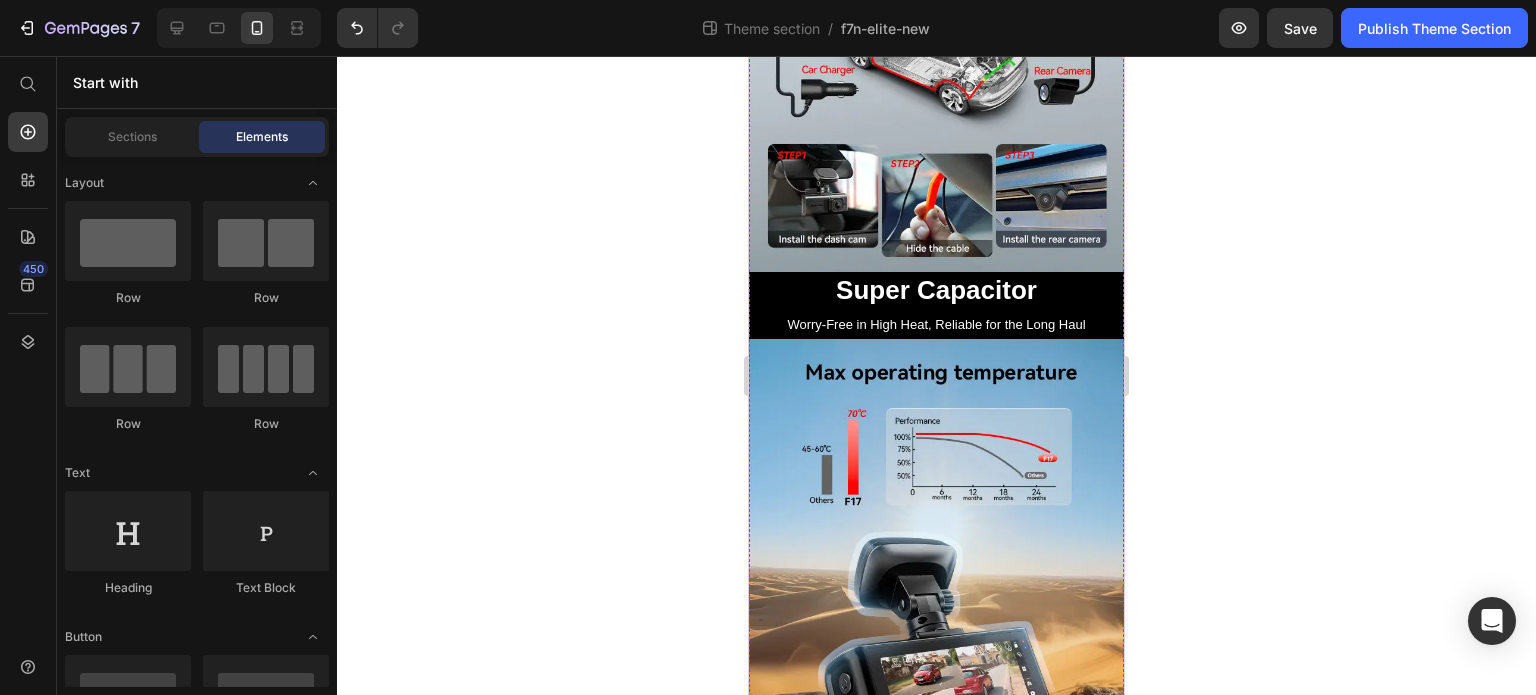 scroll, scrollTop: 2078, scrollLeft: 0, axis: vertical 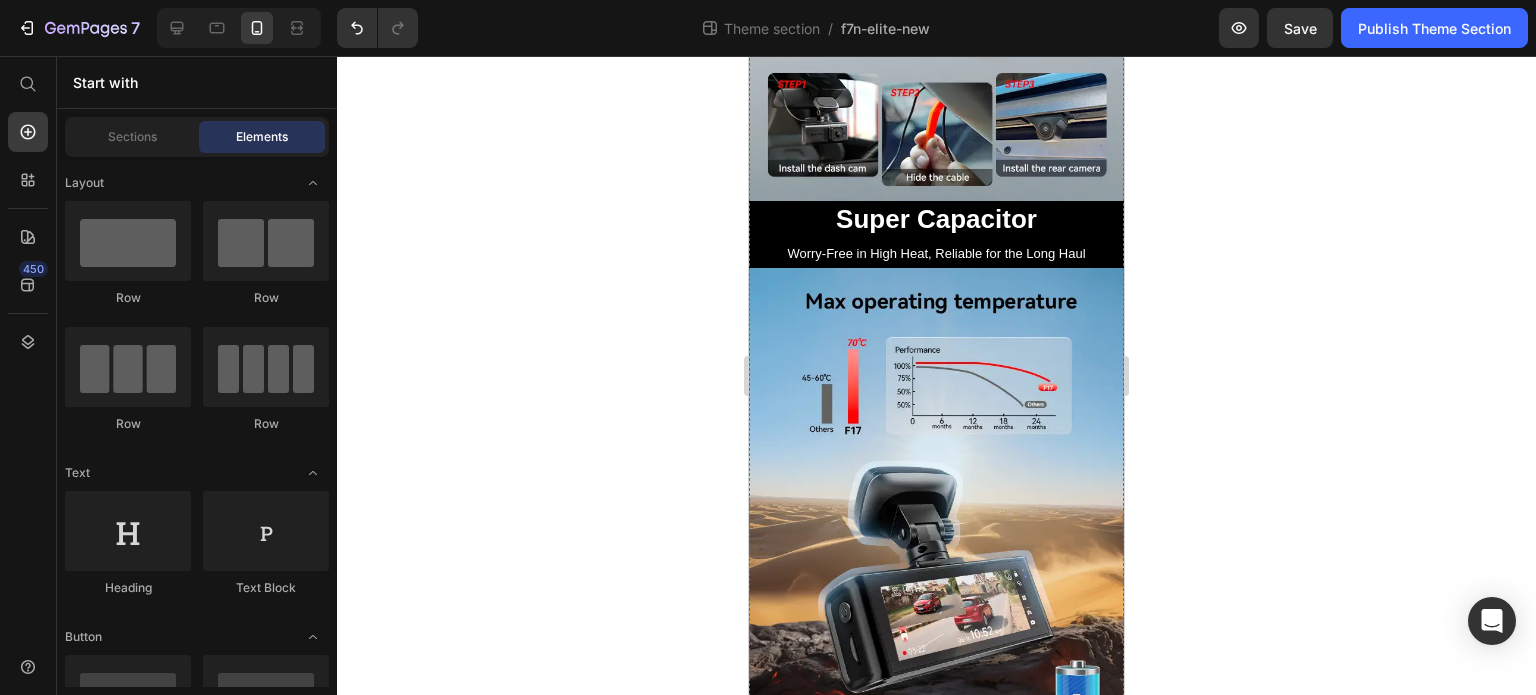 click 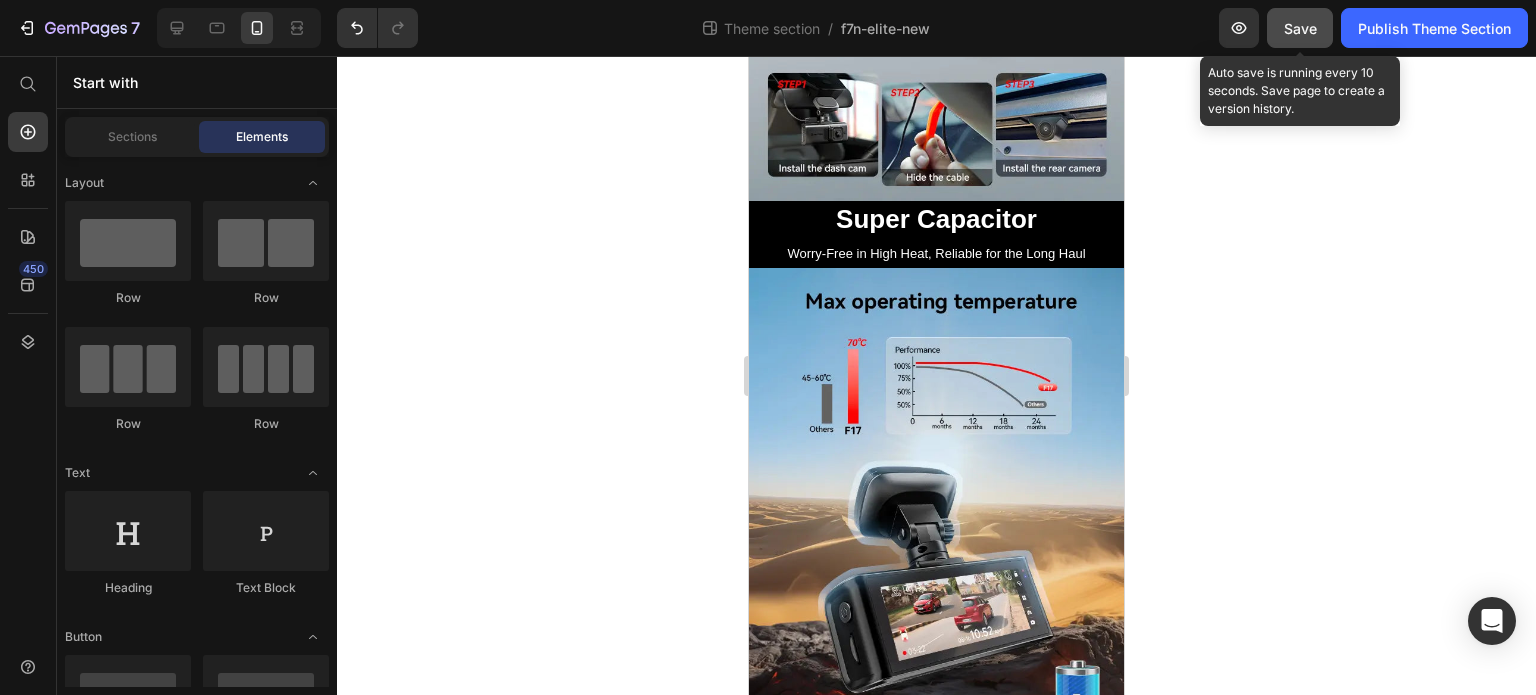 click on "Save" 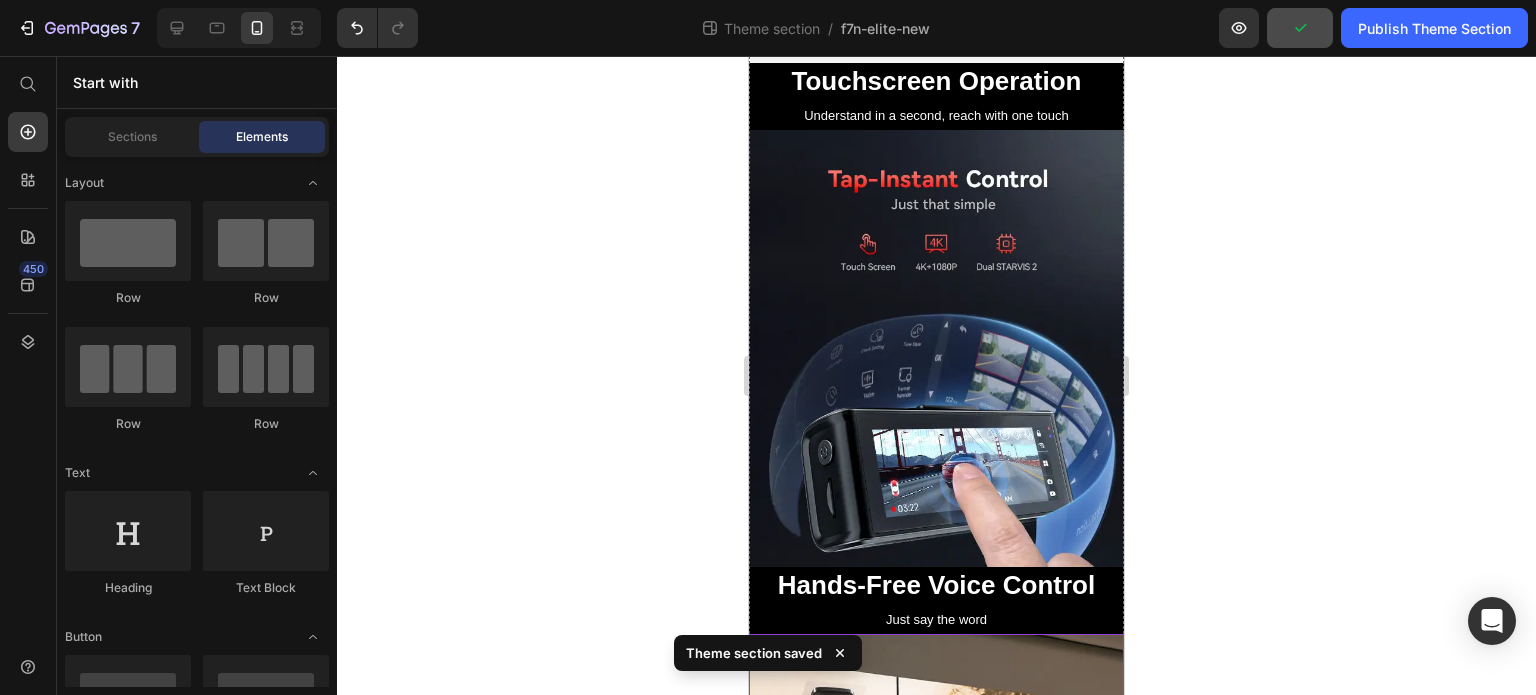 scroll, scrollTop: 0, scrollLeft: 0, axis: both 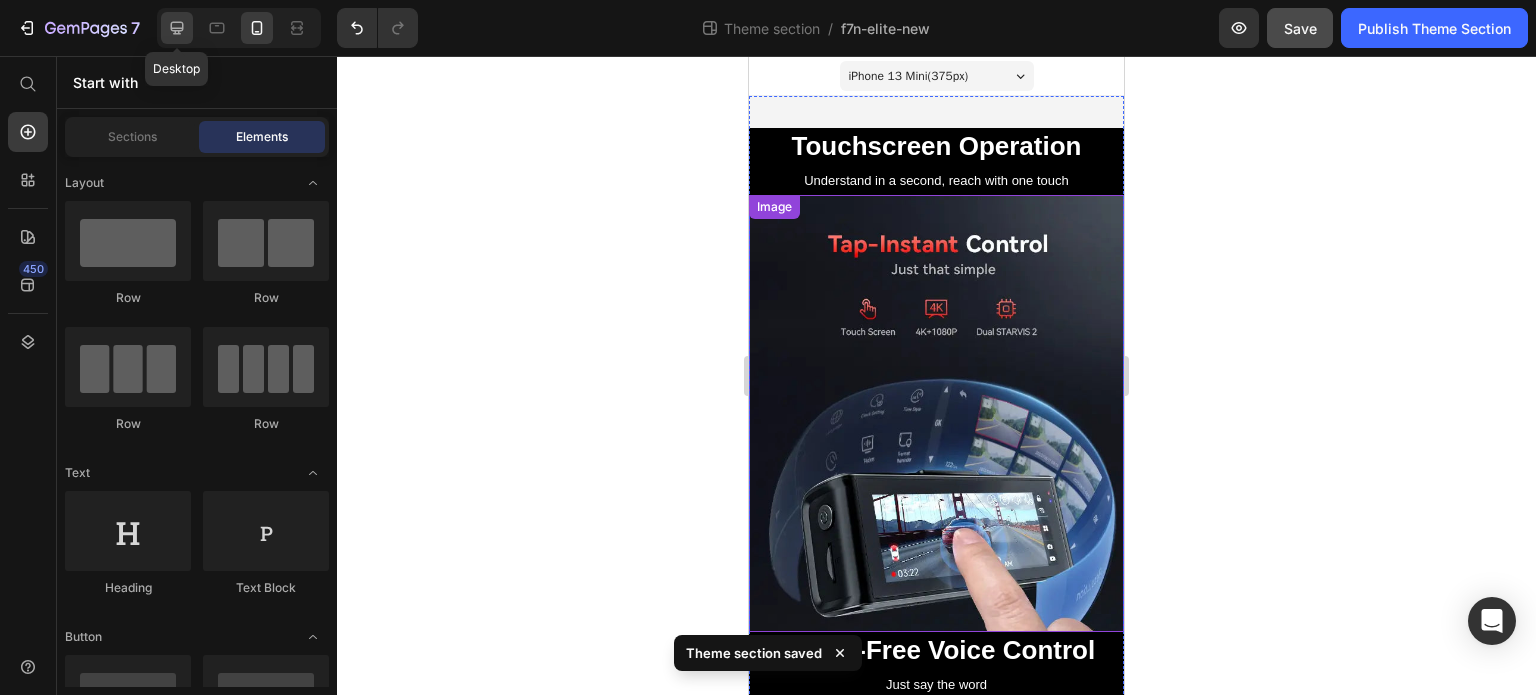 click 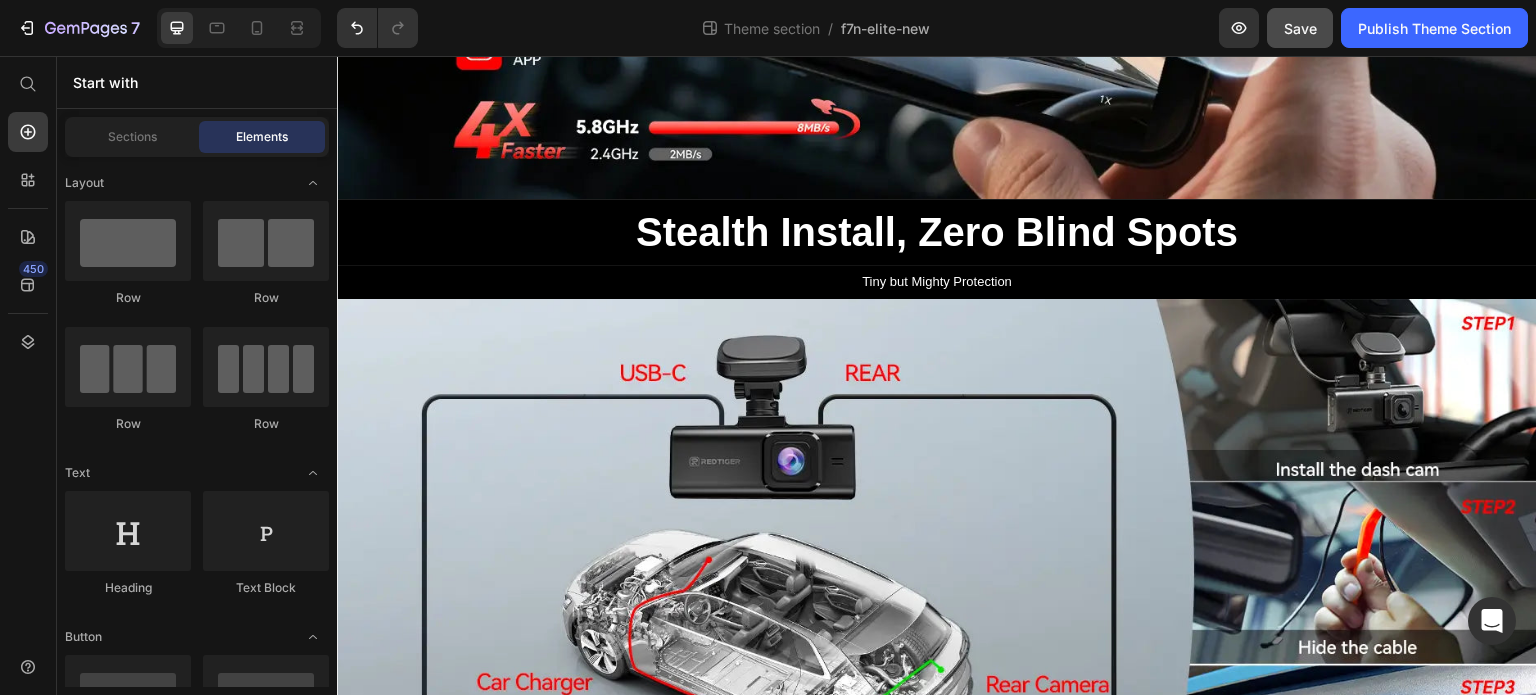 scroll, scrollTop: 2483, scrollLeft: 0, axis: vertical 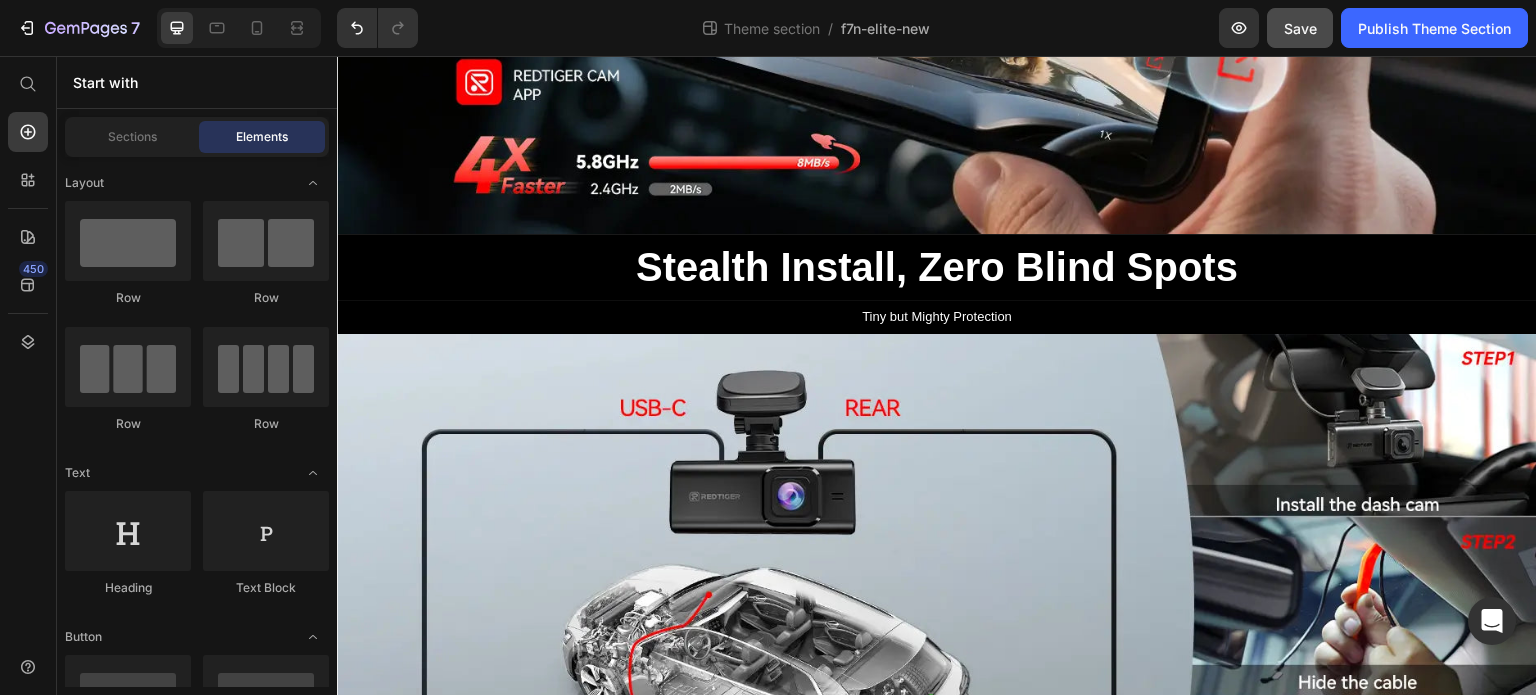 click on "Save" at bounding box center [1300, 28] 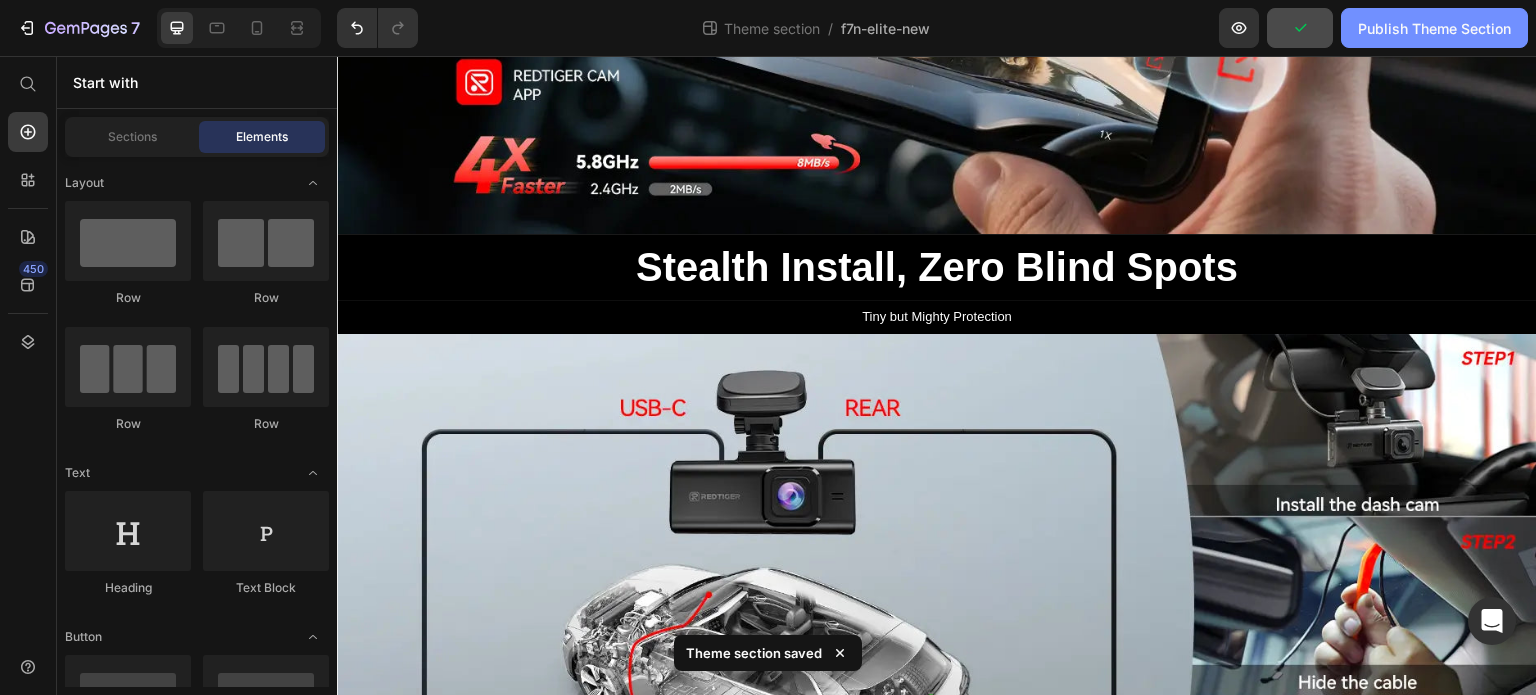 click on "Publish Theme Section" at bounding box center [1434, 28] 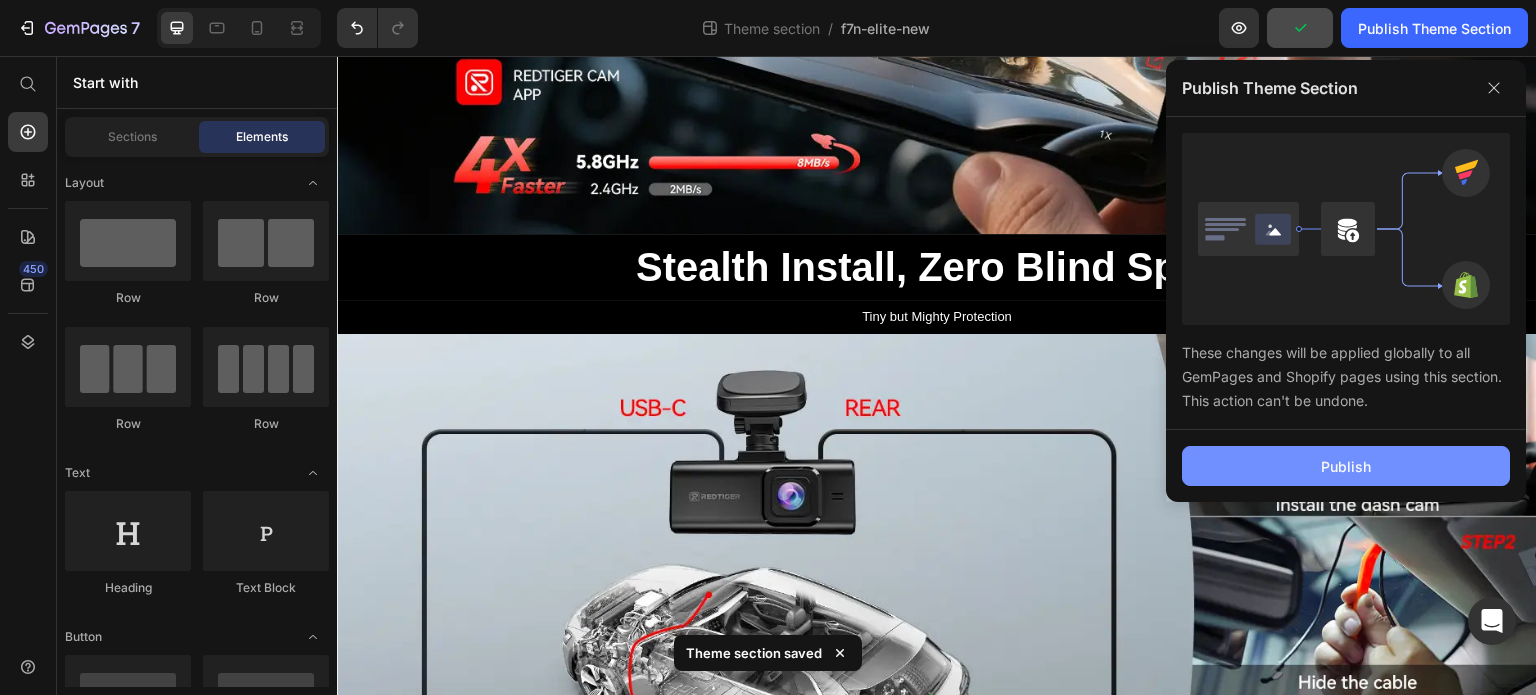 click on "Publish" 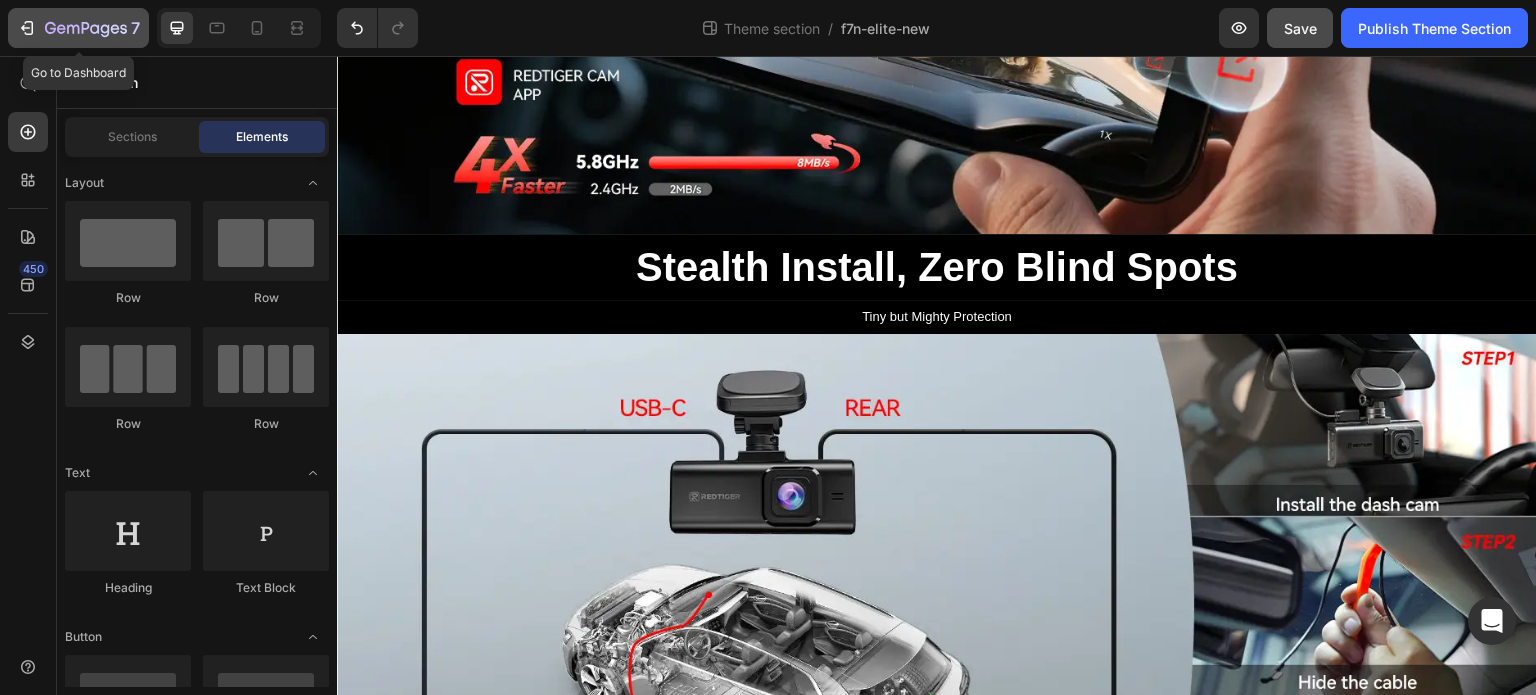 click 